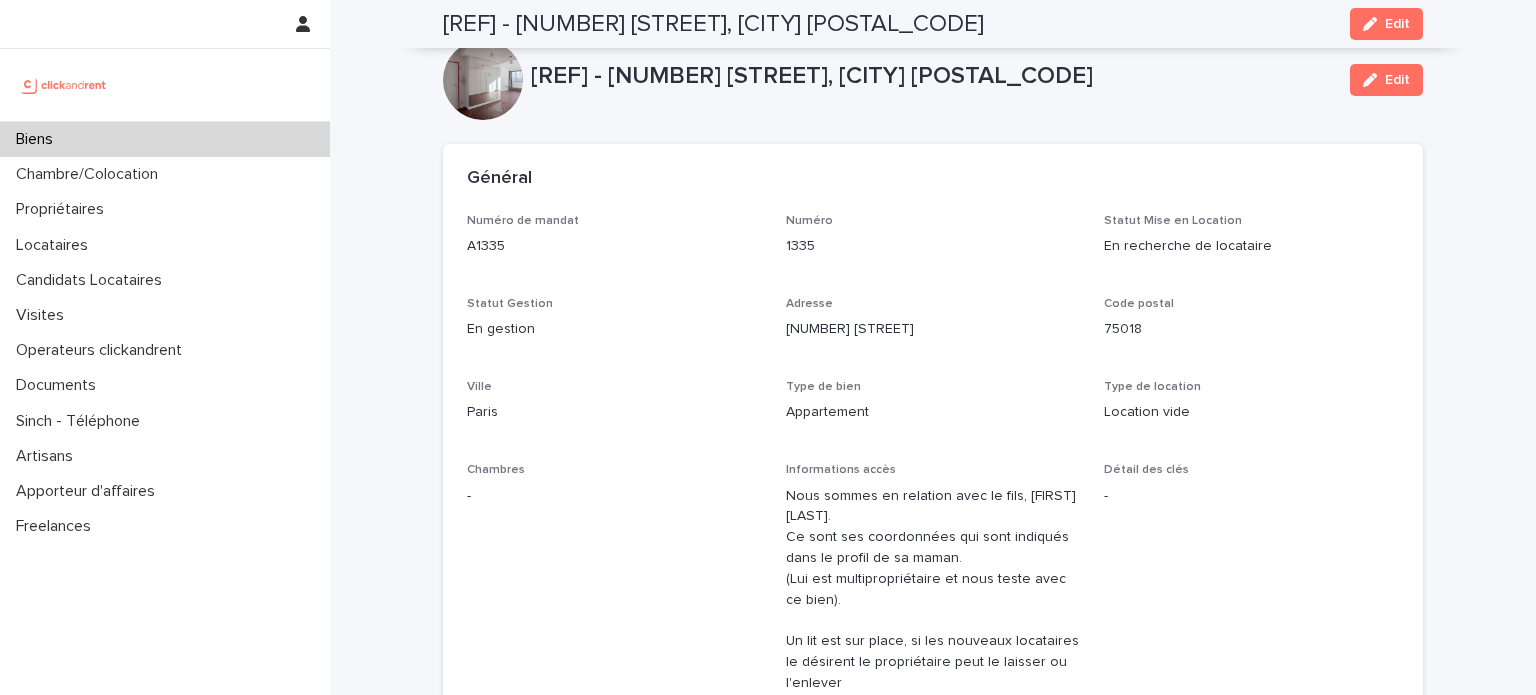scroll, scrollTop: 0, scrollLeft: 0, axis: both 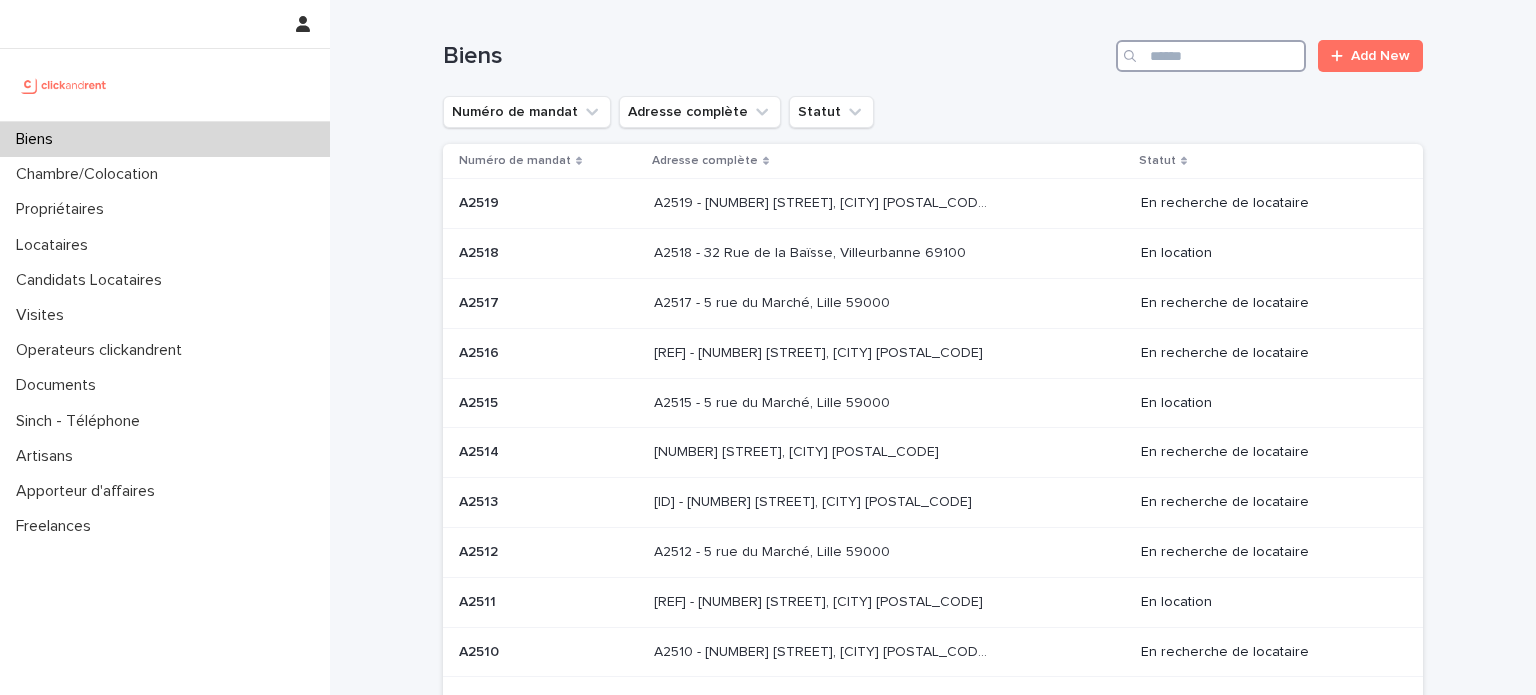 click at bounding box center (1211, 56) 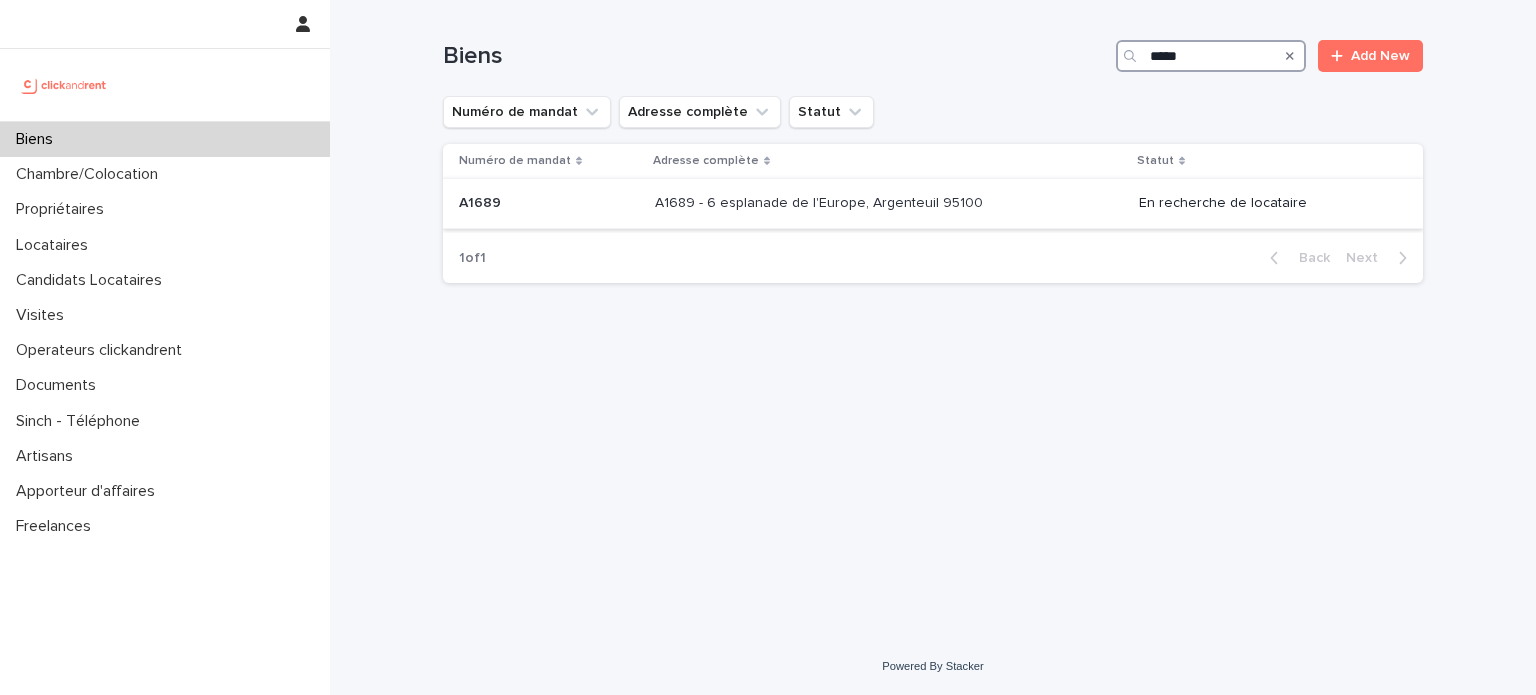 type on "*****" 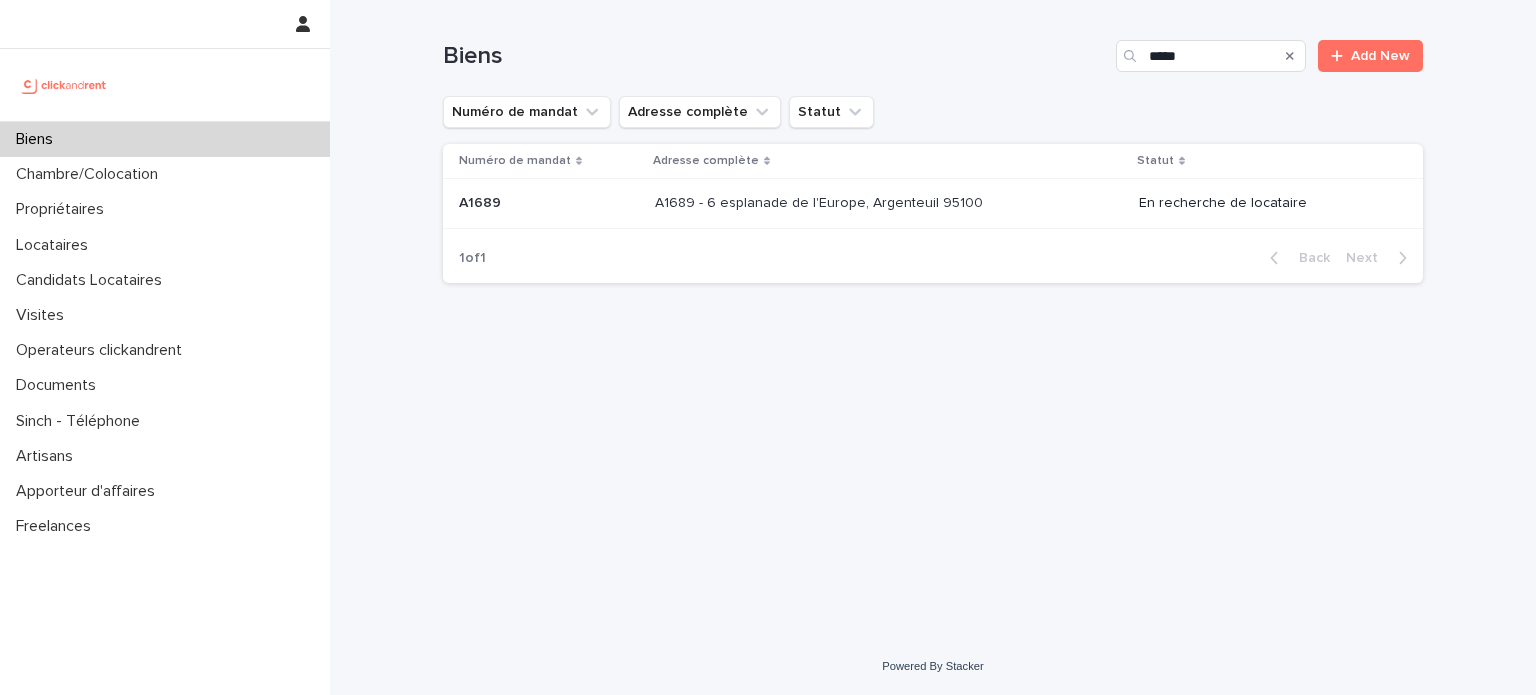 click on "A1689 - 6 esplanade de l'Europe,  Argenteuil 95100" at bounding box center (821, 201) 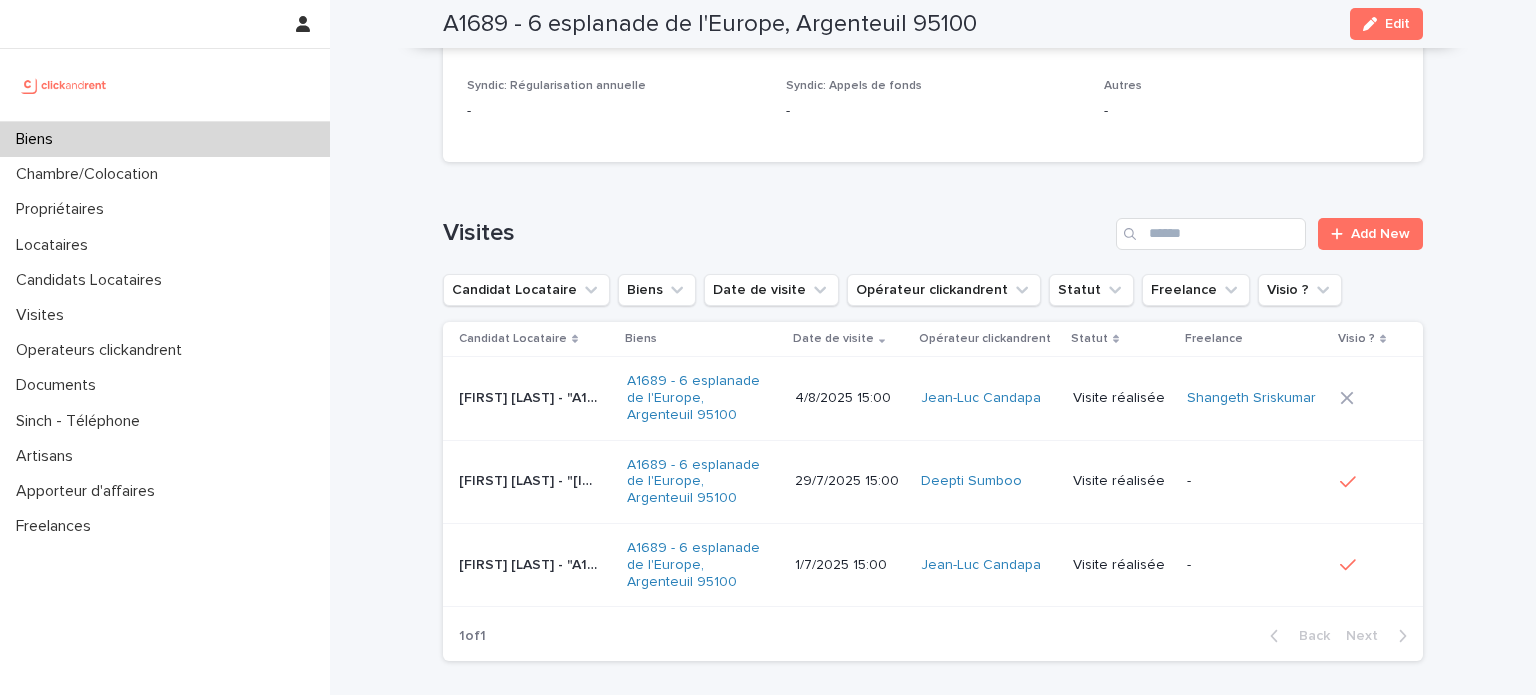 scroll, scrollTop: 8634, scrollLeft: 0, axis: vertical 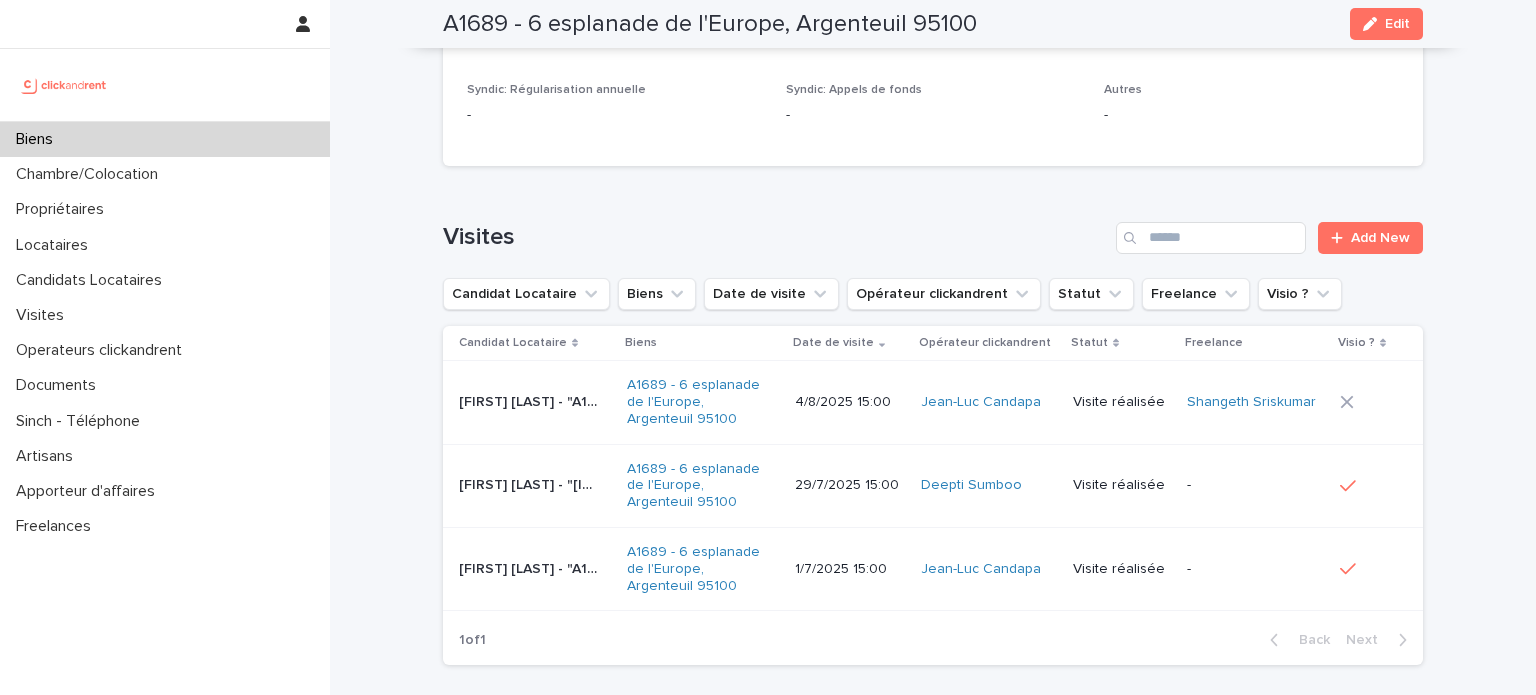 click on "[FIRST] [LAST] - "[REF] - [NUMBER] [STREET], [CITY] [POSTAL_CODE]" [FIRST] [LAST] - "[REF] - [NUMBER] [STREET], [CITY] [POSTAL_CODE]" at bounding box center [535, 402] 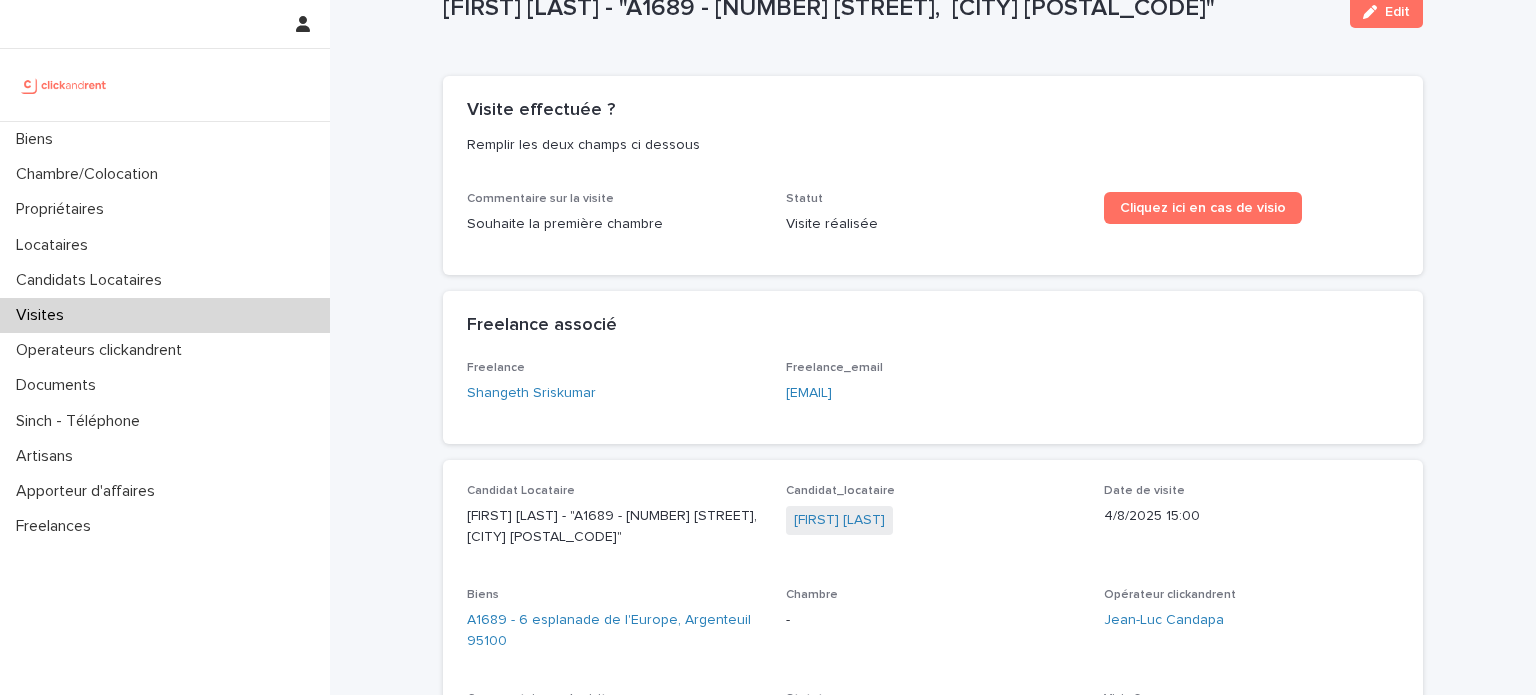 scroll, scrollTop: 0, scrollLeft: 0, axis: both 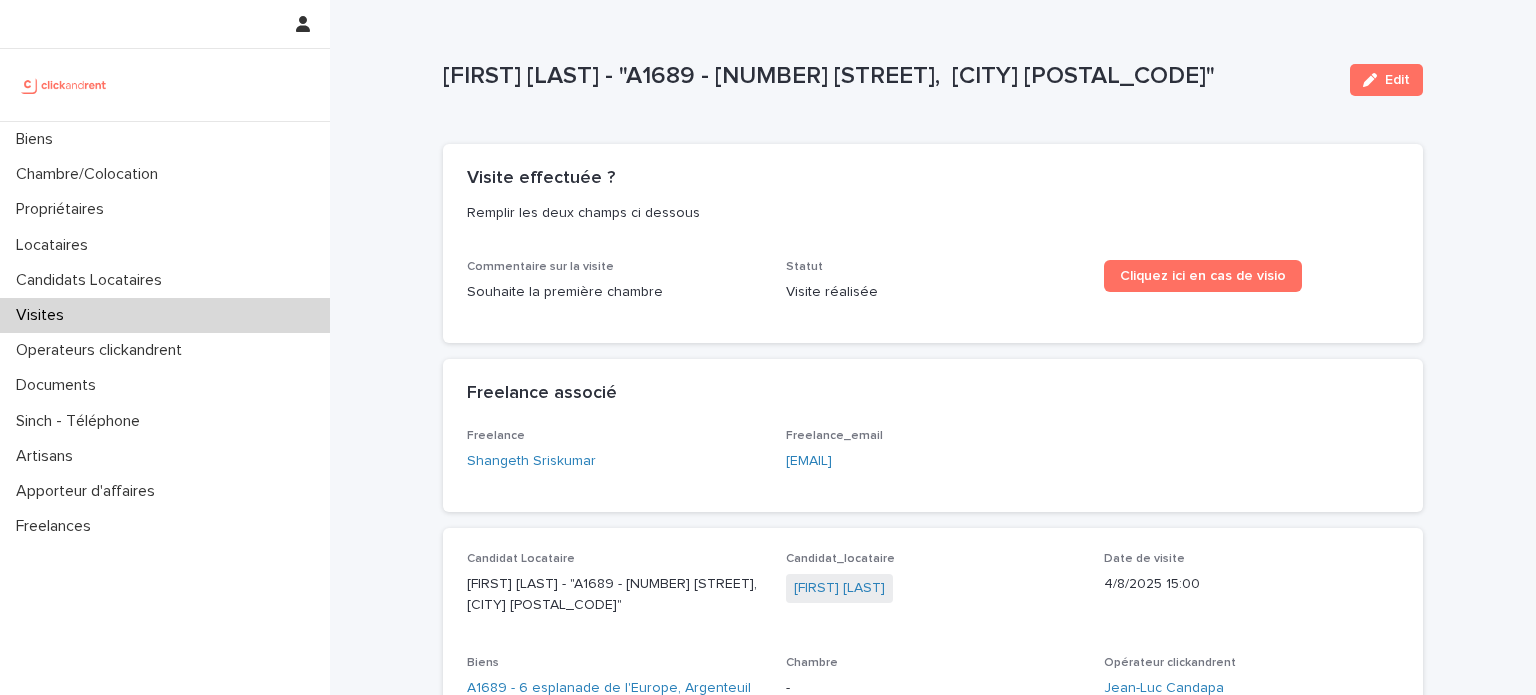 click on "Visites" at bounding box center (44, 315) 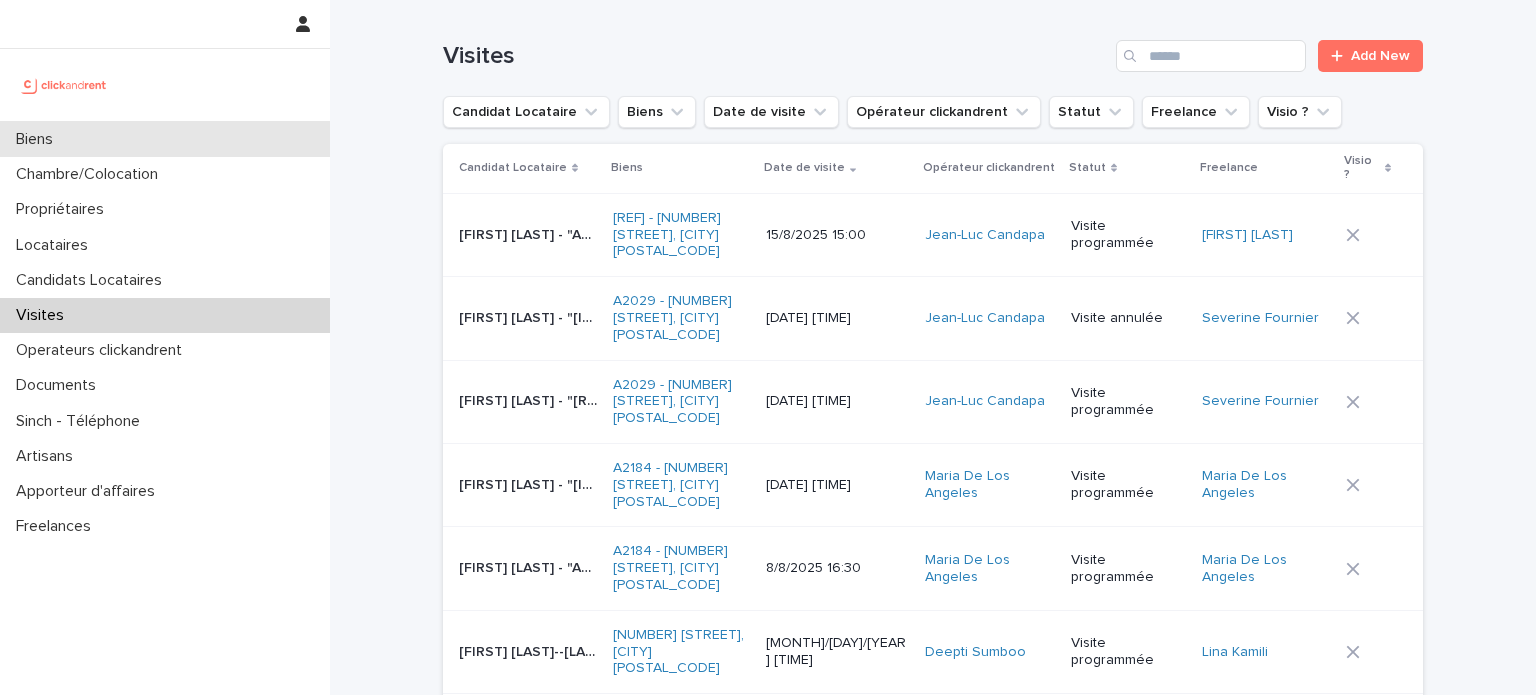 click on "Biens" at bounding box center (165, 139) 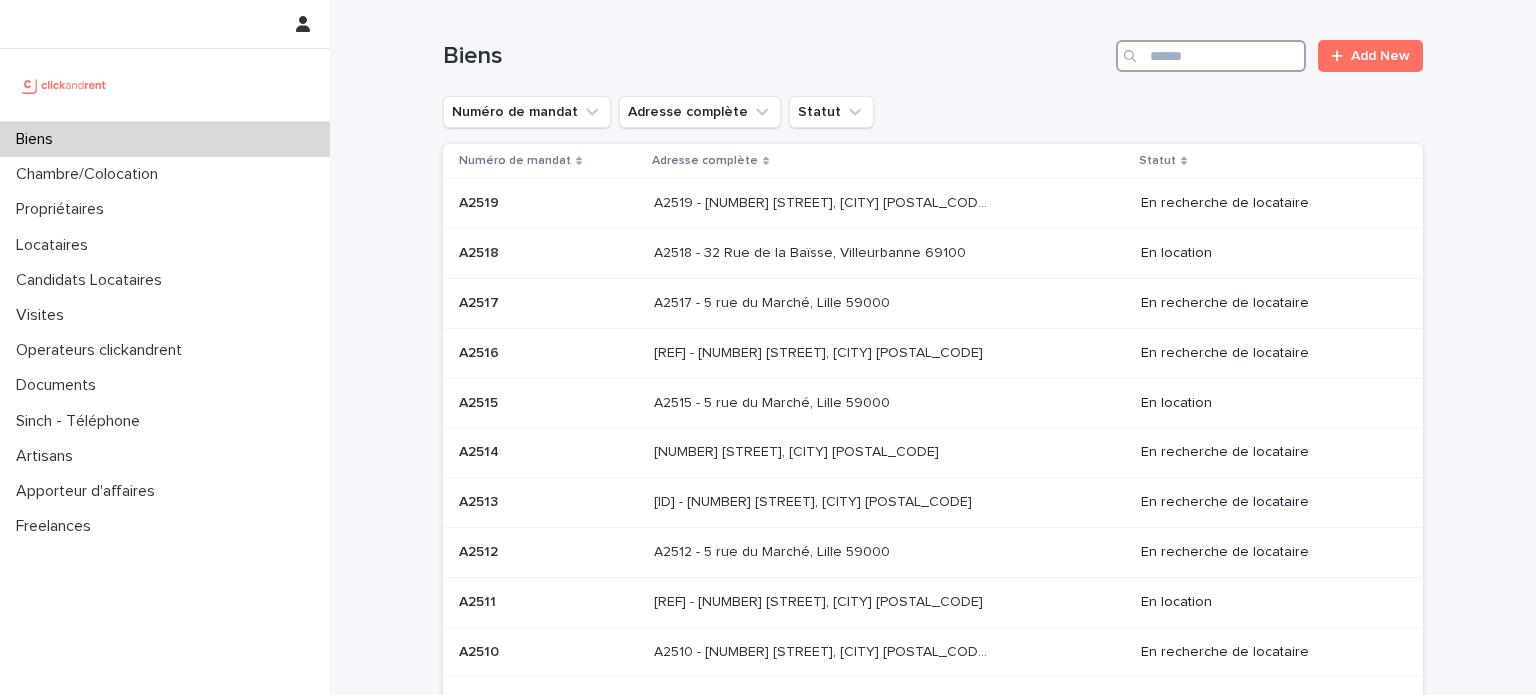 click at bounding box center [1211, 56] 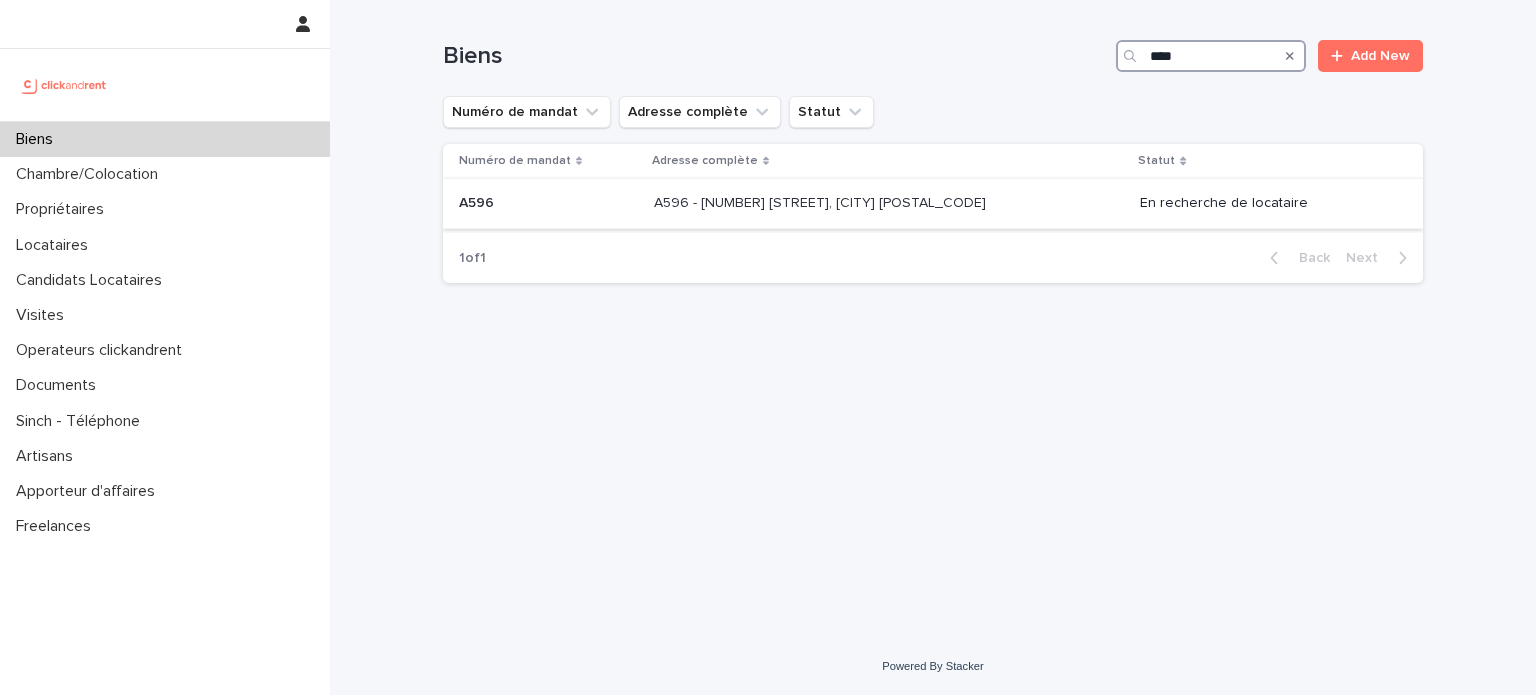 type on "****" 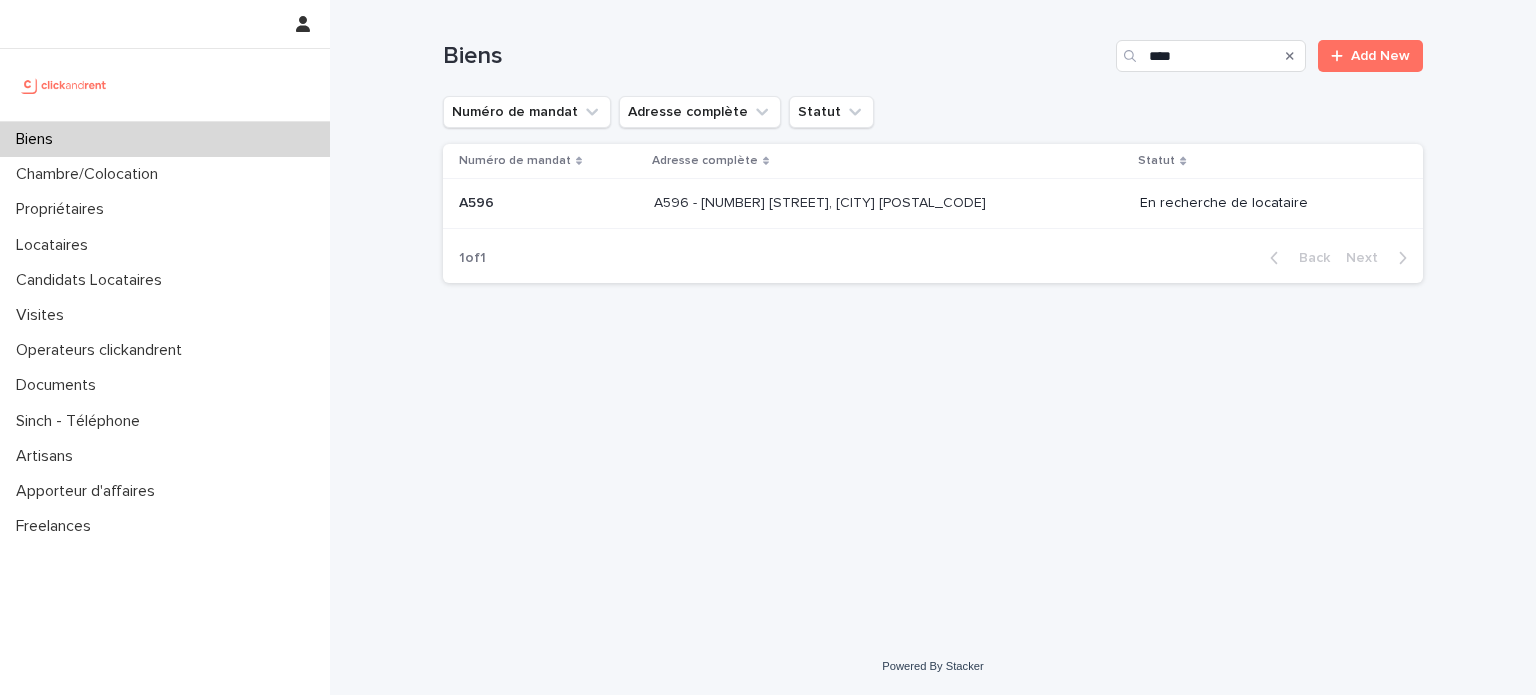 click on "[ID] - [NUMBER] [STREET], [CITY] [POSTAL_CODE] [ID] - [NUMBER] [STREET], [CITY] [POSTAL_CODE]" at bounding box center (889, 203) 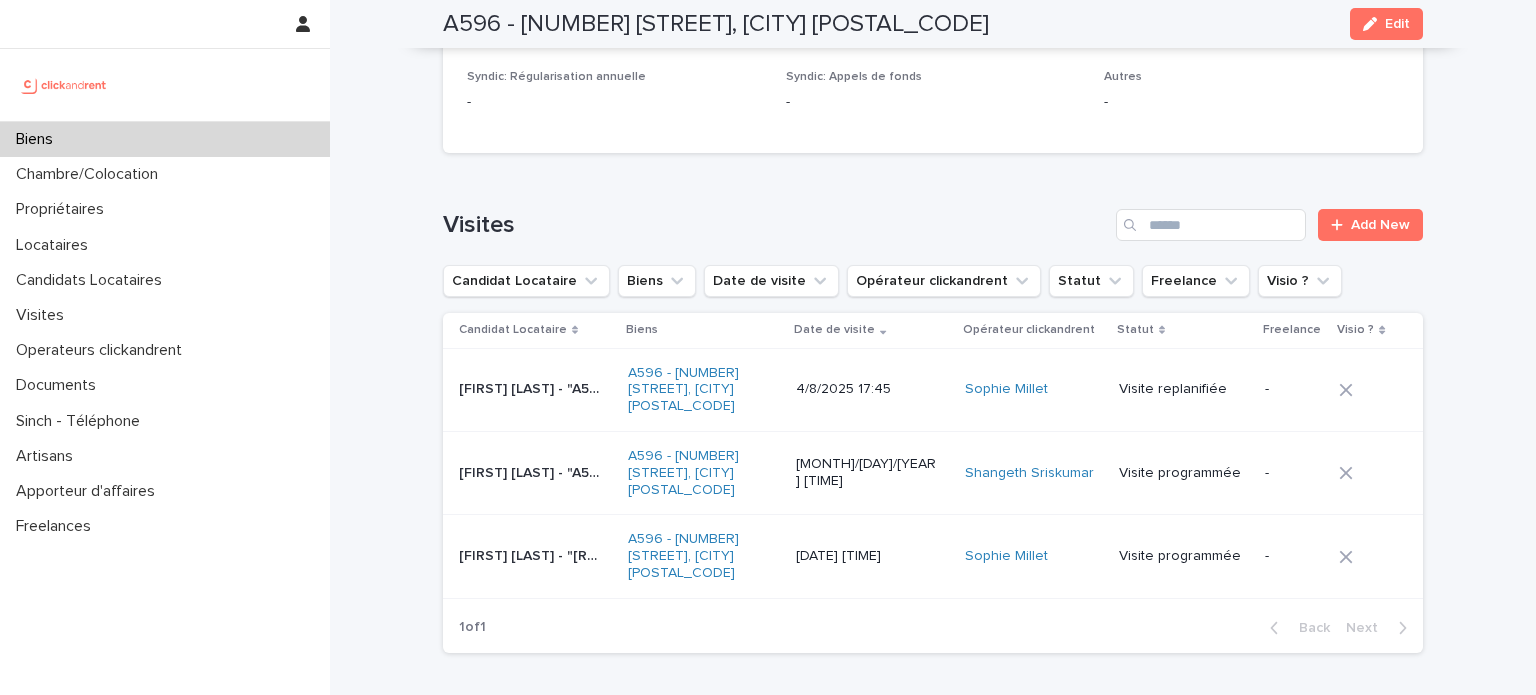 scroll, scrollTop: 8028, scrollLeft: 0, axis: vertical 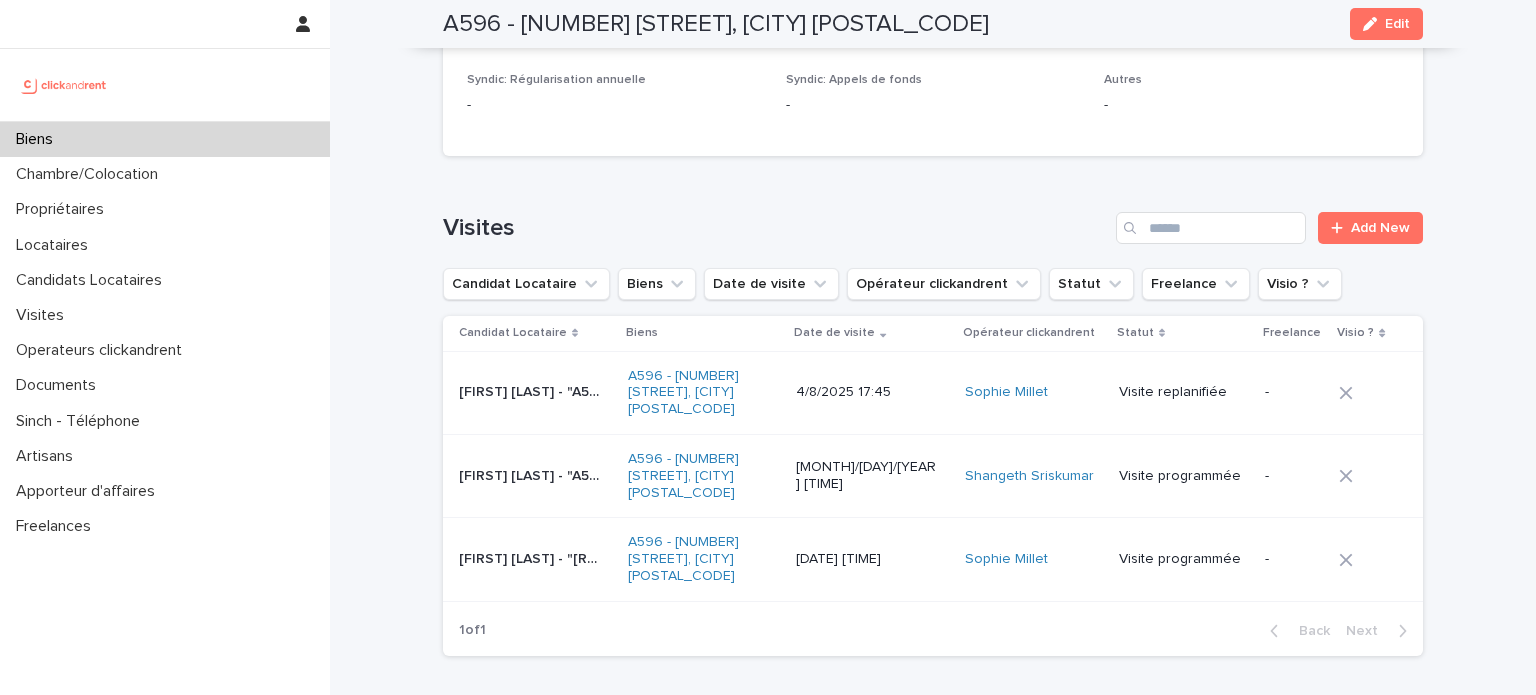 click on "[FIRST] [LAST]  - "A596 - [NUMBER] [STREET],  [CITY] [POSTAL_CODE]" [FIRST] [LAST]  - "A596 - [NUMBER] [STREET],  [CITY] [POSTAL_CODE]"" at bounding box center (535, 559) 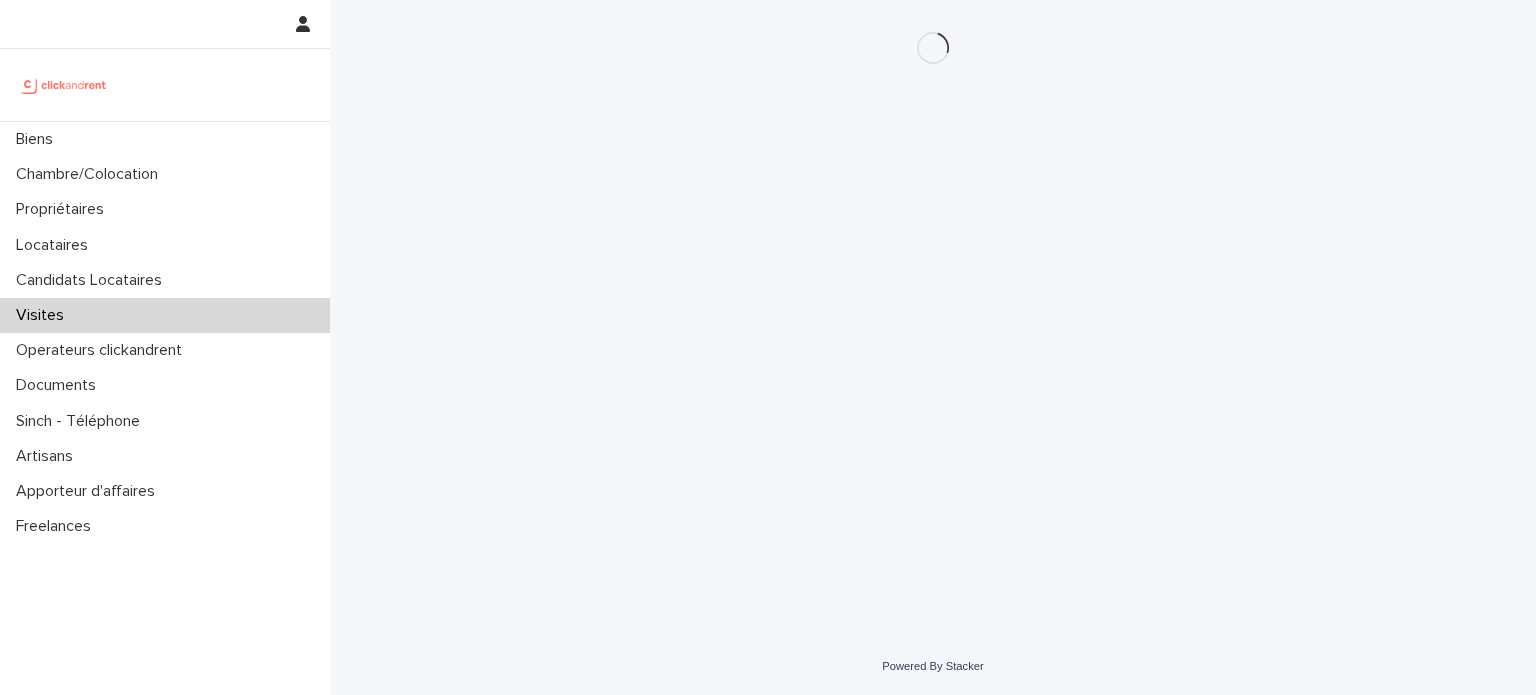 scroll, scrollTop: 0, scrollLeft: 0, axis: both 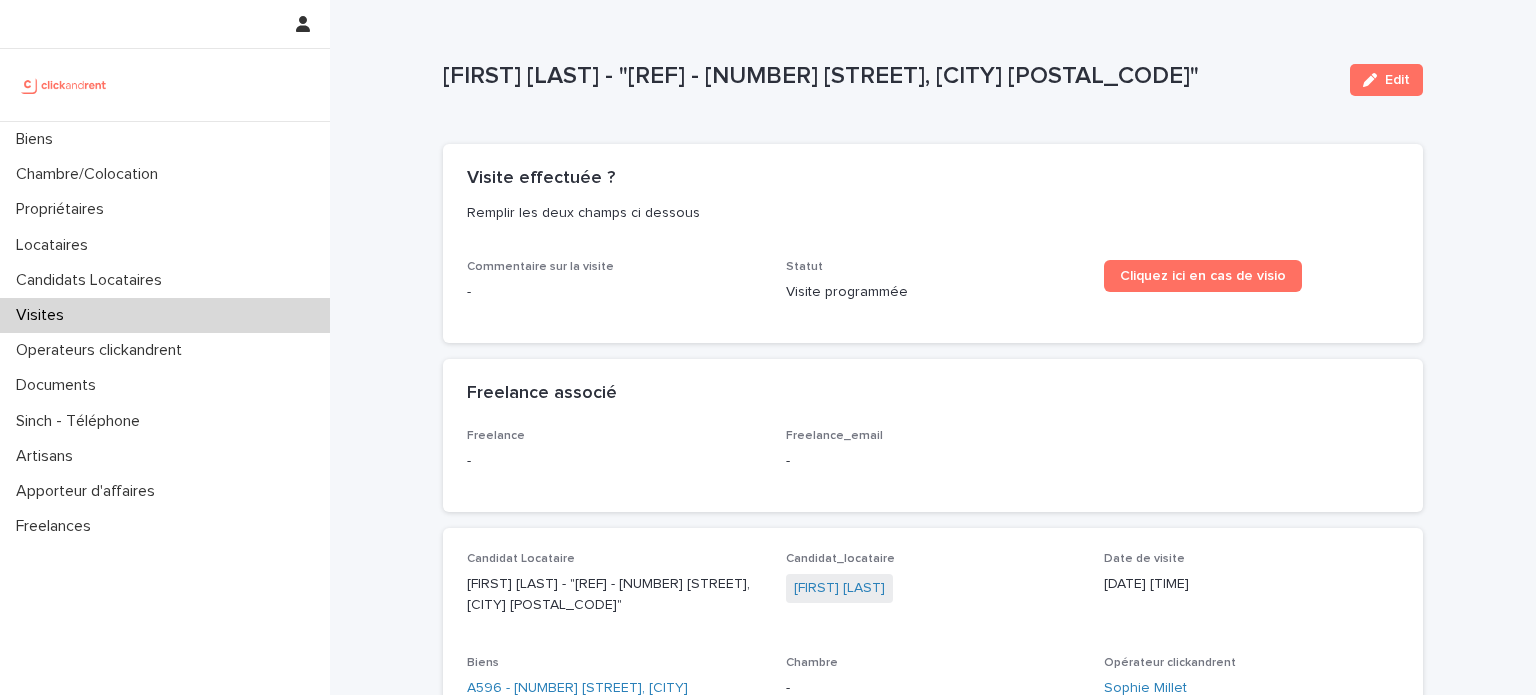 click on "Edit" at bounding box center [1397, 80] 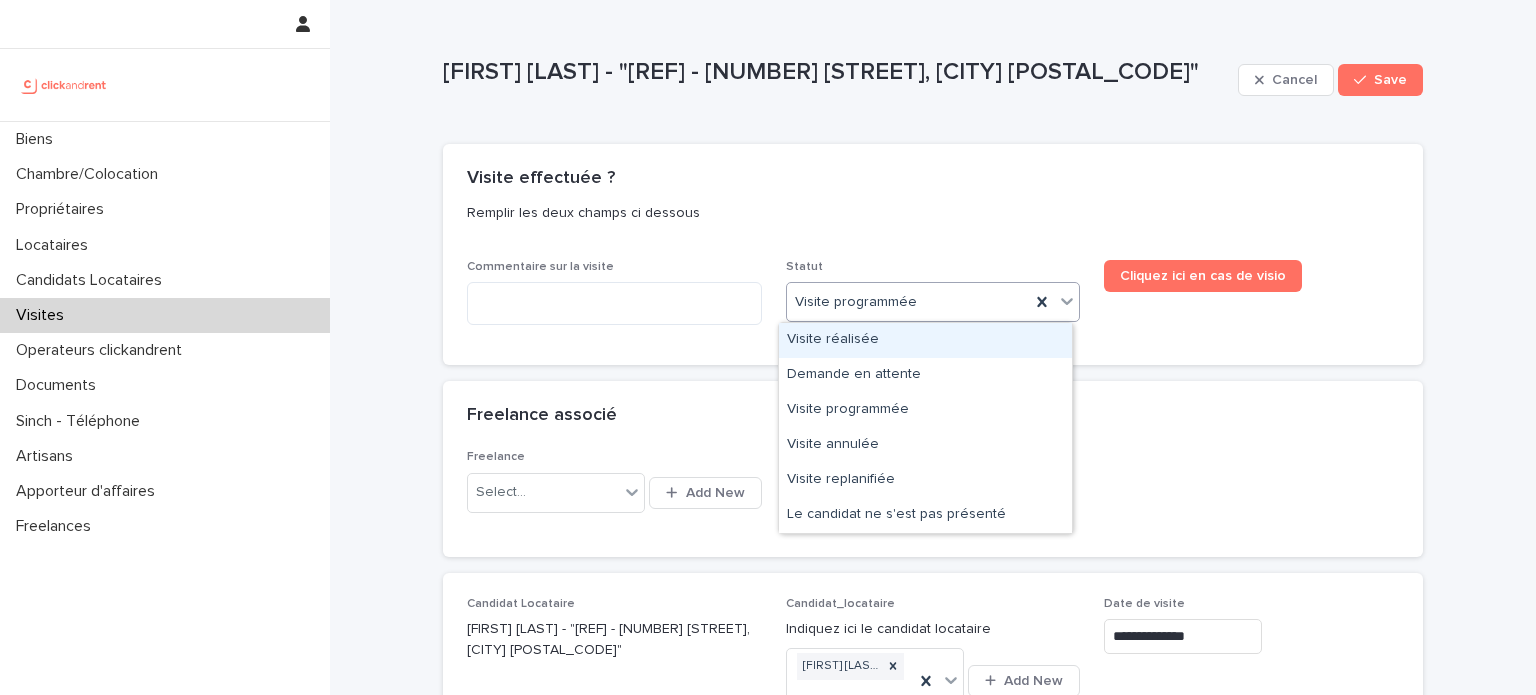 click on "Visite réalisée" at bounding box center (925, 340) 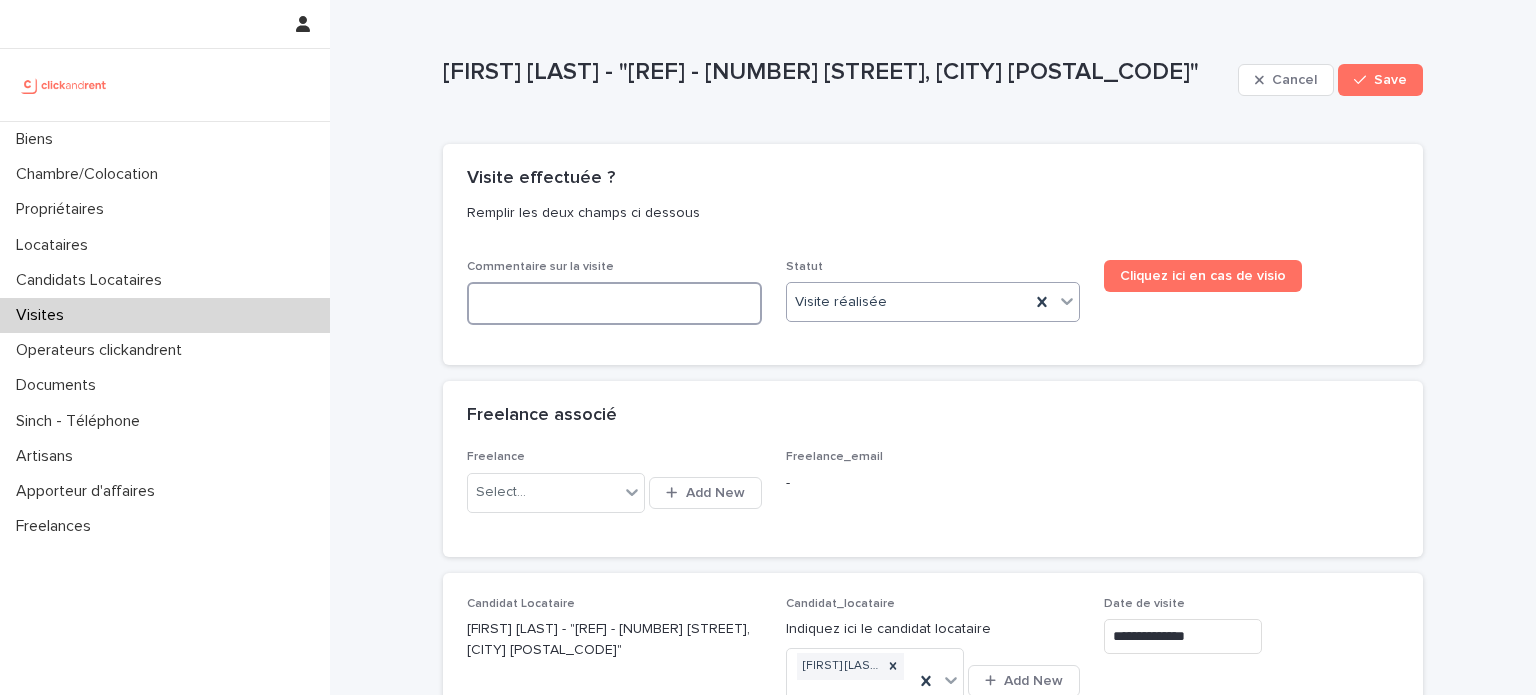 click at bounding box center [614, 303] 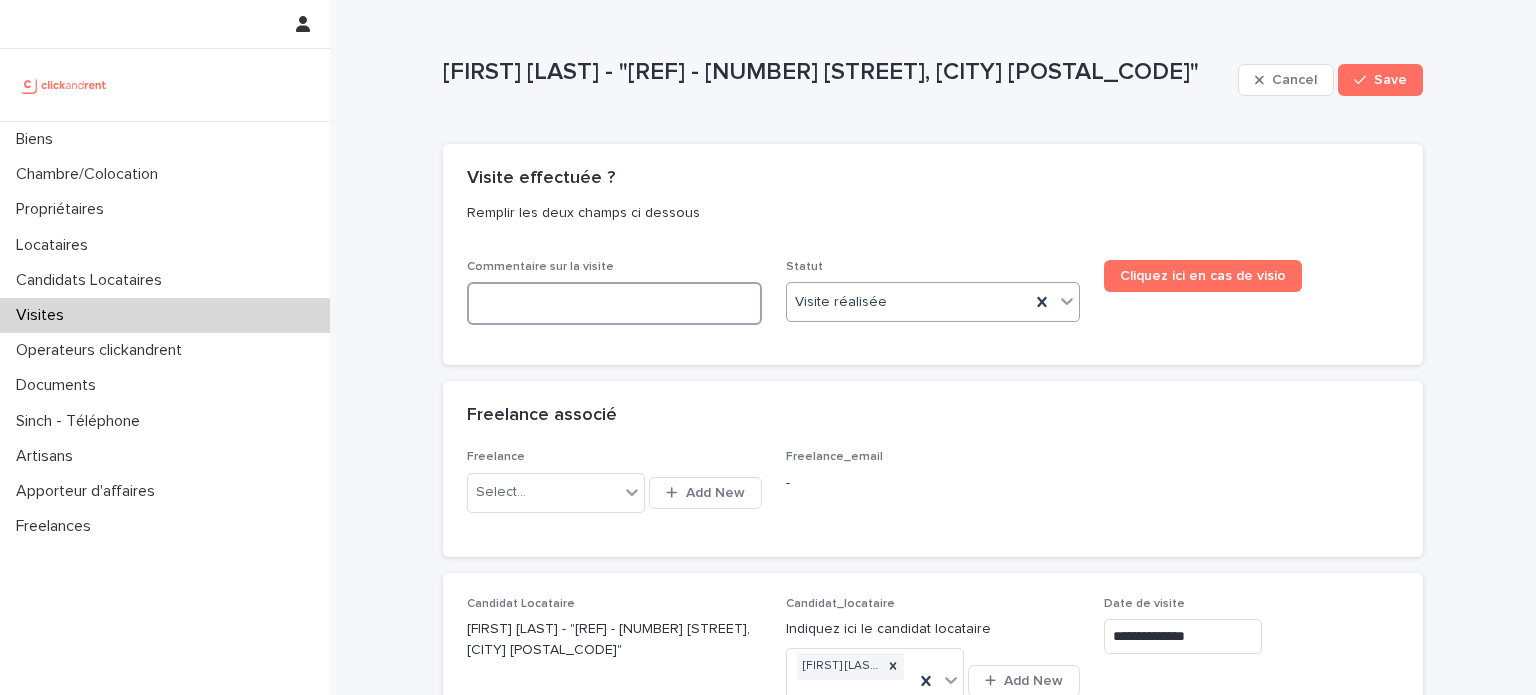 type on "*" 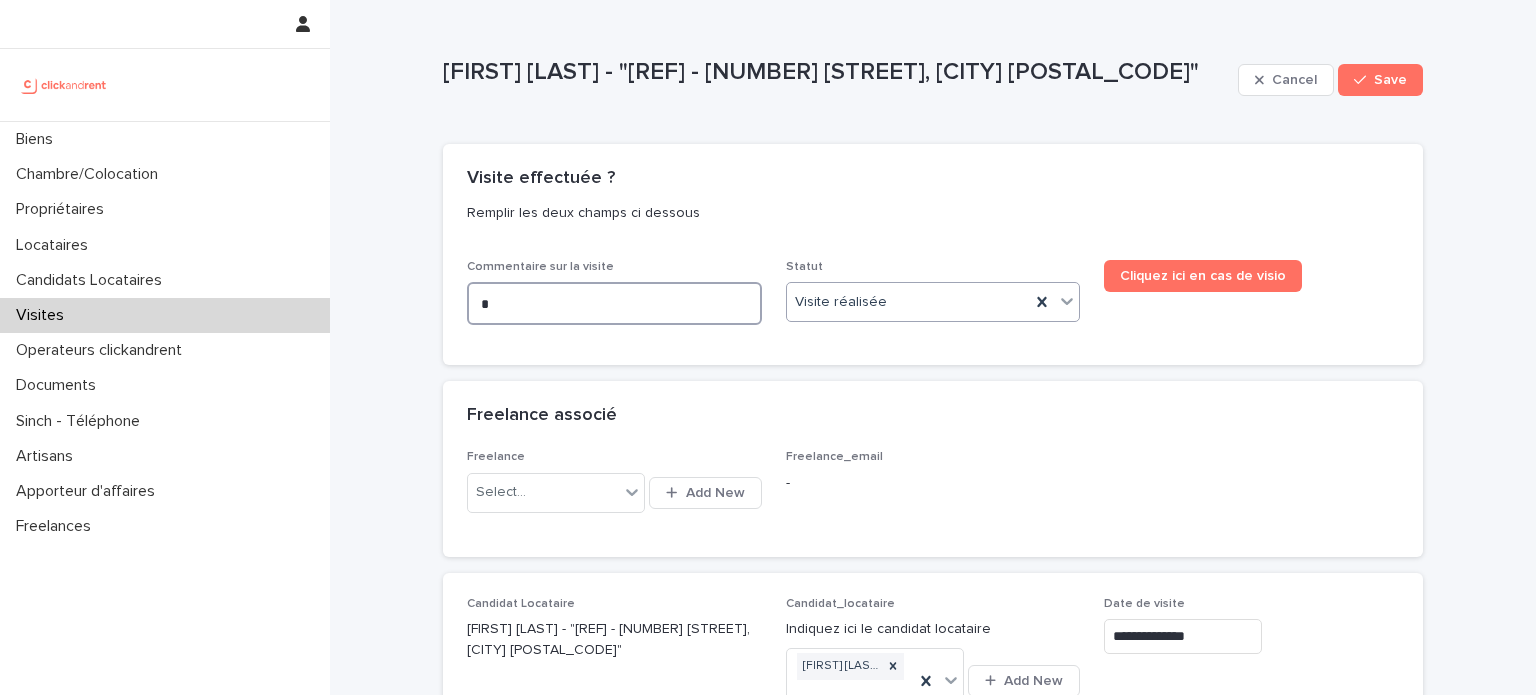 type on "*" 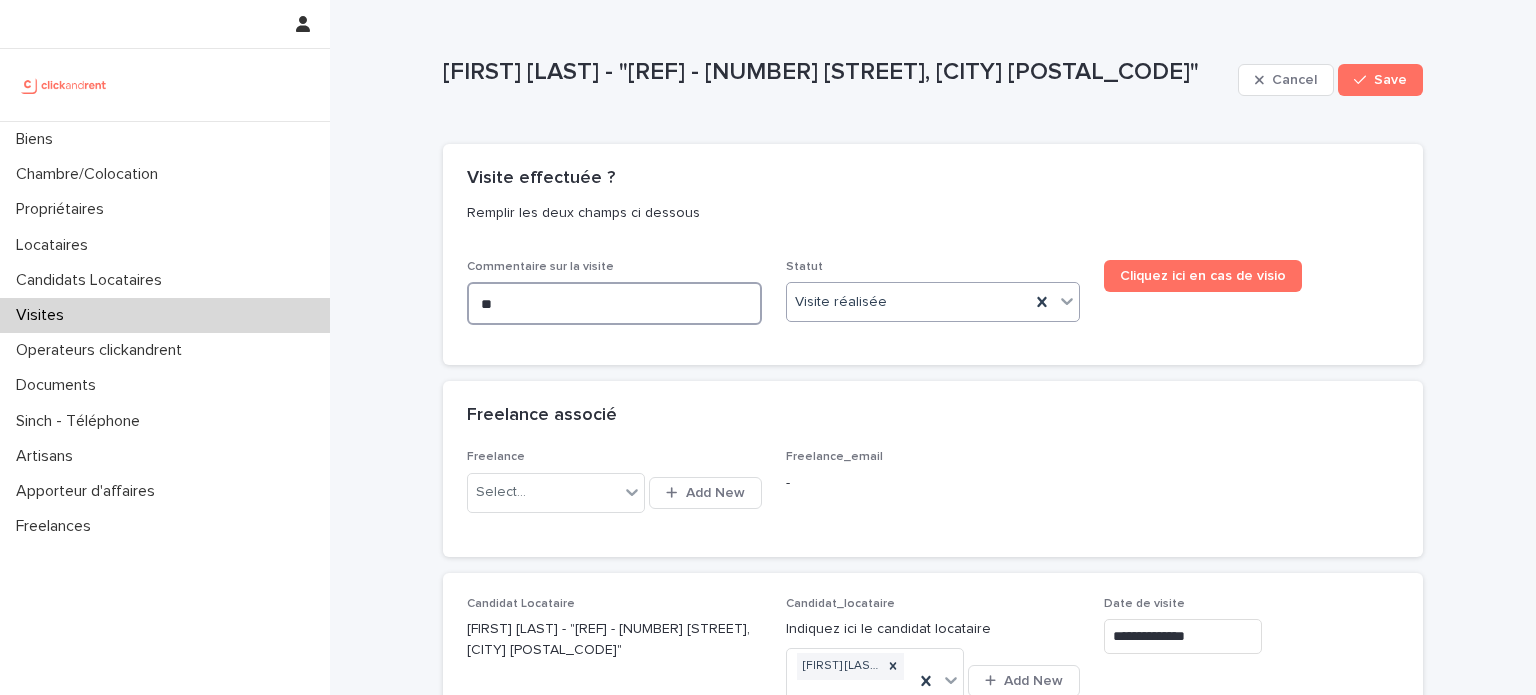 type on "**" 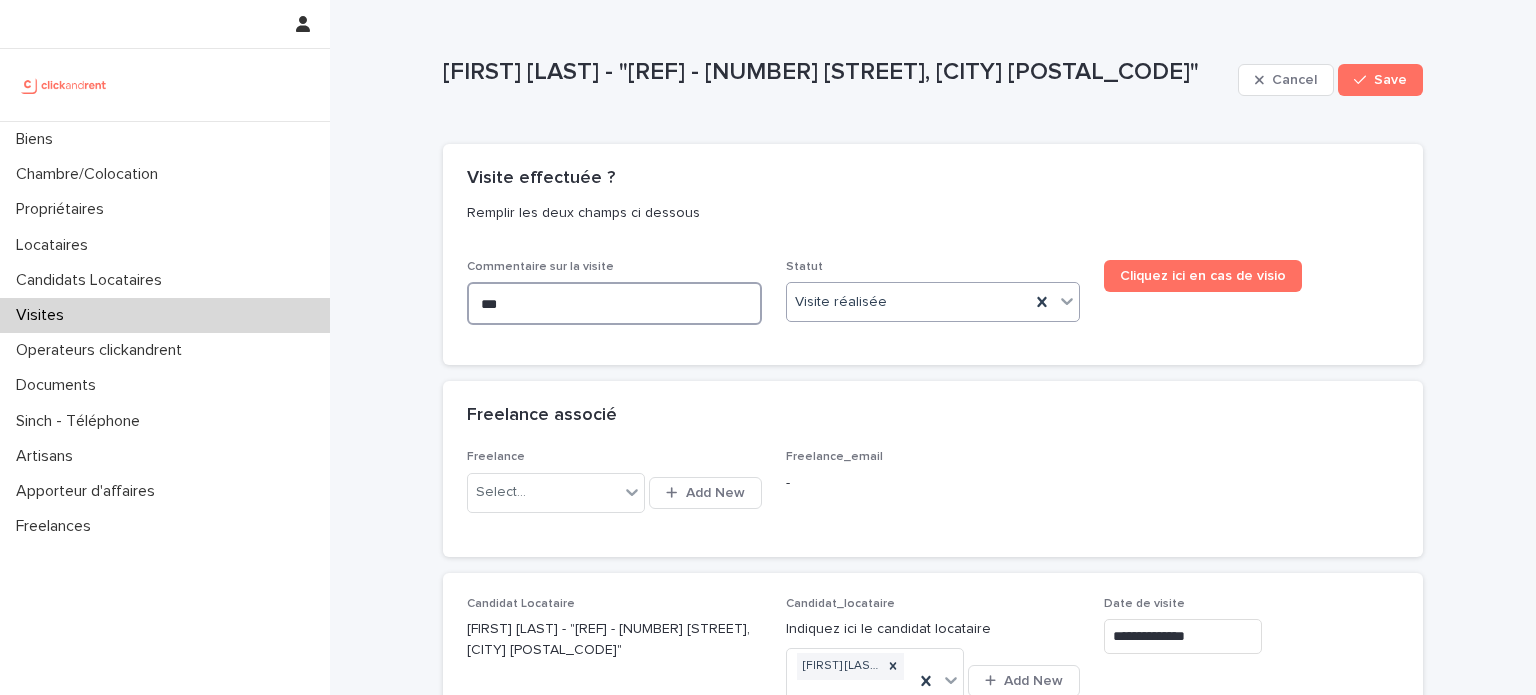 type on "**" 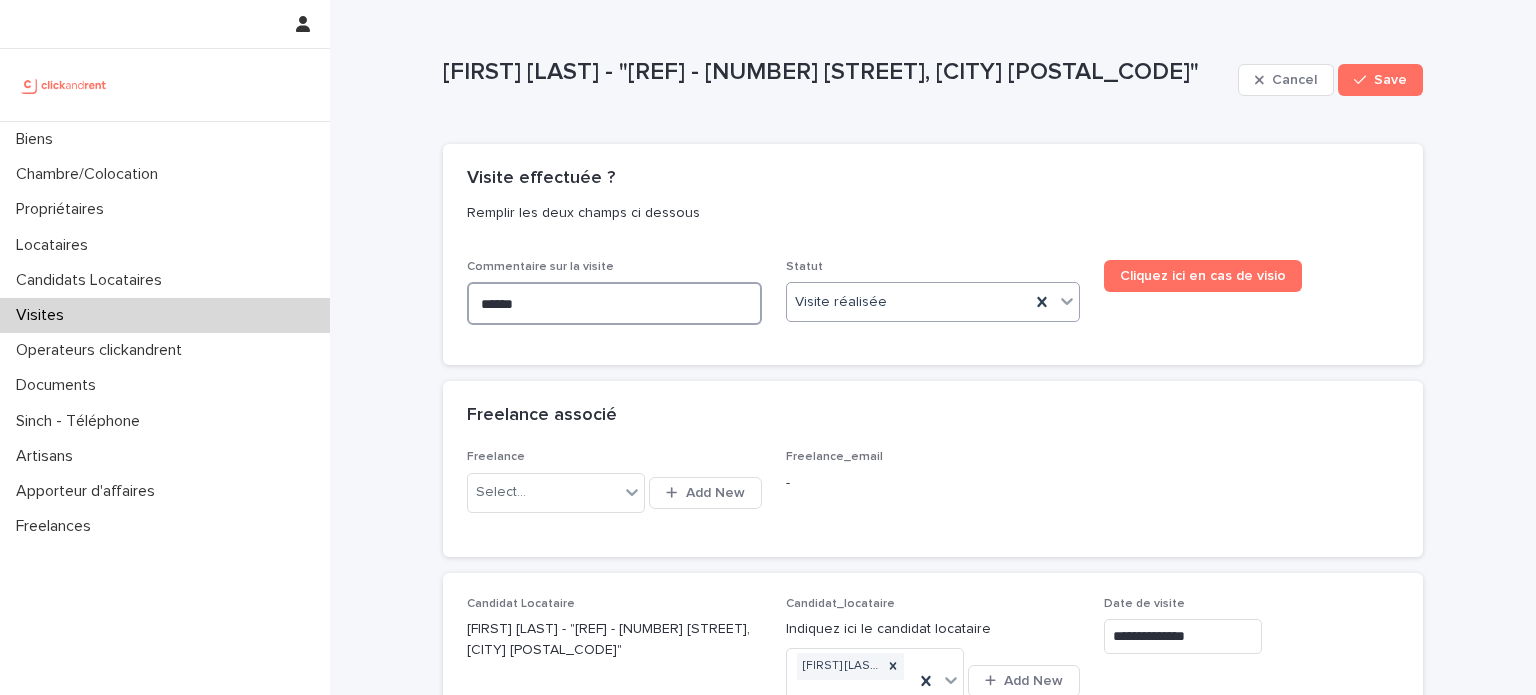 type on "*******" 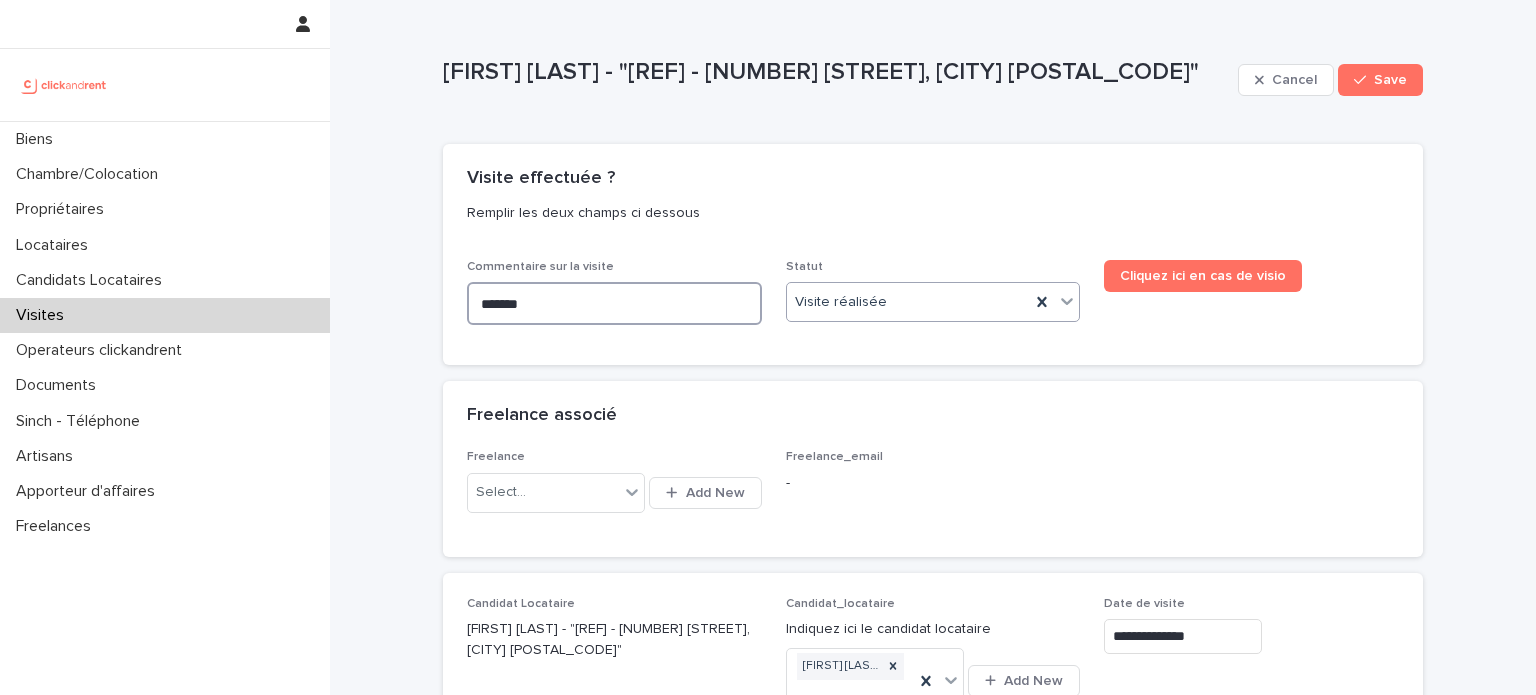type on "******" 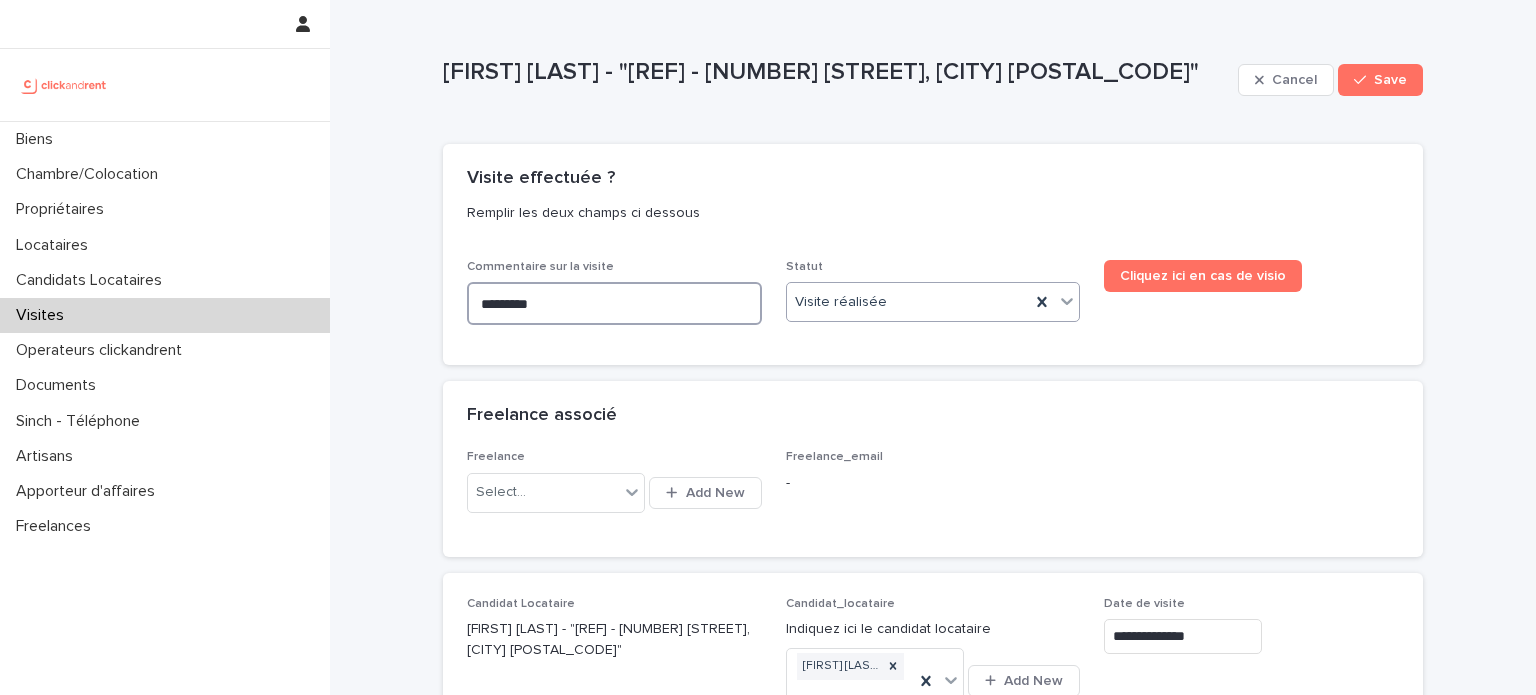 type on "*********" 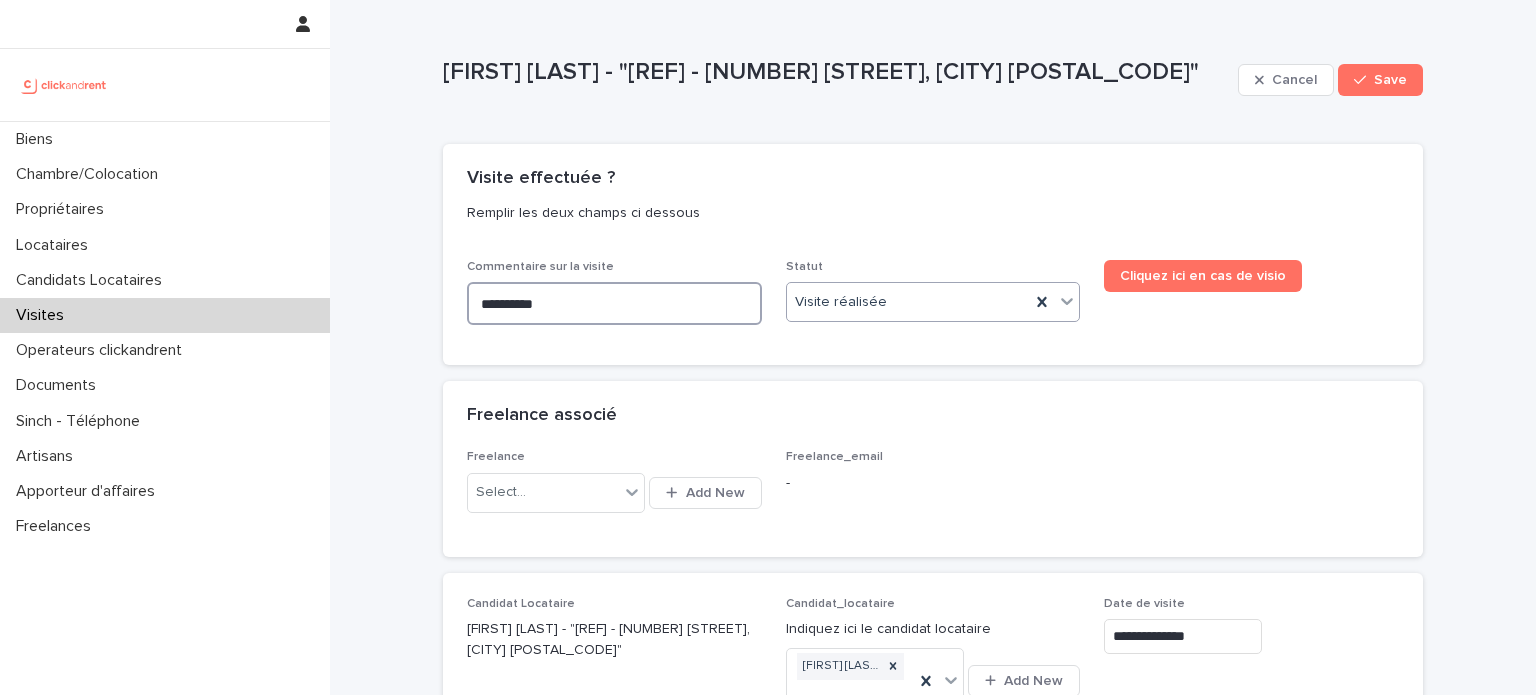type on "*********" 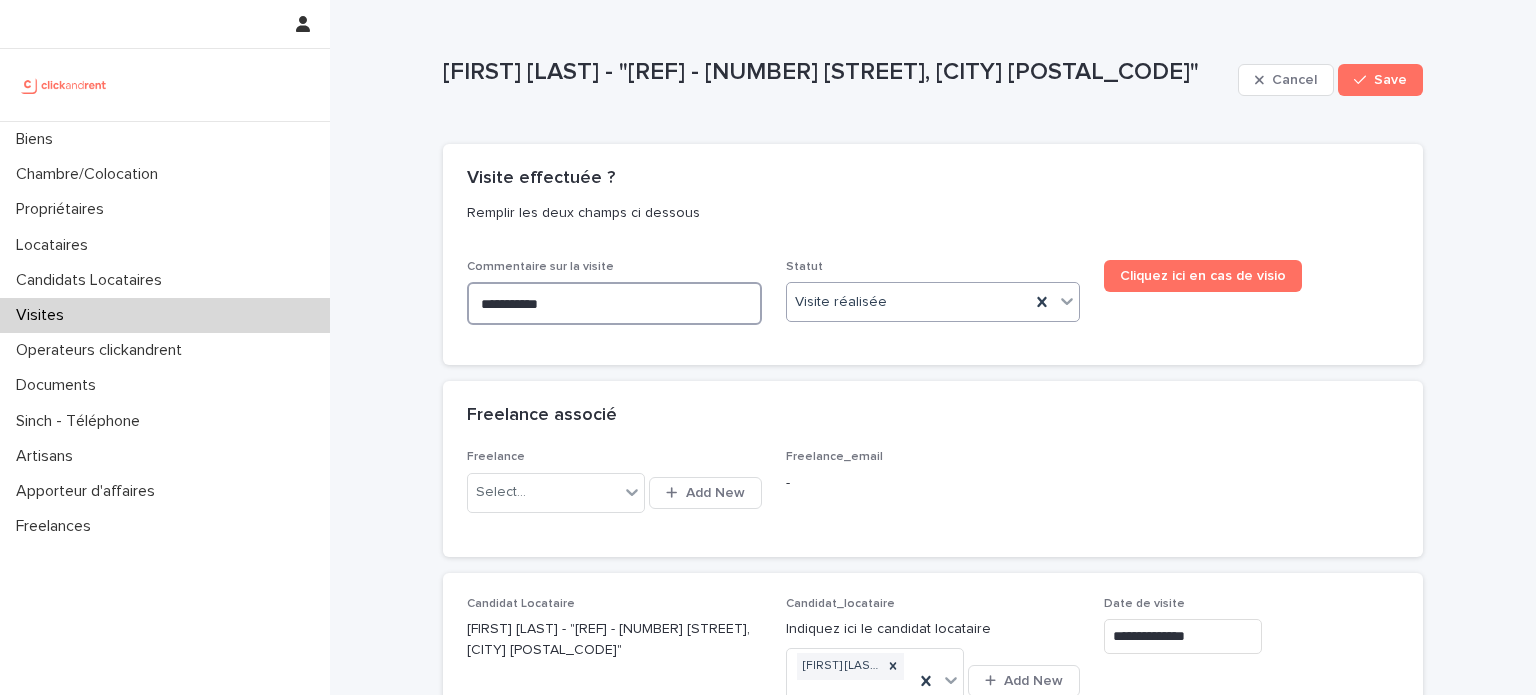 type on "**********" 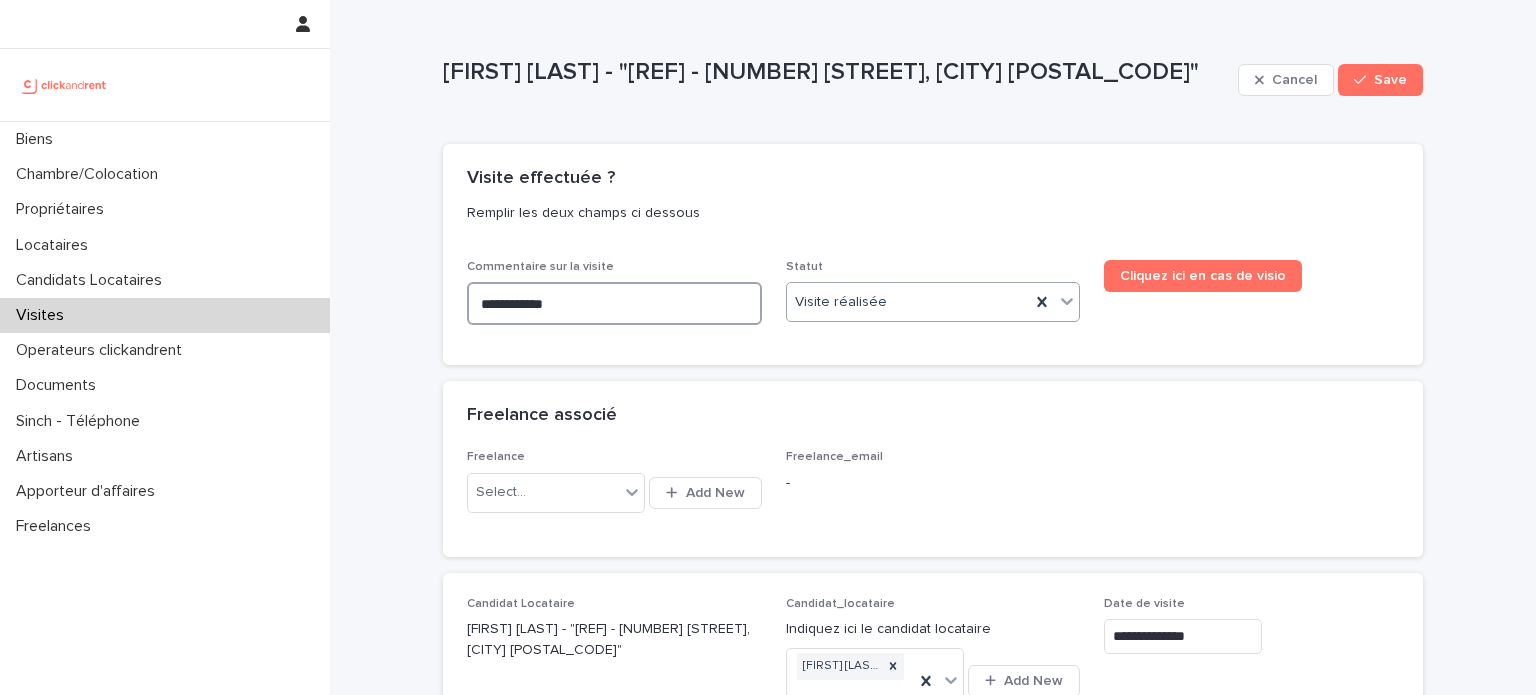 type on "**********" 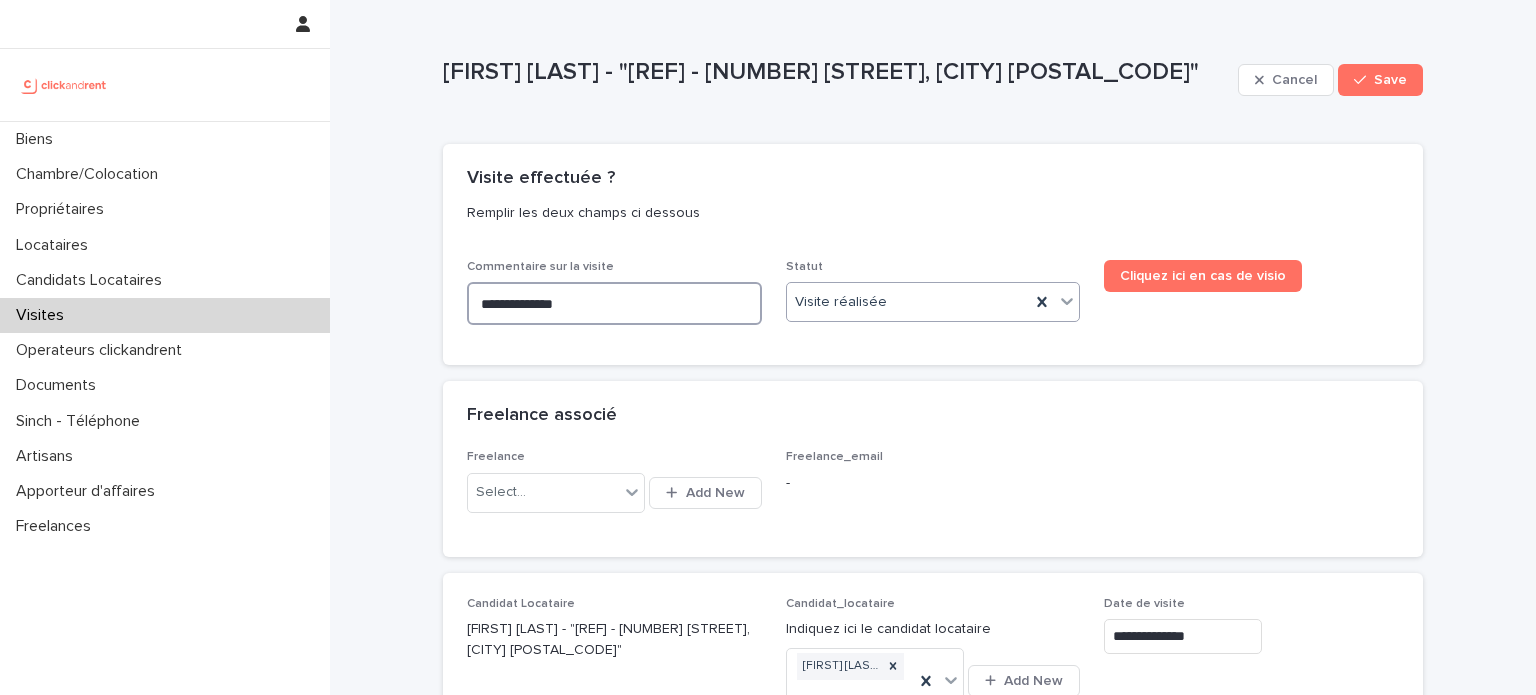 type on "**********" 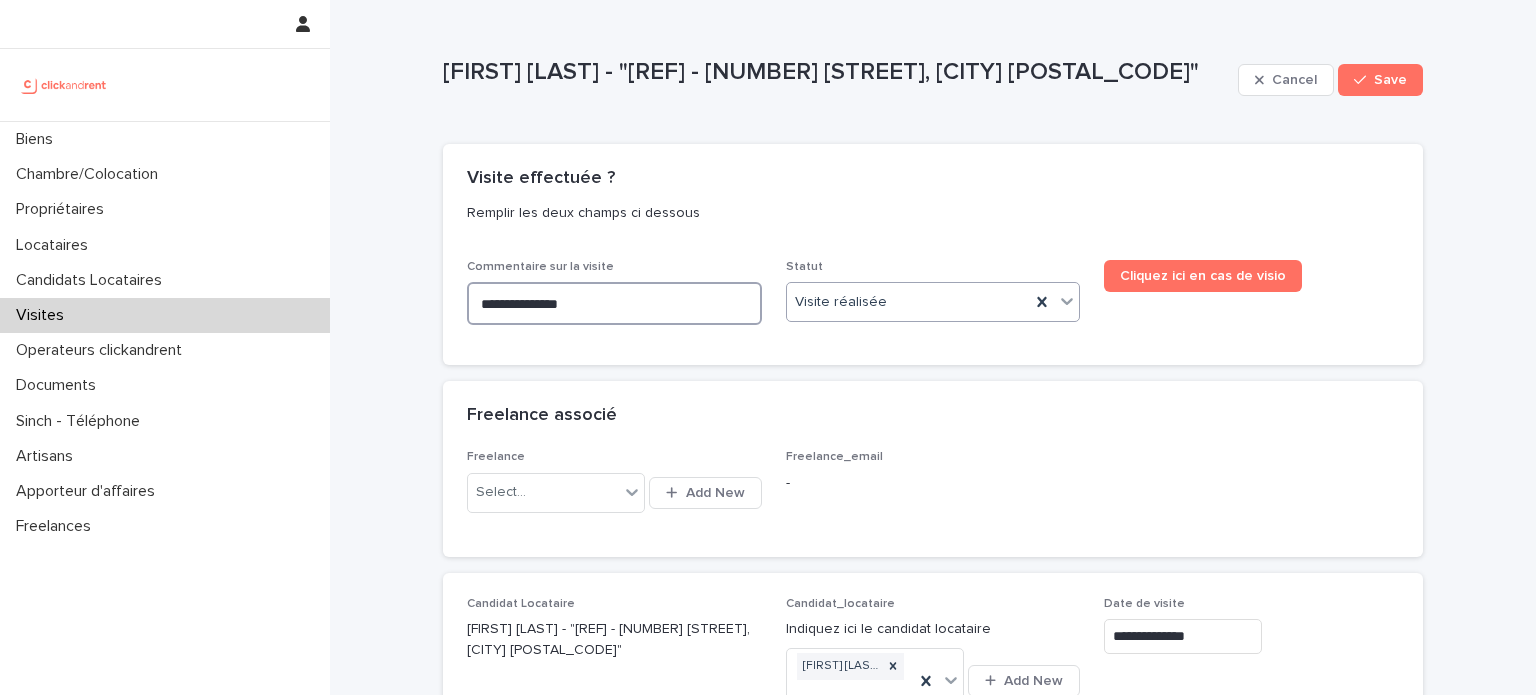 type on "**********" 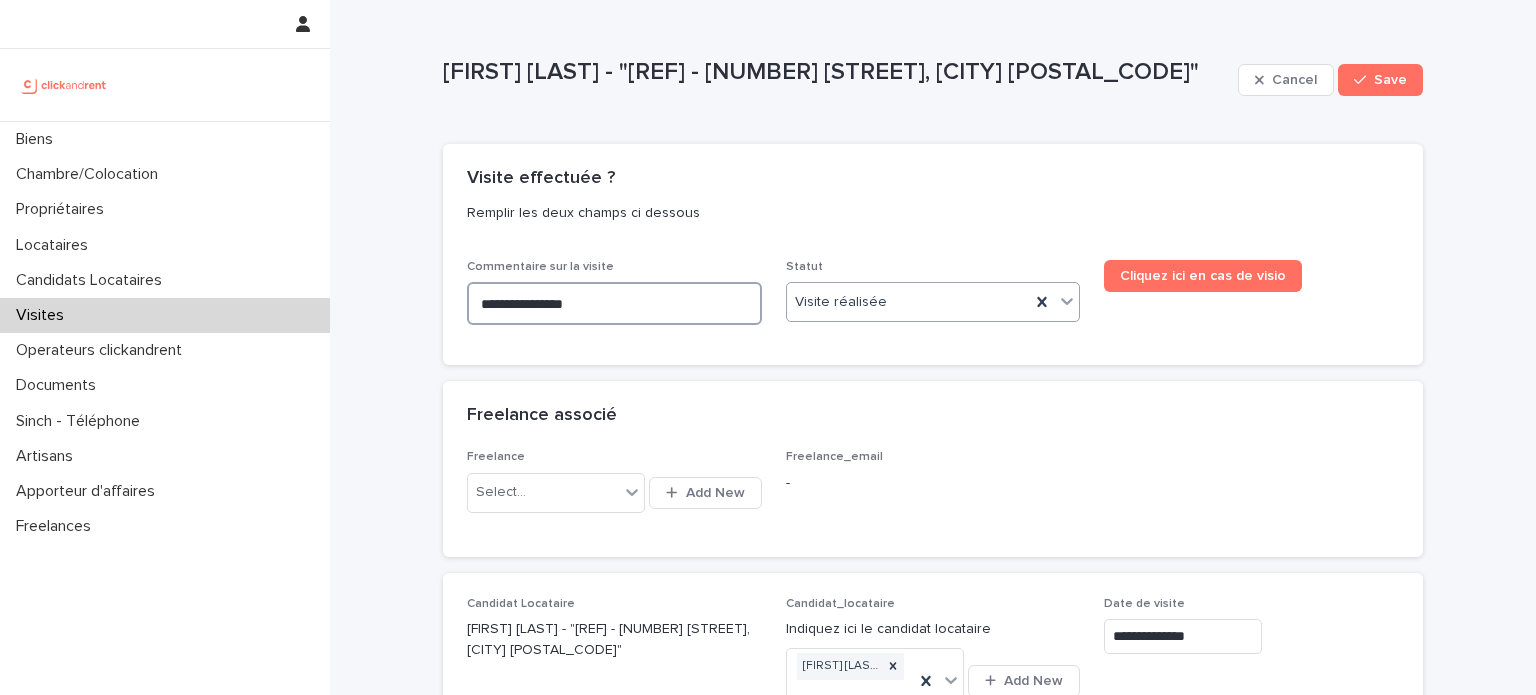 type on "**********" 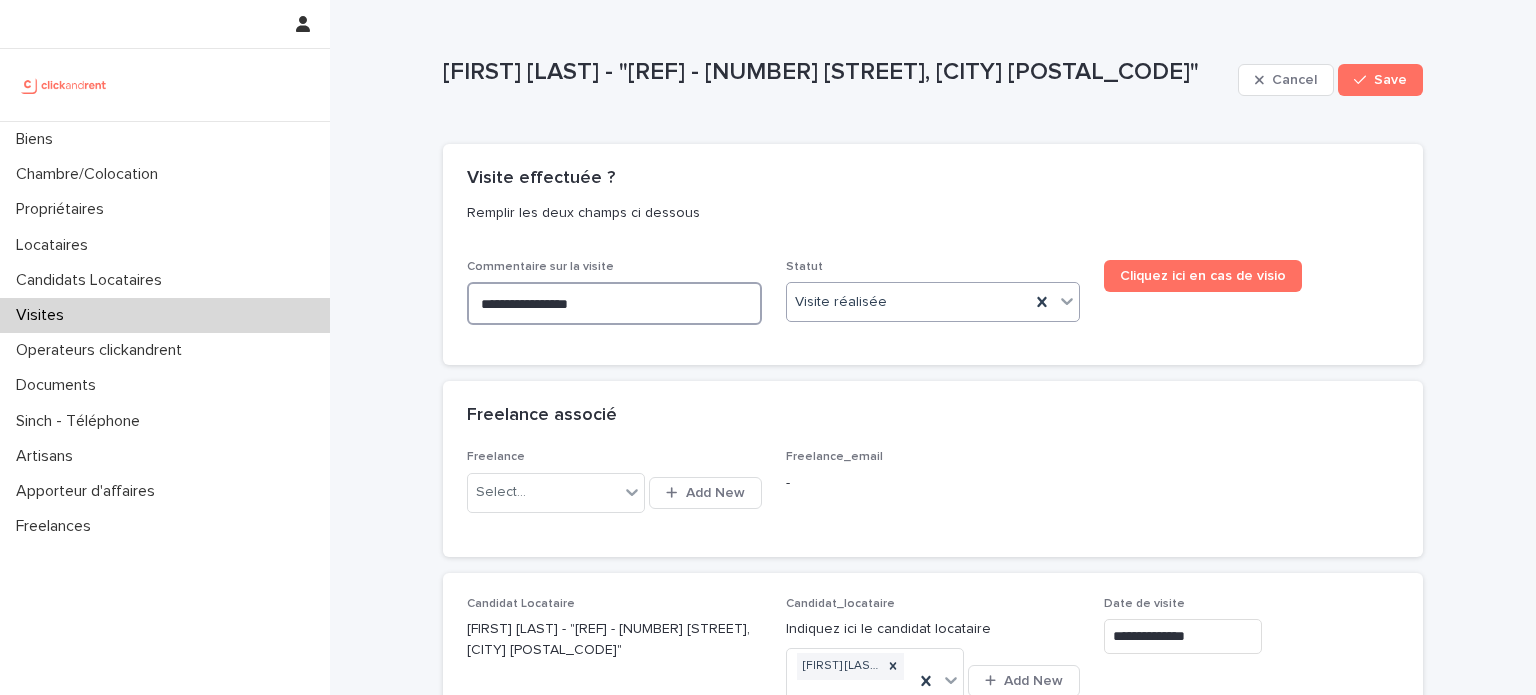 type on "**********" 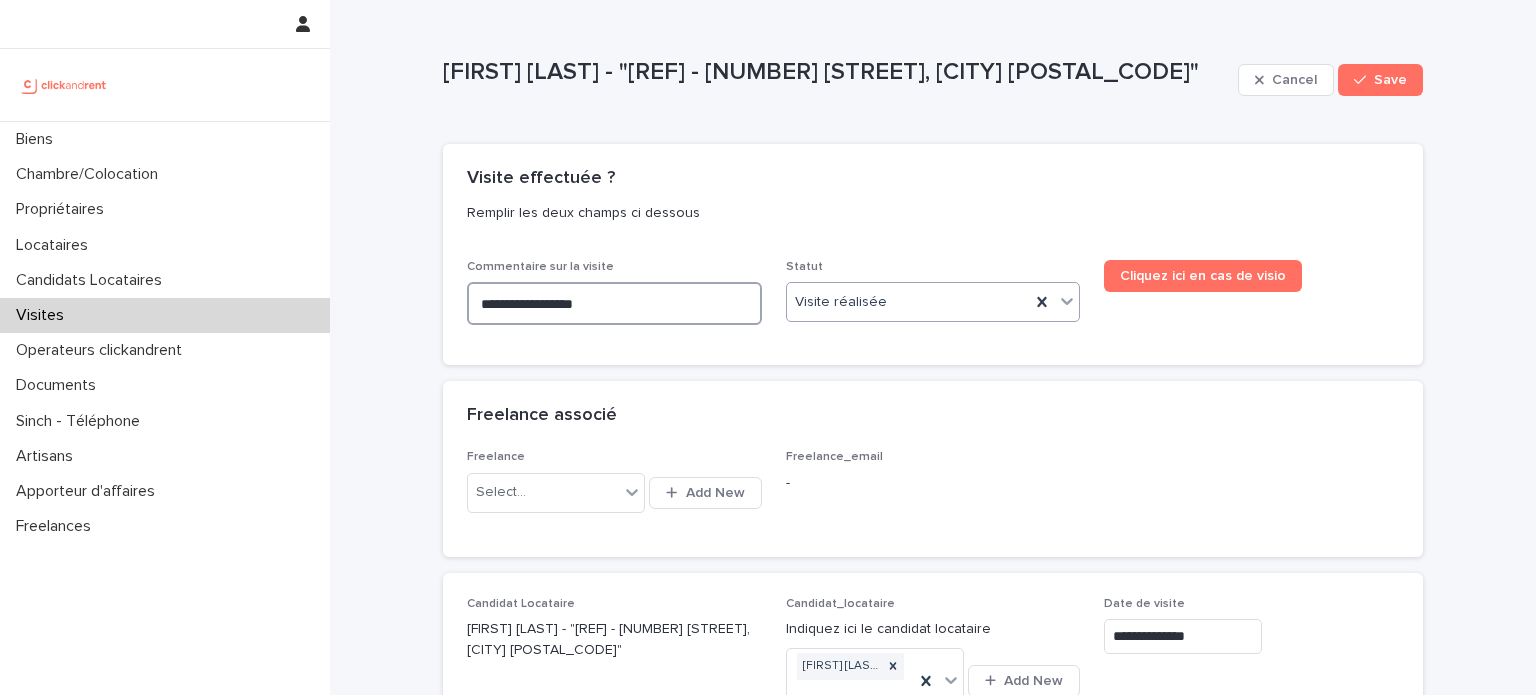type on "**********" 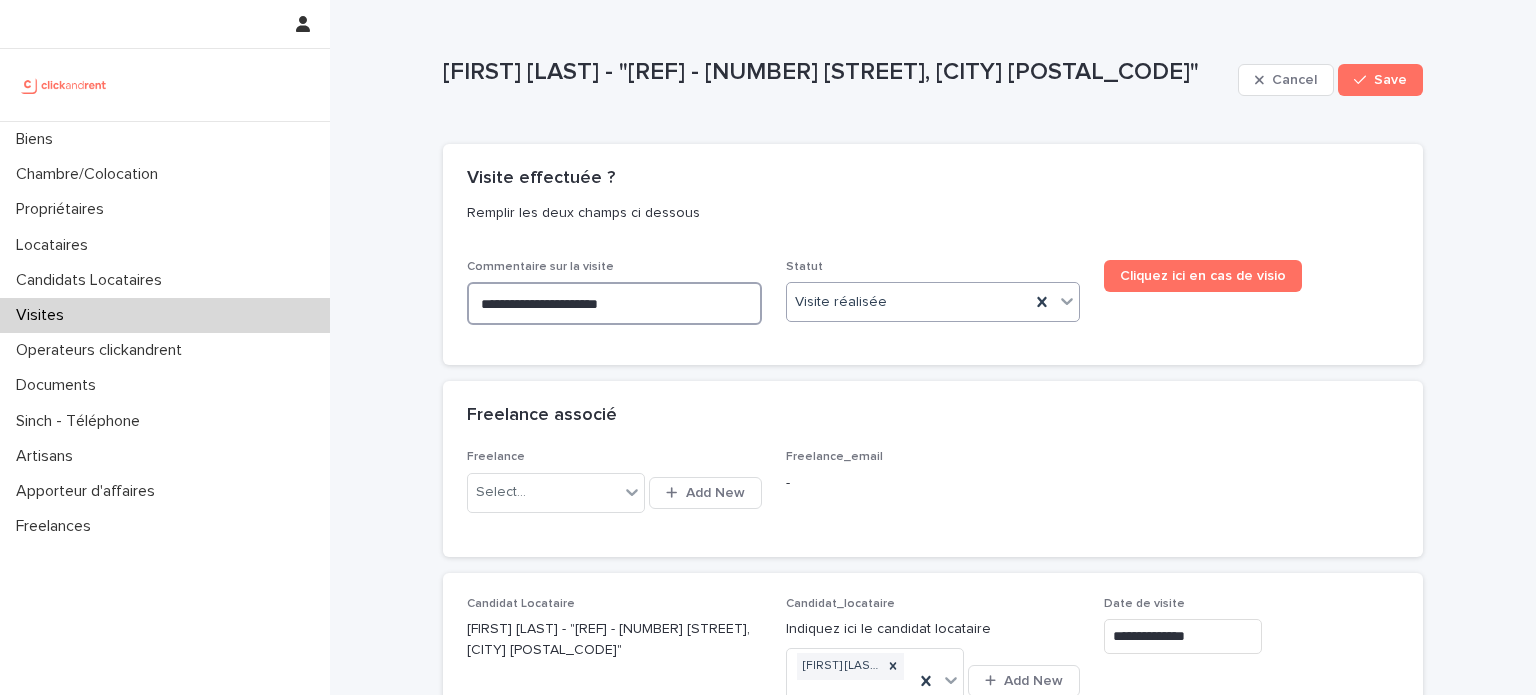 type on "**********" 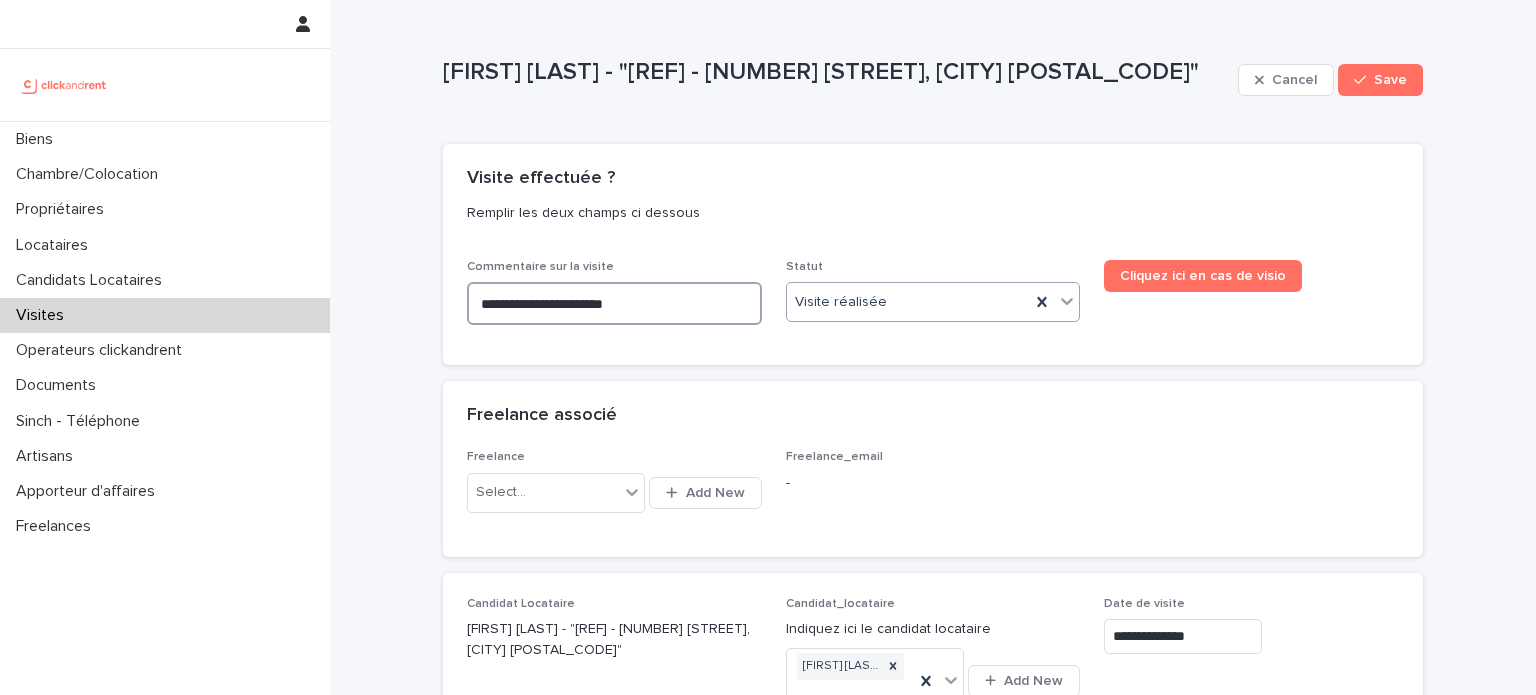 type on "**********" 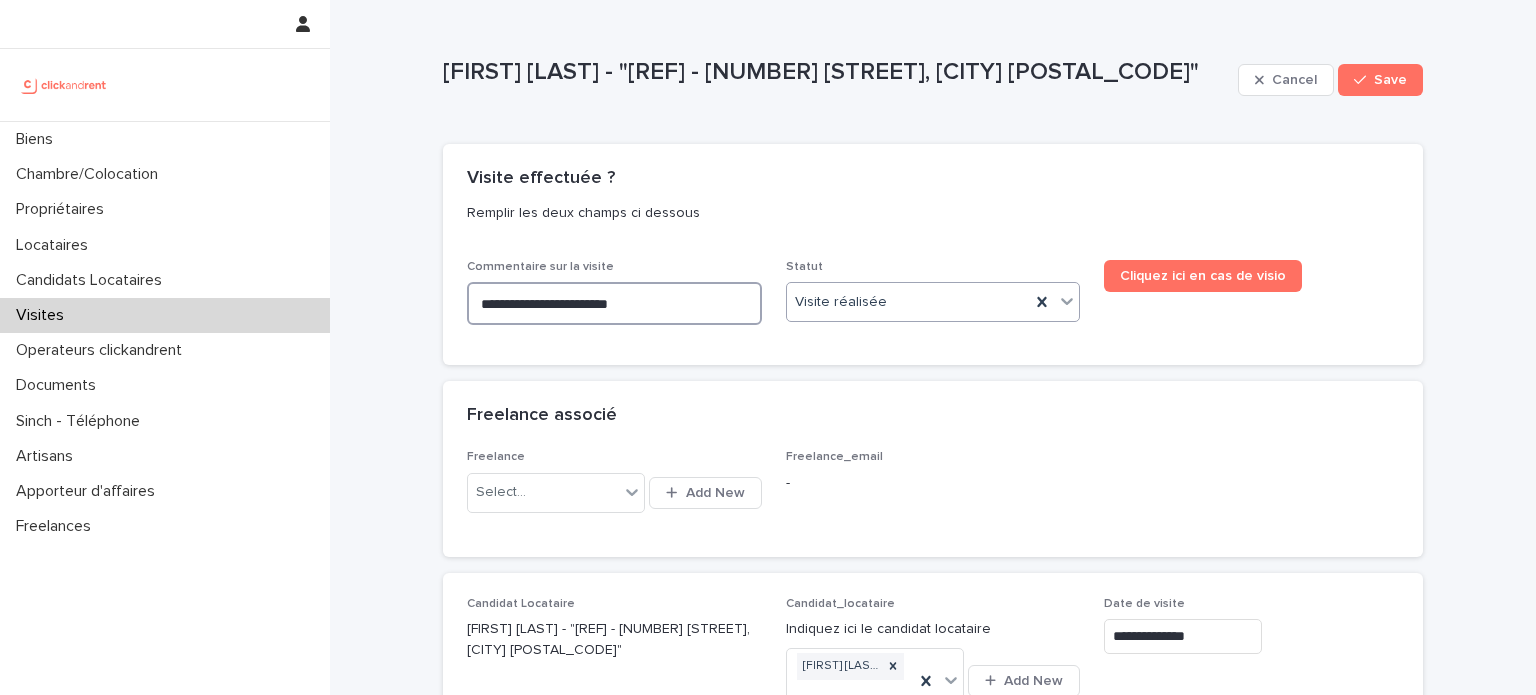 type on "**********" 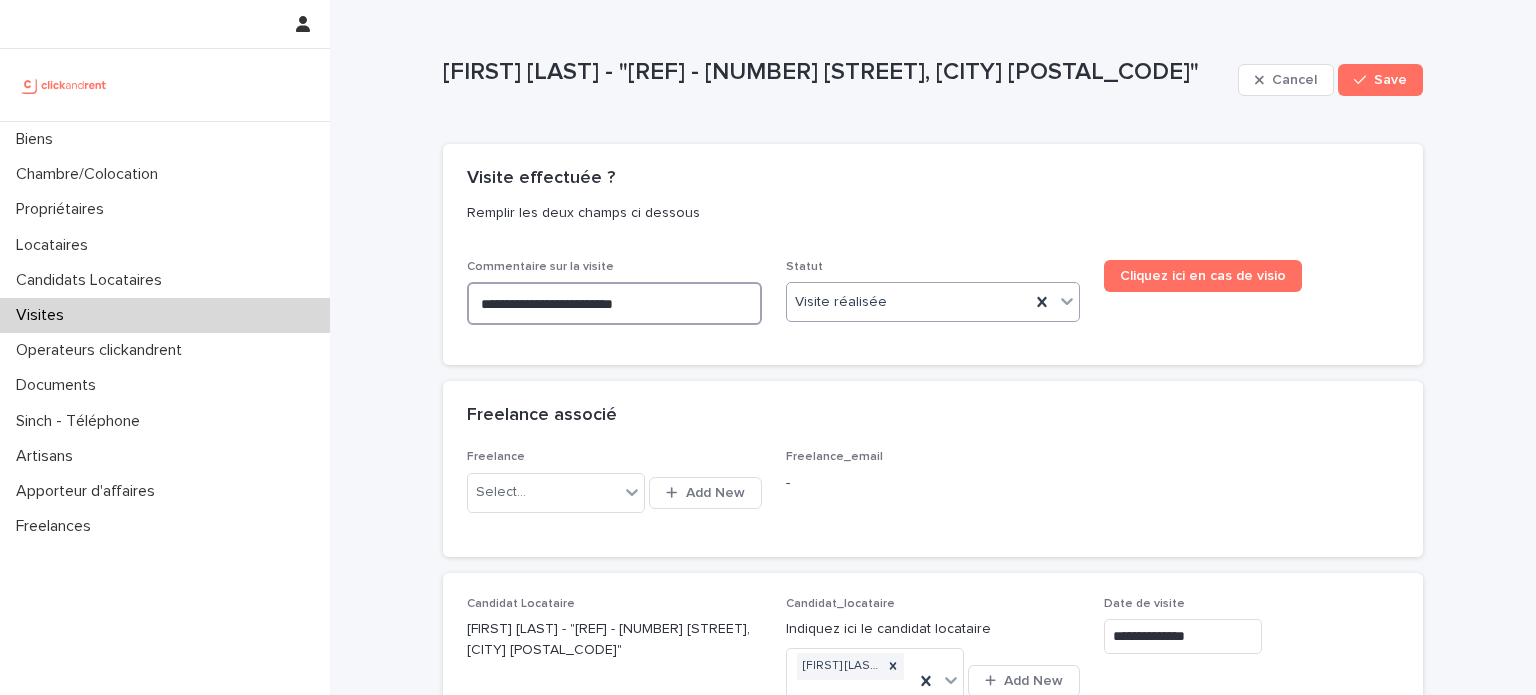 type on "**********" 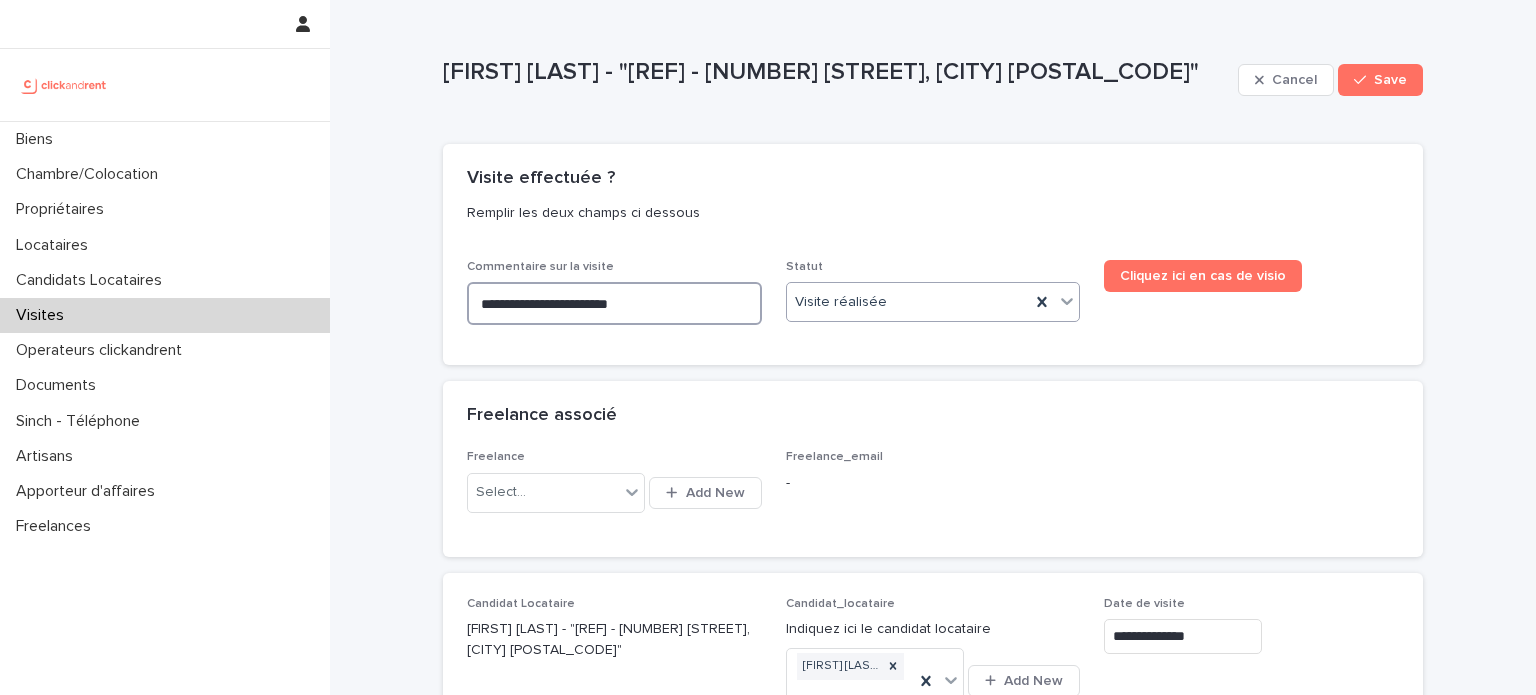 type on "**********" 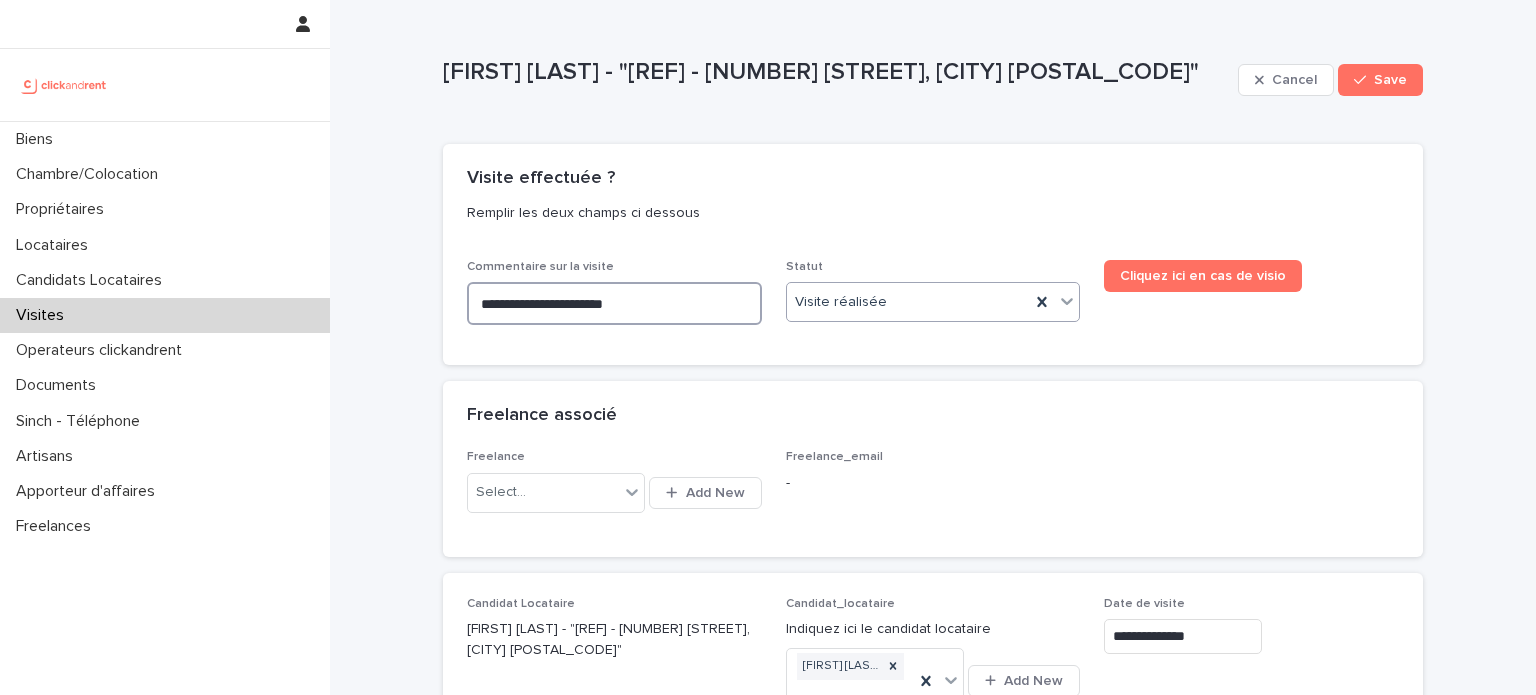 type on "**********" 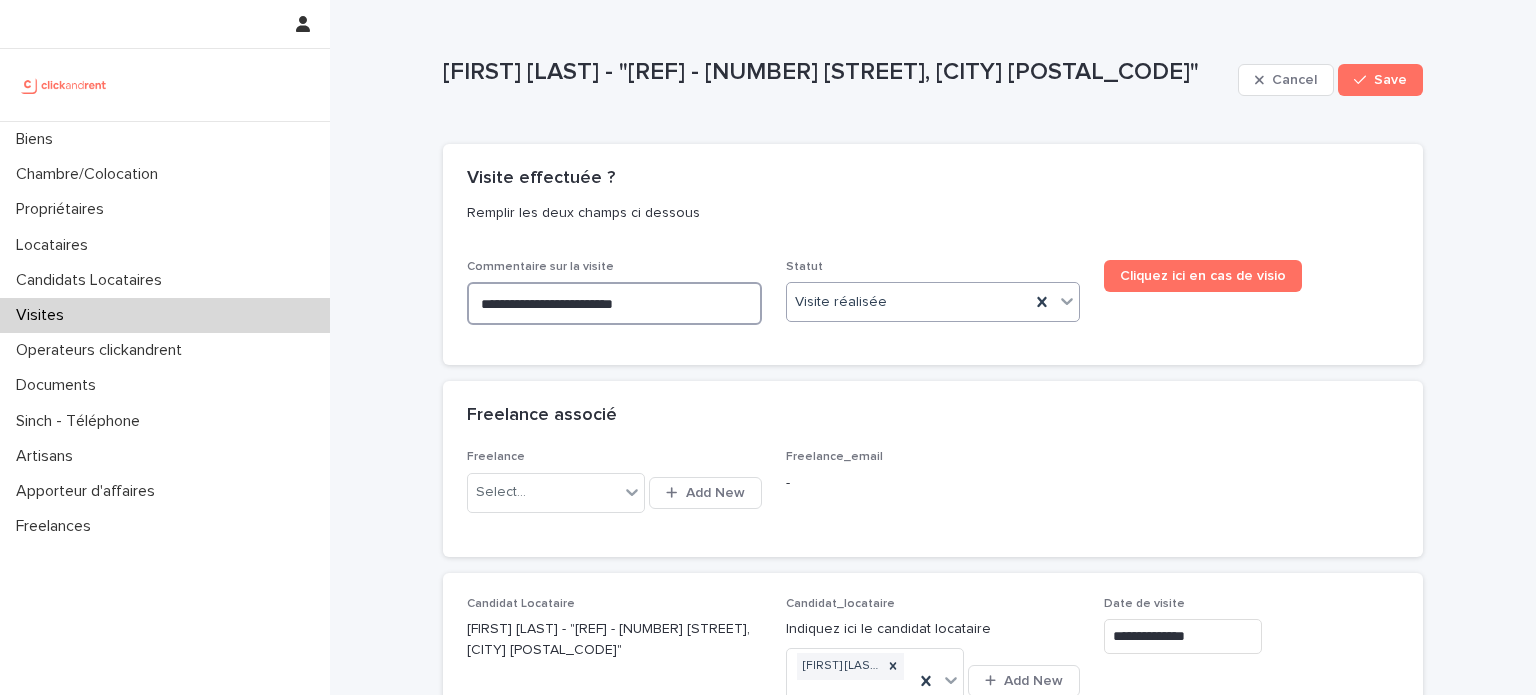 type on "**********" 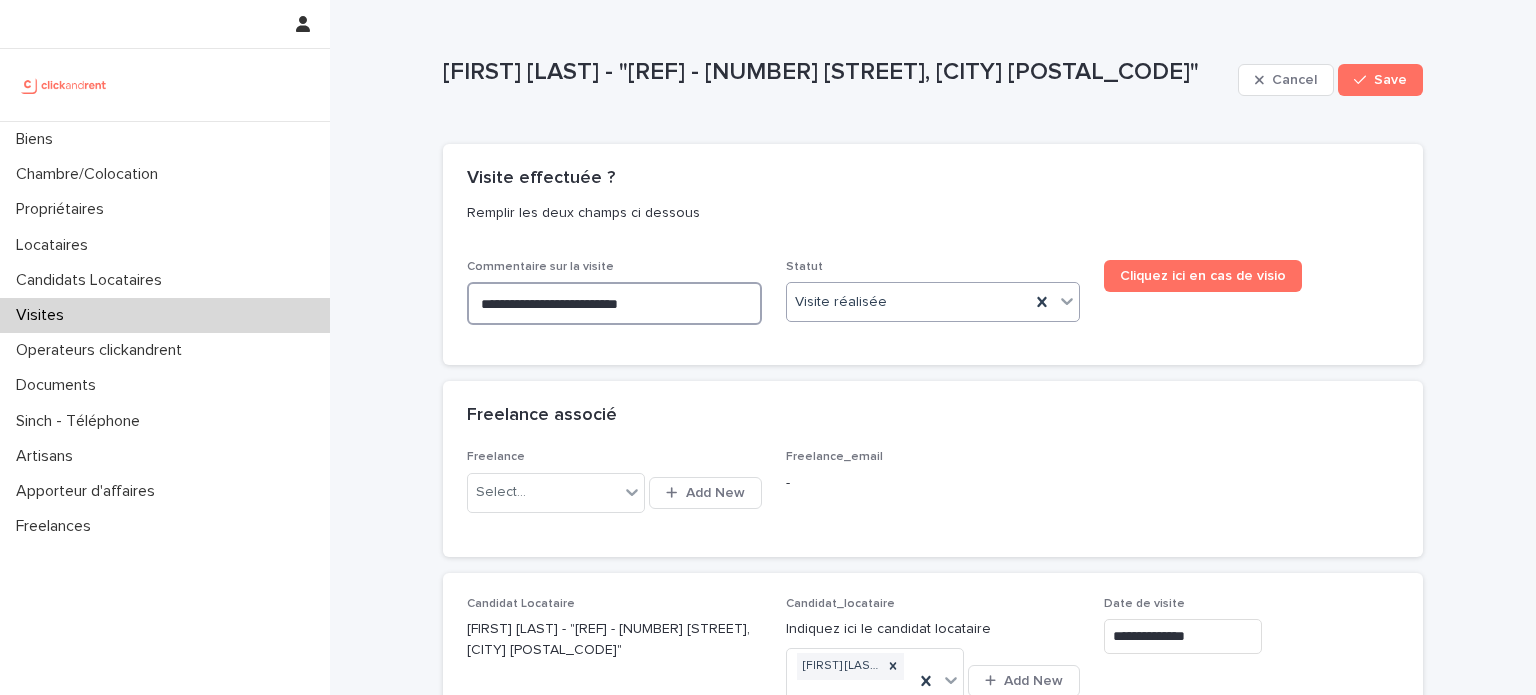 type on "**********" 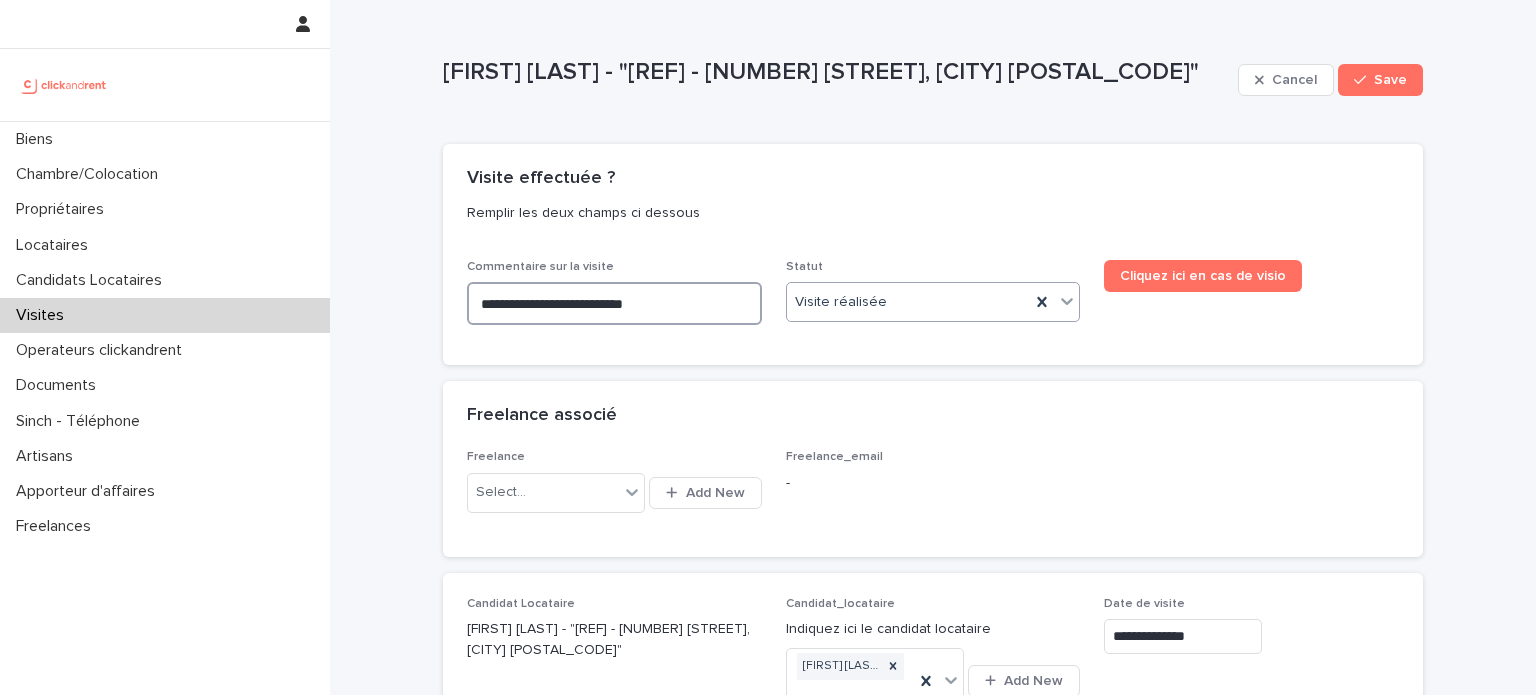 type on "**********" 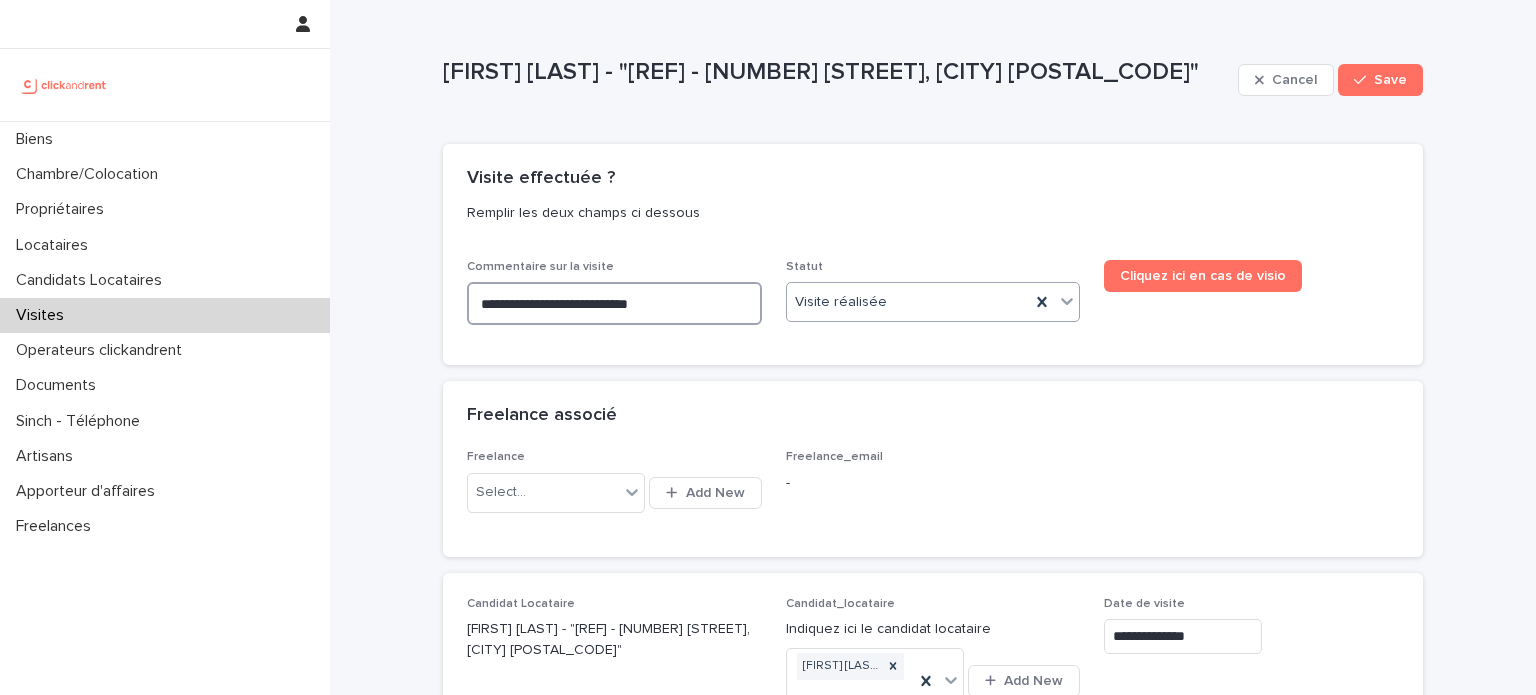 type on "**********" 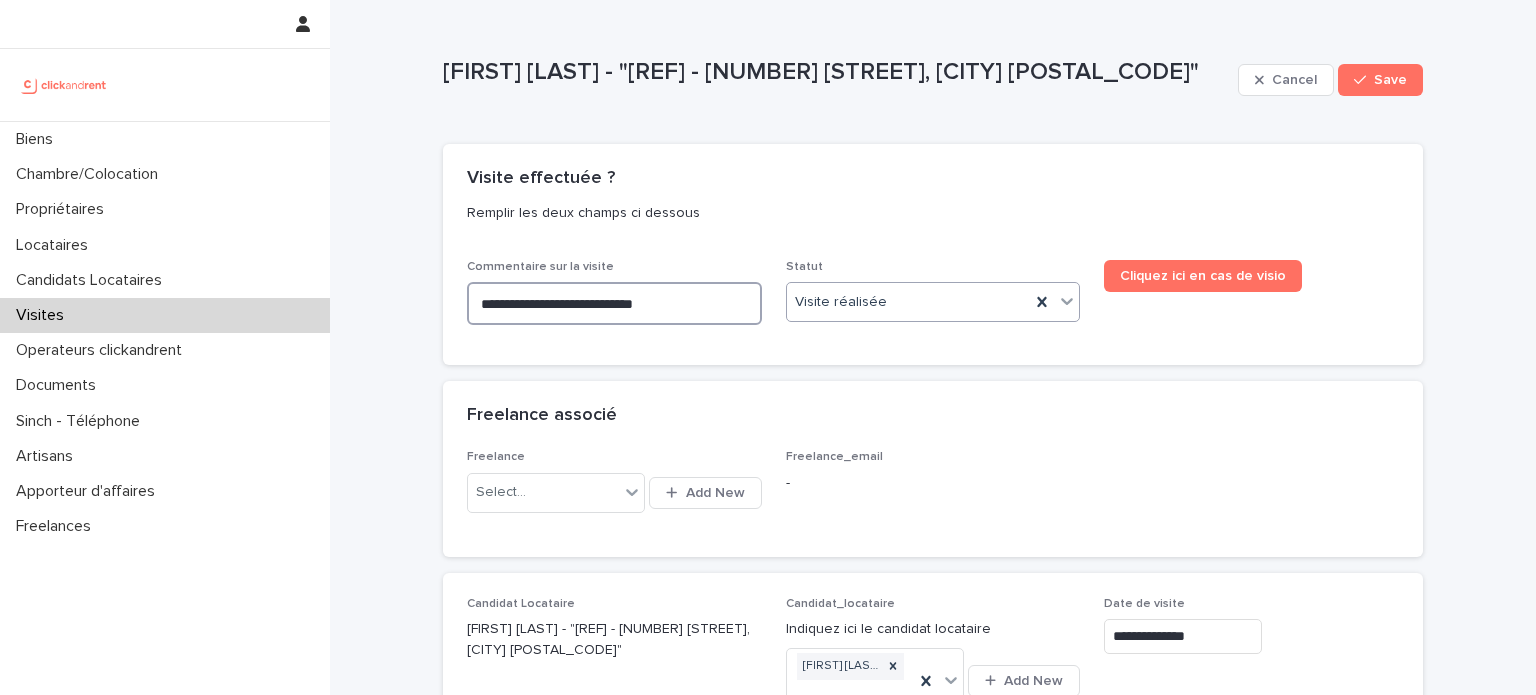 type on "**********" 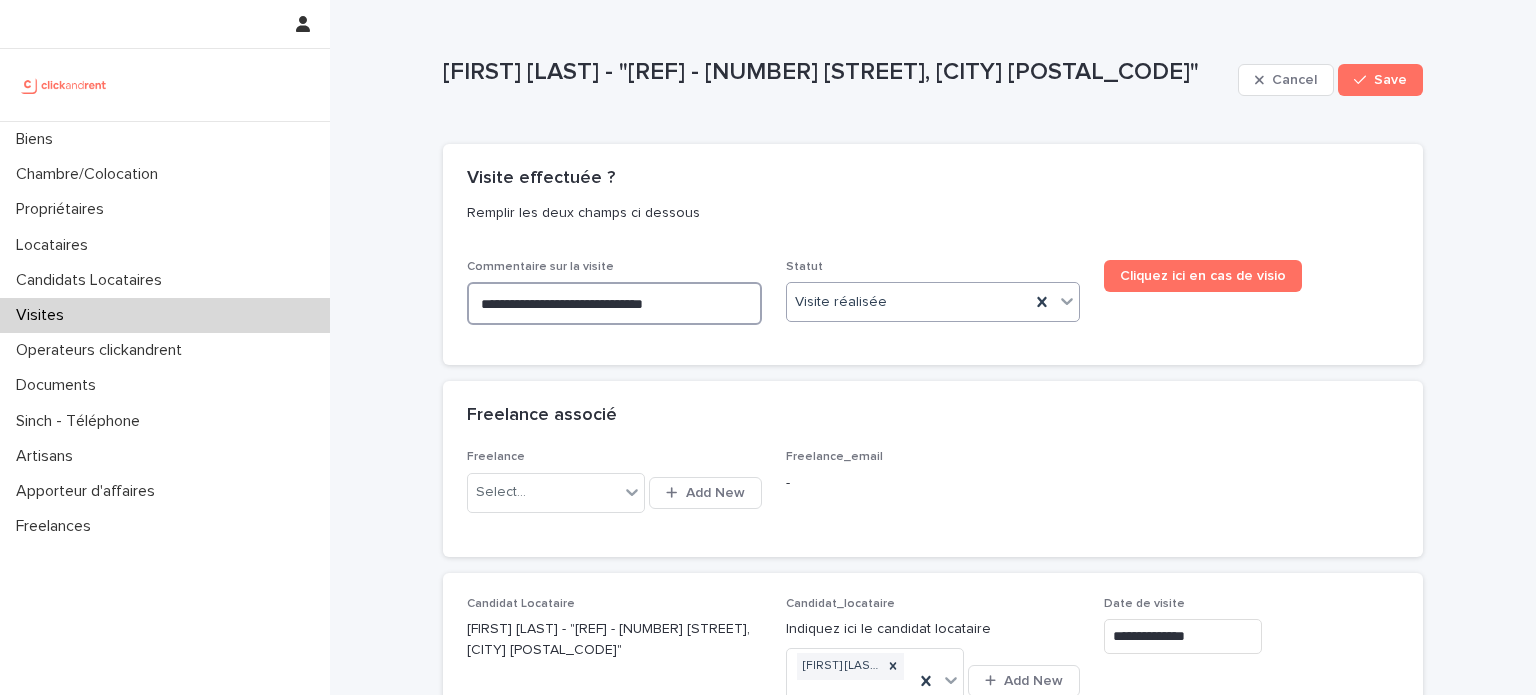 type on "**********" 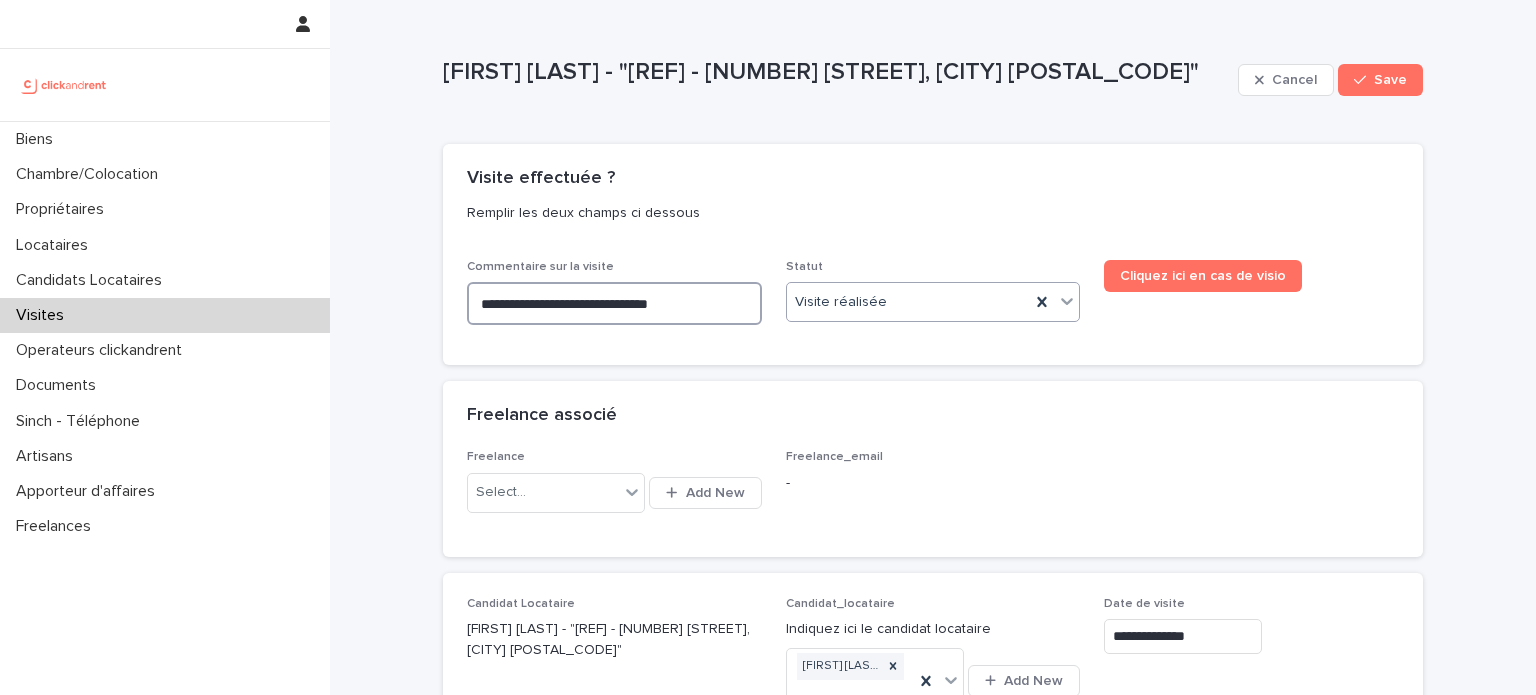 type on "**********" 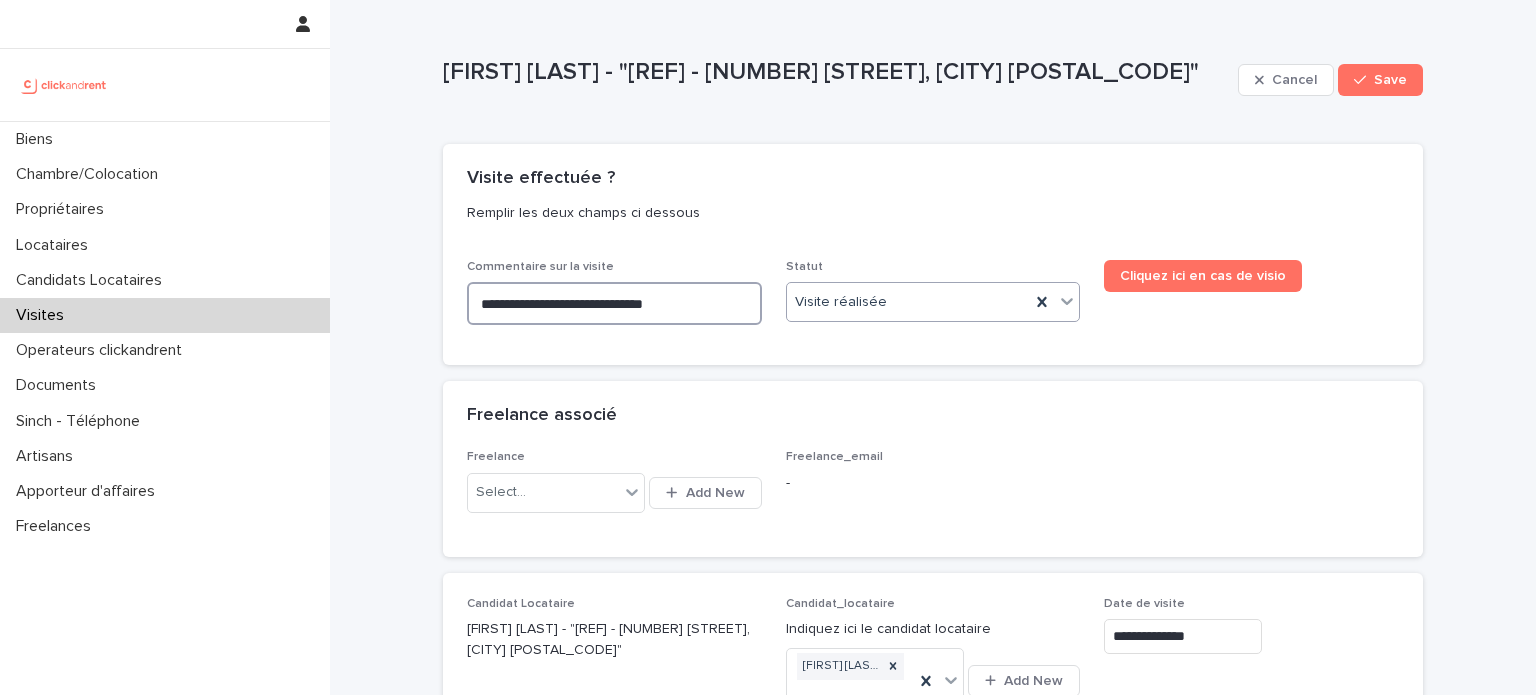 type on "**********" 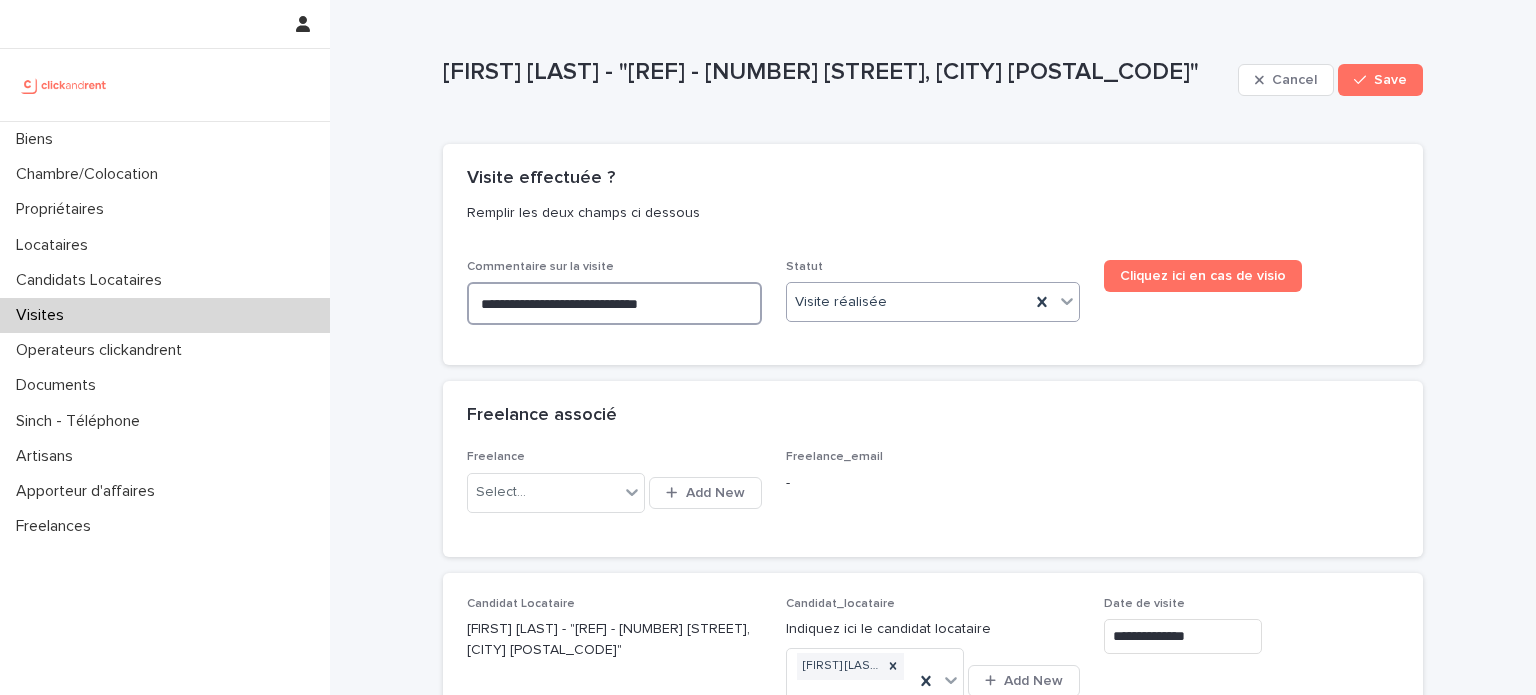 type on "**********" 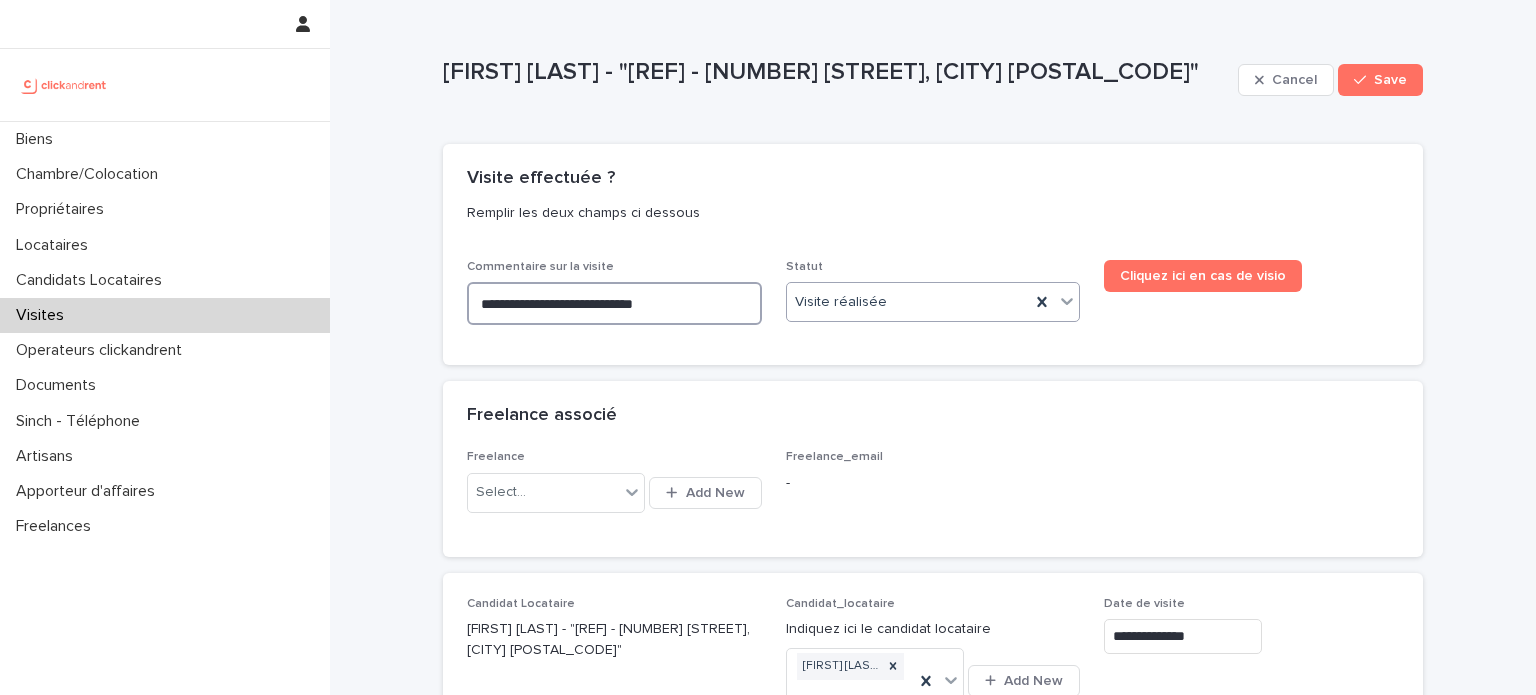 type on "**********" 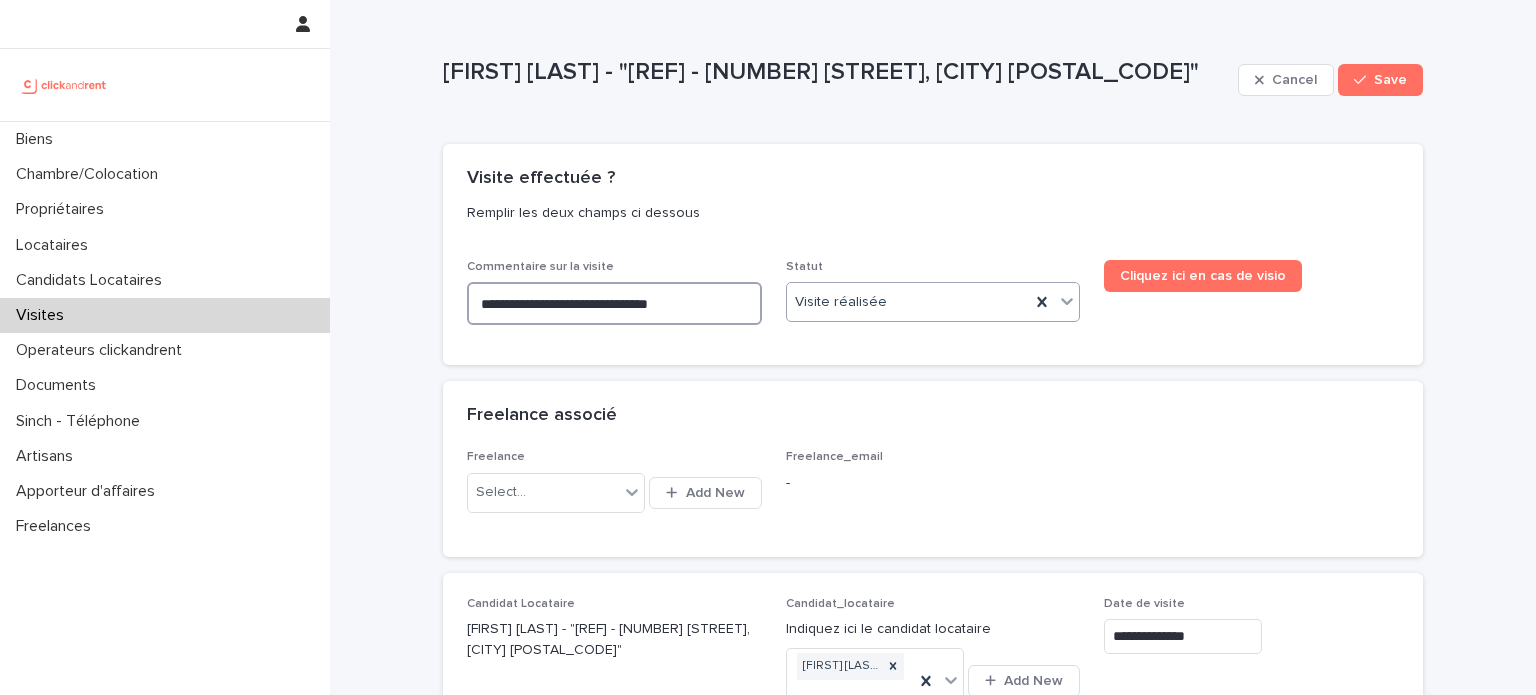type on "**********" 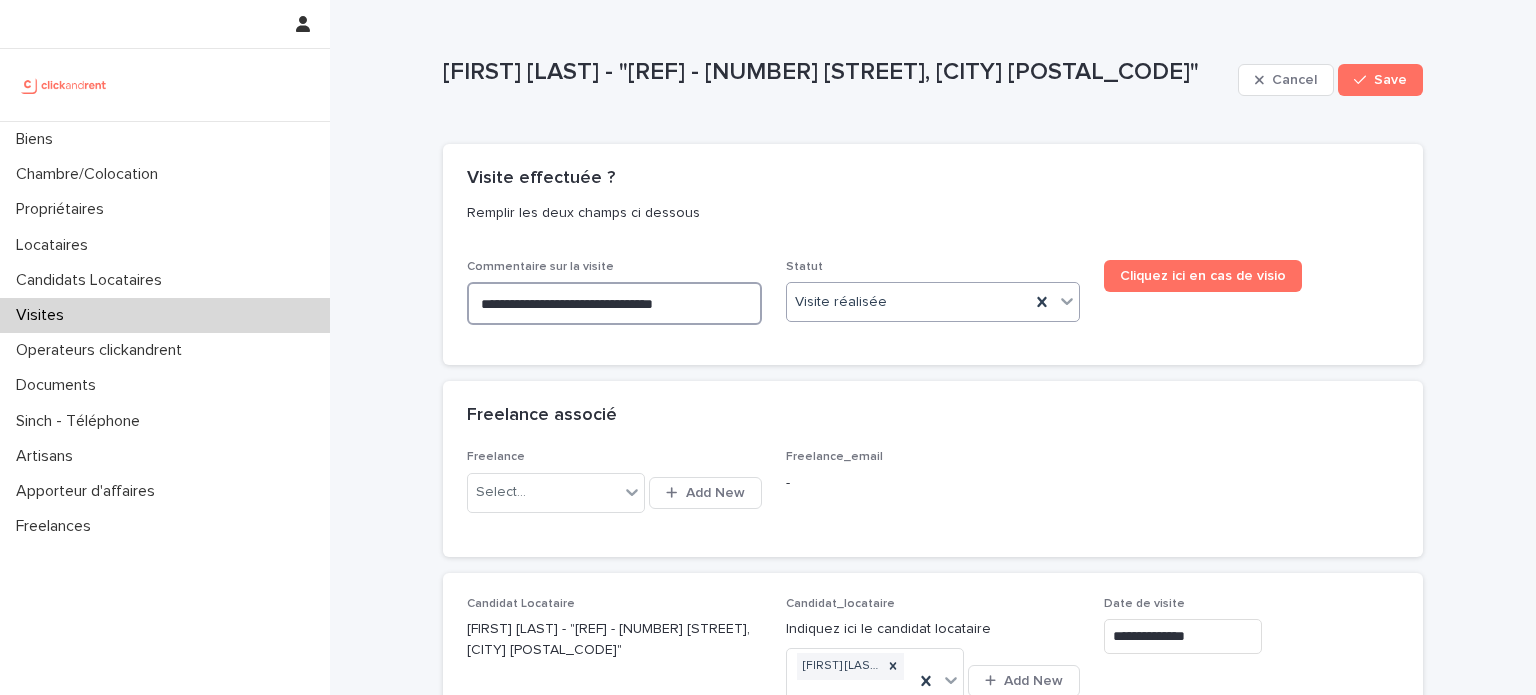 type on "**********" 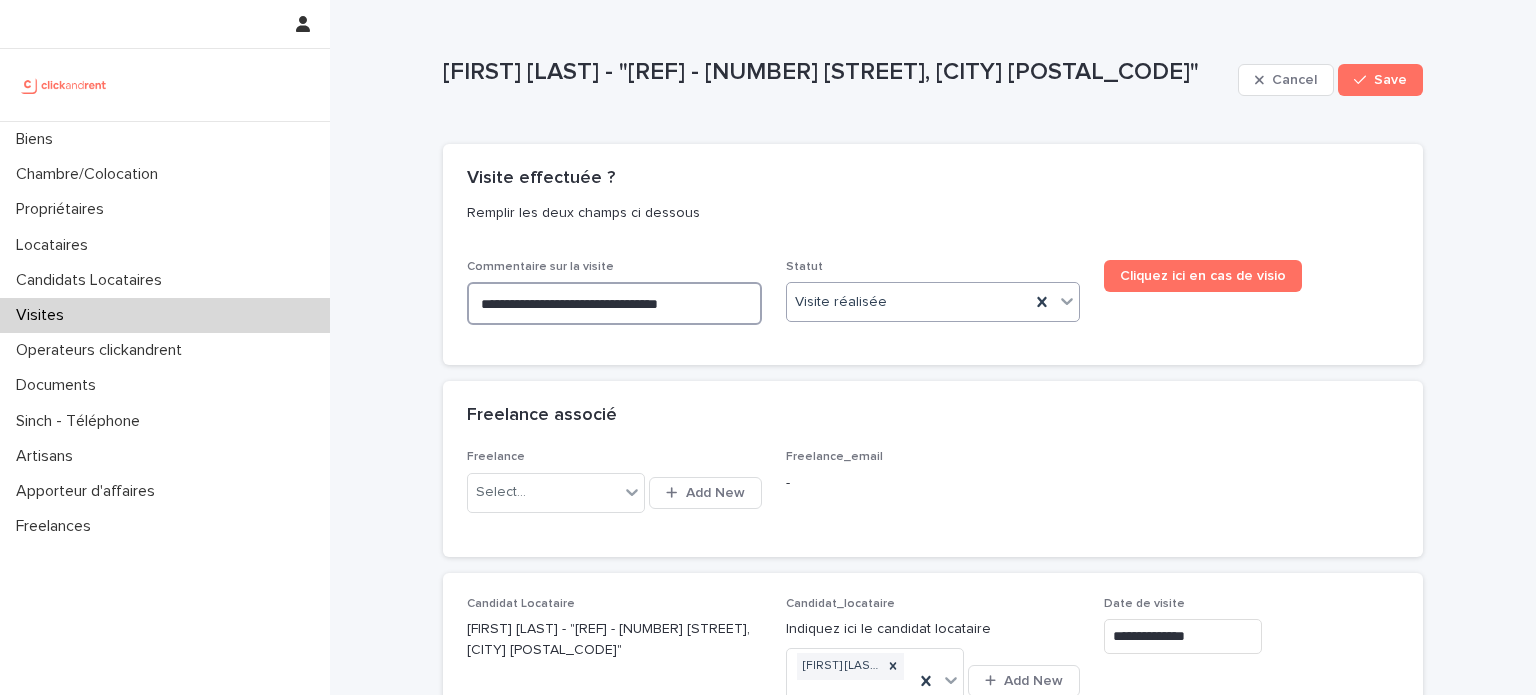 type on "**********" 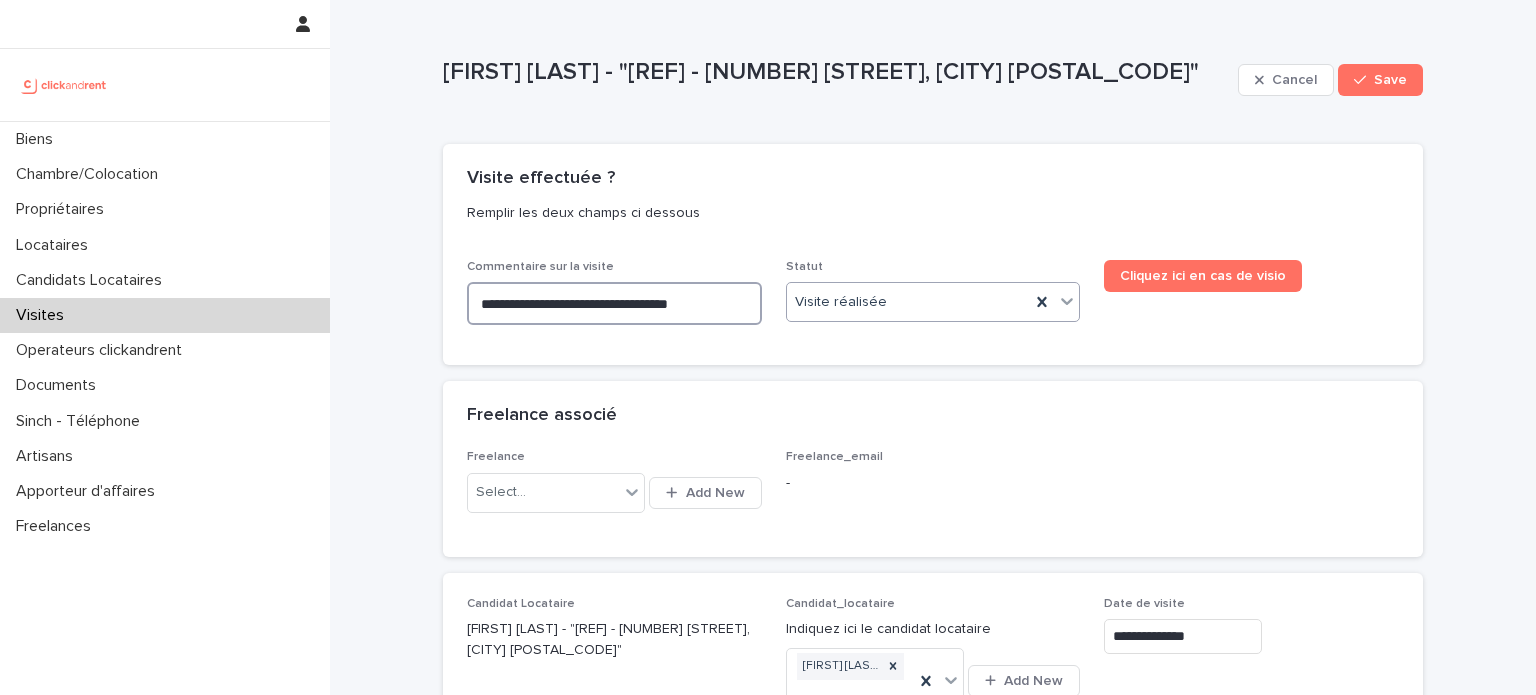 type on "**********" 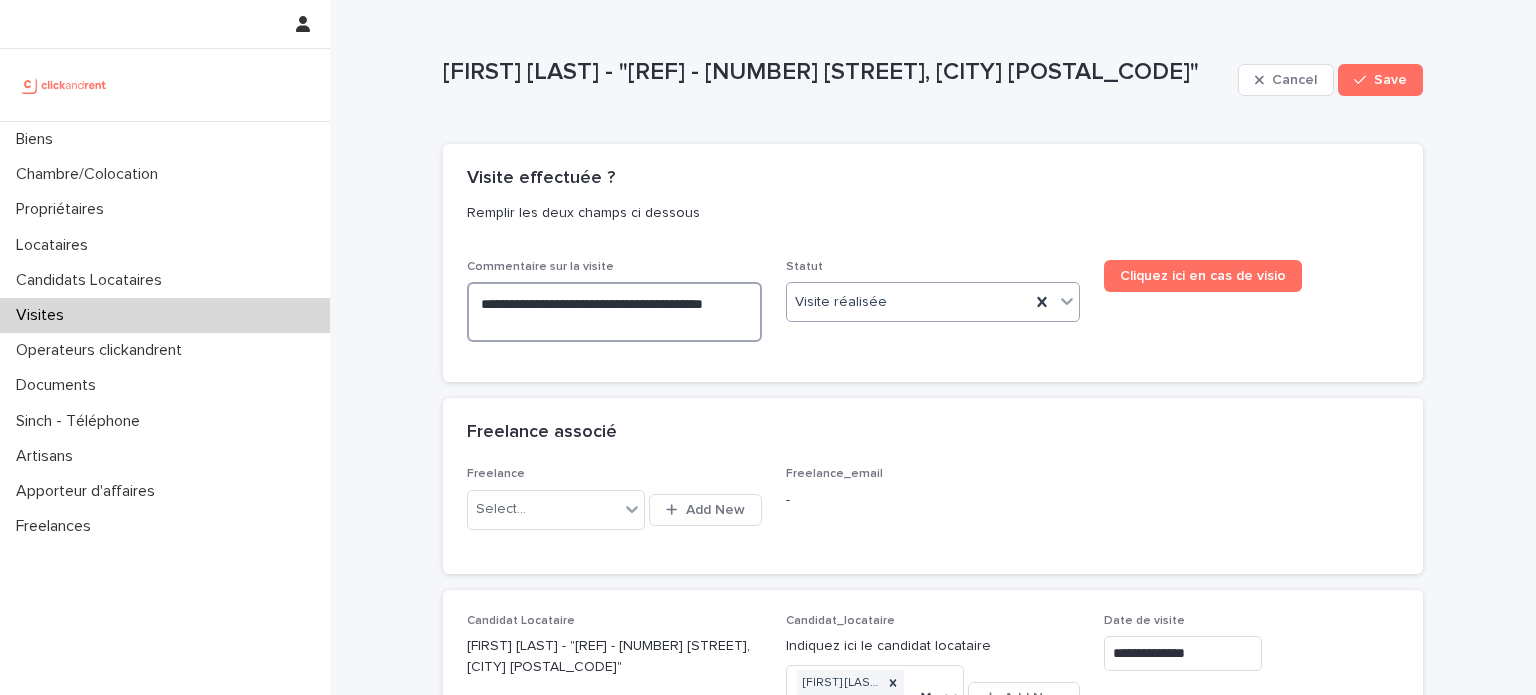 type on "**********" 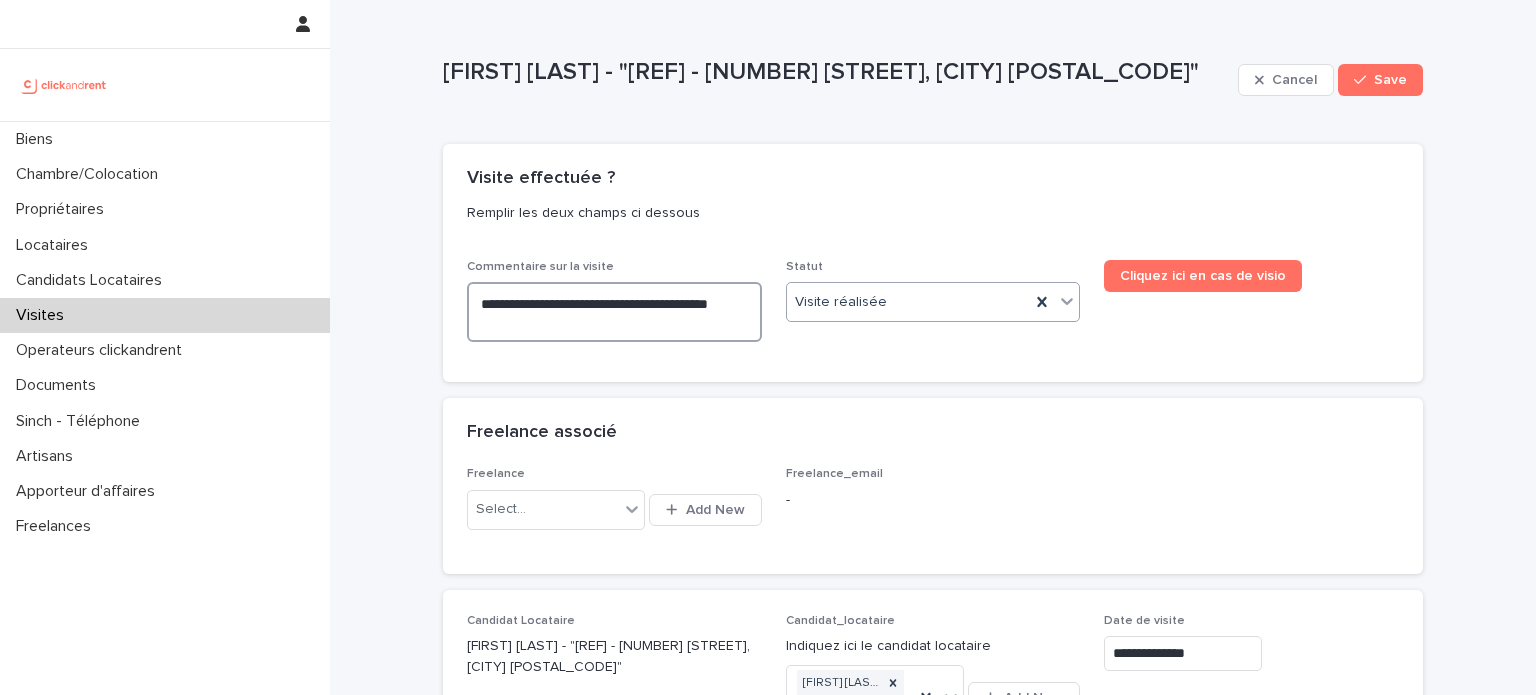 type on "**********" 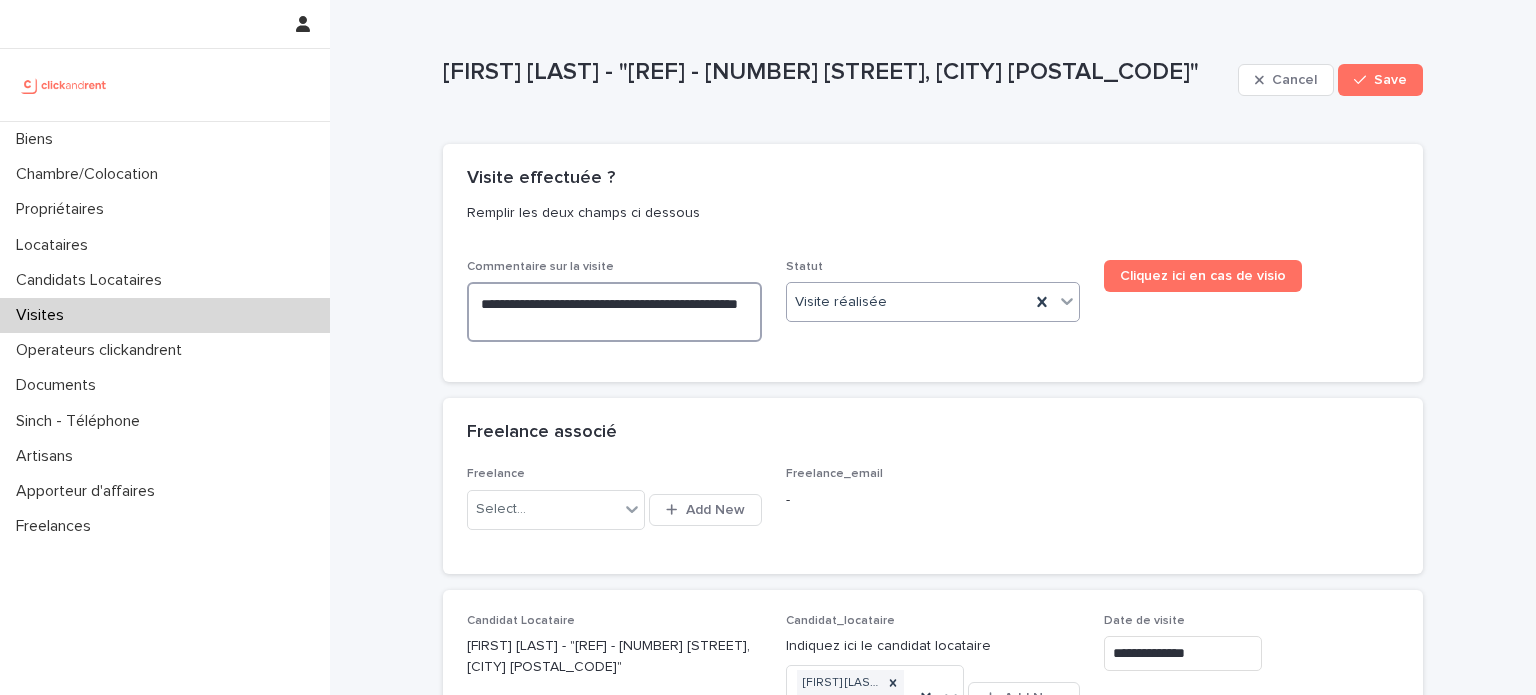 type on "**********" 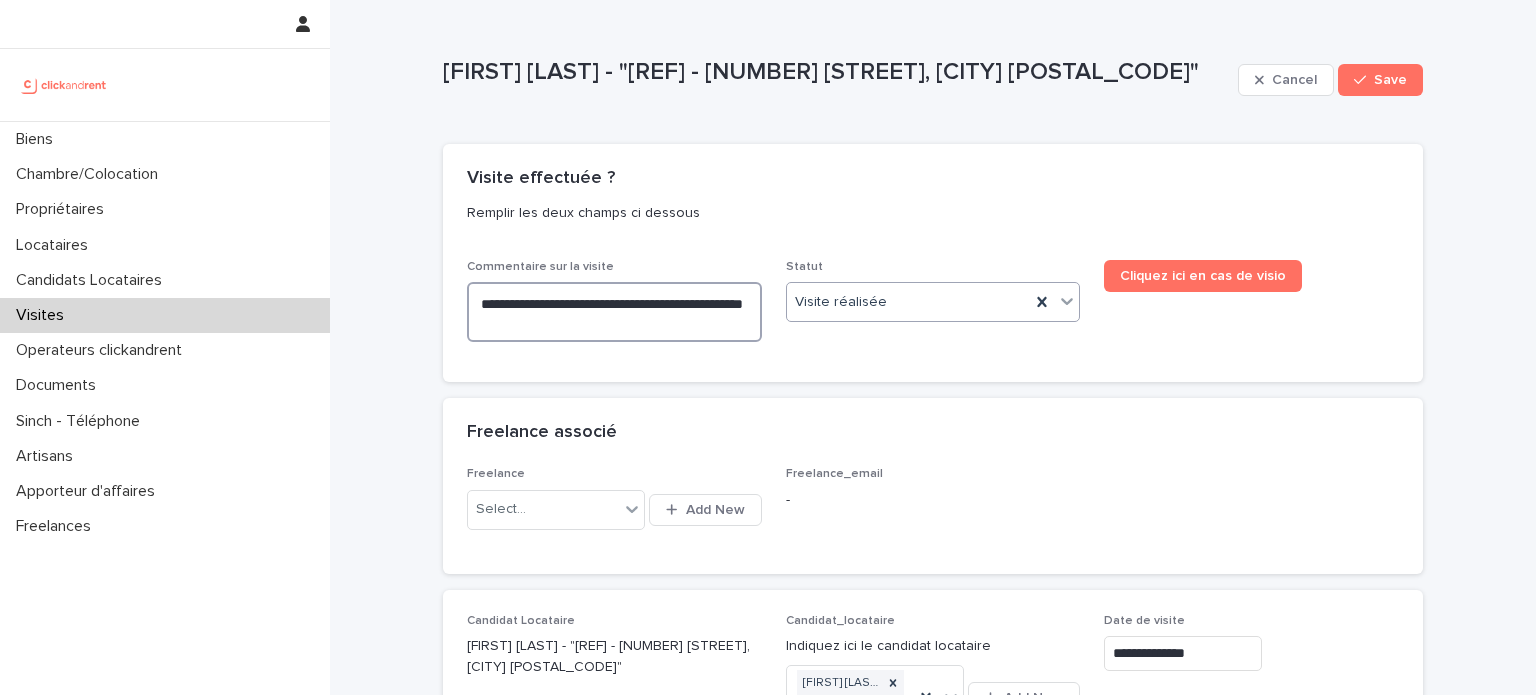 type on "**********" 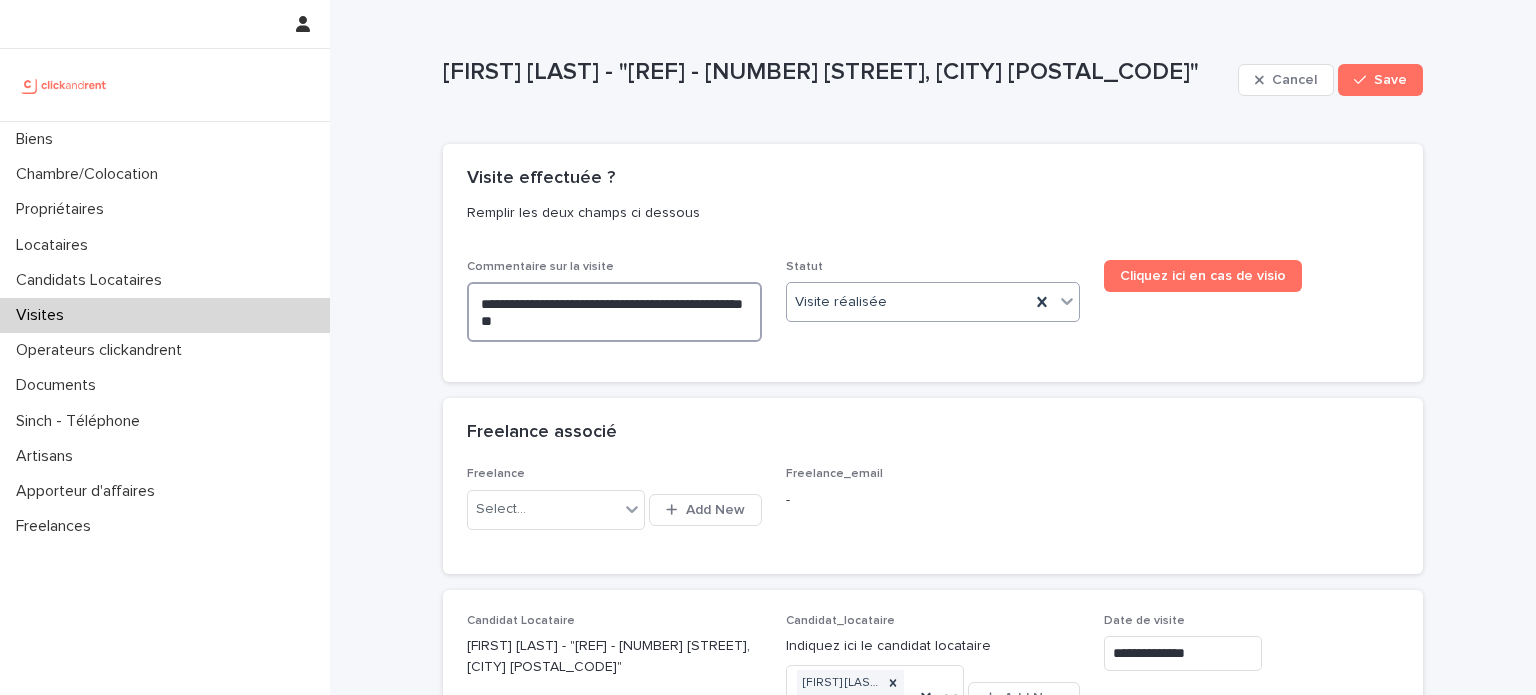 type on "**********" 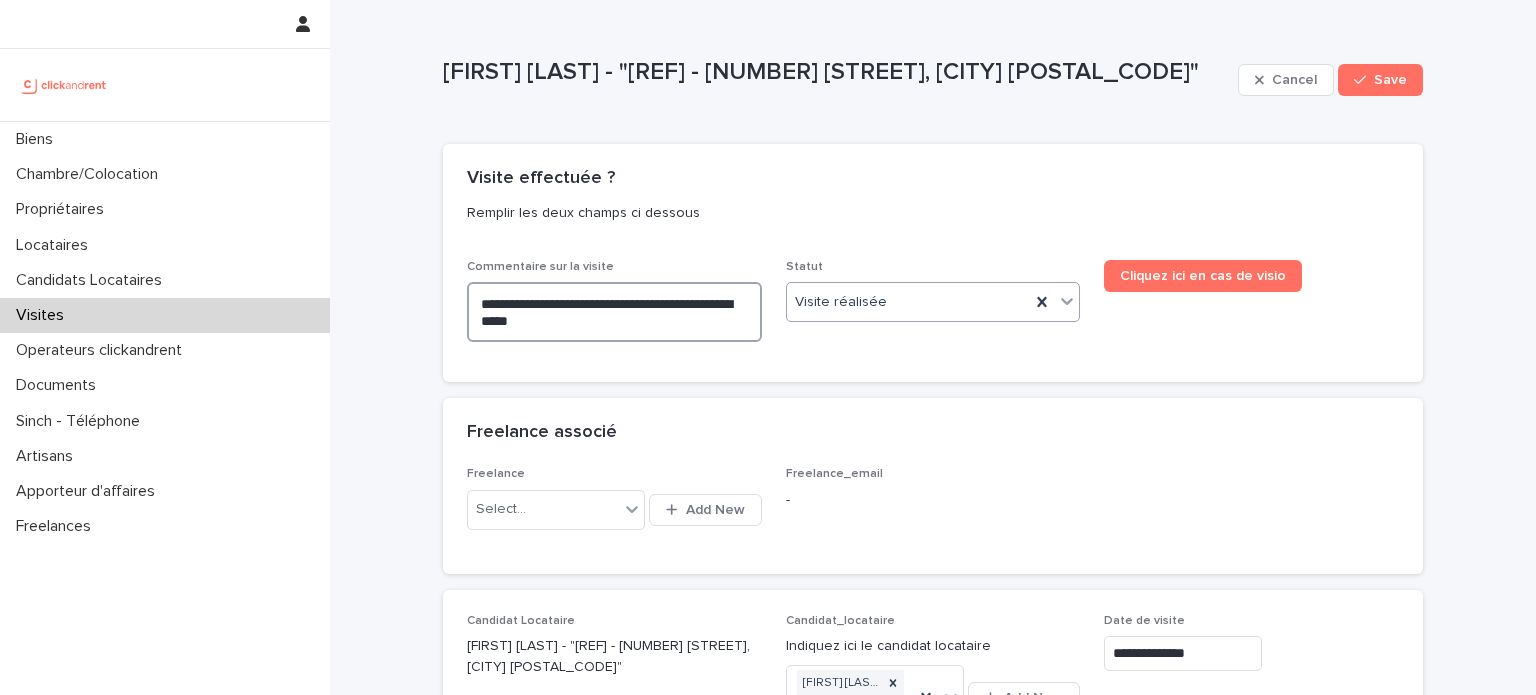 type on "**********" 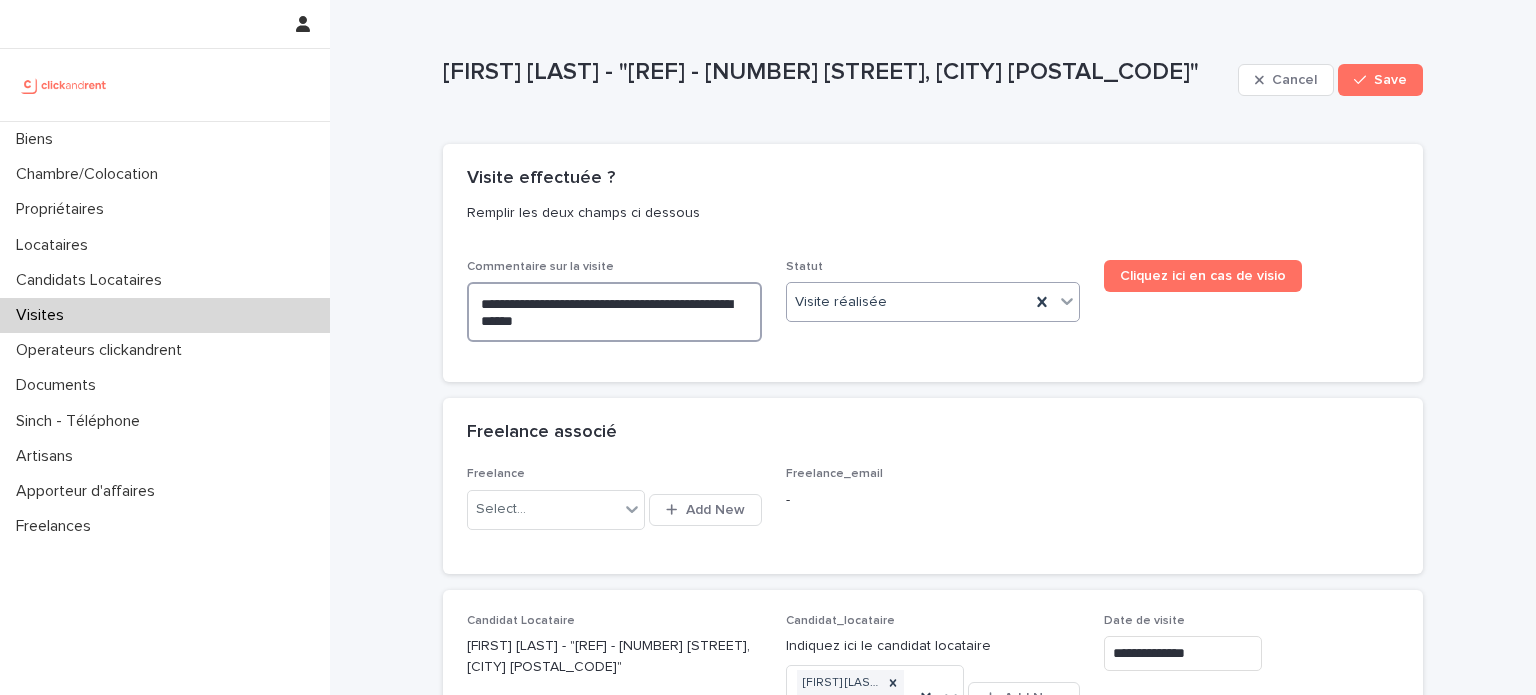 type on "**********" 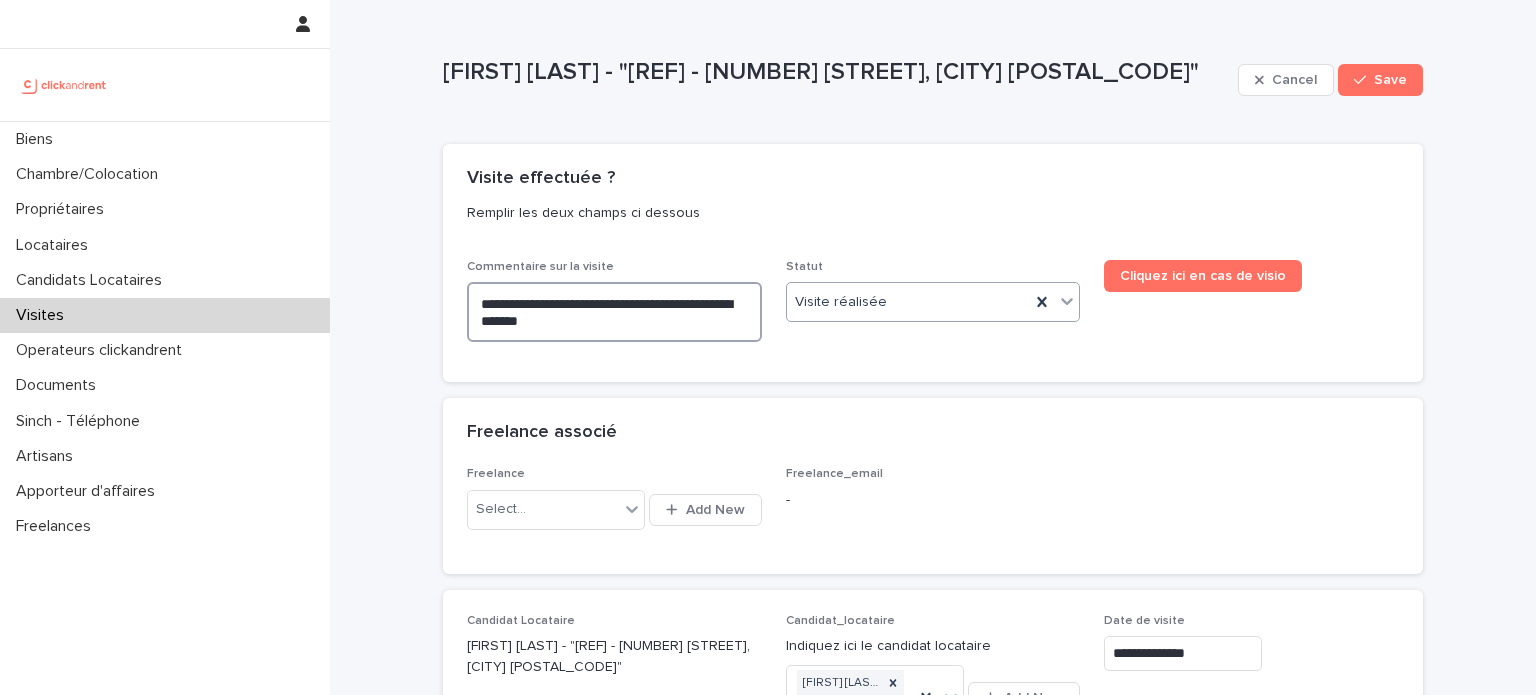 type on "**********" 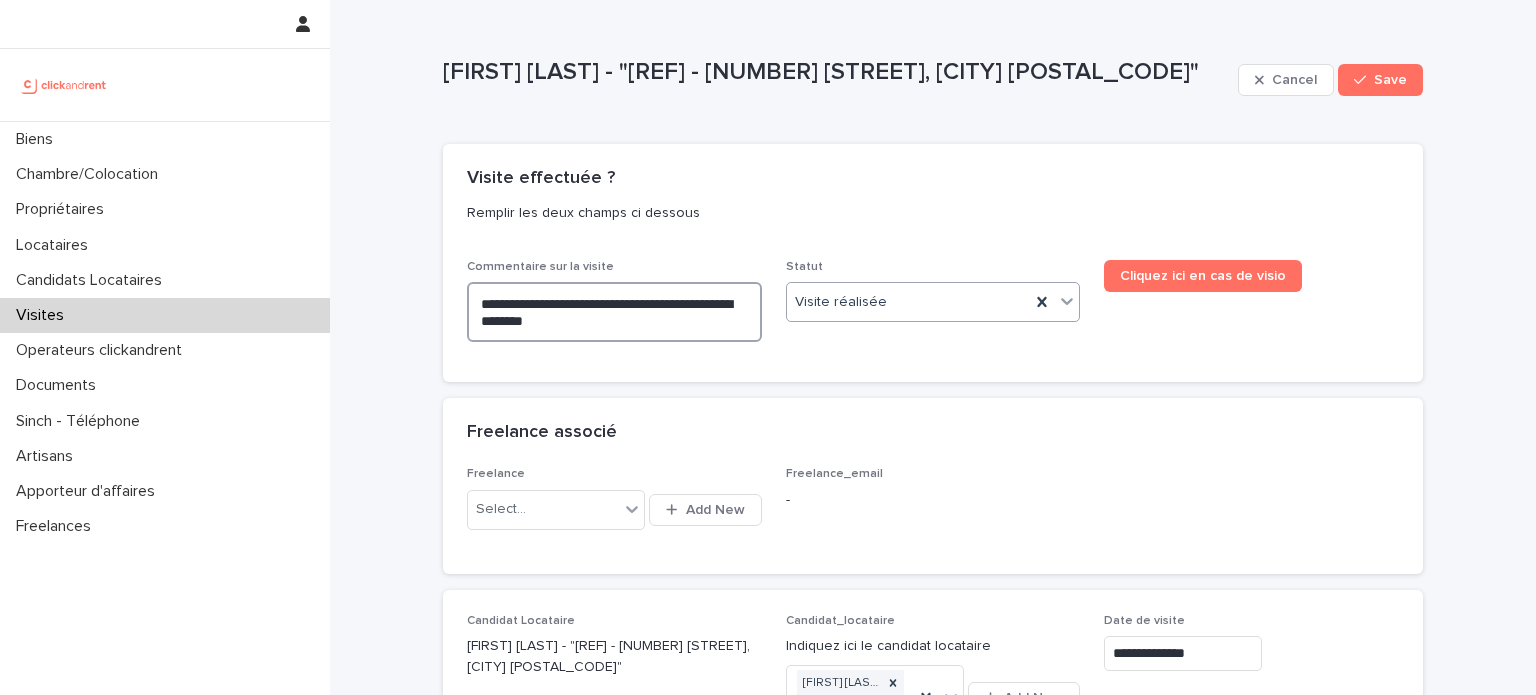 type on "**********" 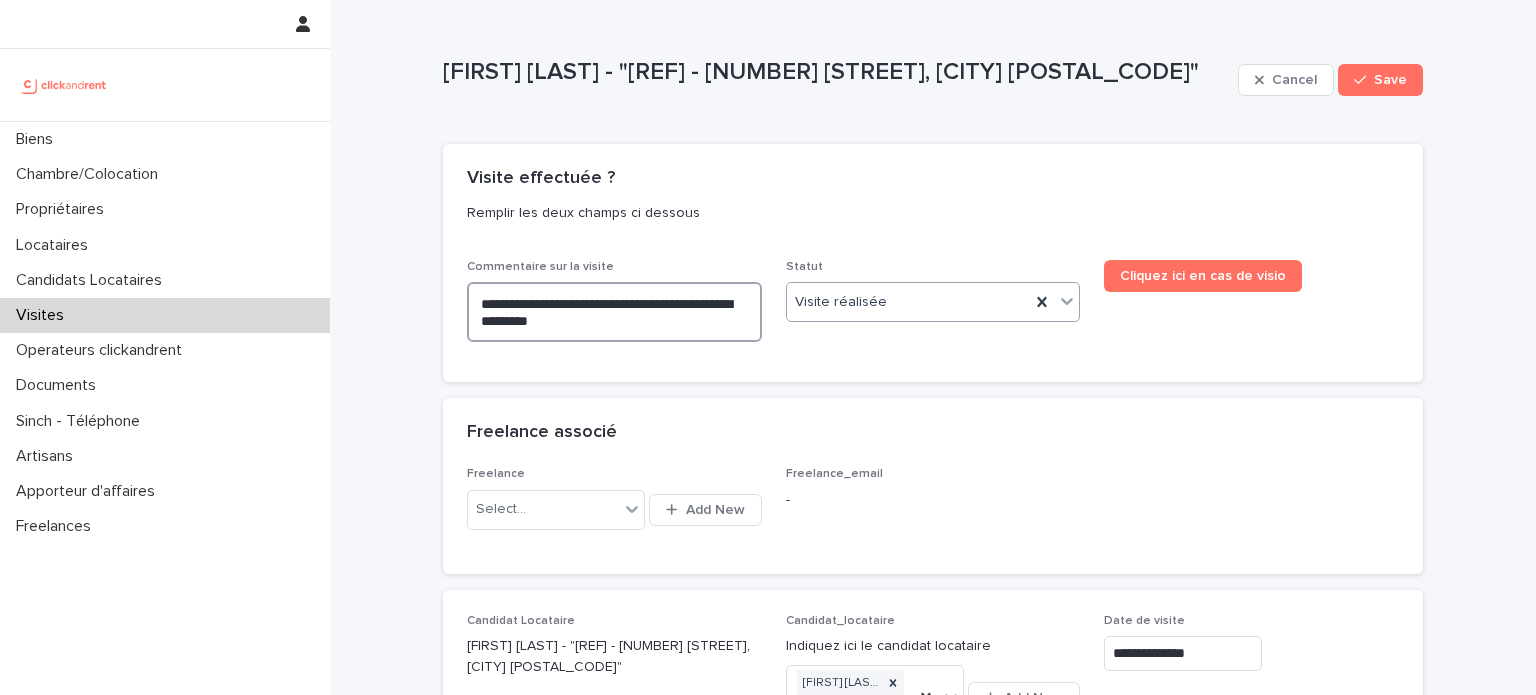 type on "**********" 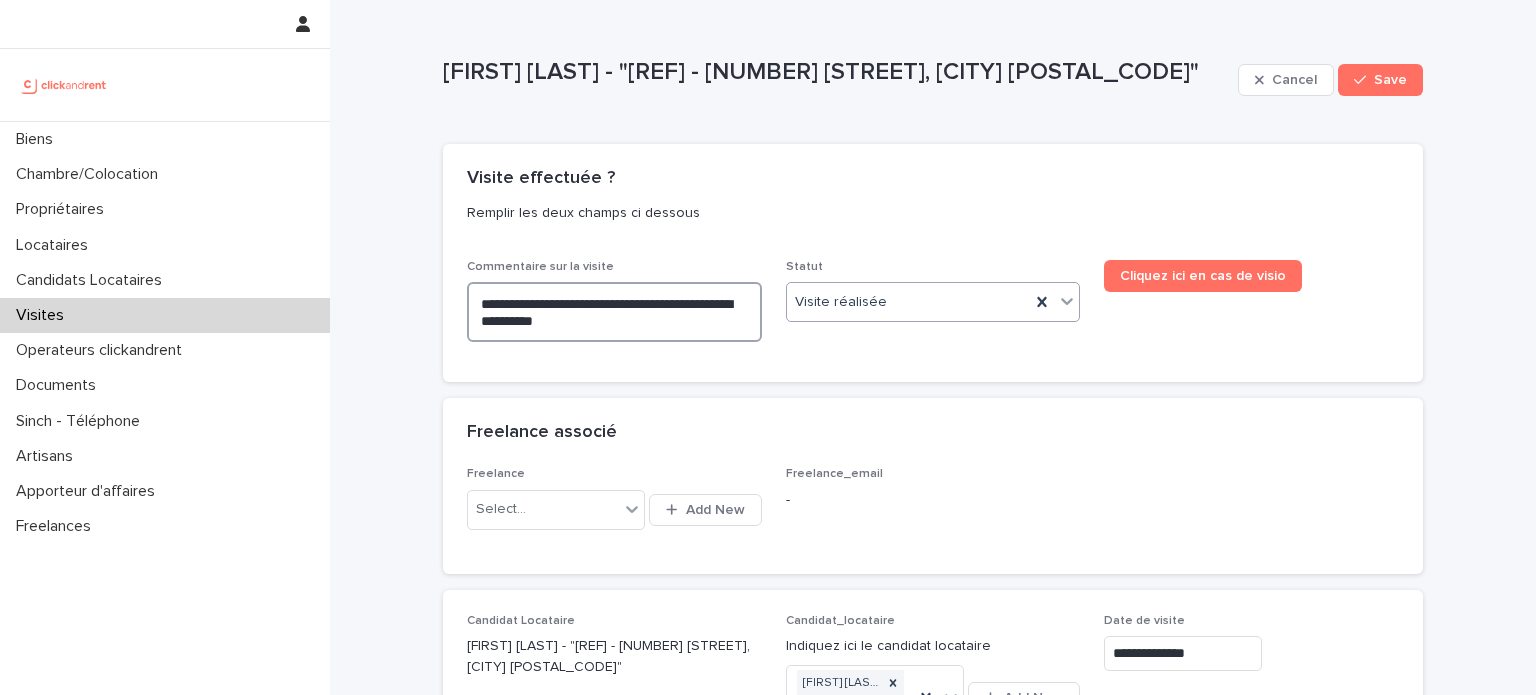 type on "**********" 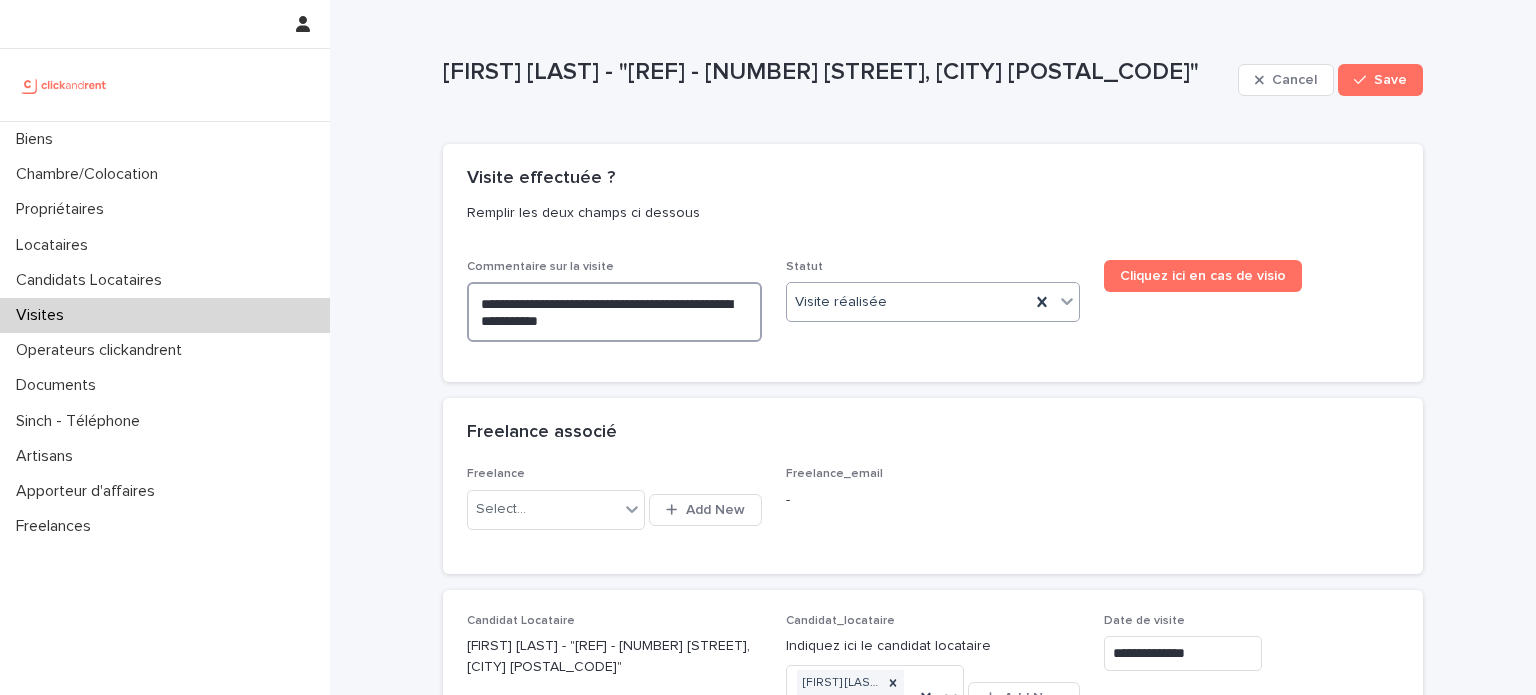 type on "**********" 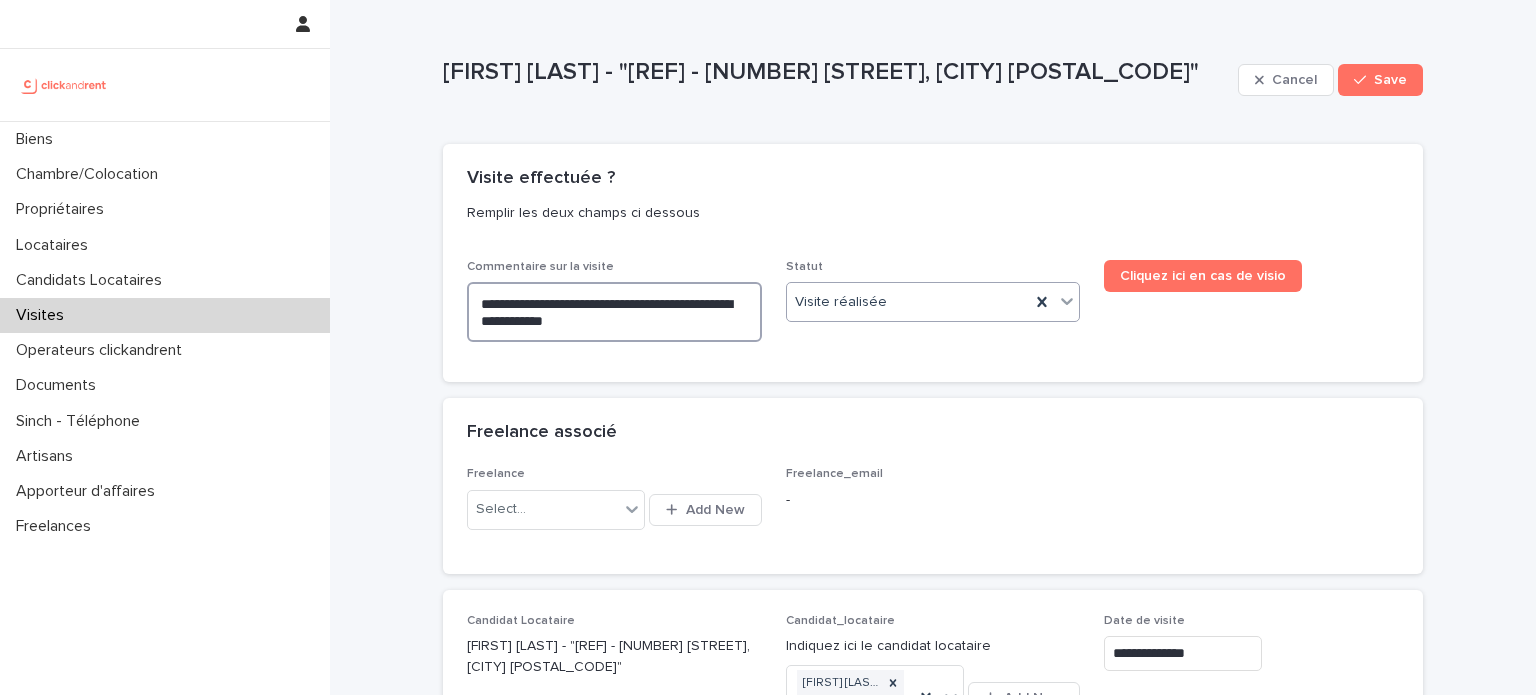 type on "**********" 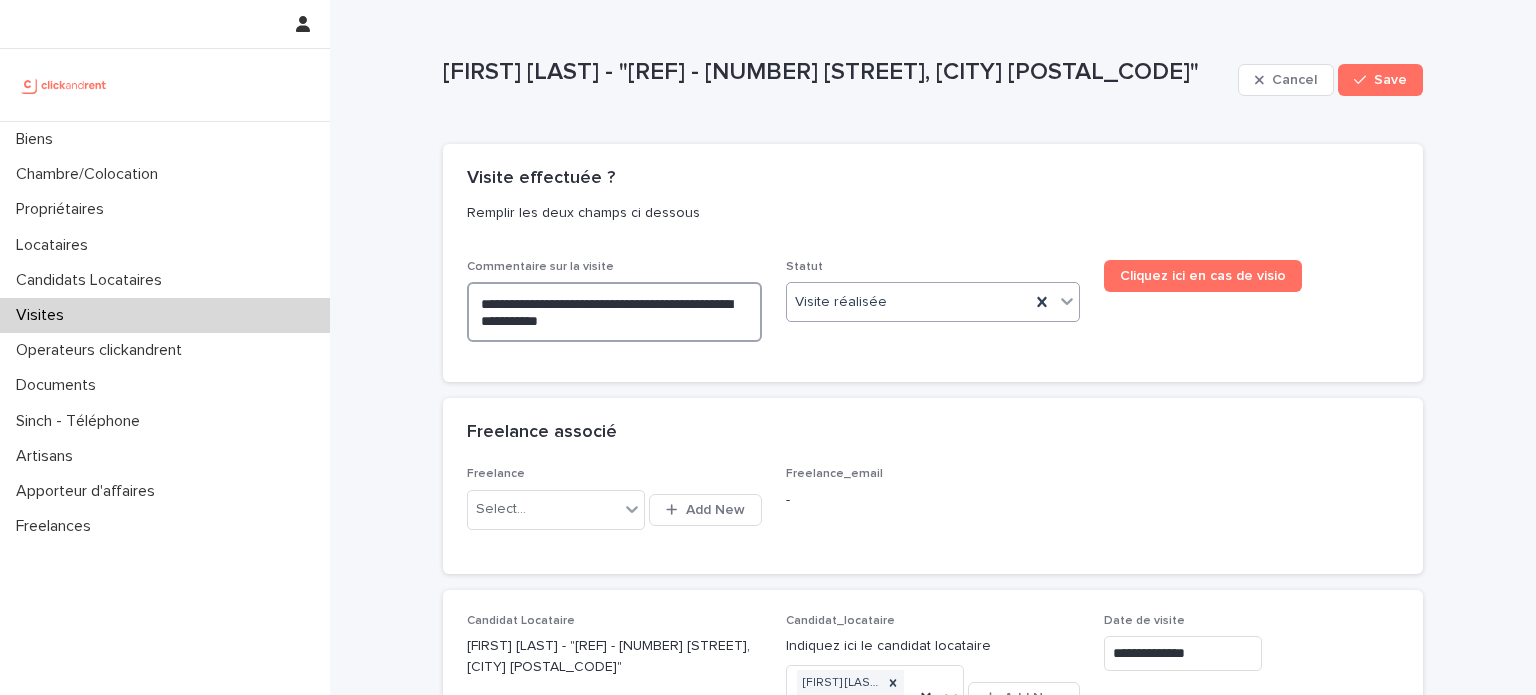 type on "**********" 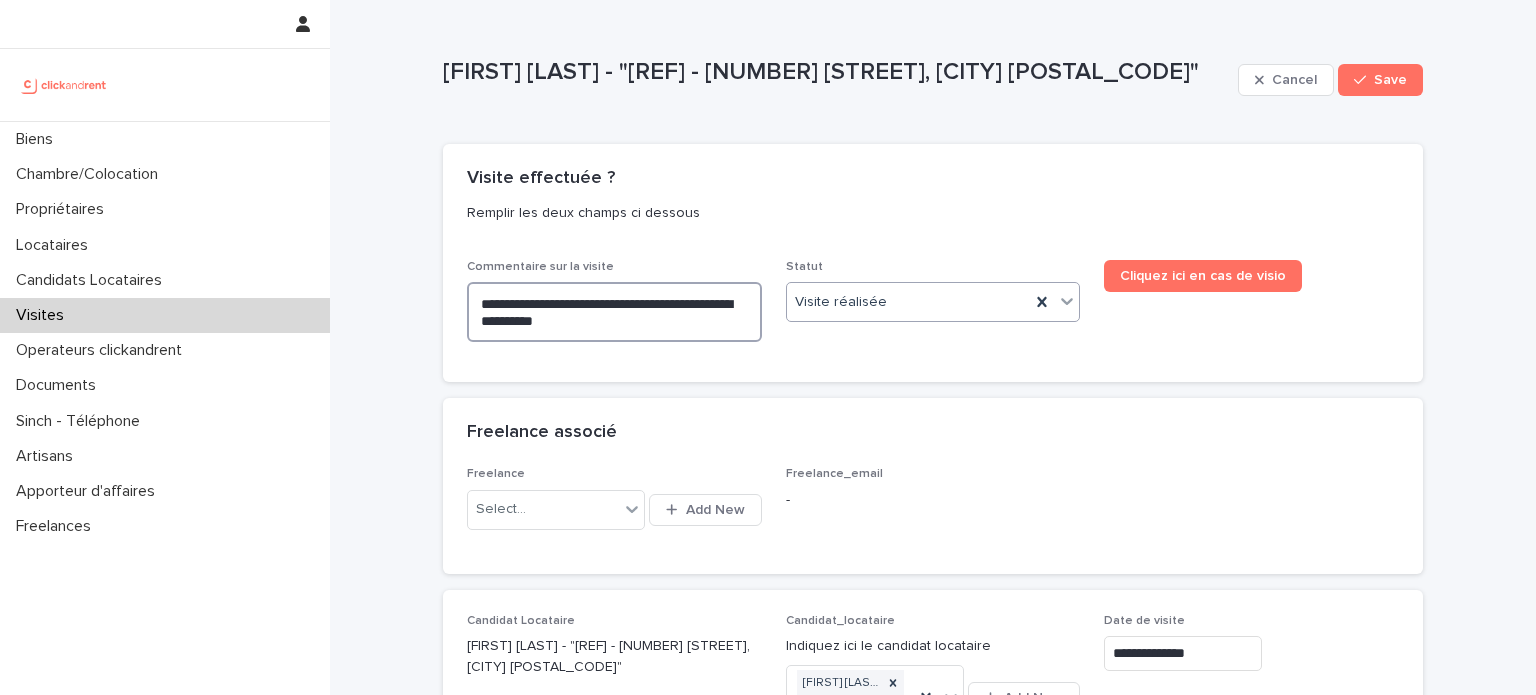type on "**********" 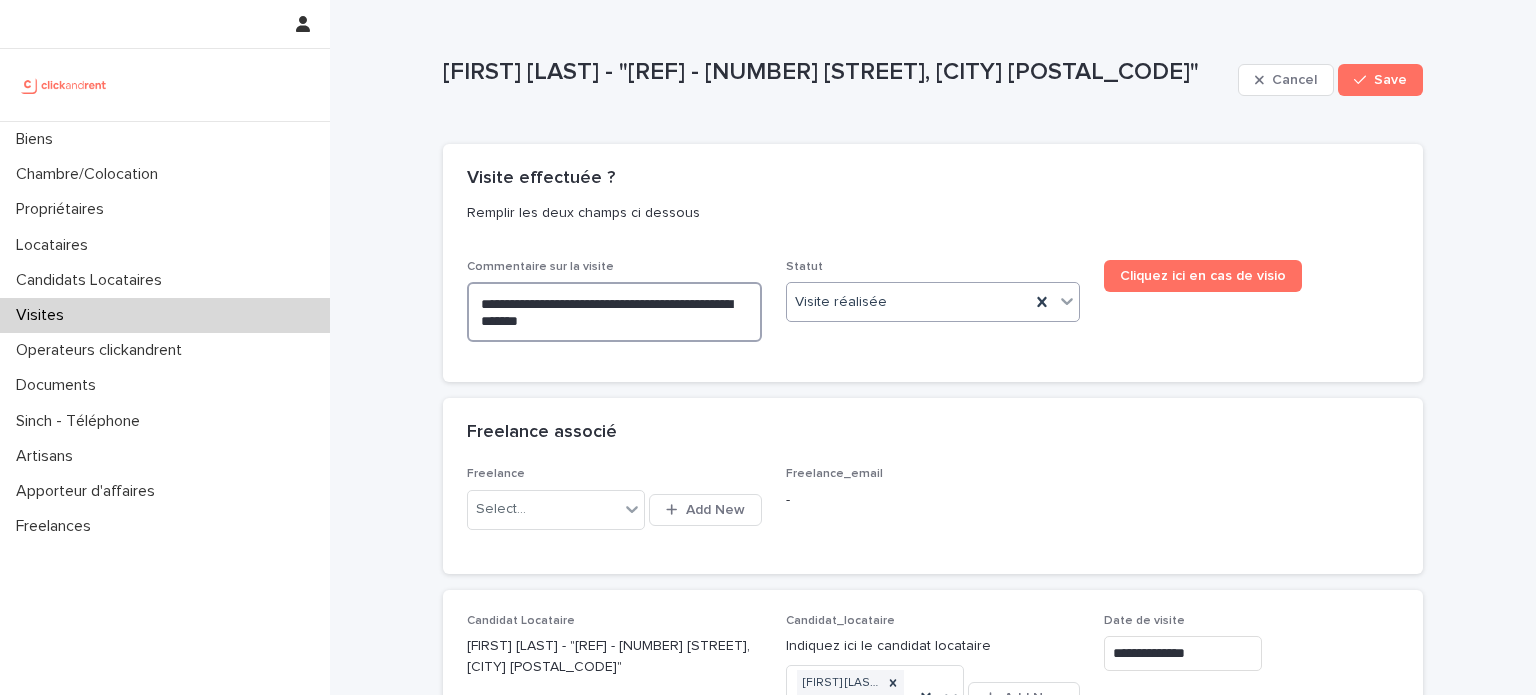 type on "**********" 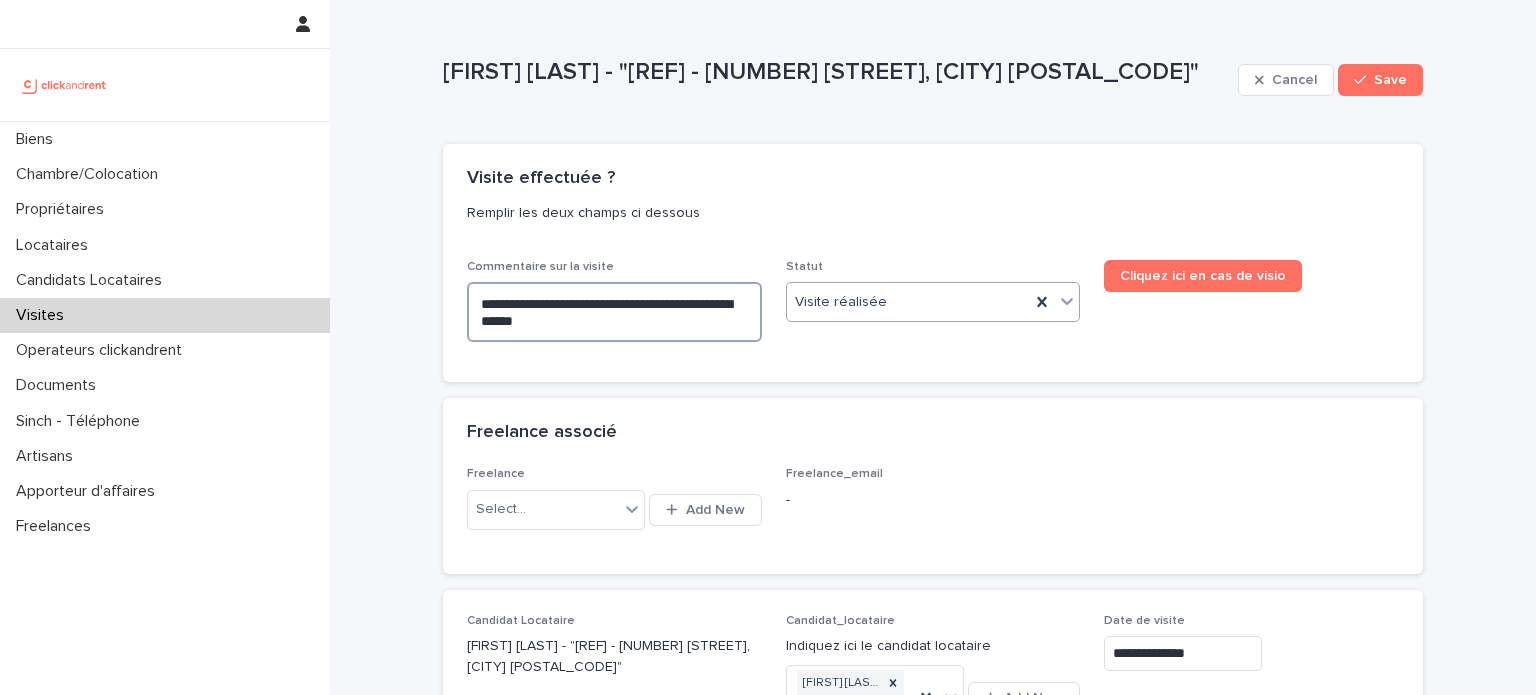 type on "**********" 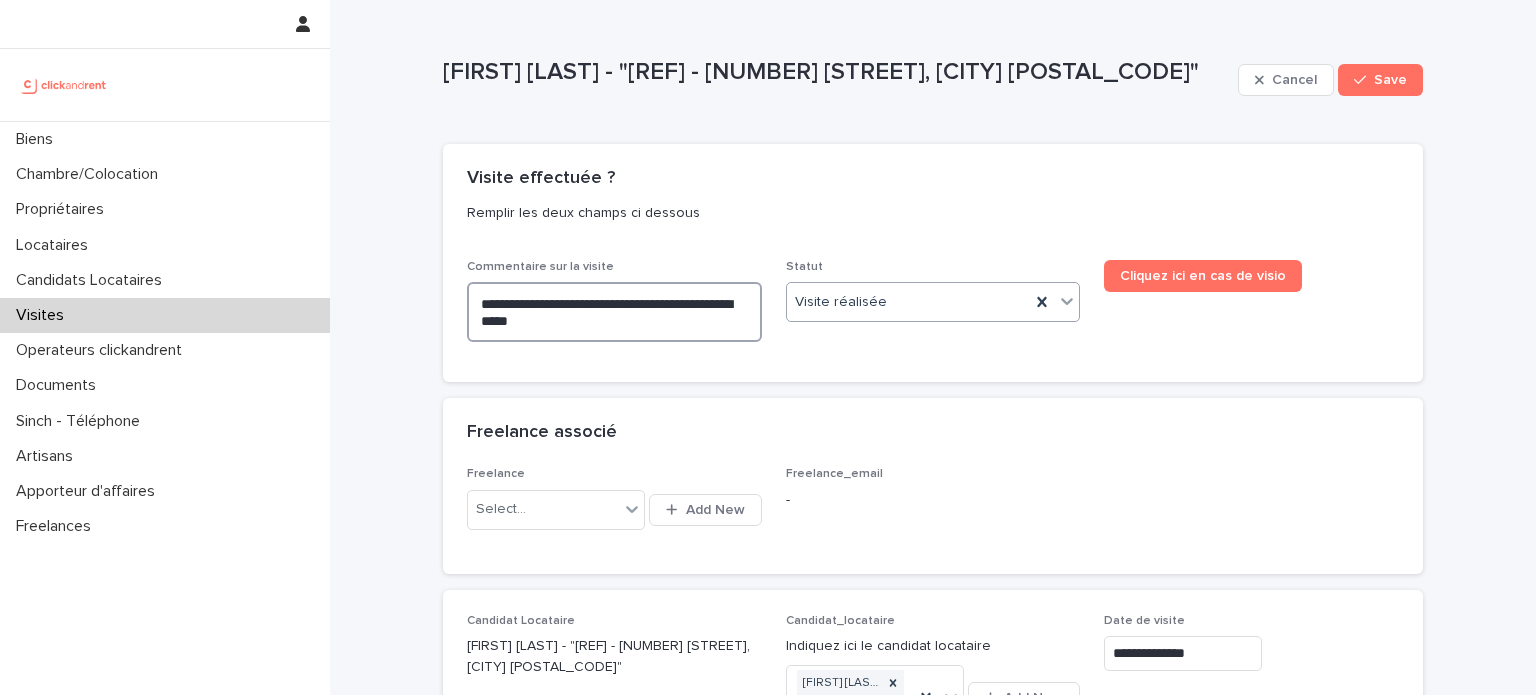 type on "**********" 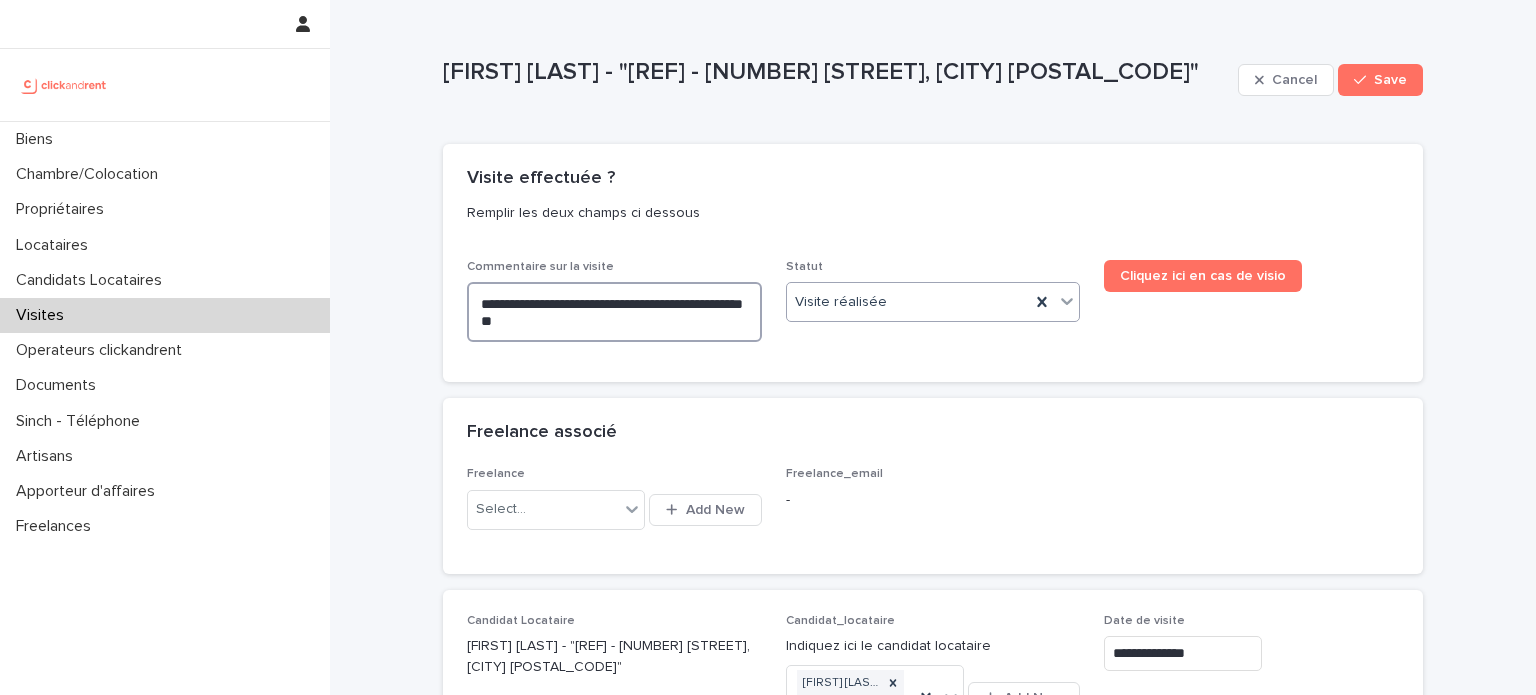 type on "**********" 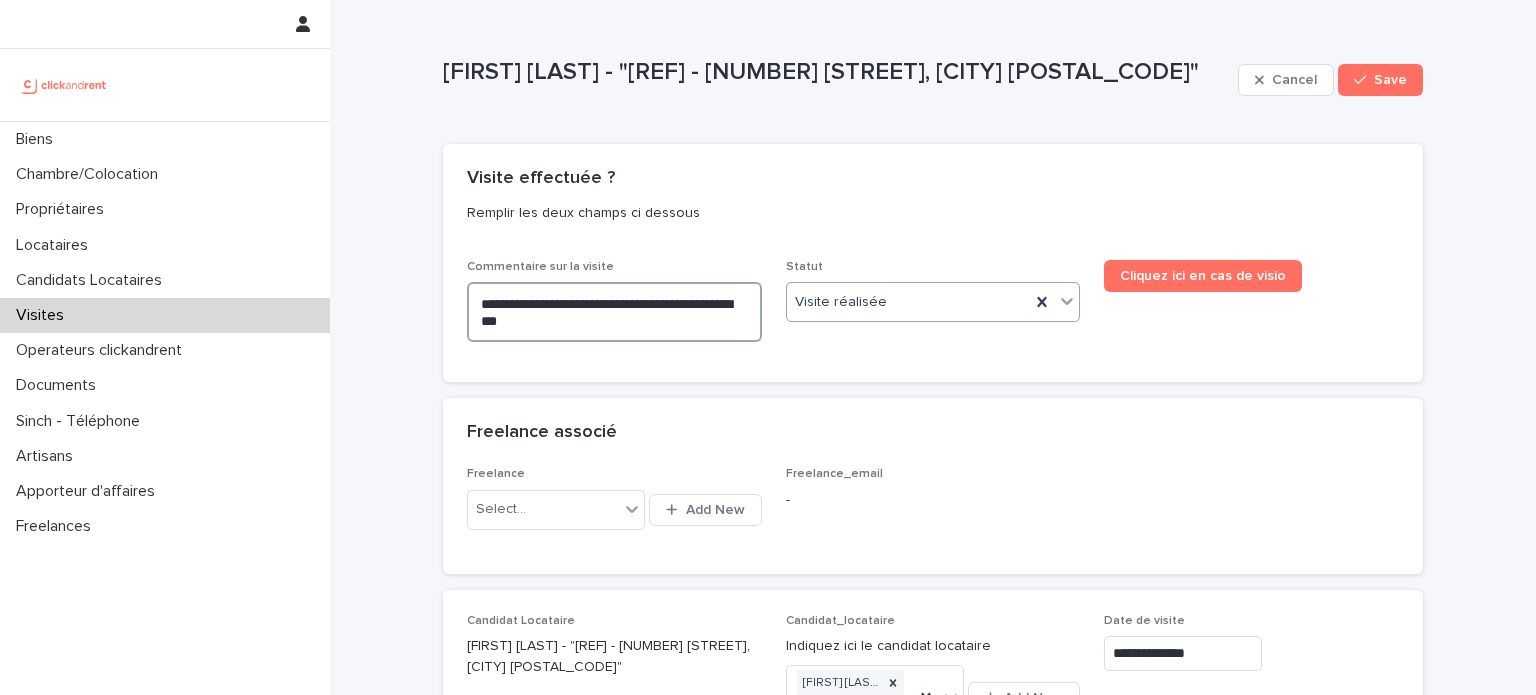 type on "**********" 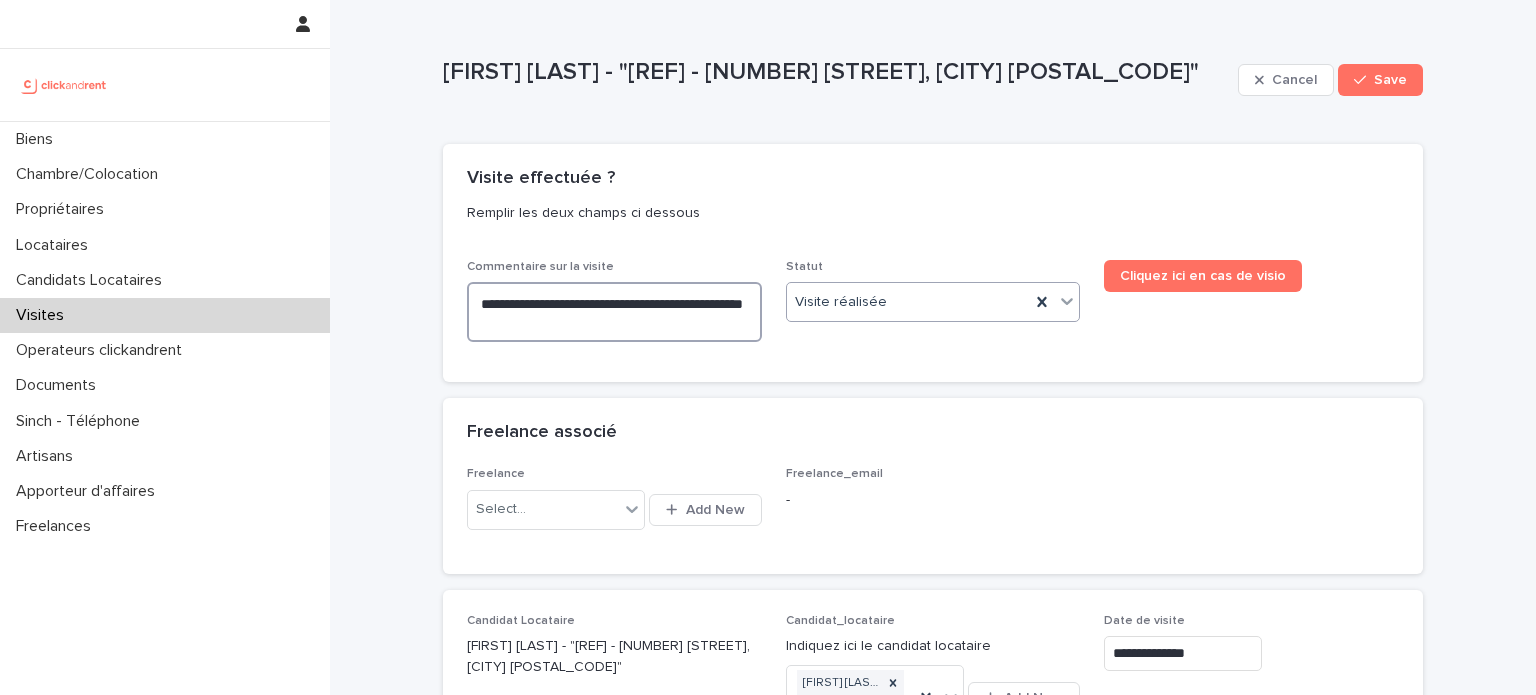type on "**********" 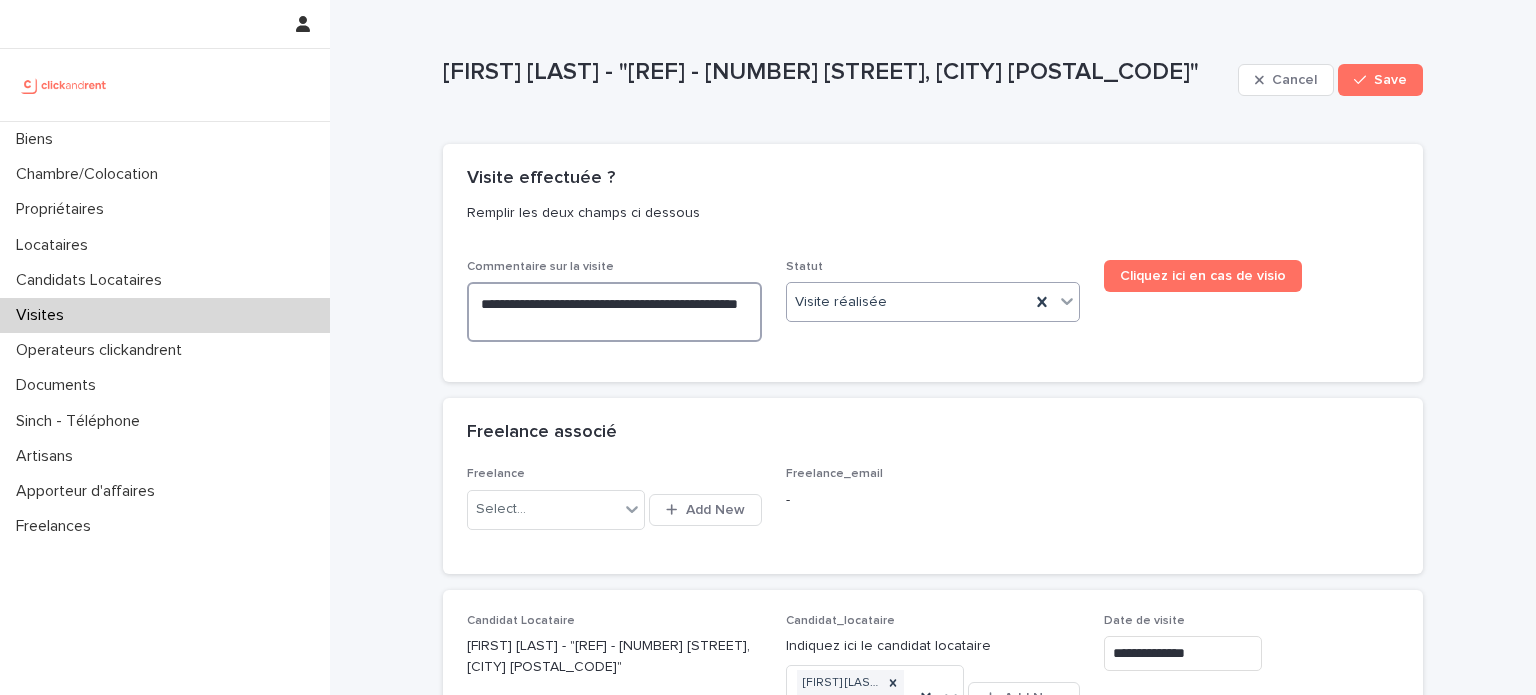 type on "**********" 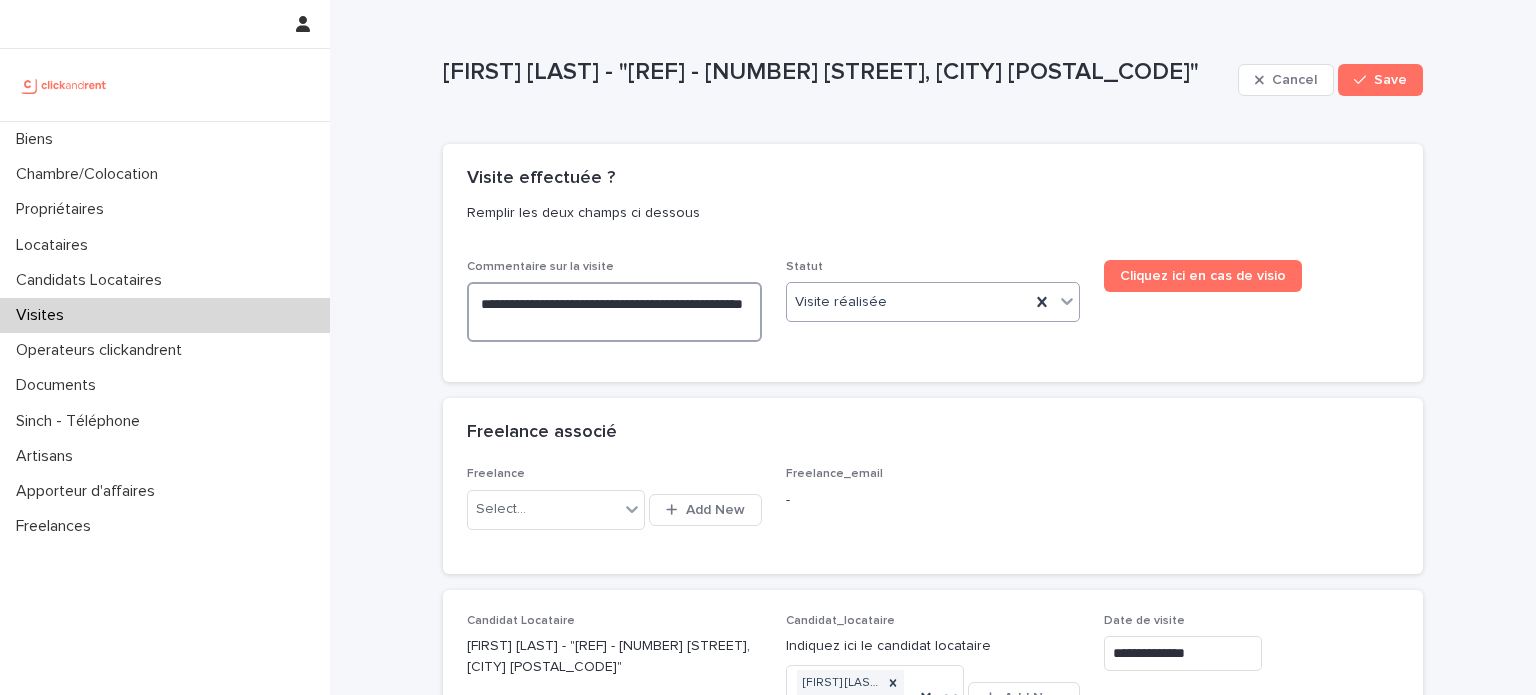 type on "**********" 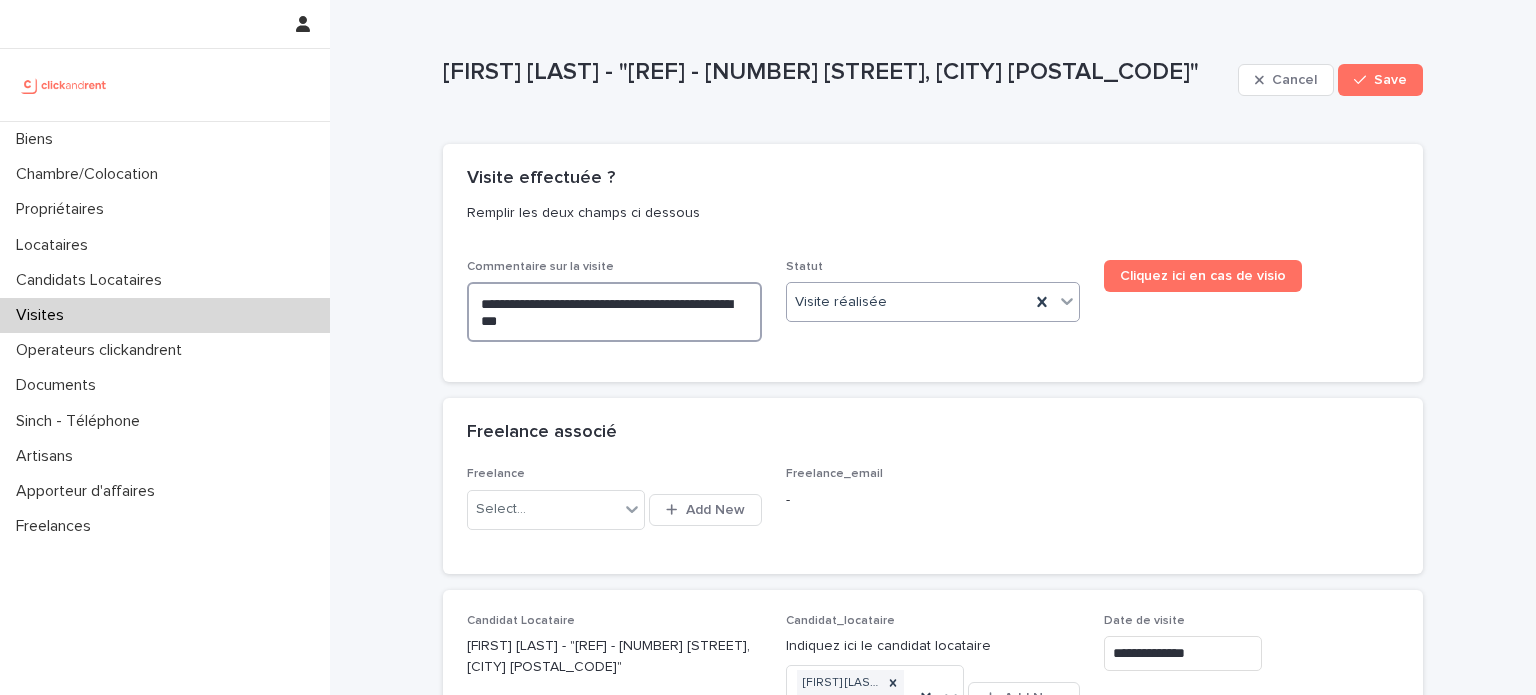 type on "**********" 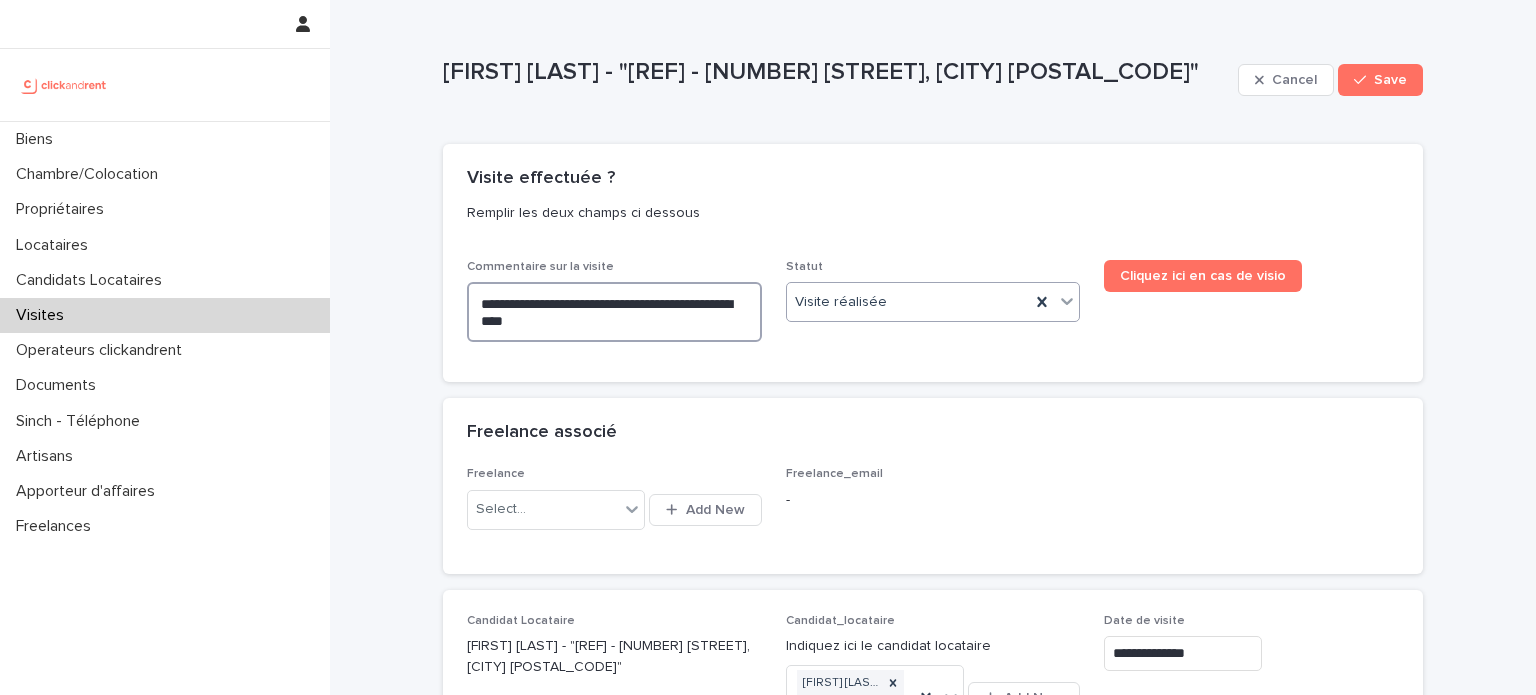 type on "**********" 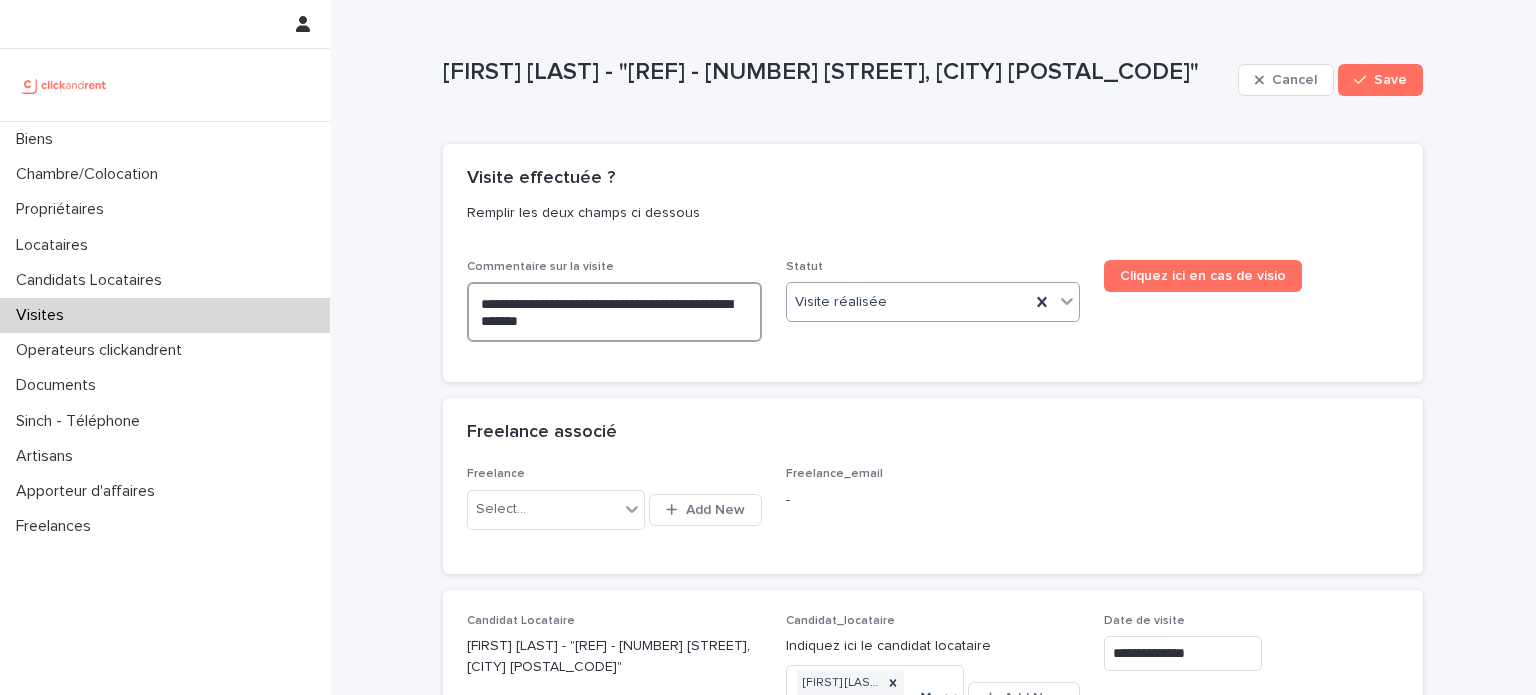 type on "**********" 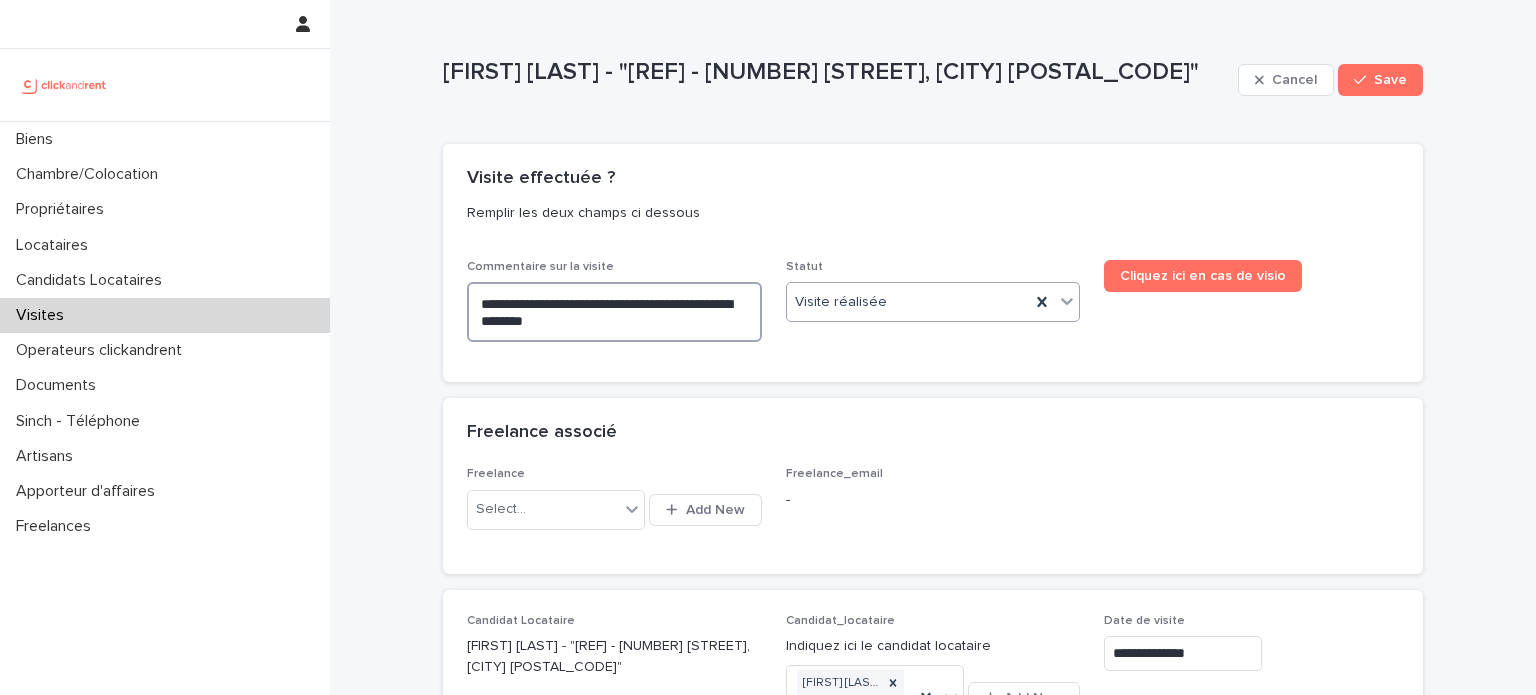 type on "**********" 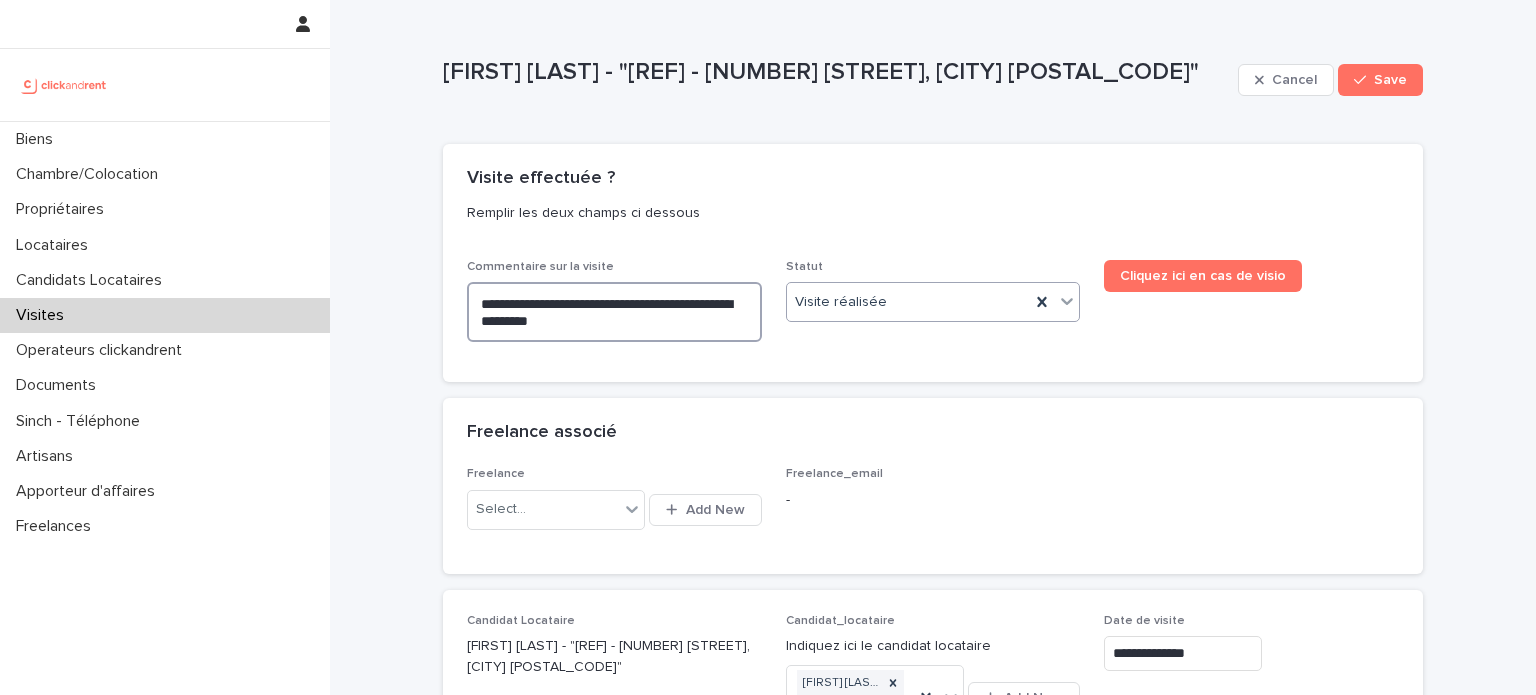 type on "**********" 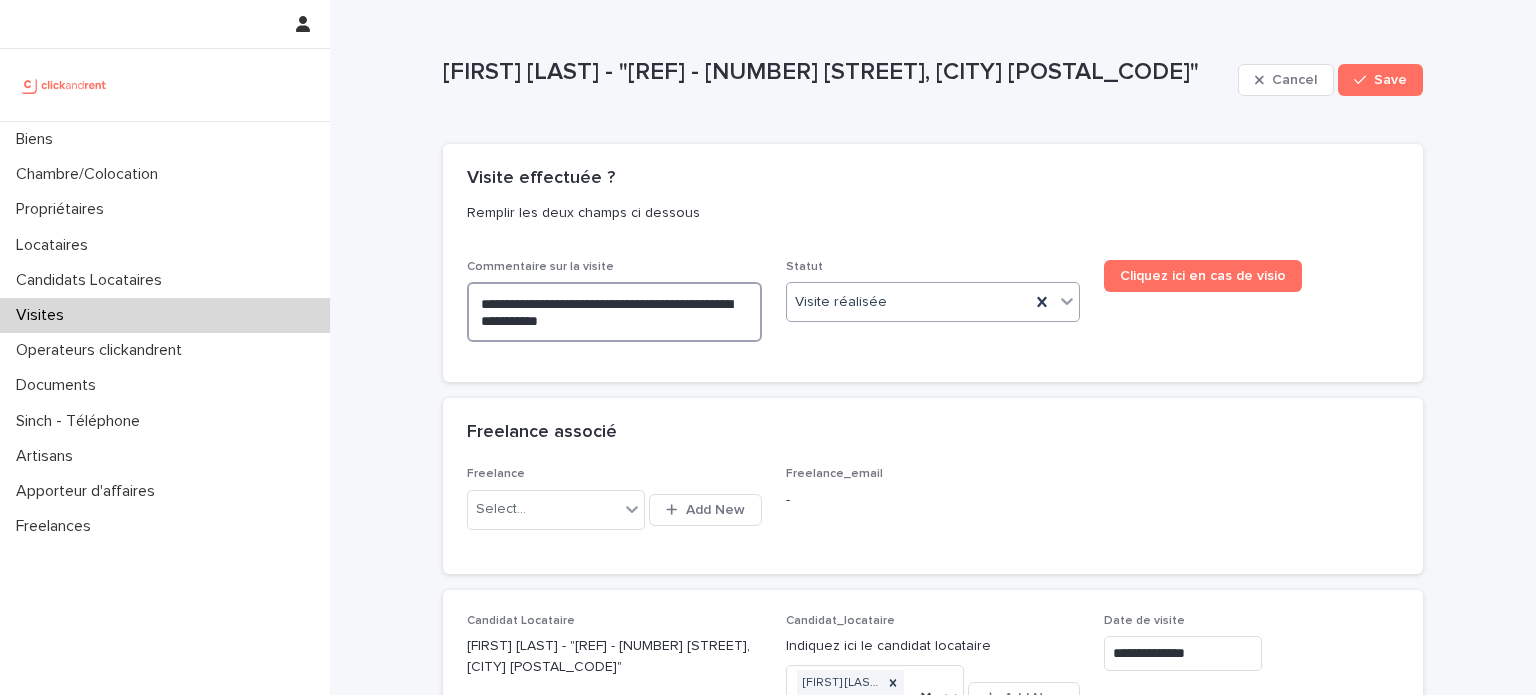 type on "**********" 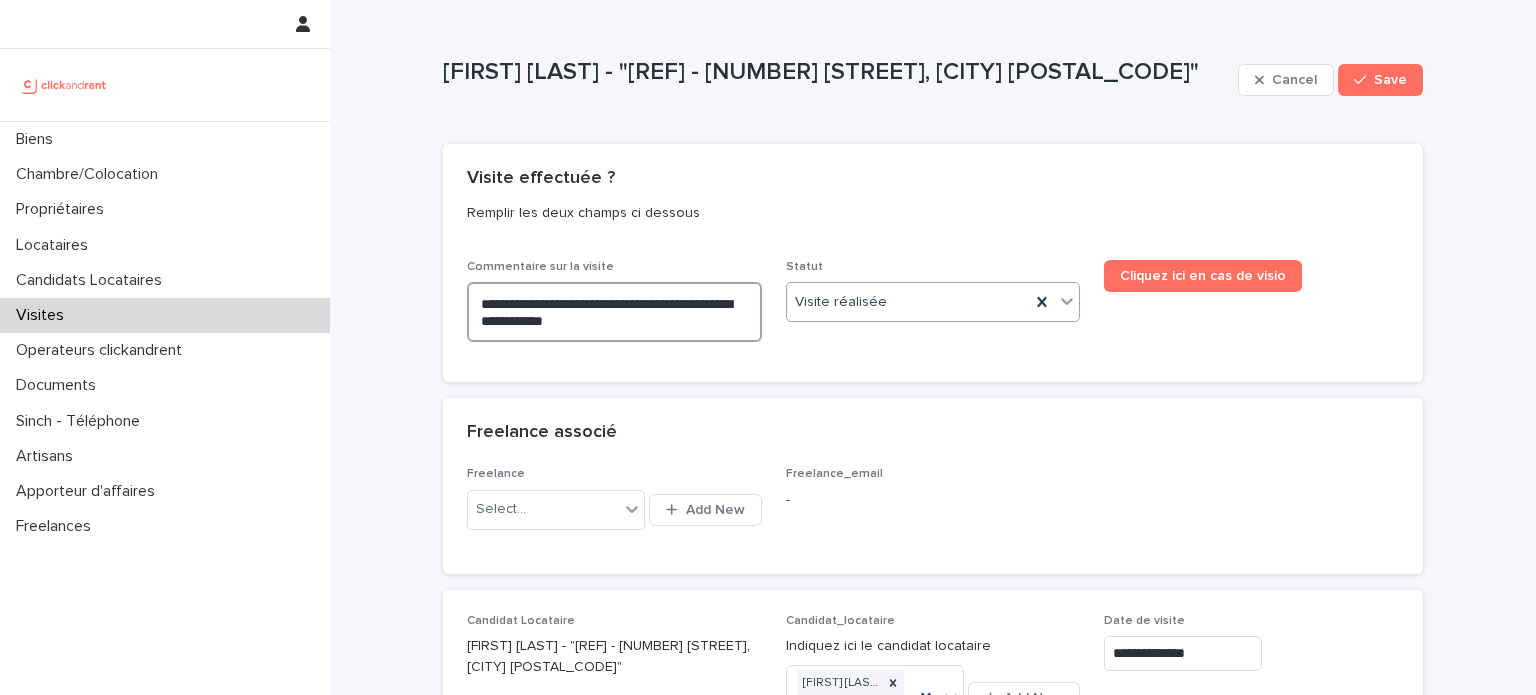 type on "**********" 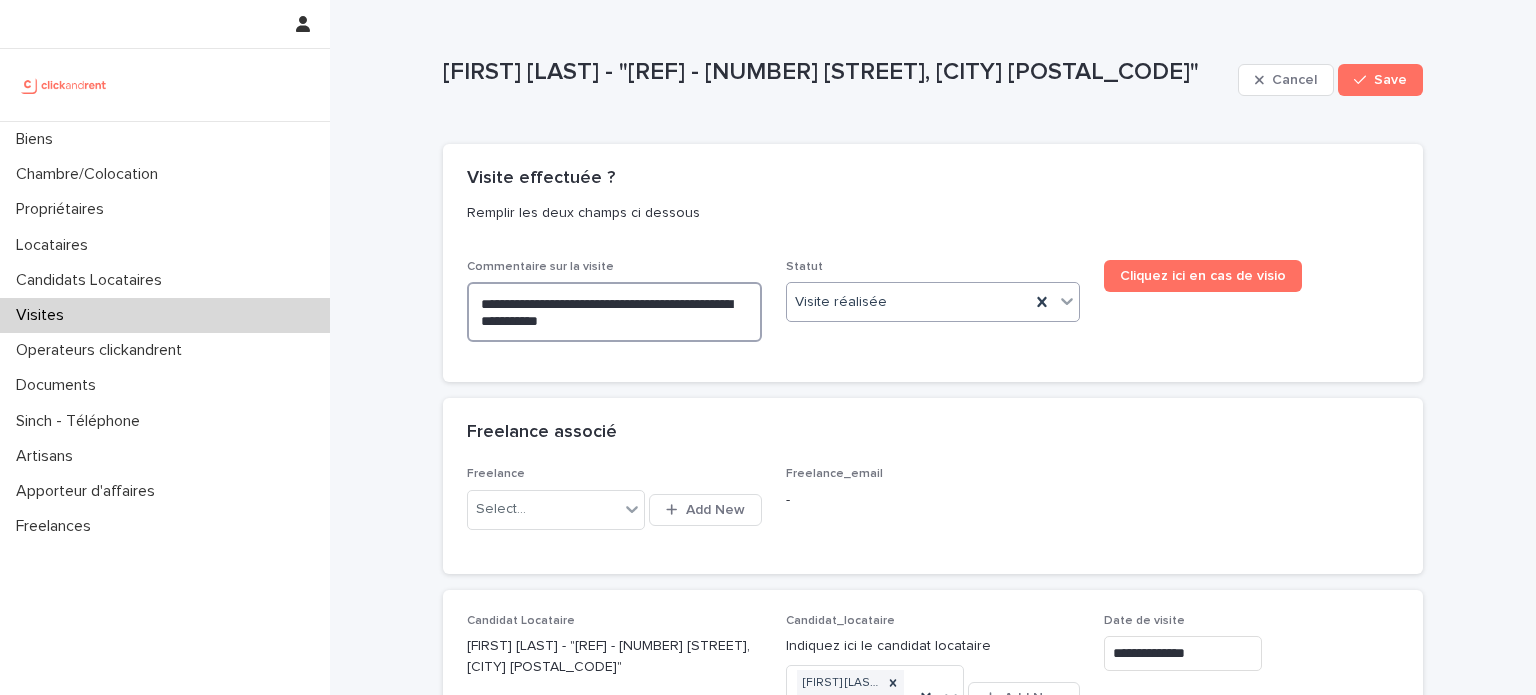 type on "**********" 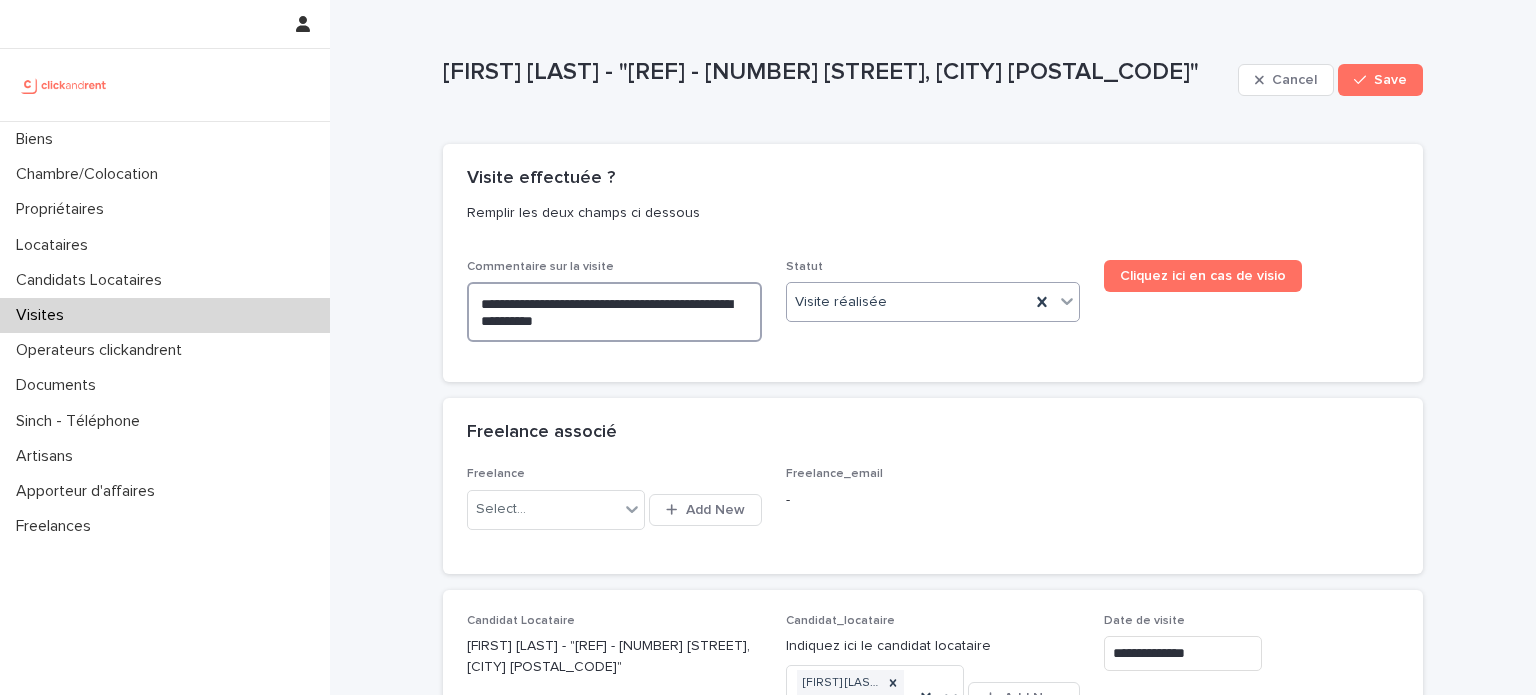 type on "**********" 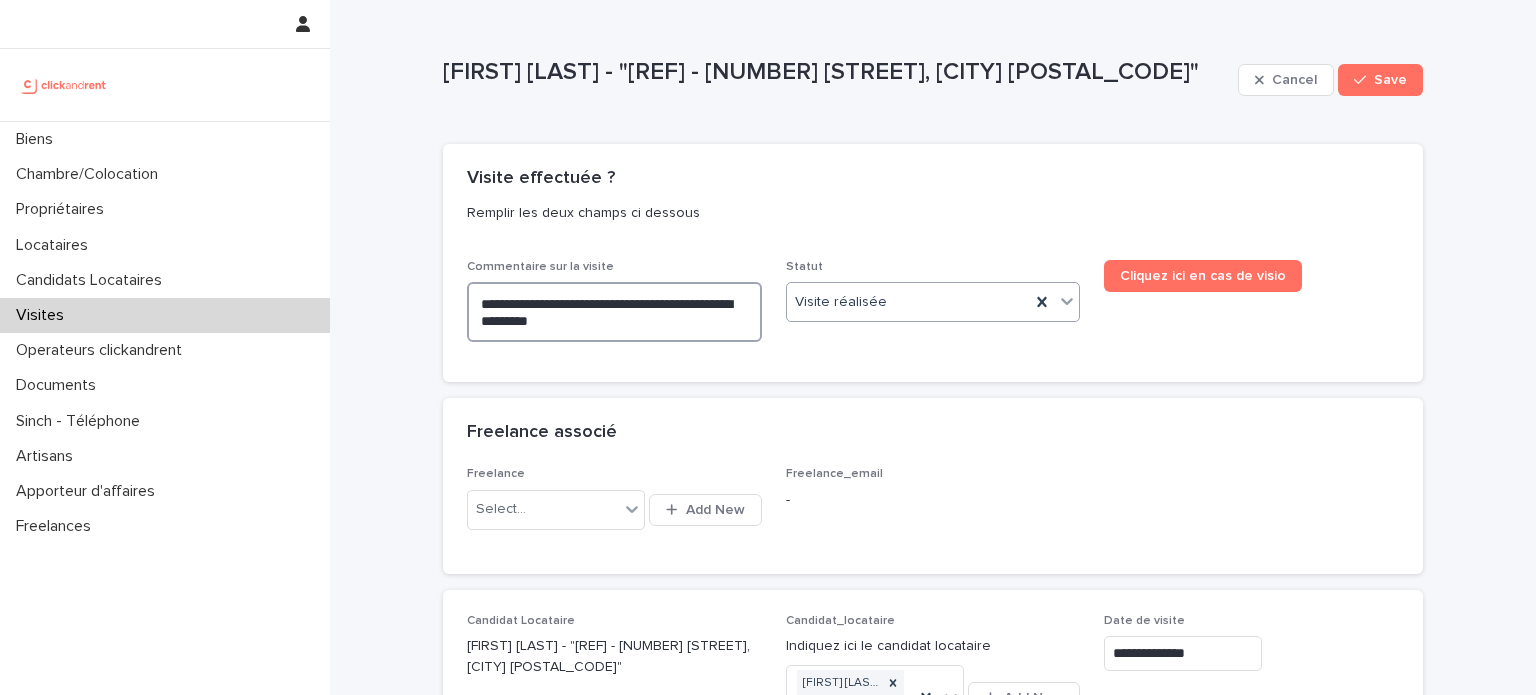 type on "**********" 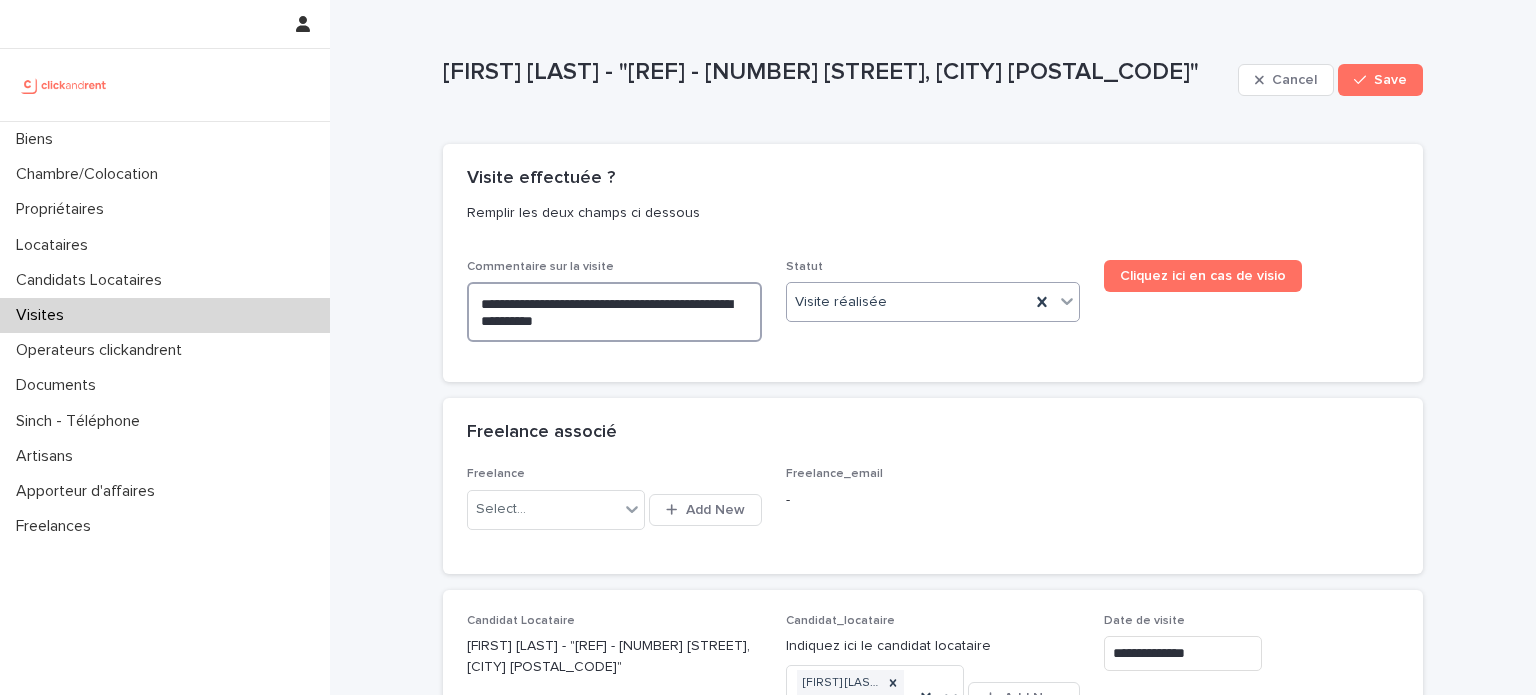type on "**********" 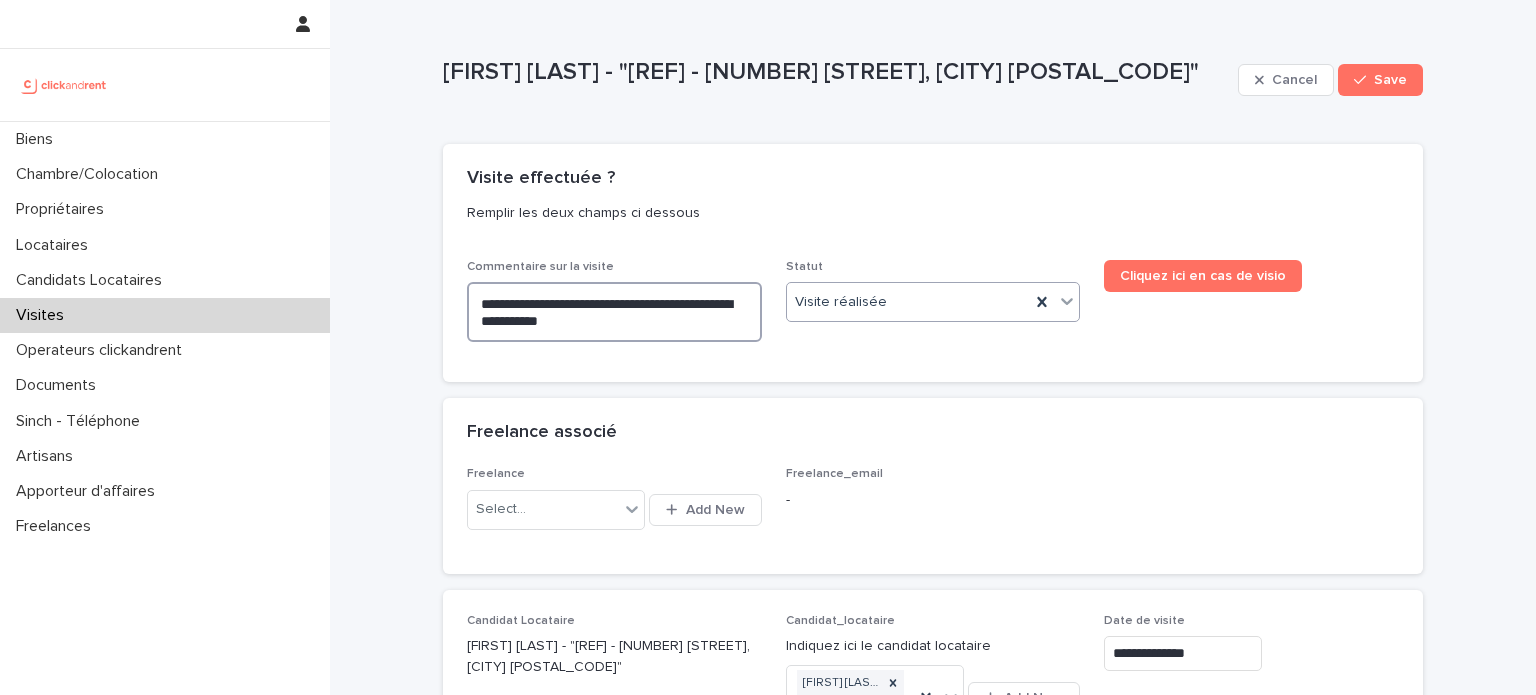 type on "**********" 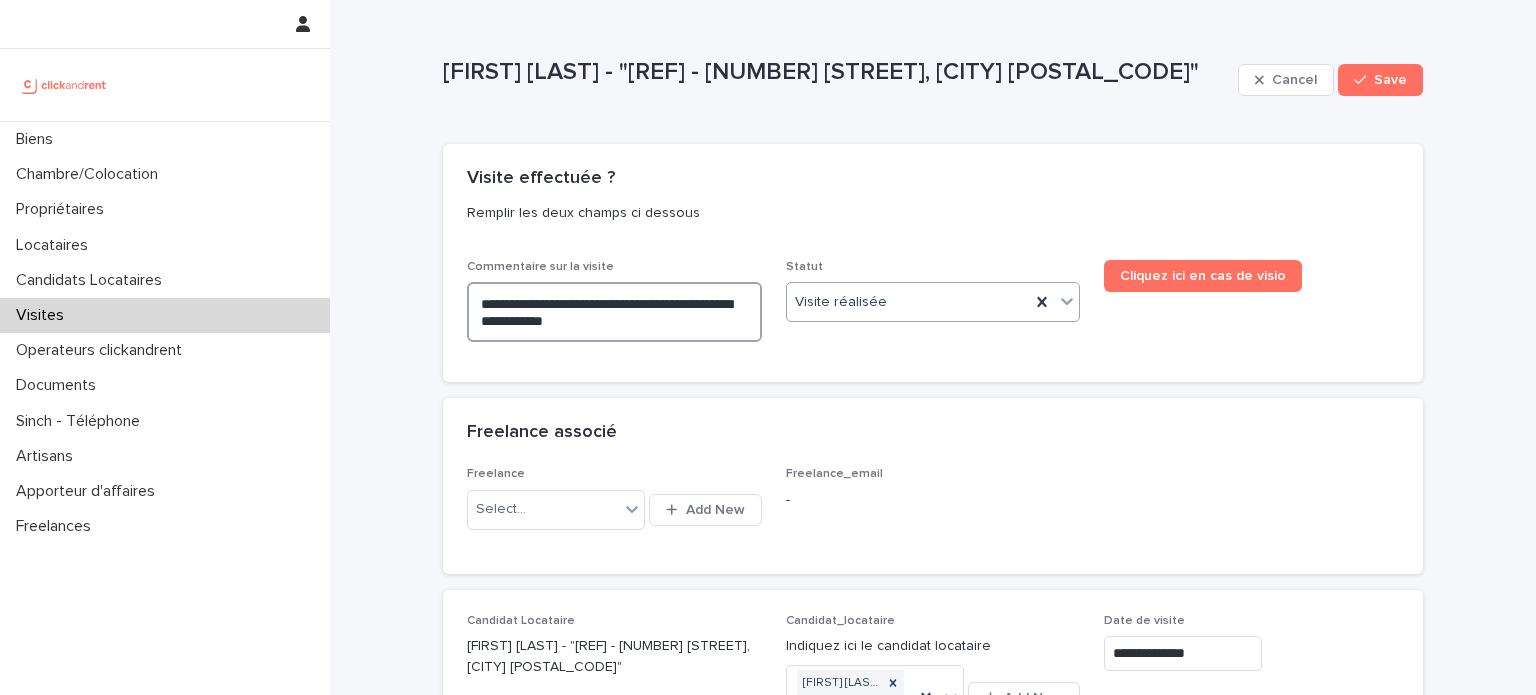 type on "**********" 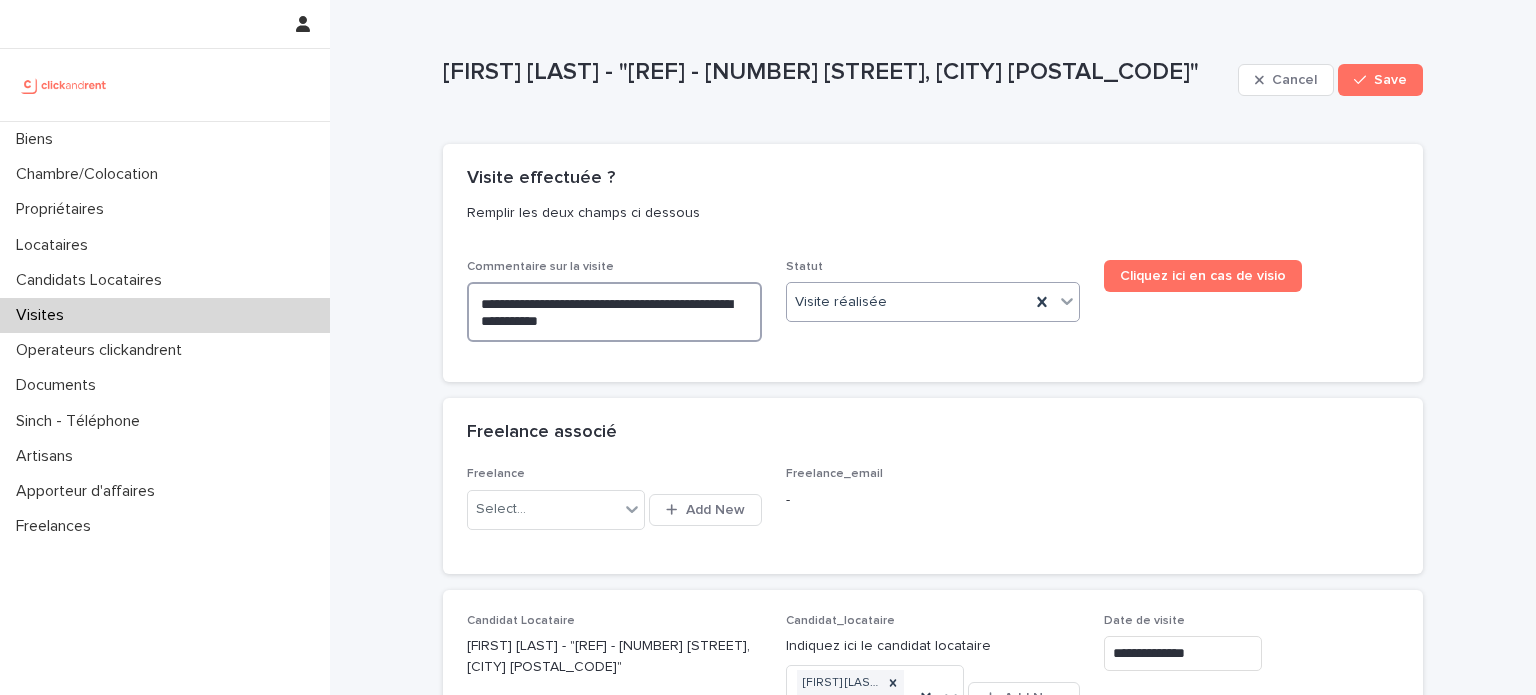 type on "**********" 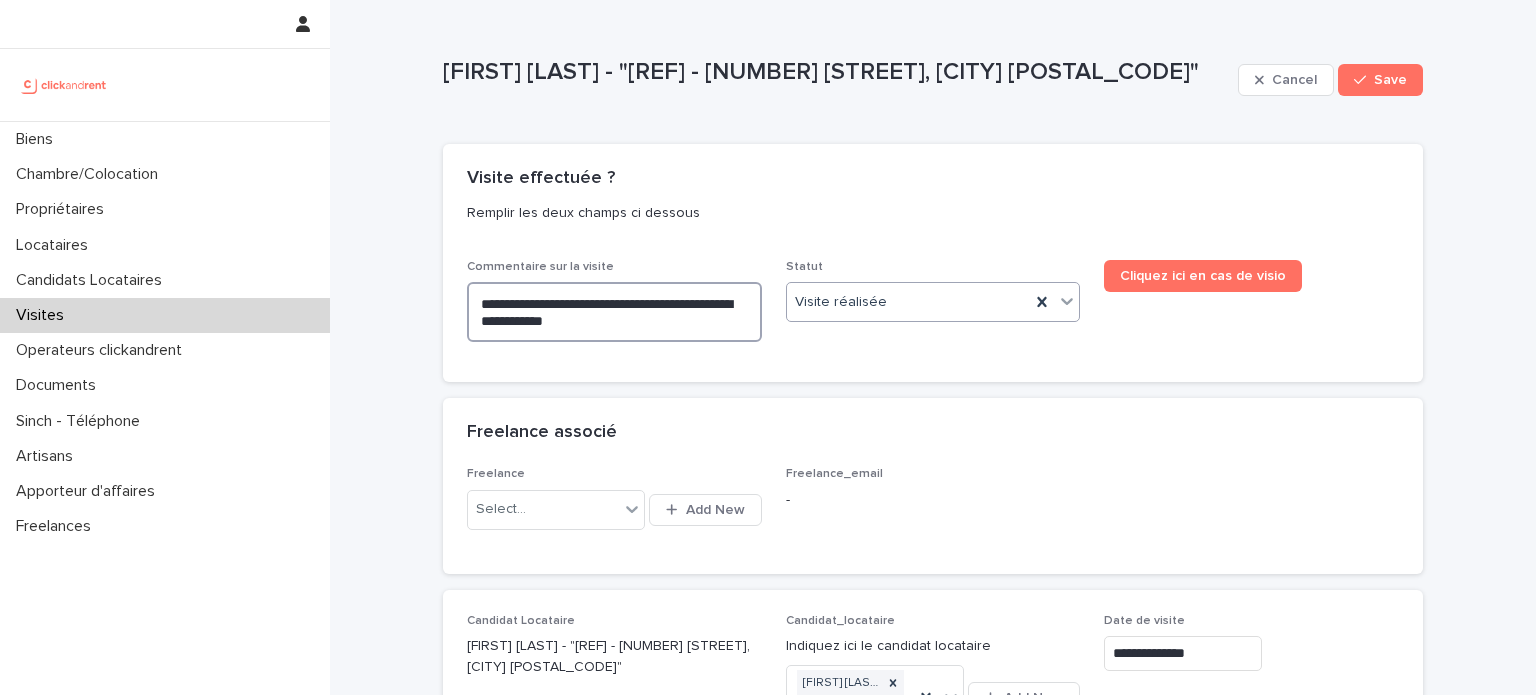 type on "**********" 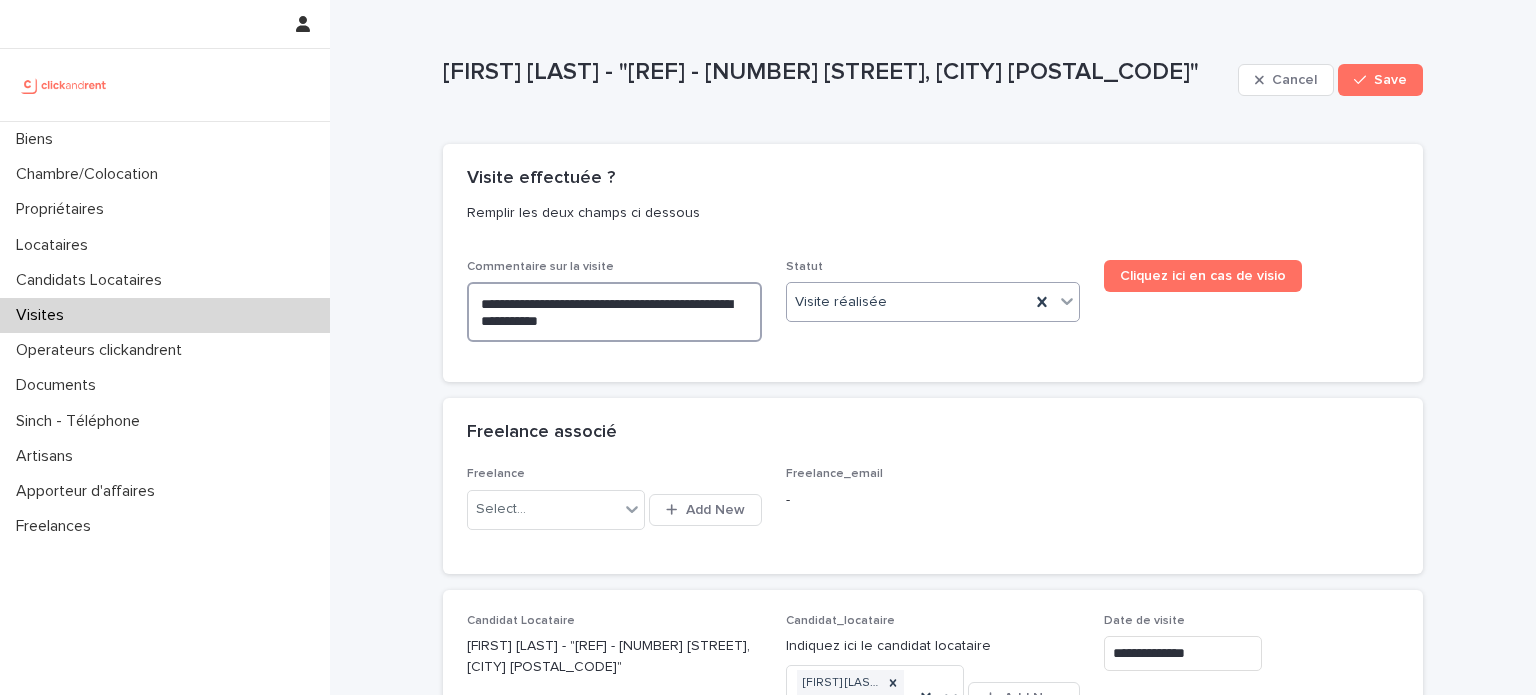 type on "**********" 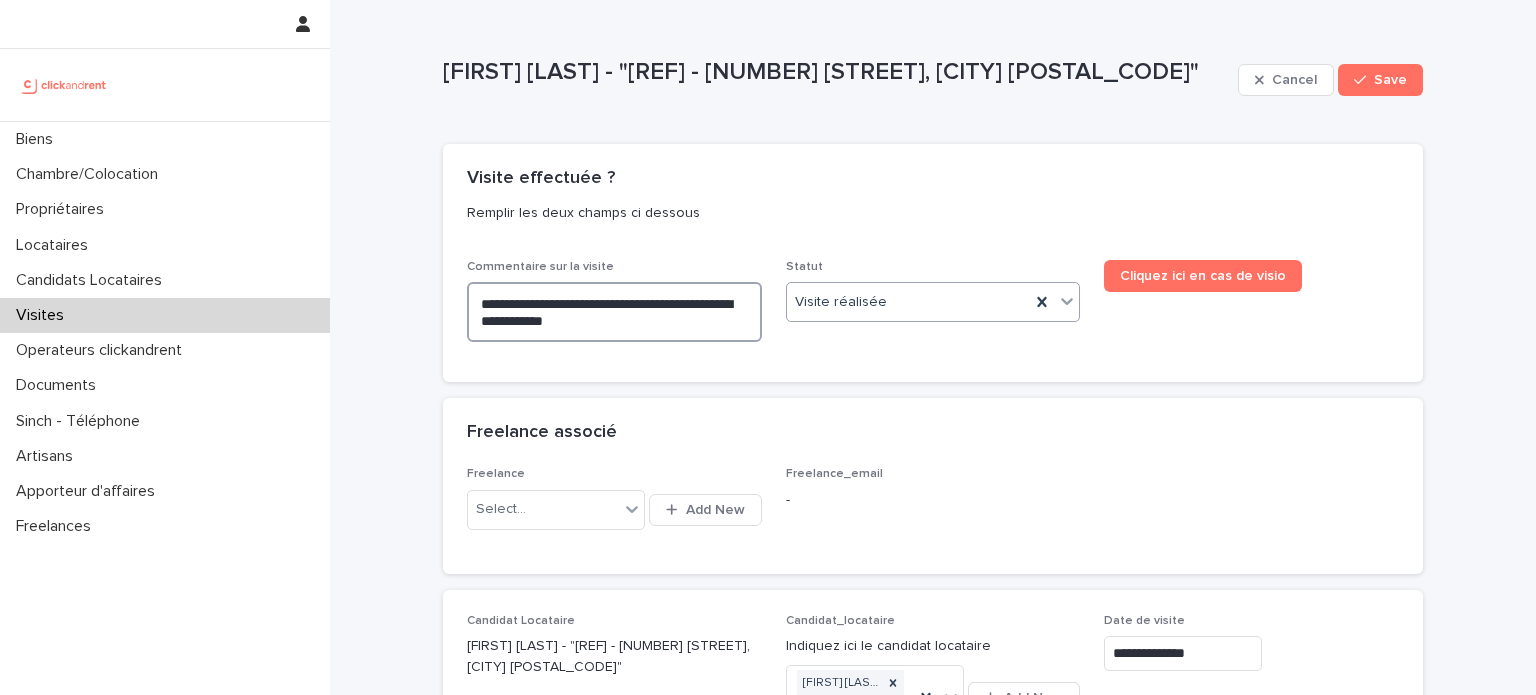 type on "**********" 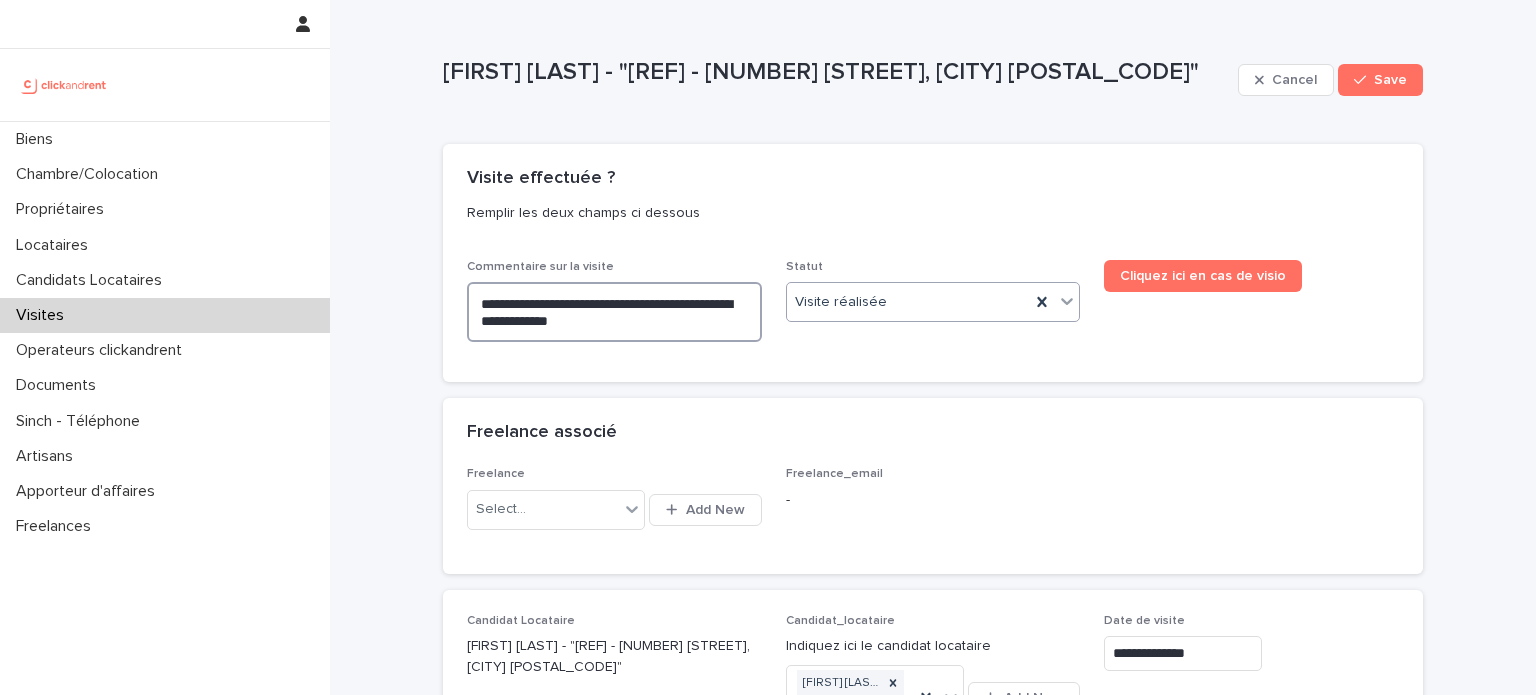 type on "**********" 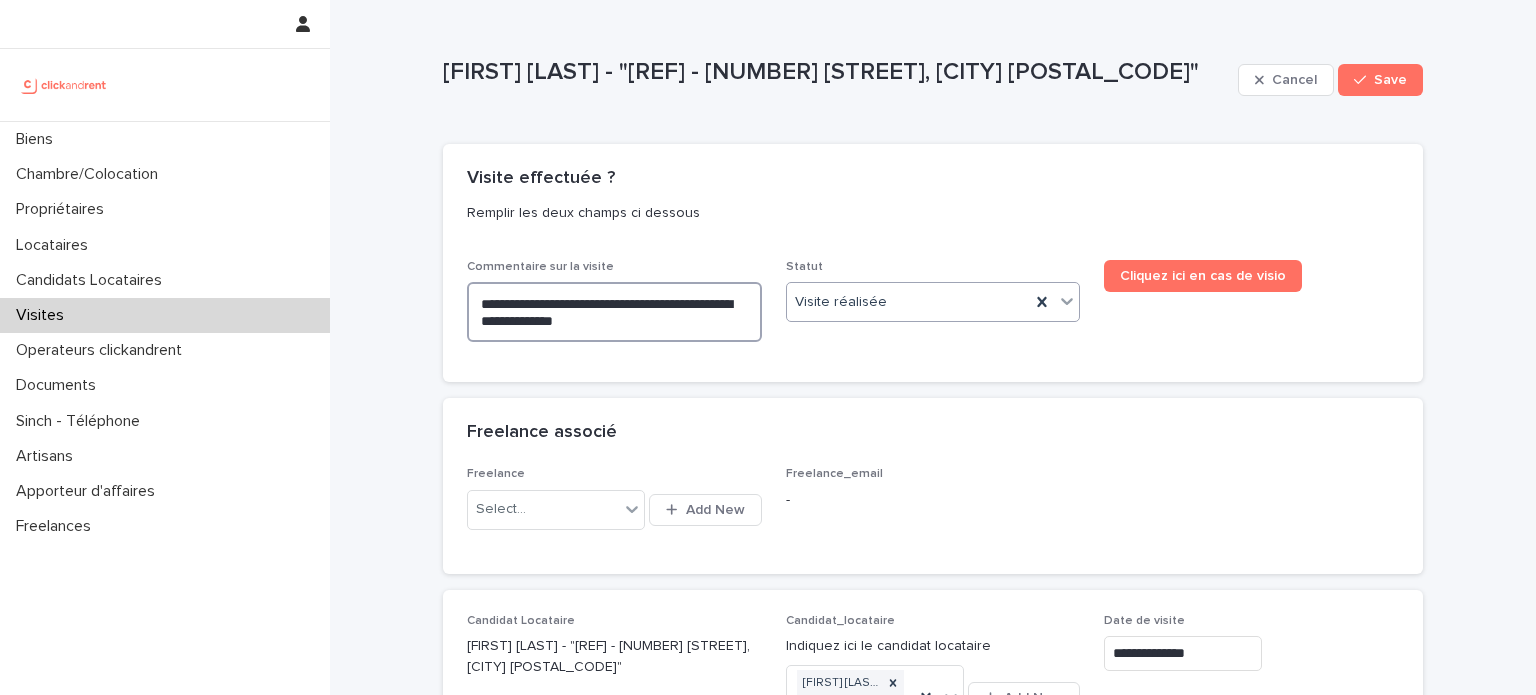 type on "**********" 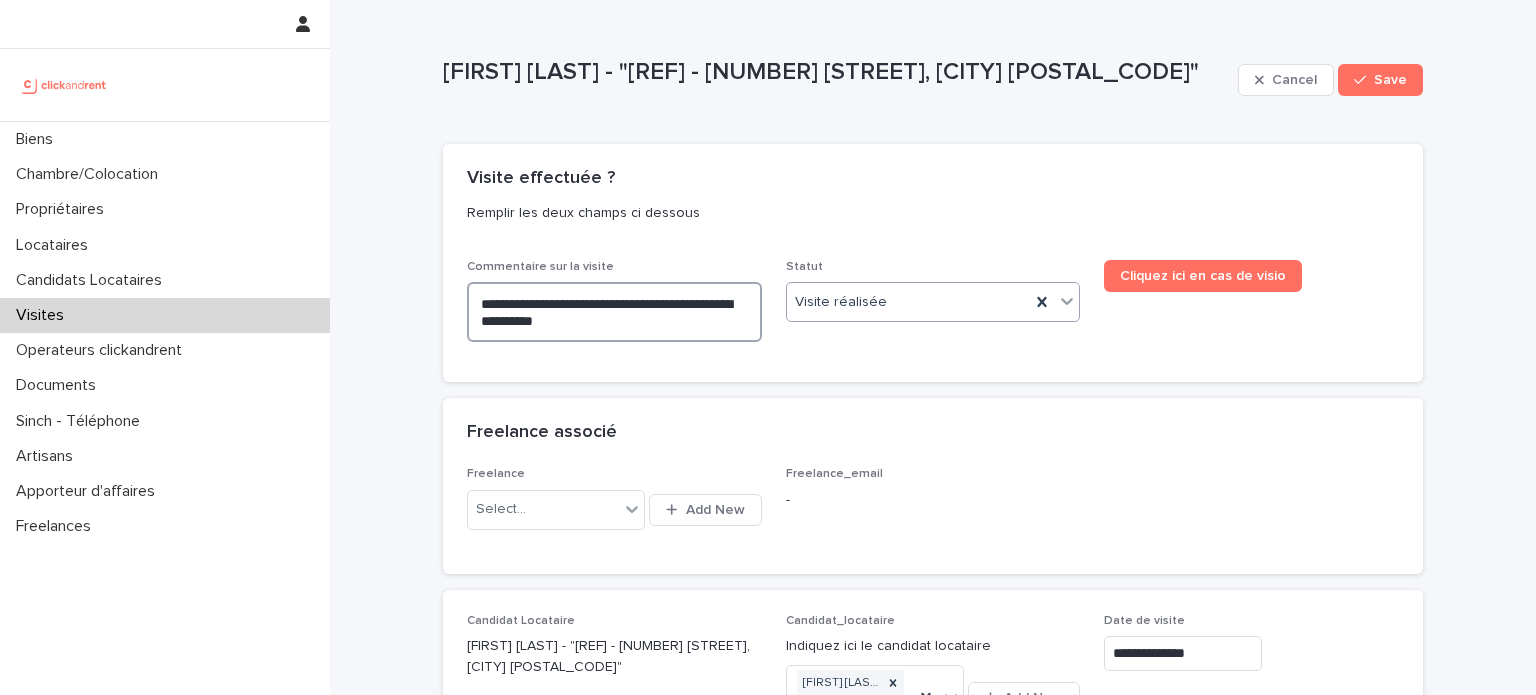 type on "**********" 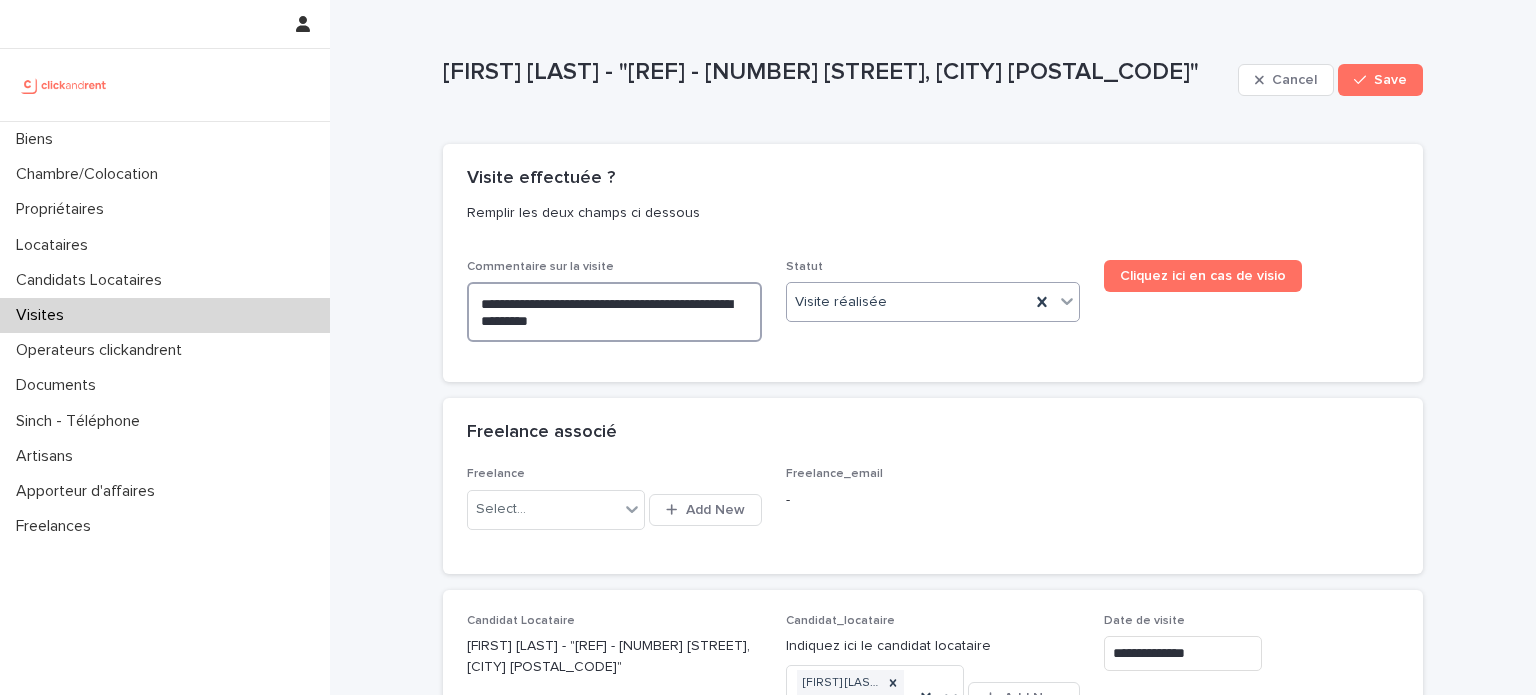 type on "**********" 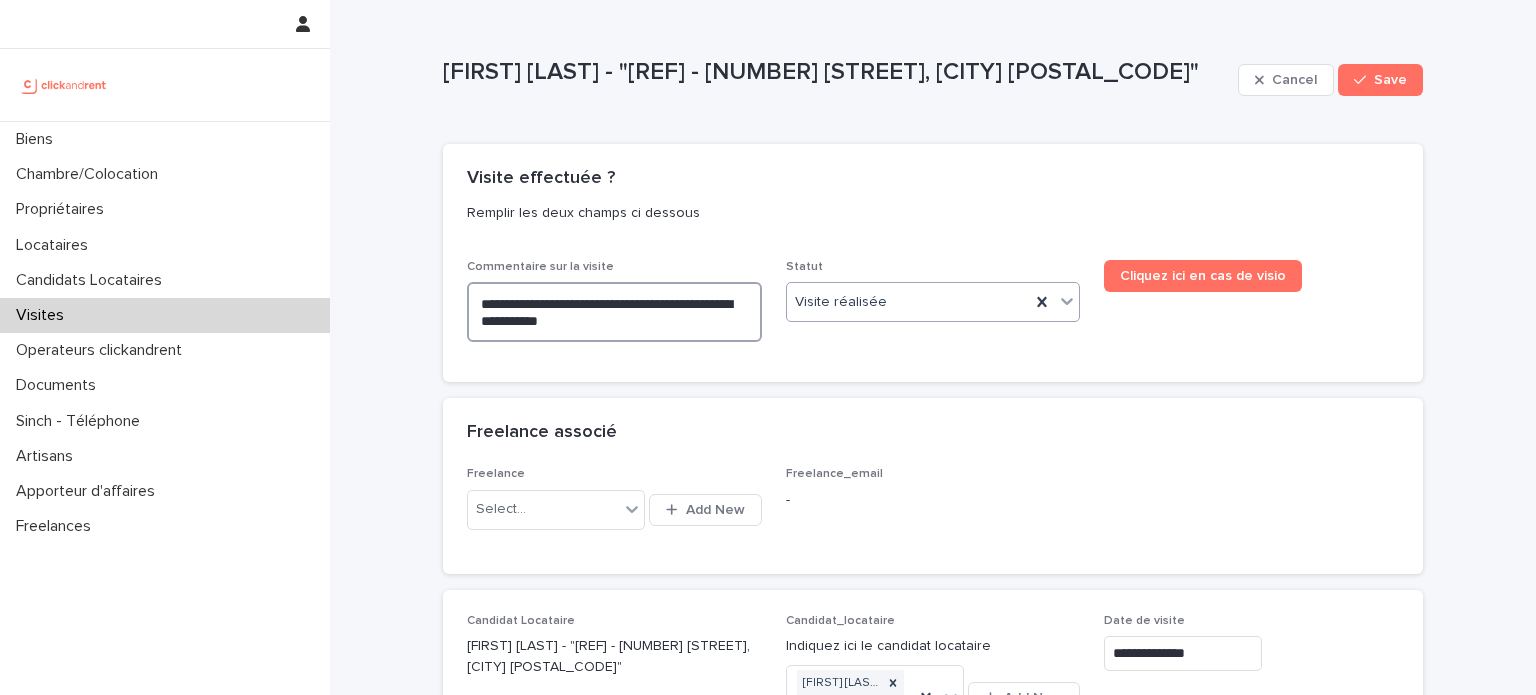 type on "**********" 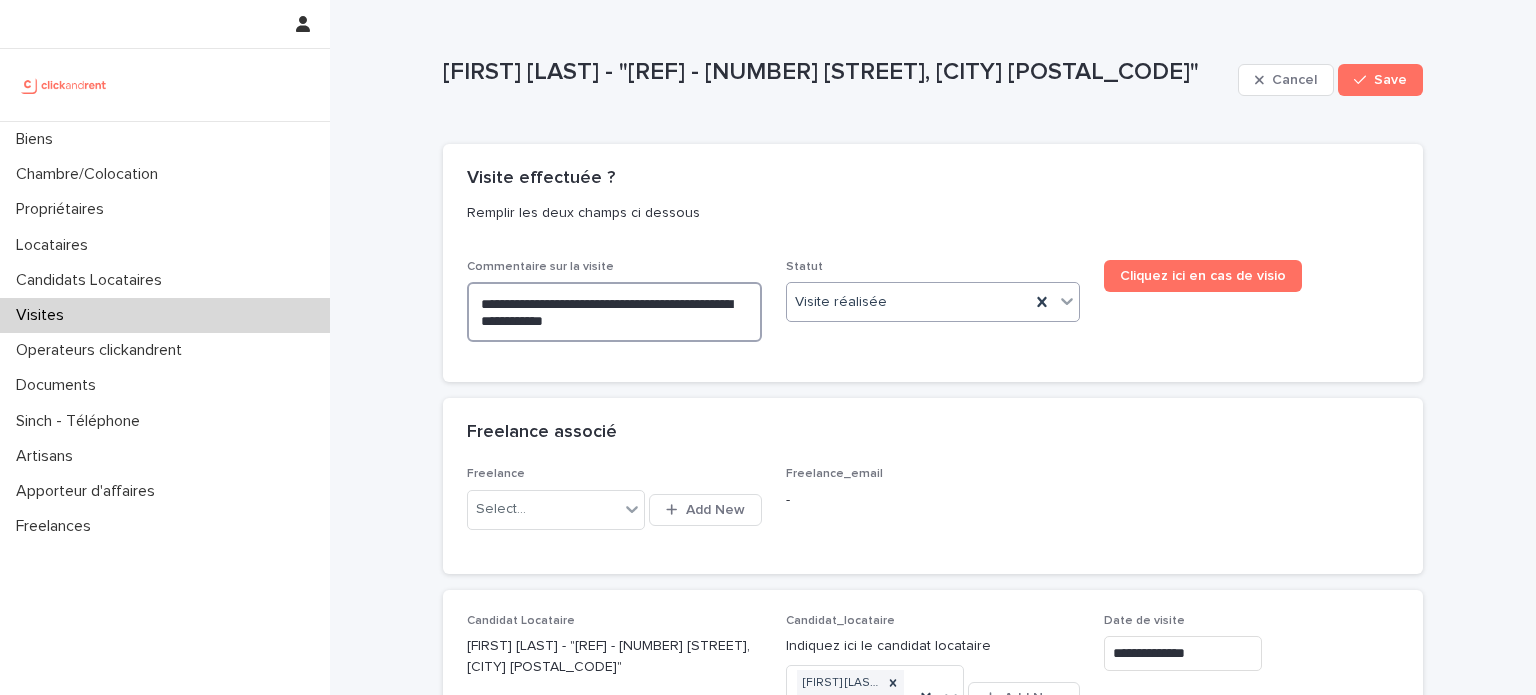 type on "**********" 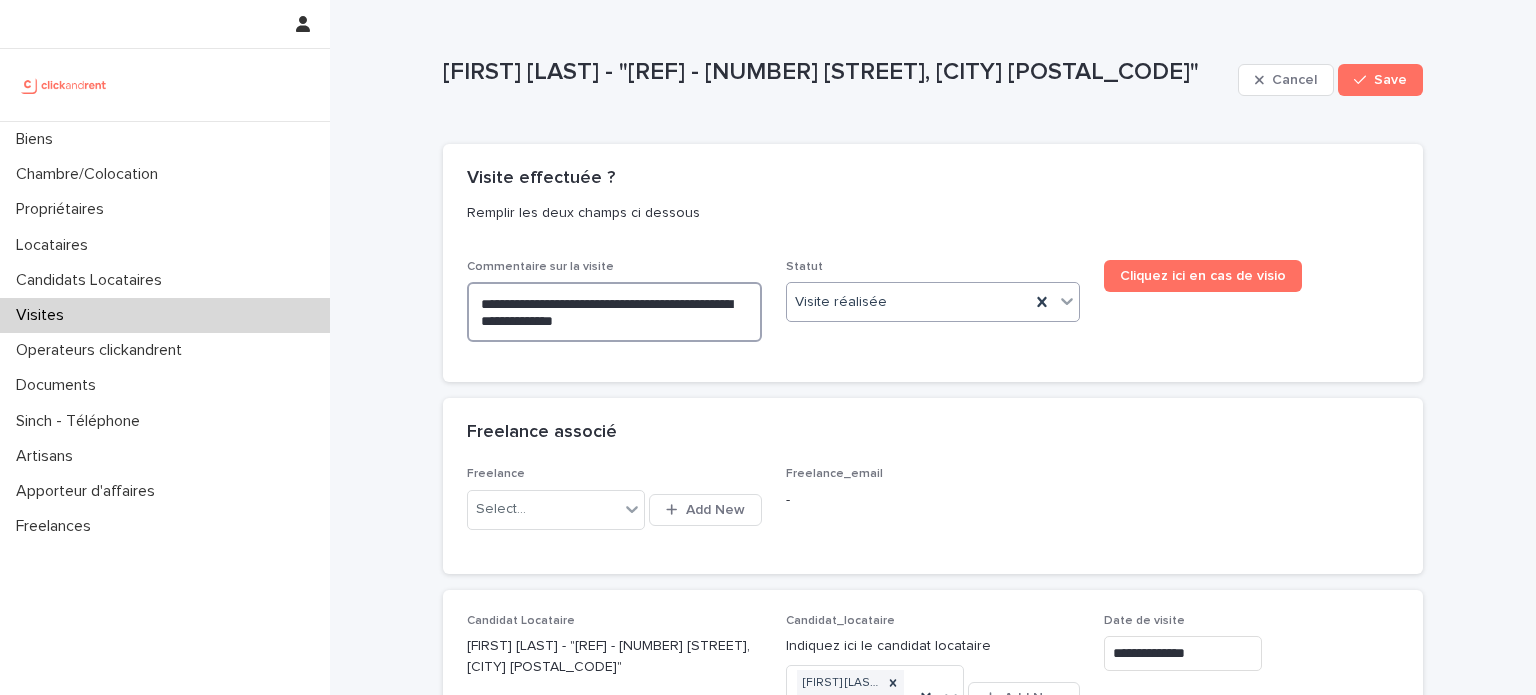 type on "**********" 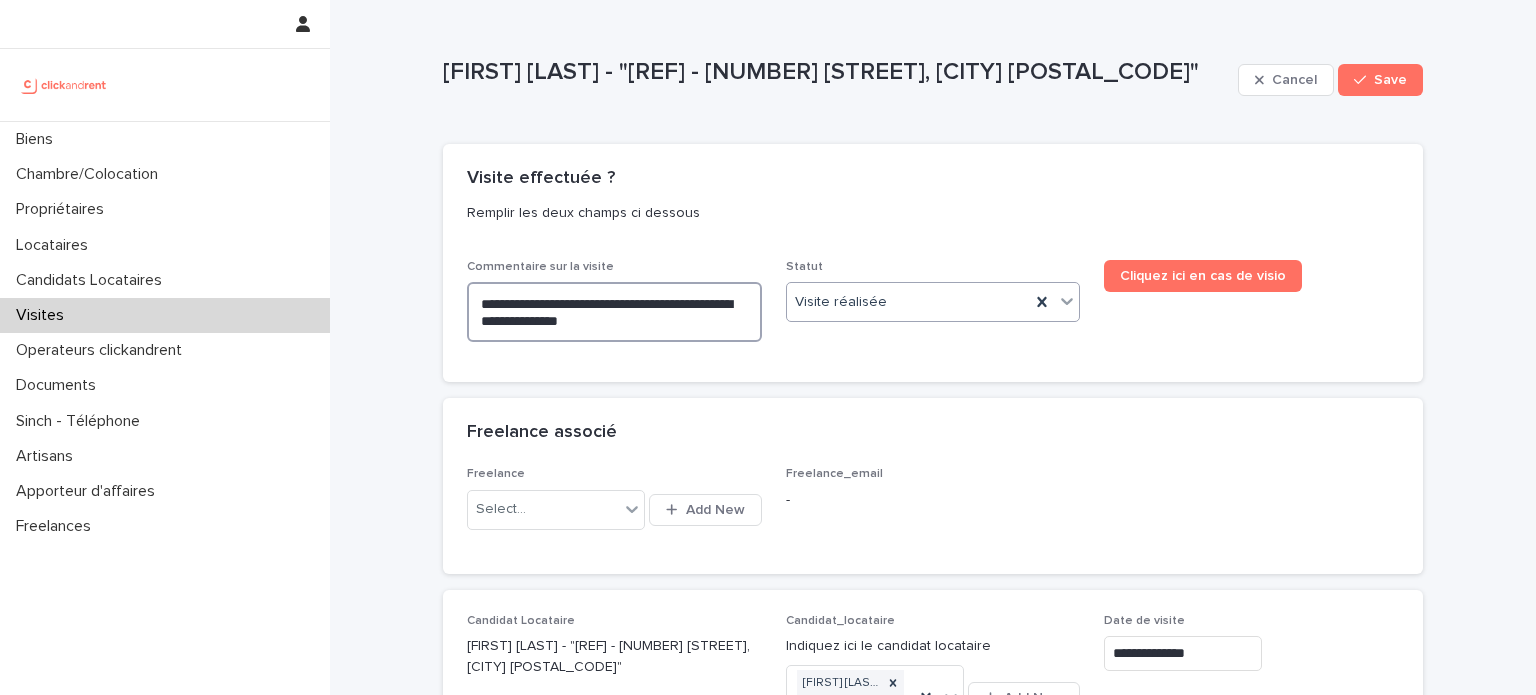 type on "**********" 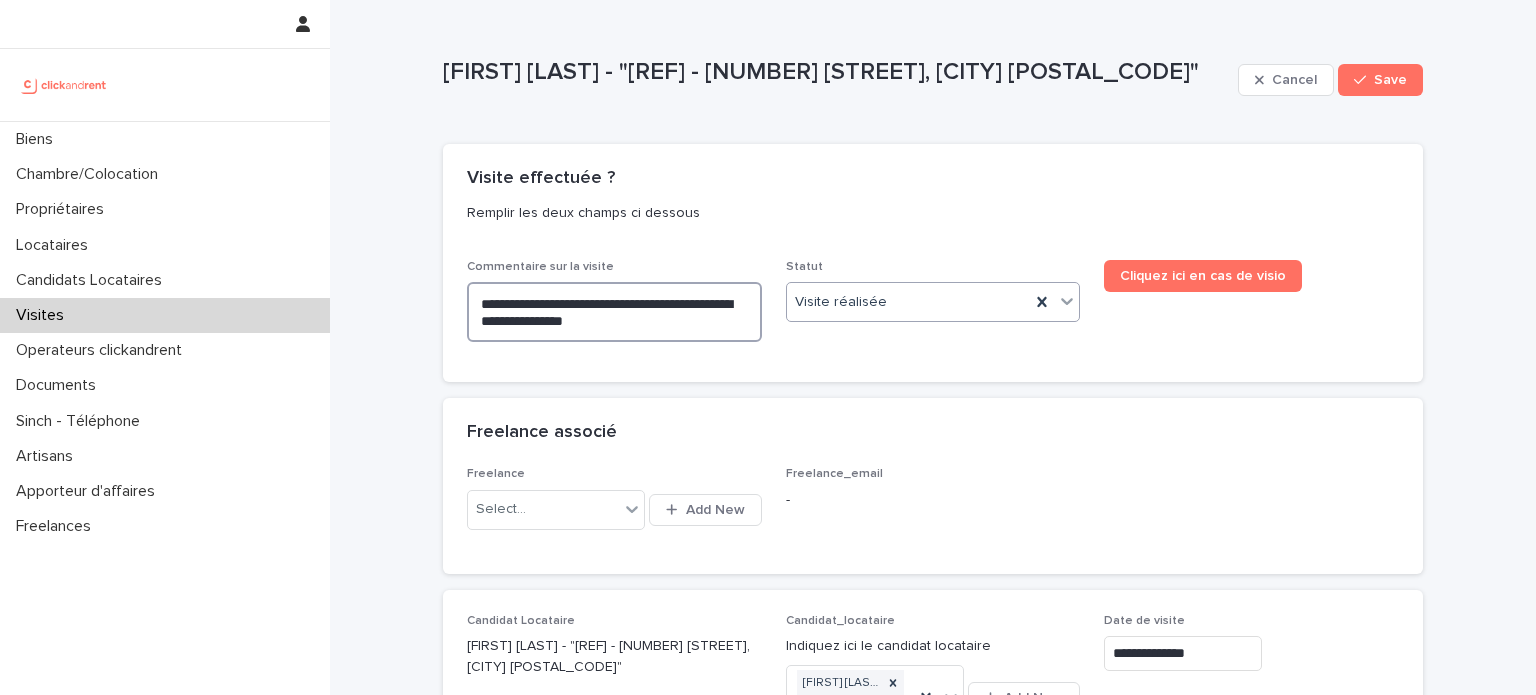 type on "**********" 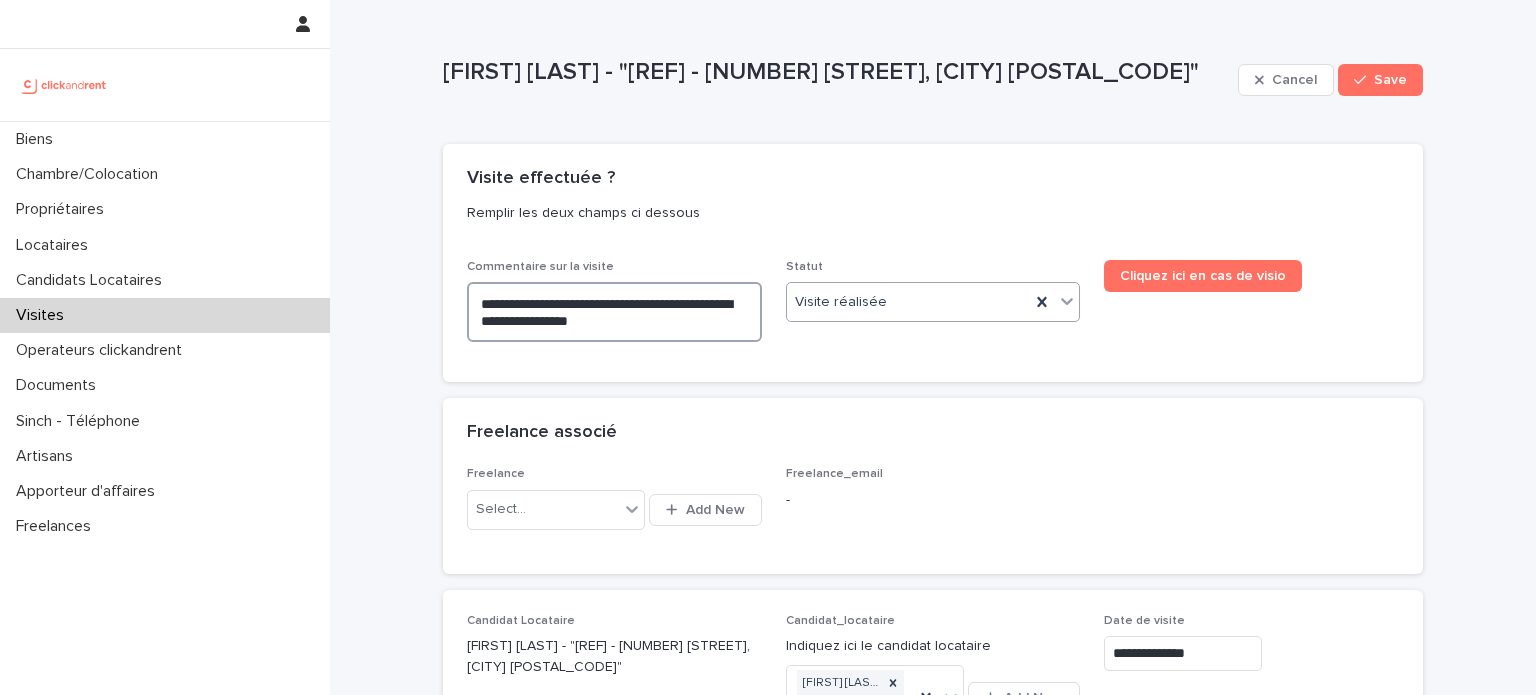 type on "**********" 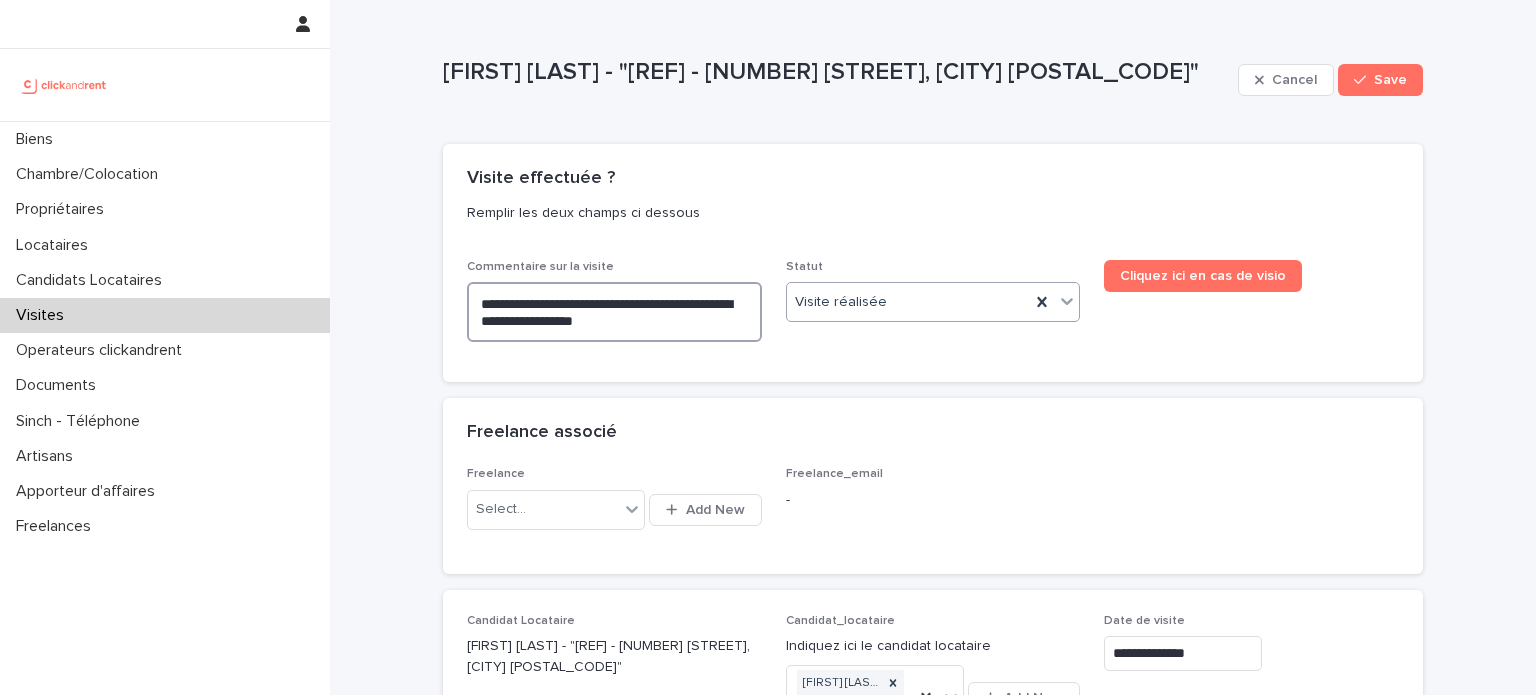 type on "**********" 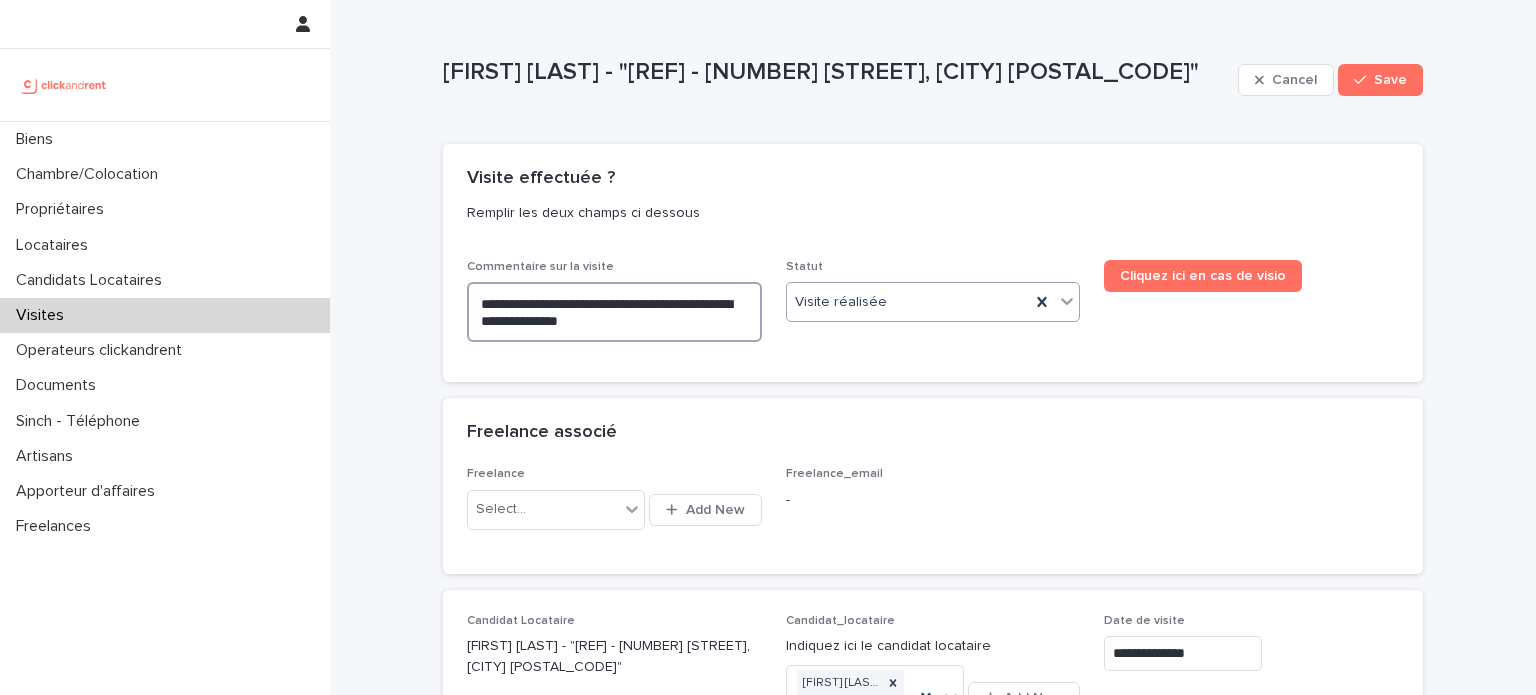 type on "**********" 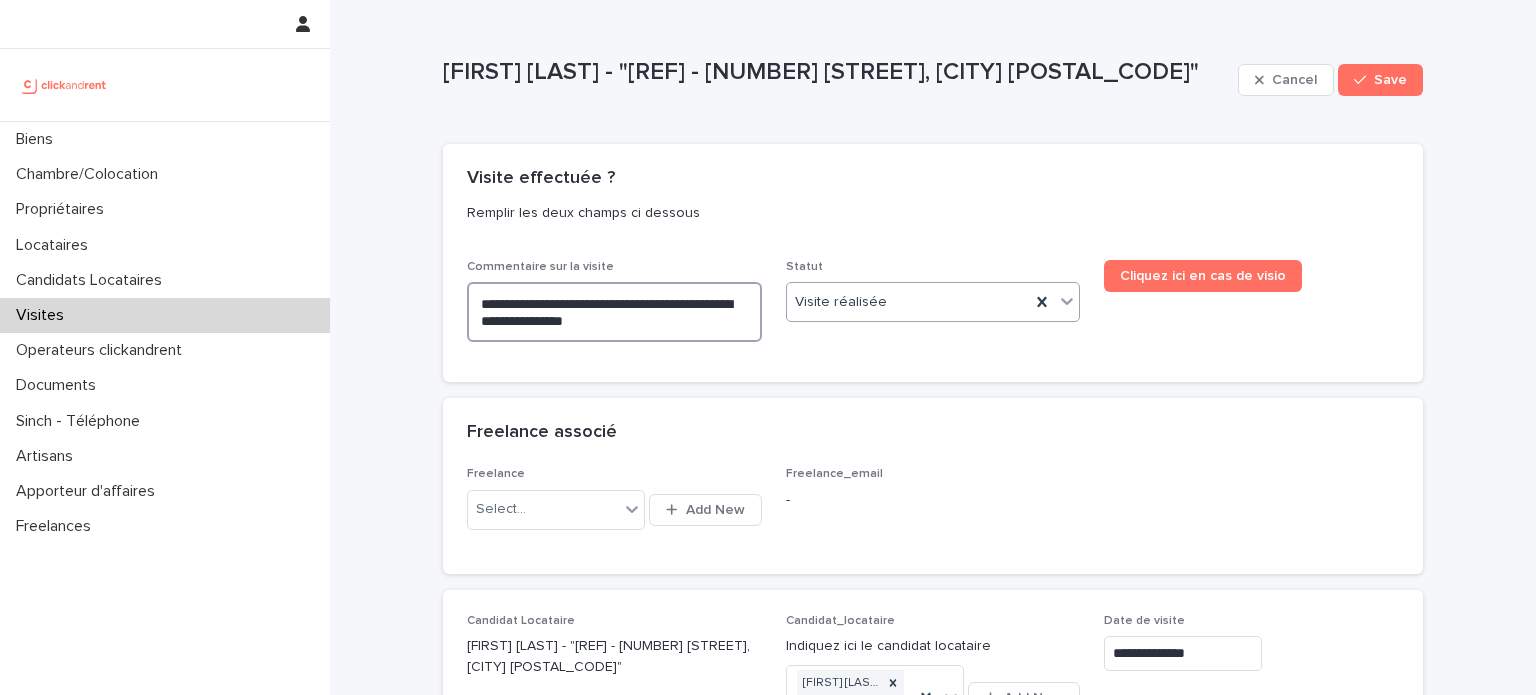 type on "**********" 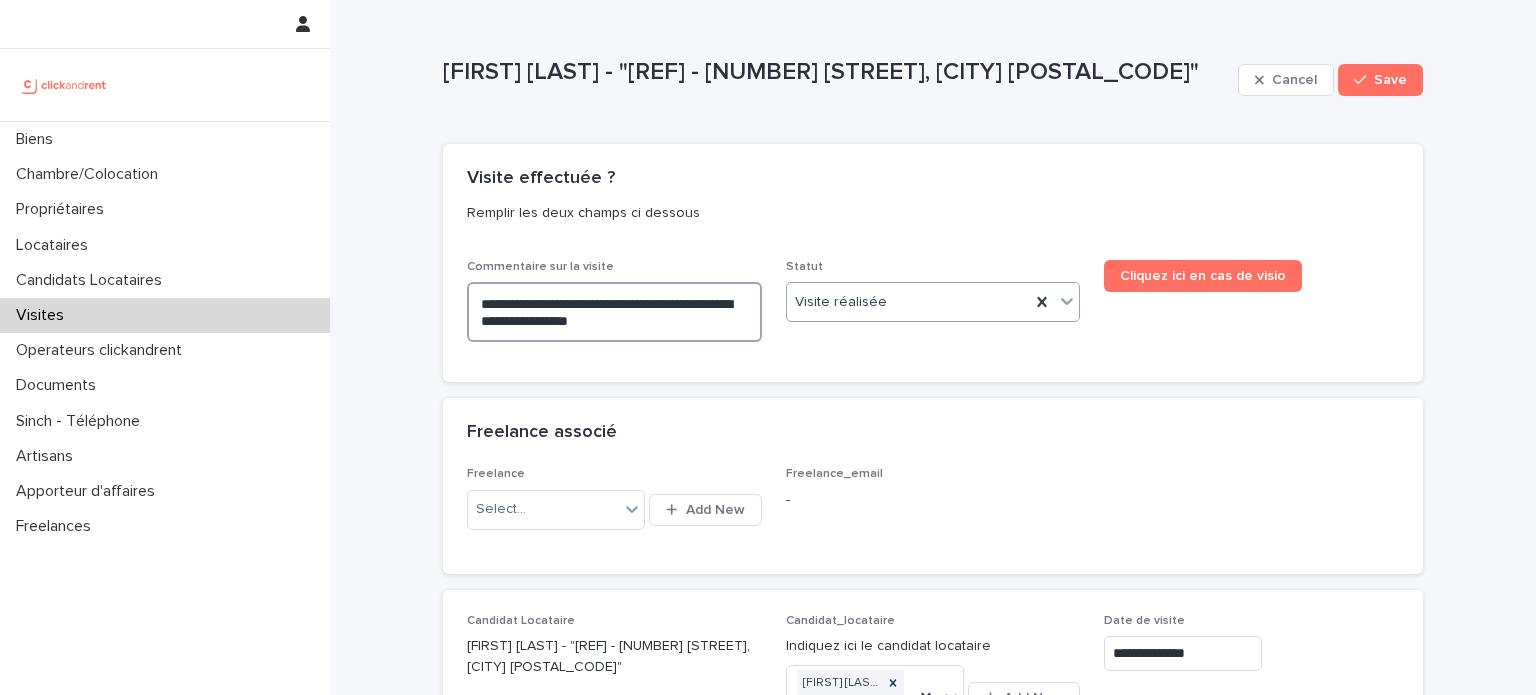 type on "**********" 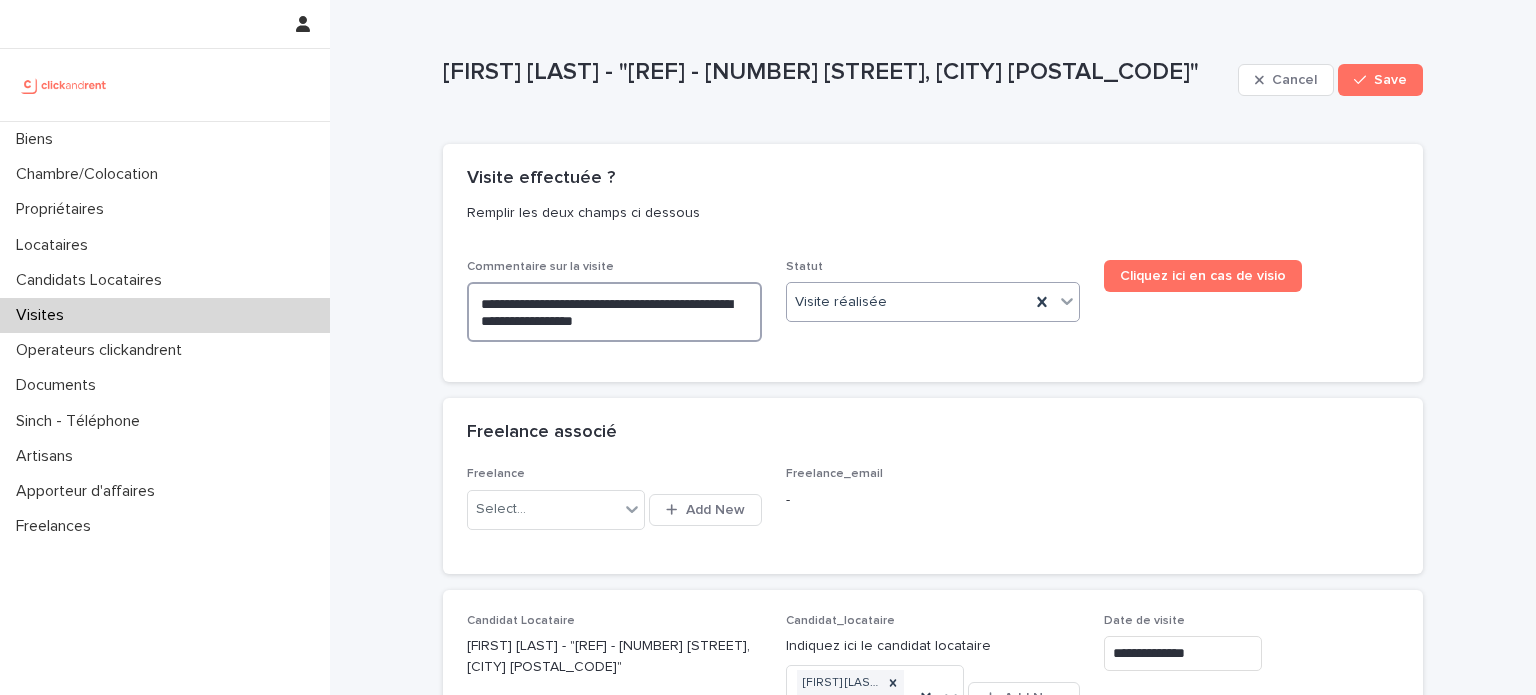type on "**********" 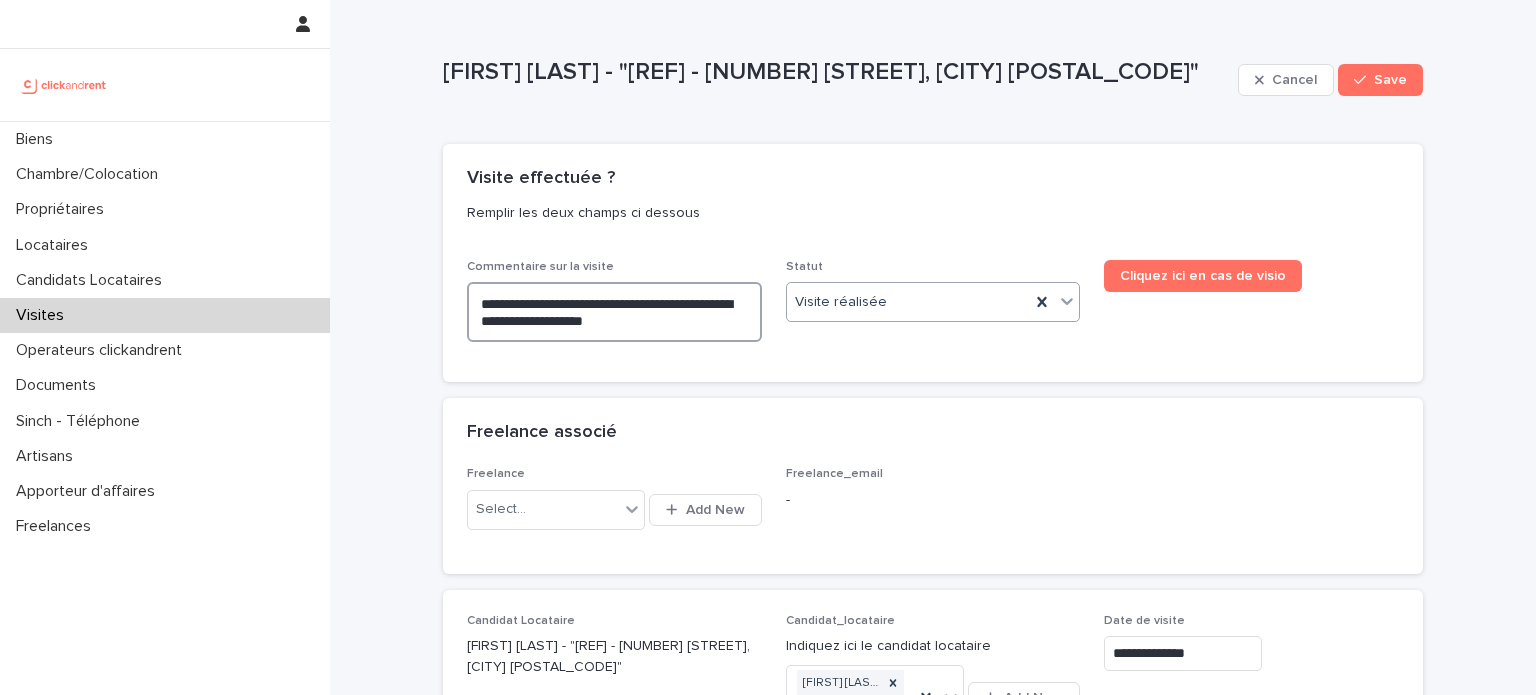 type on "**********" 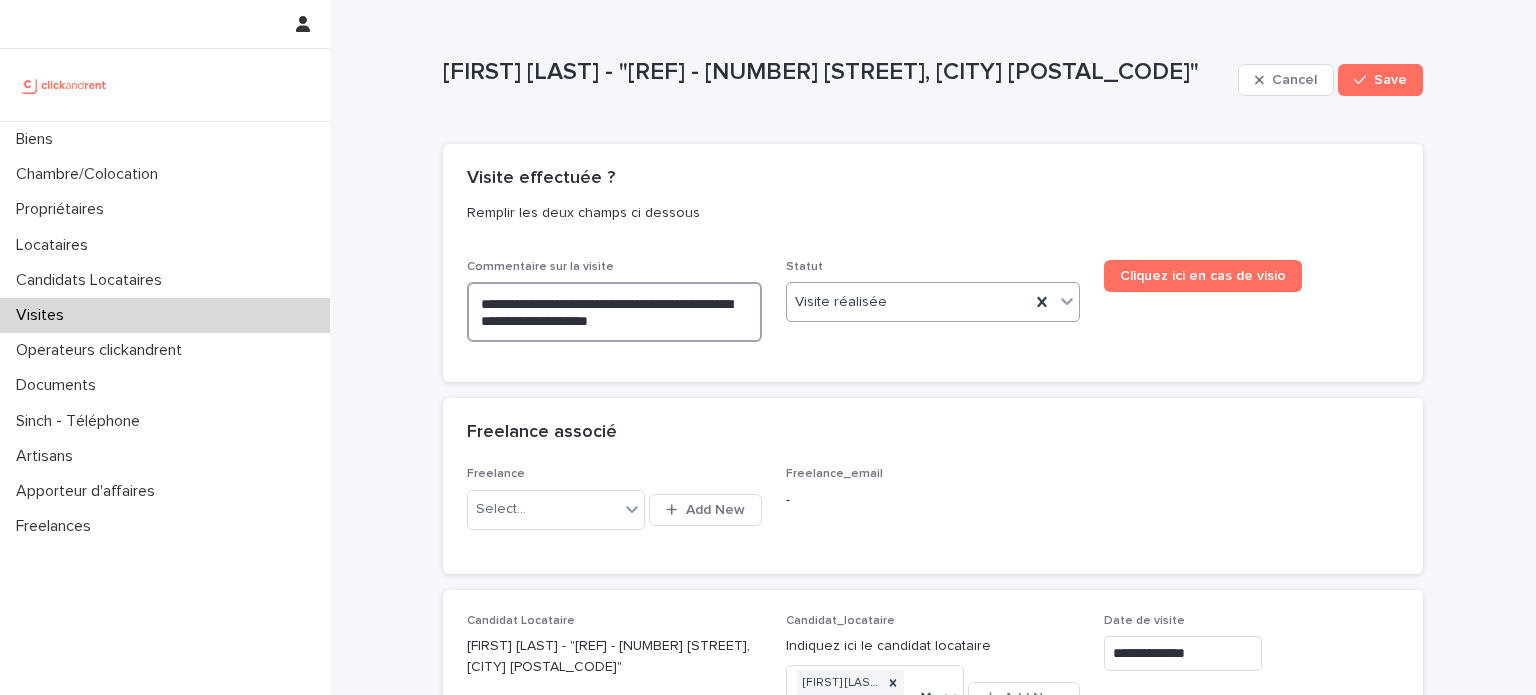 type on "**********" 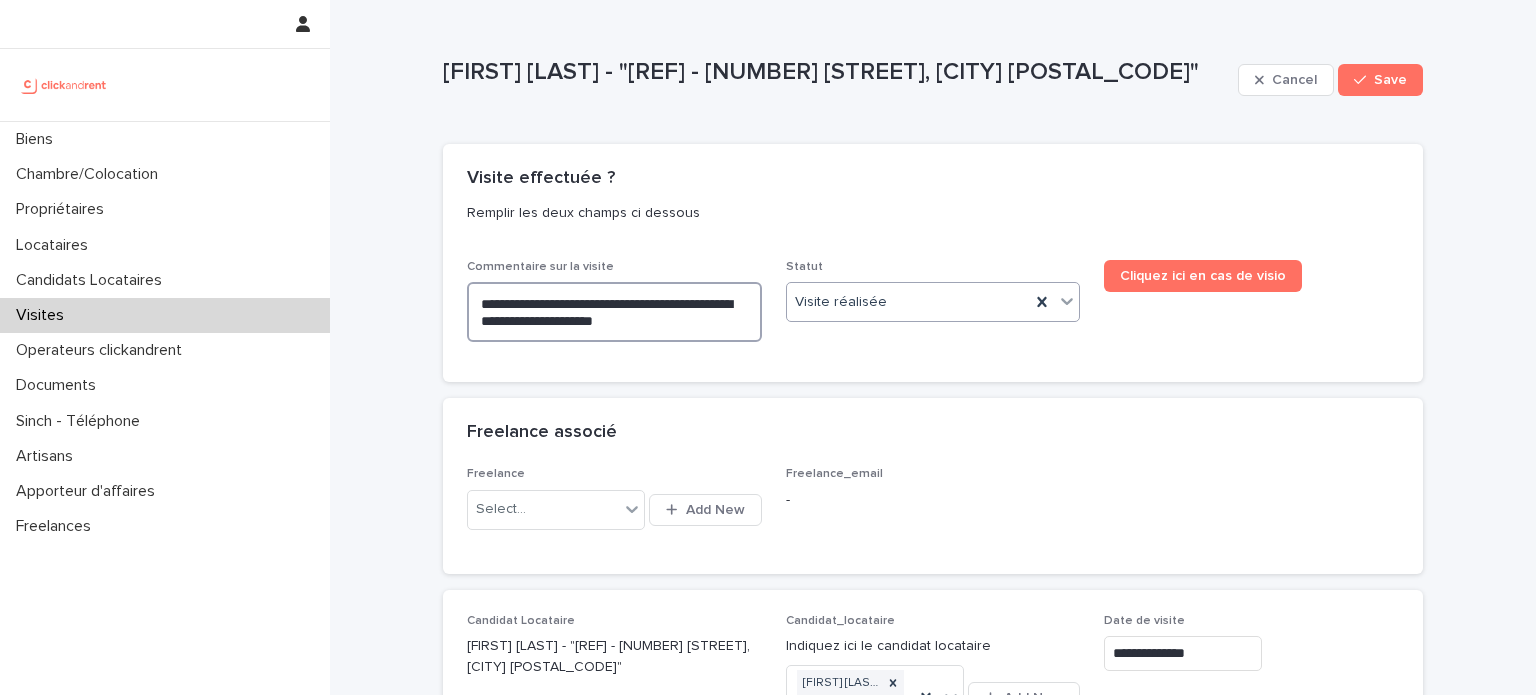 type on "**********" 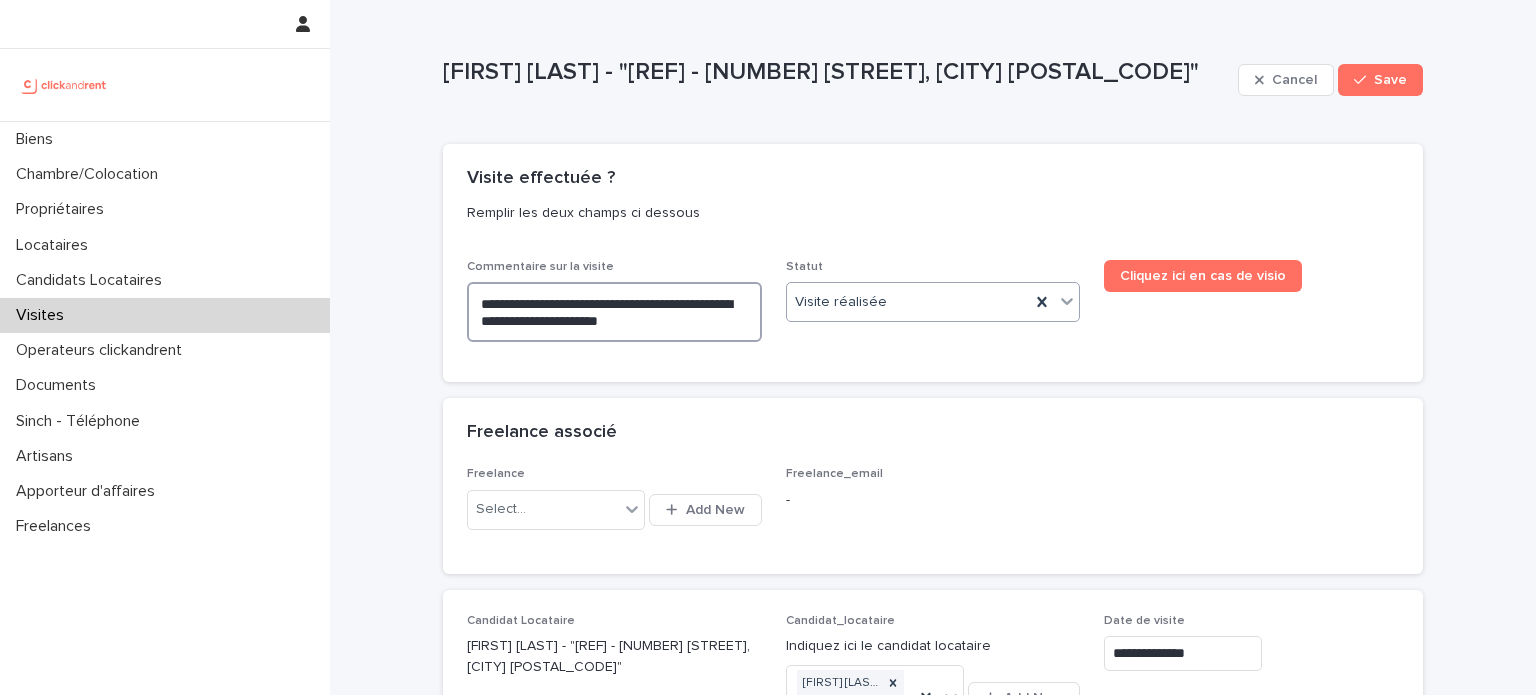 type on "**********" 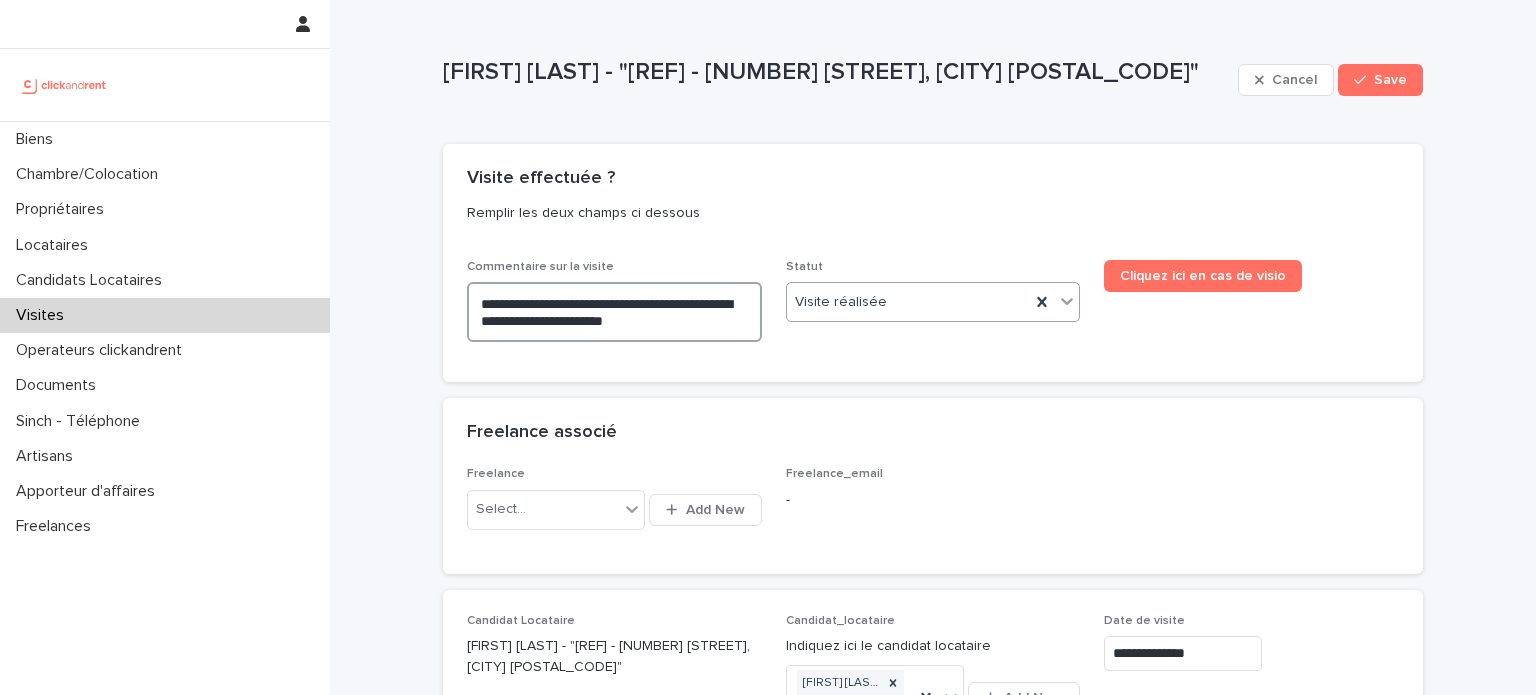 type on "**********" 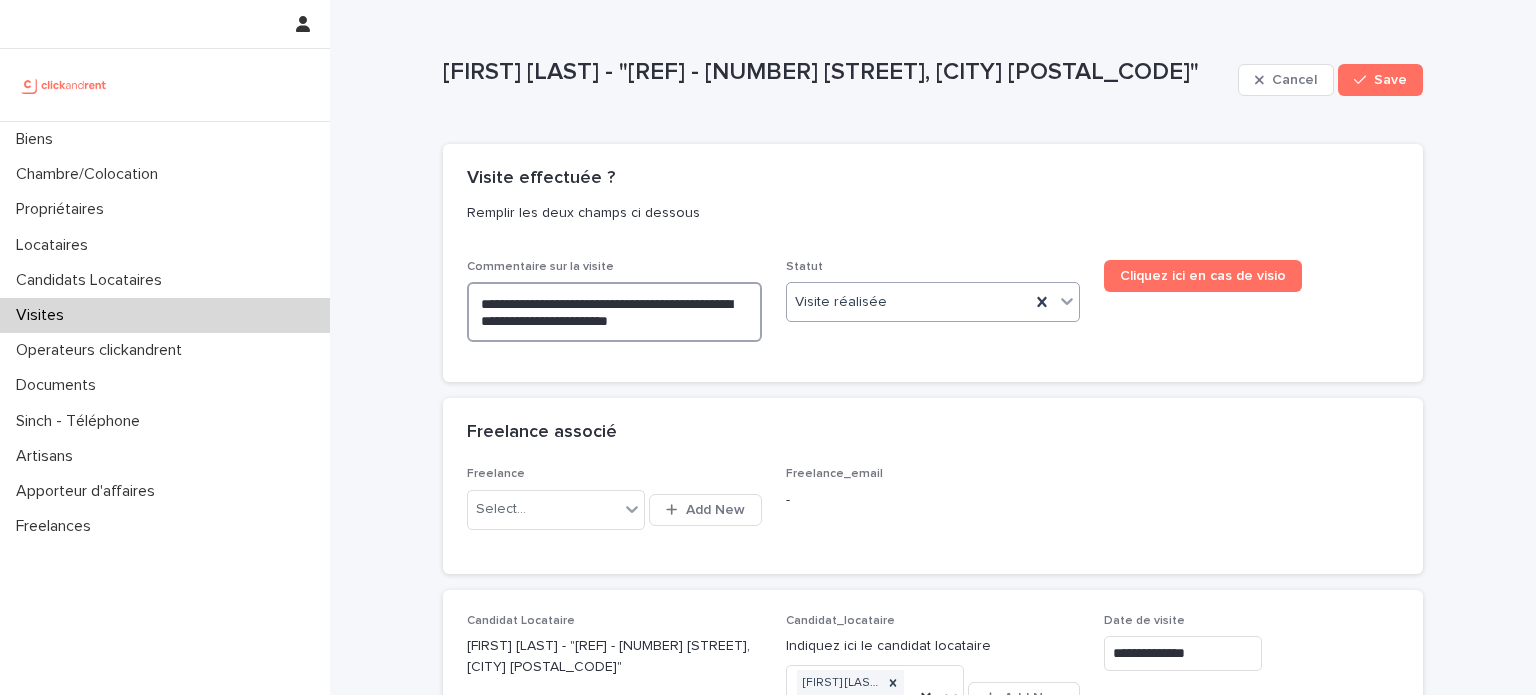 type on "**********" 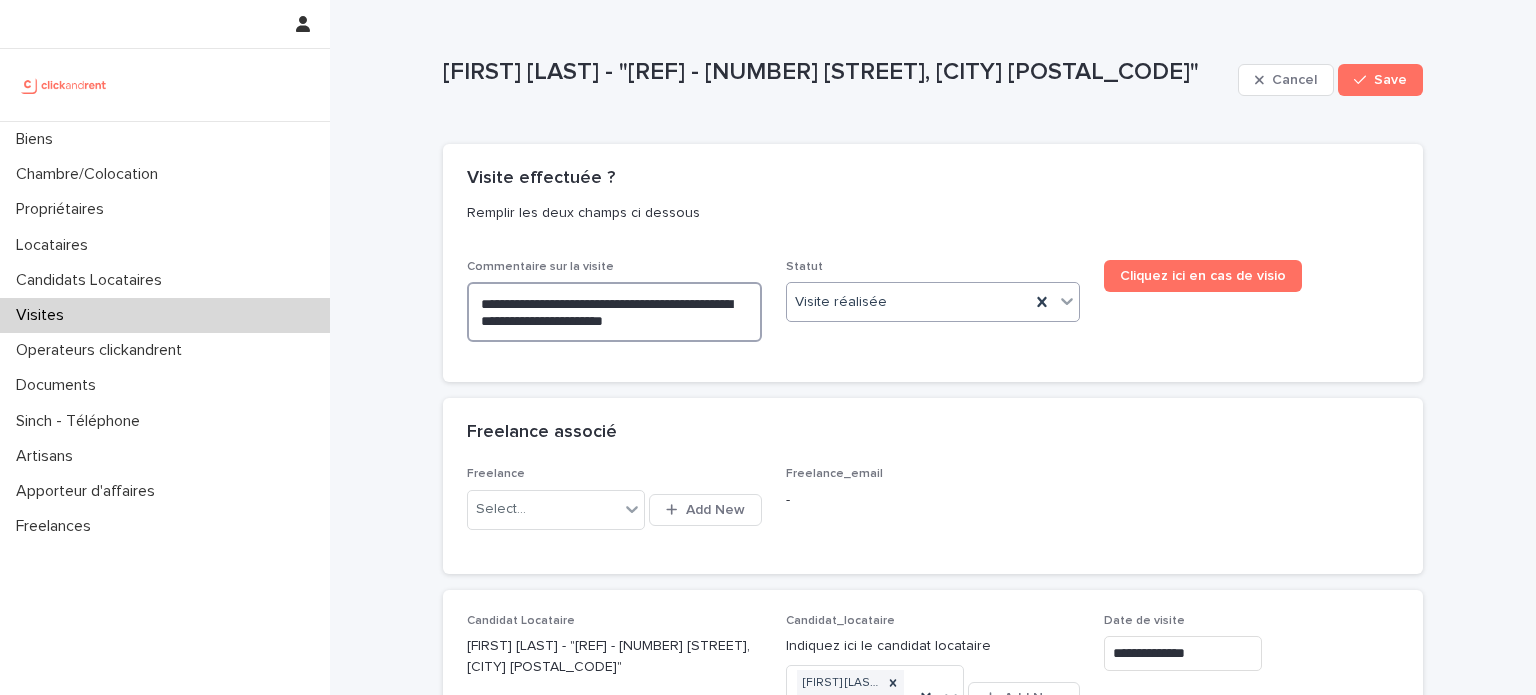 type on "**********" 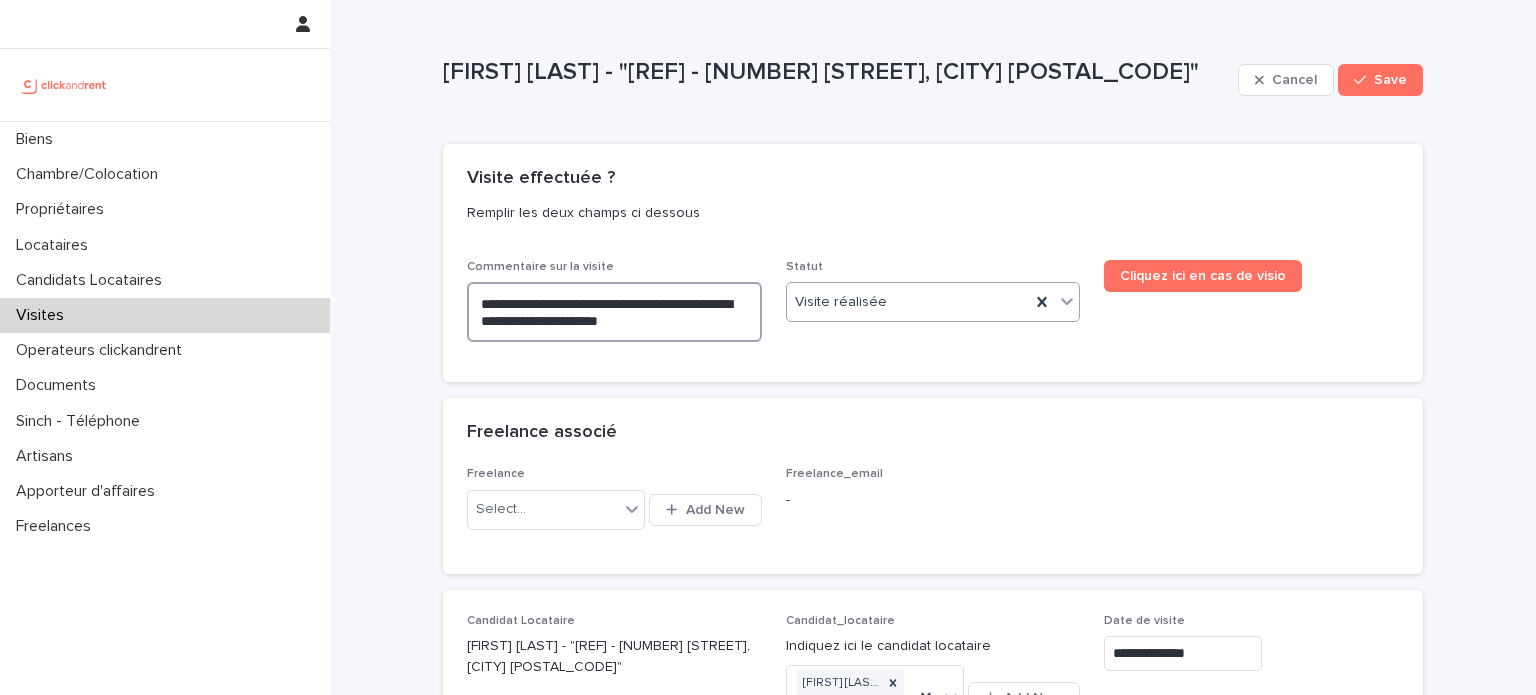 type on "**********" 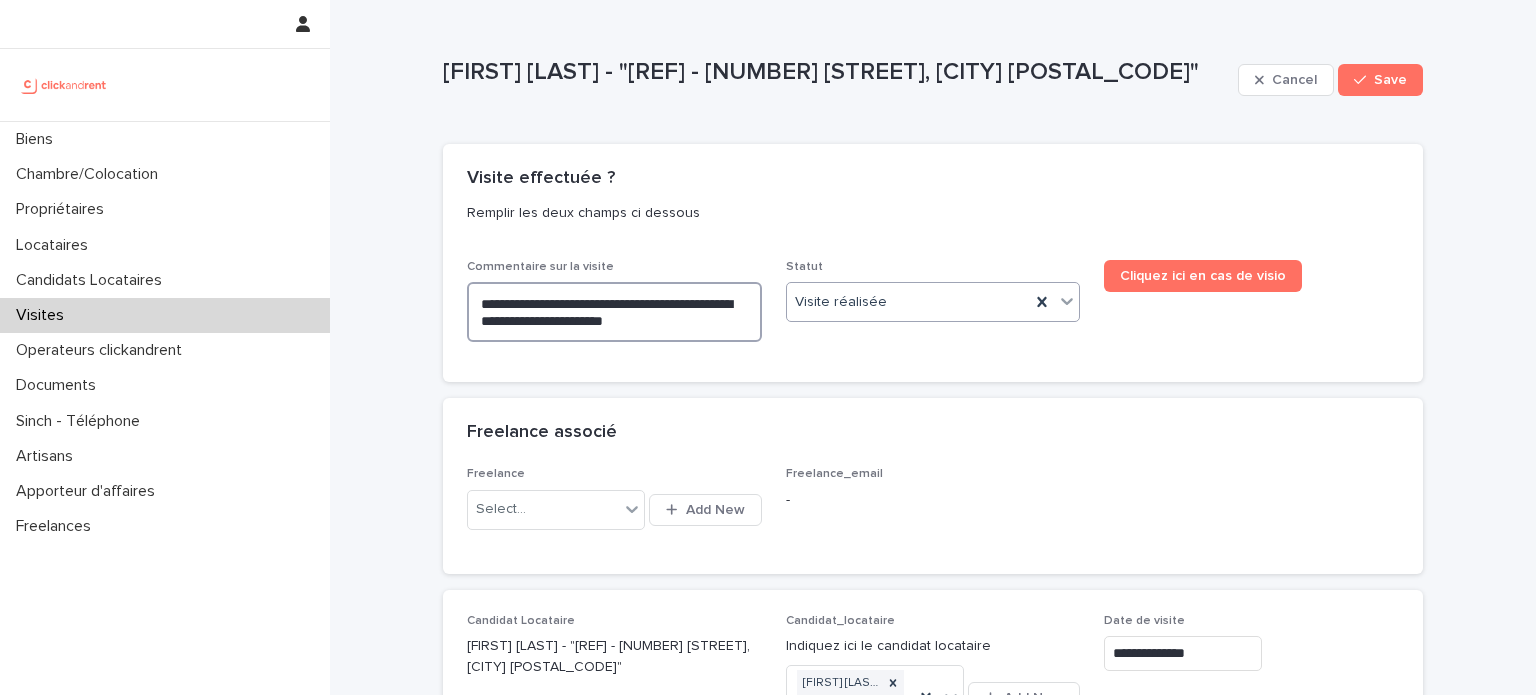 type on "**********" 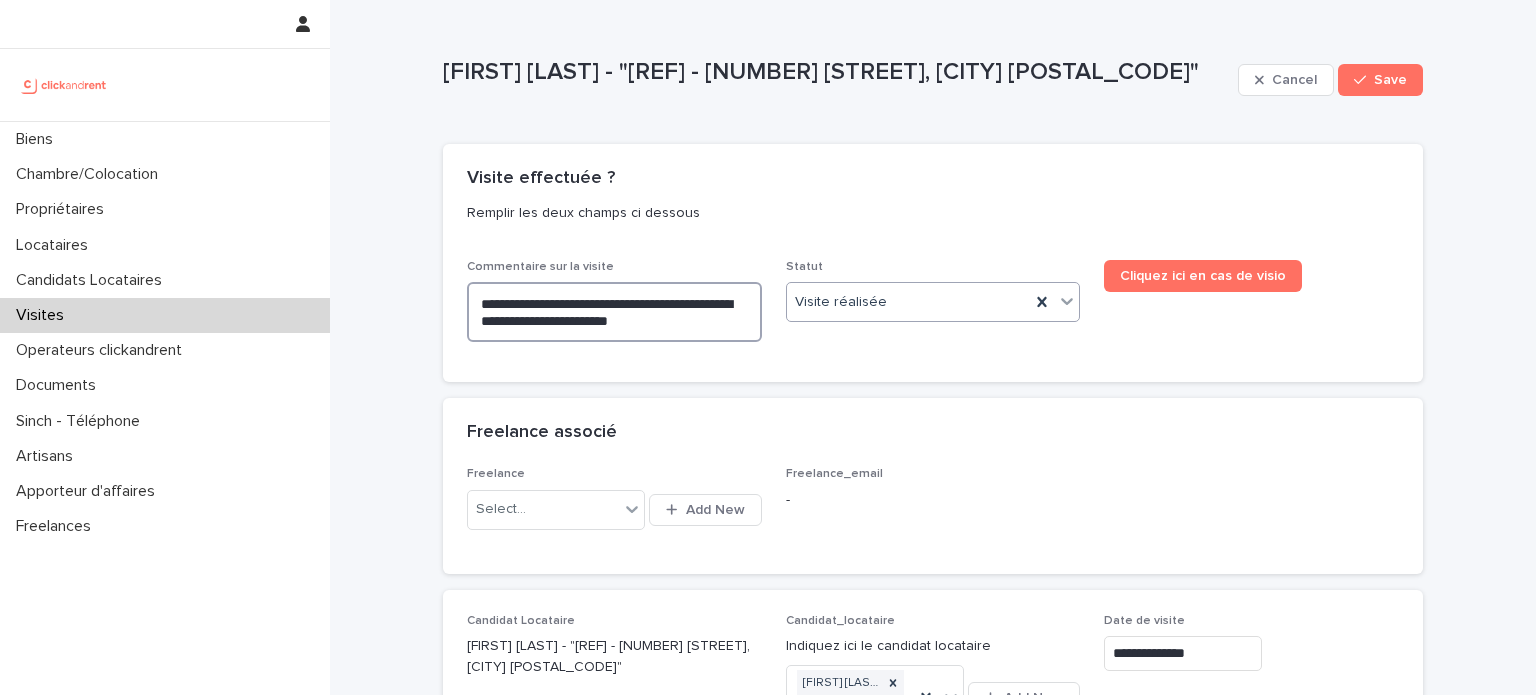 type on "**********" 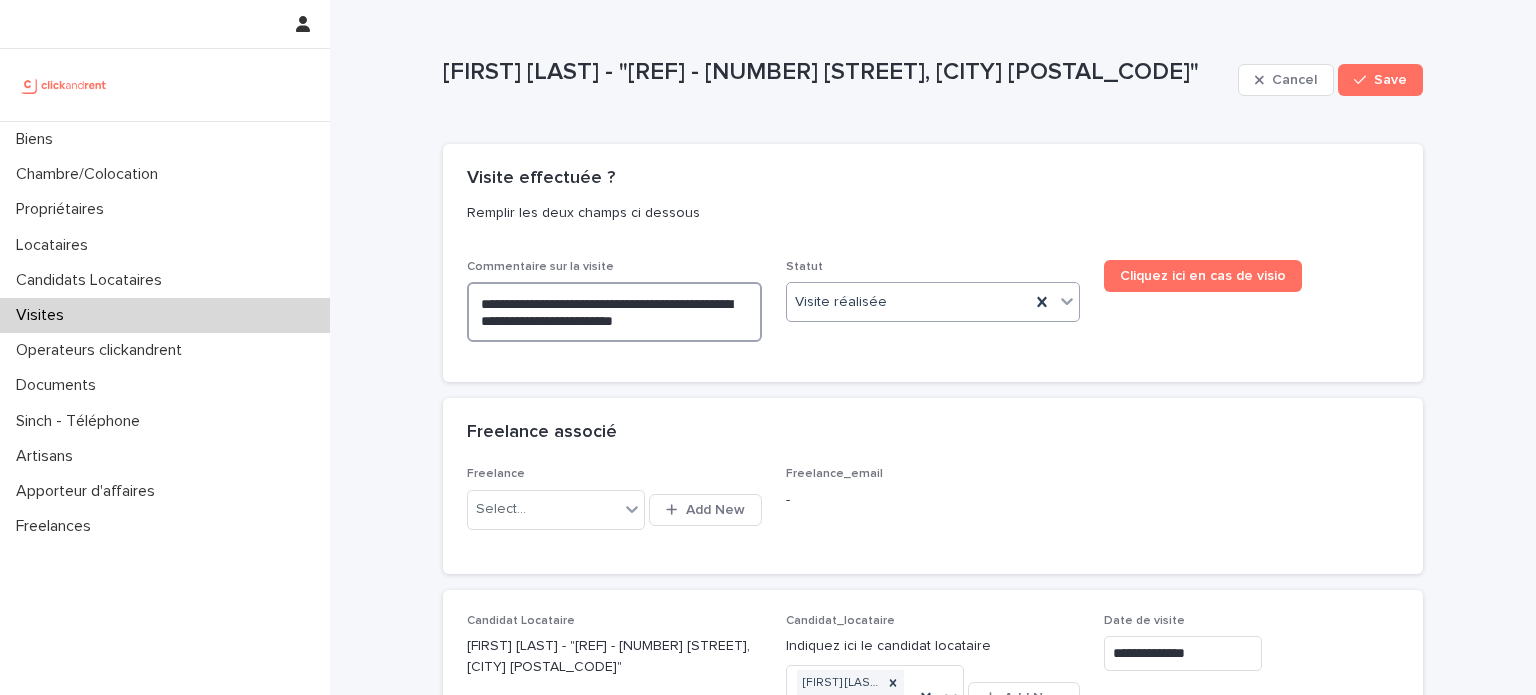 type on "**********" 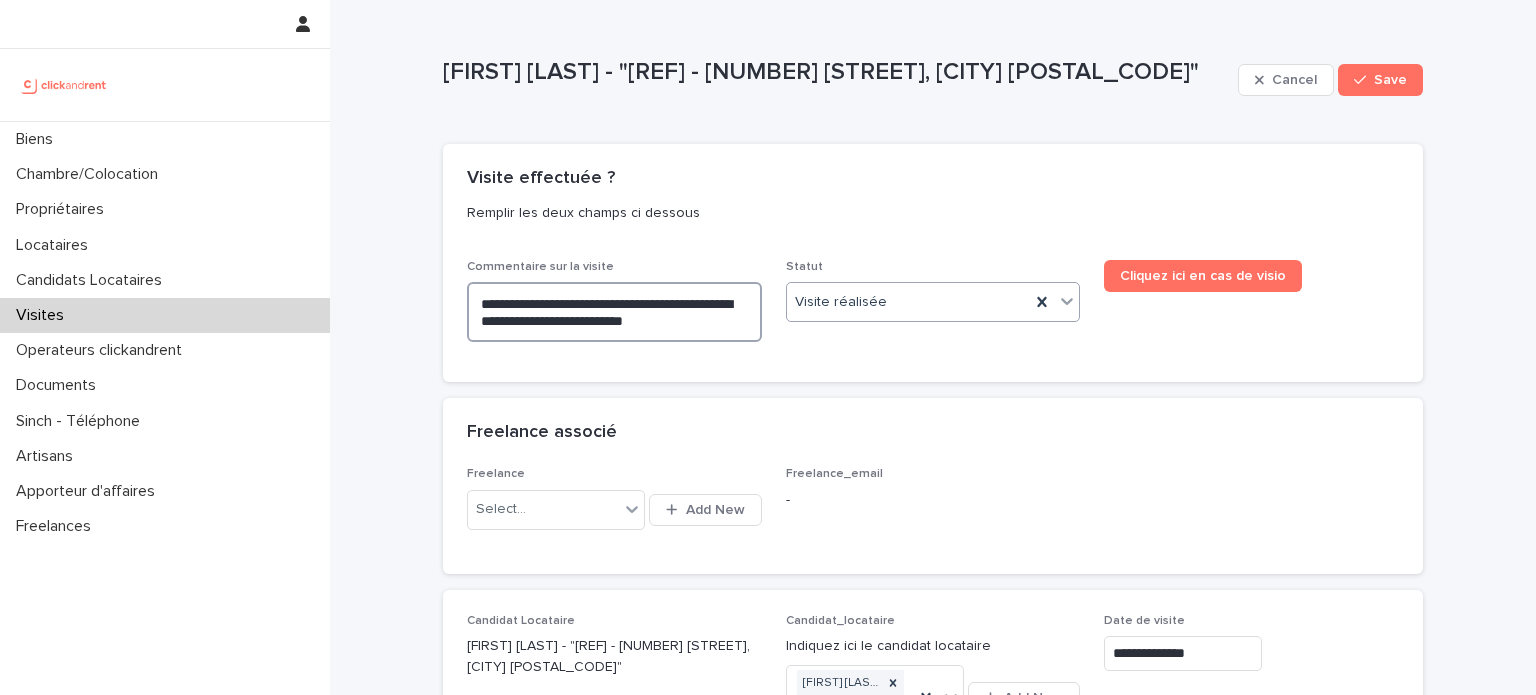 type on "**********" 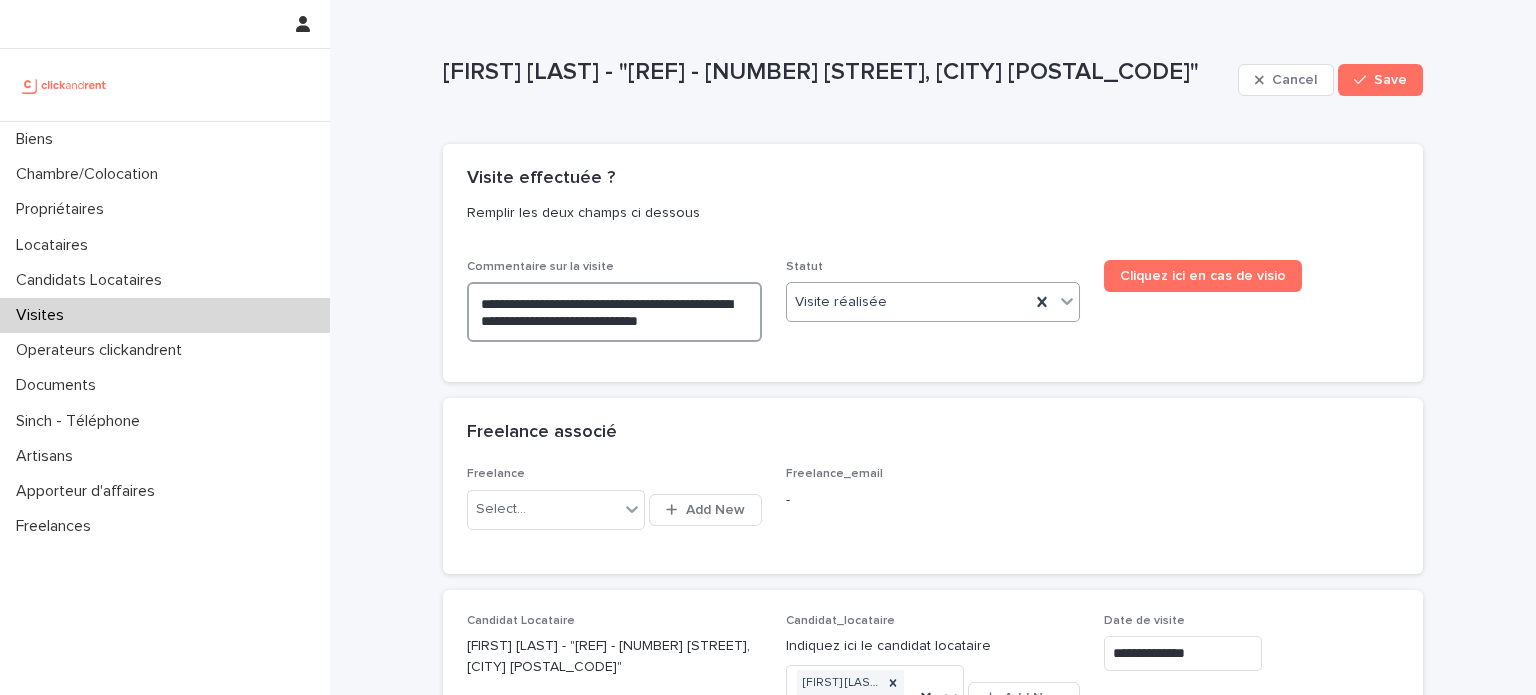 type on "**********" 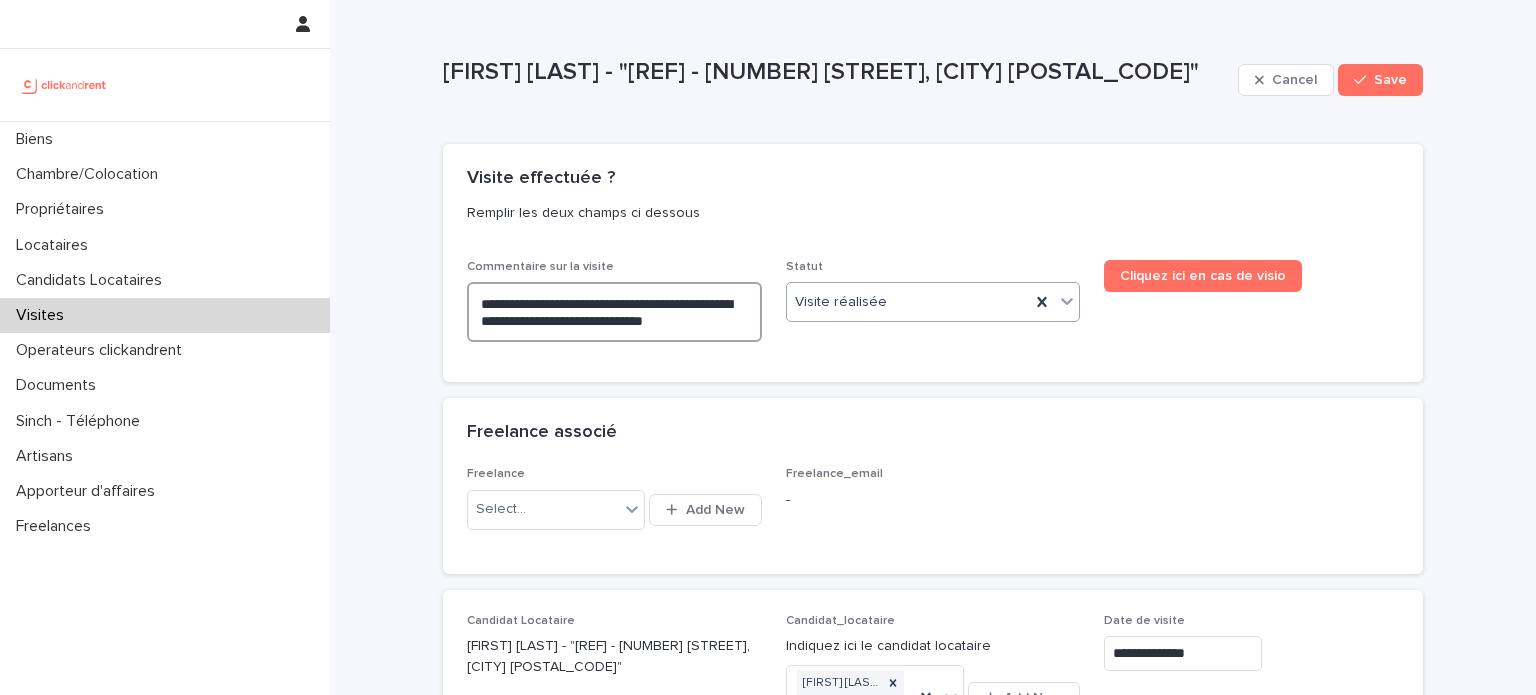 type on "**********" 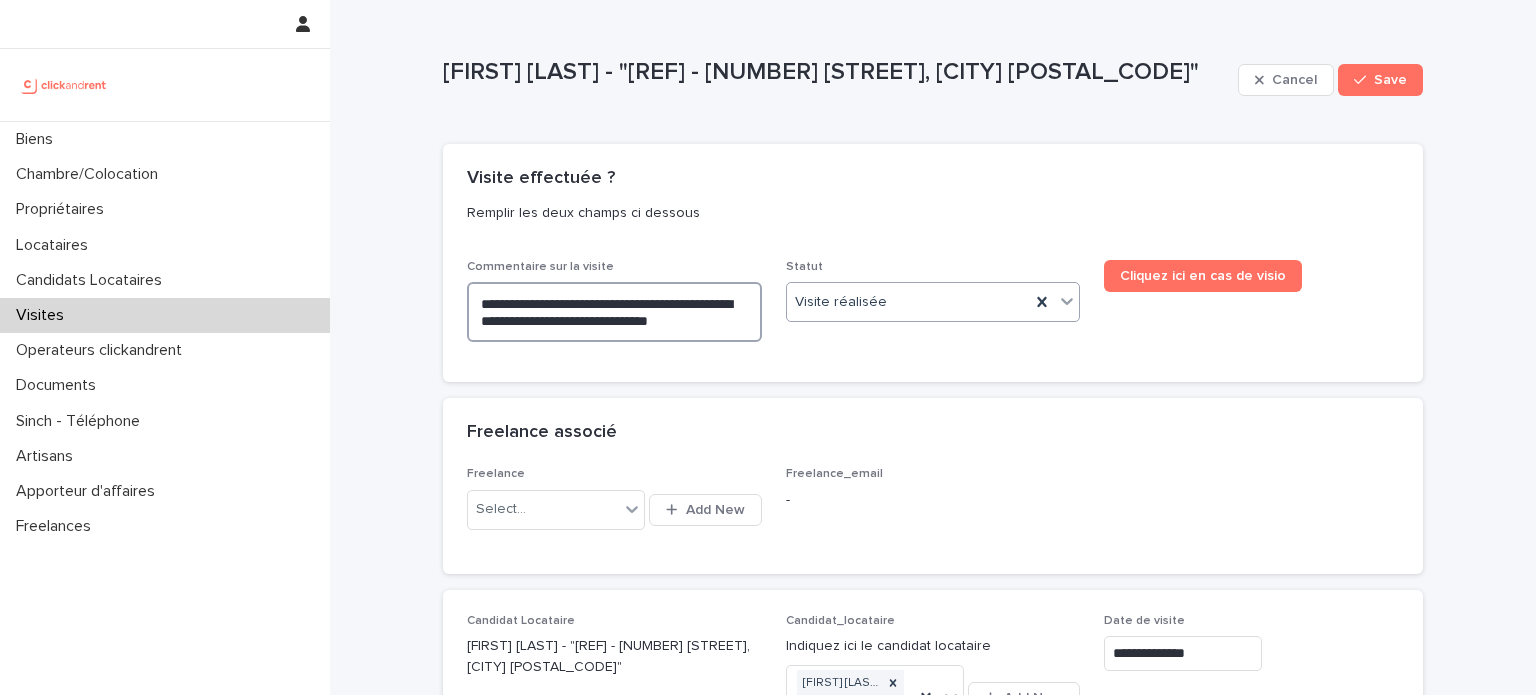 type on "**********" 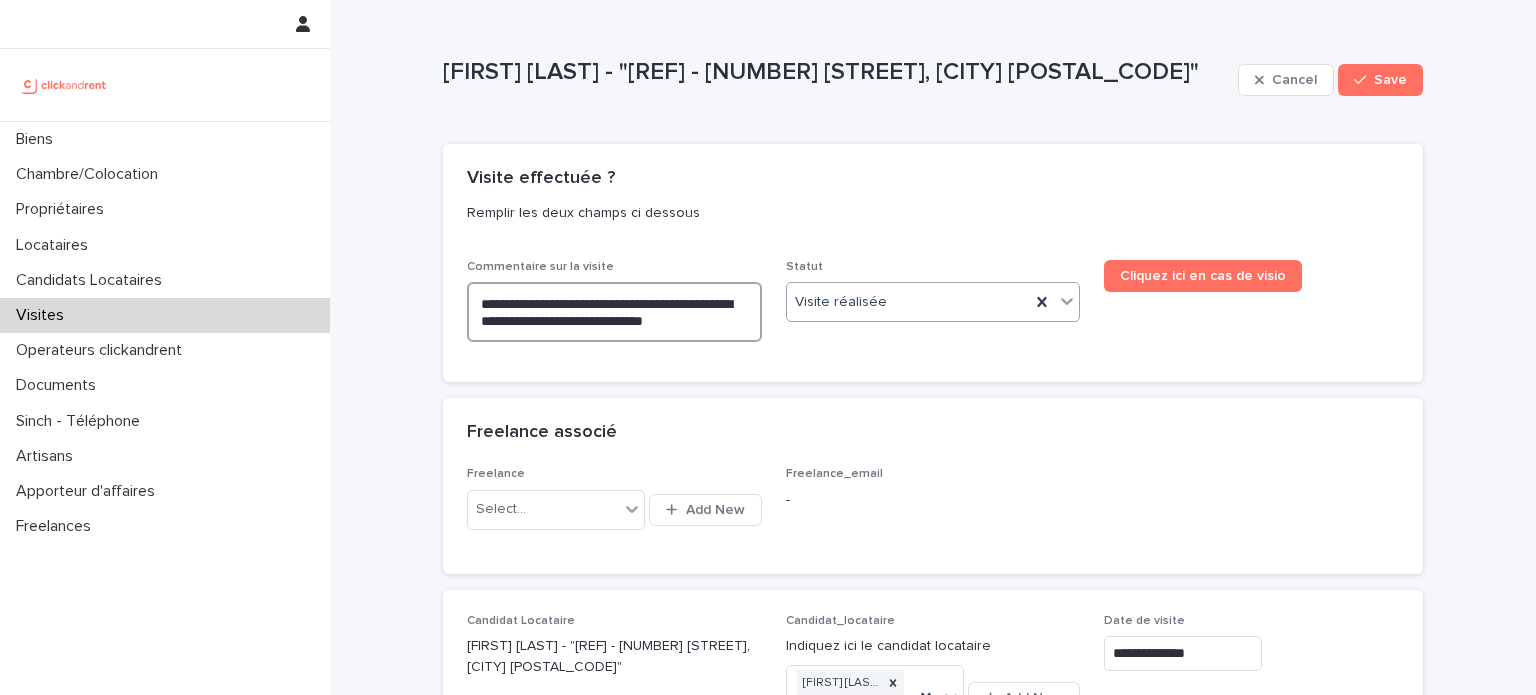 type on "**********" 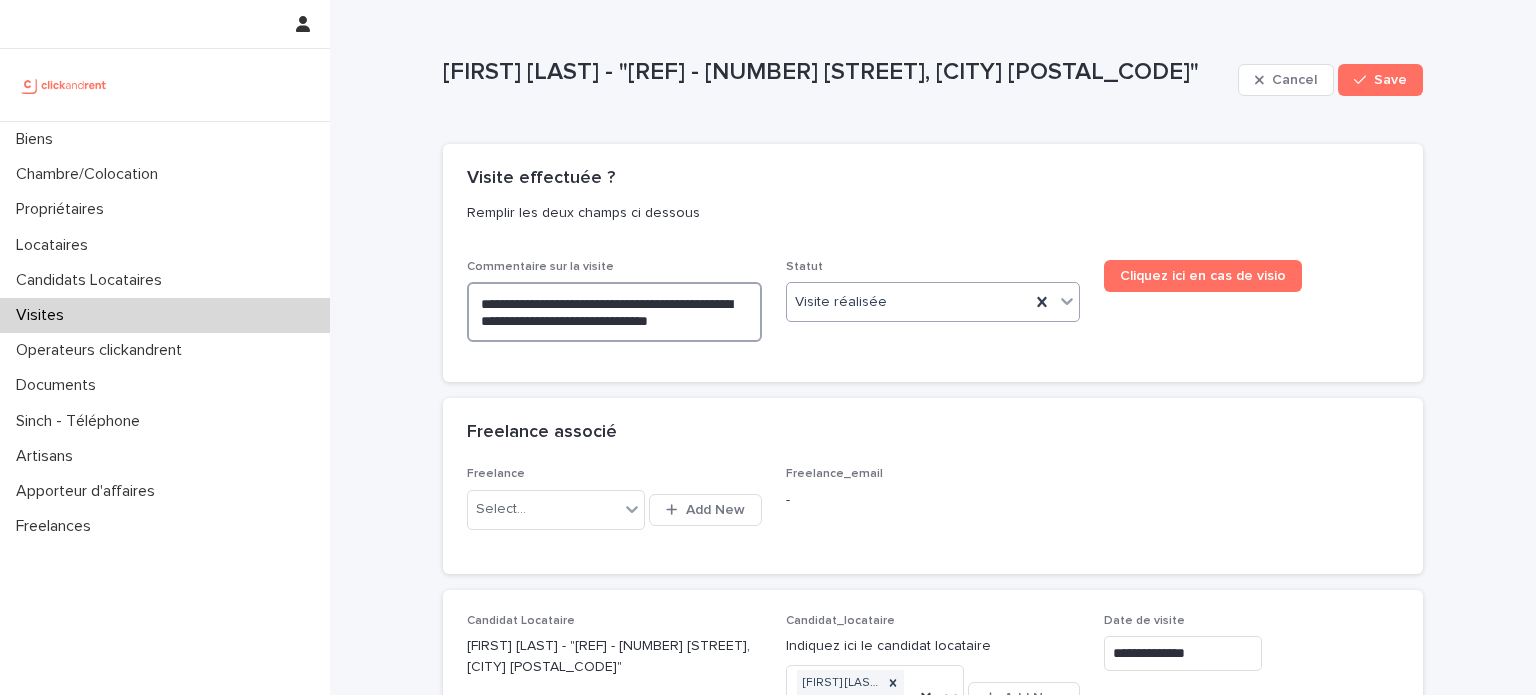 type on "**********" 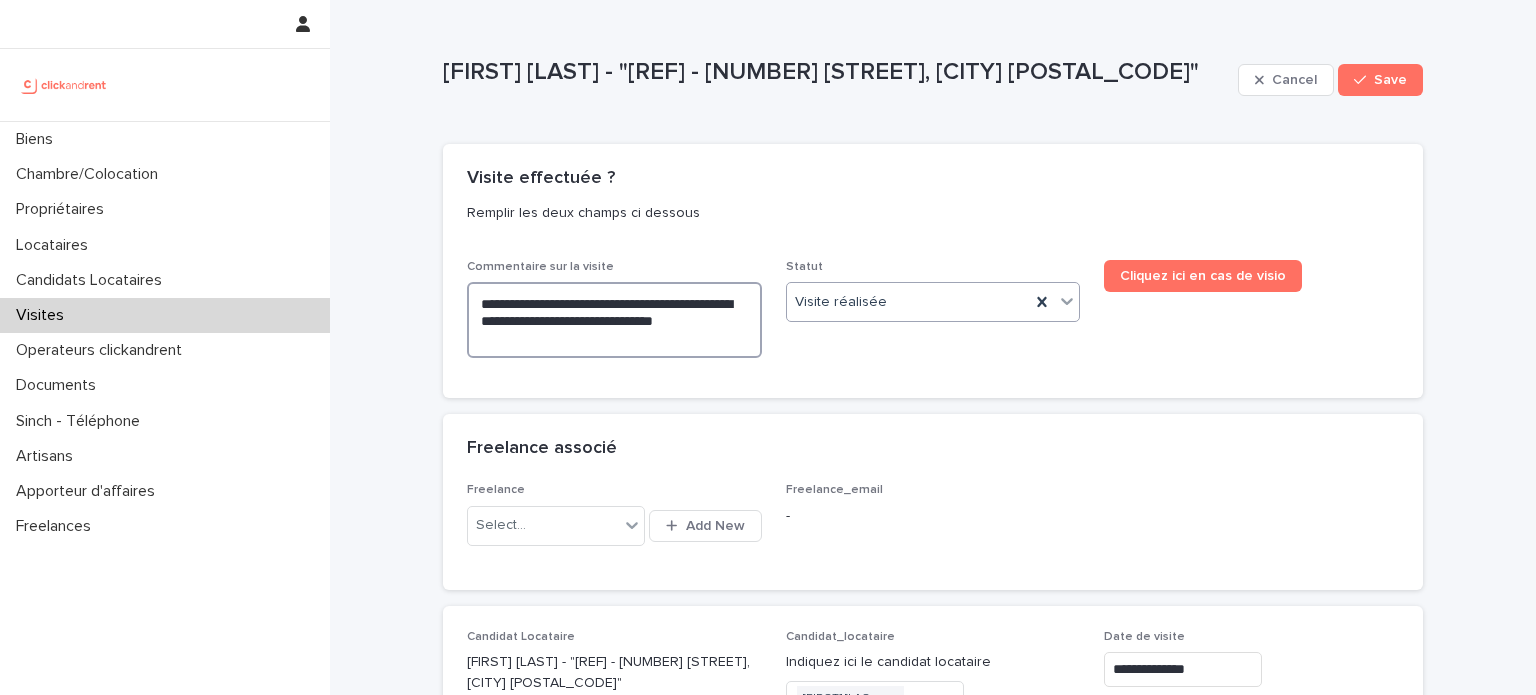 type on "**********" 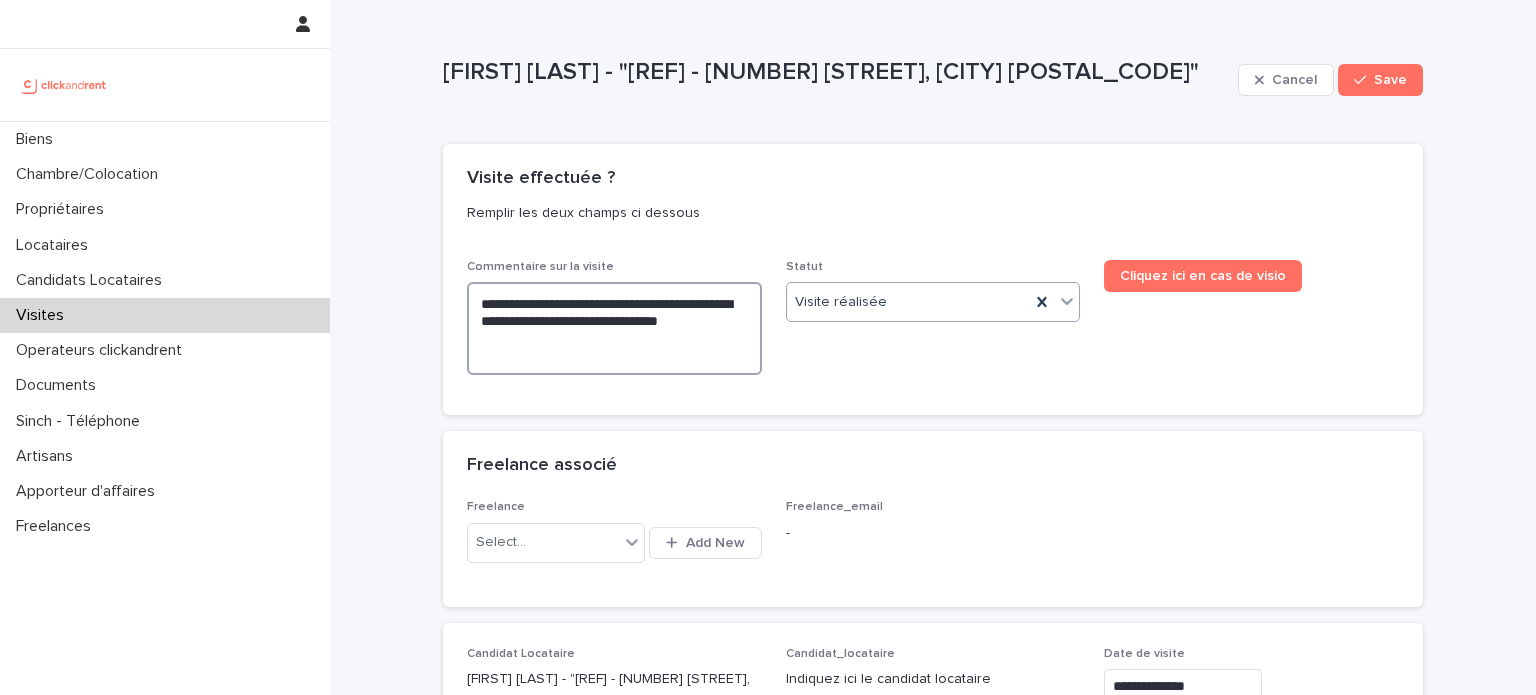 type on "**********" 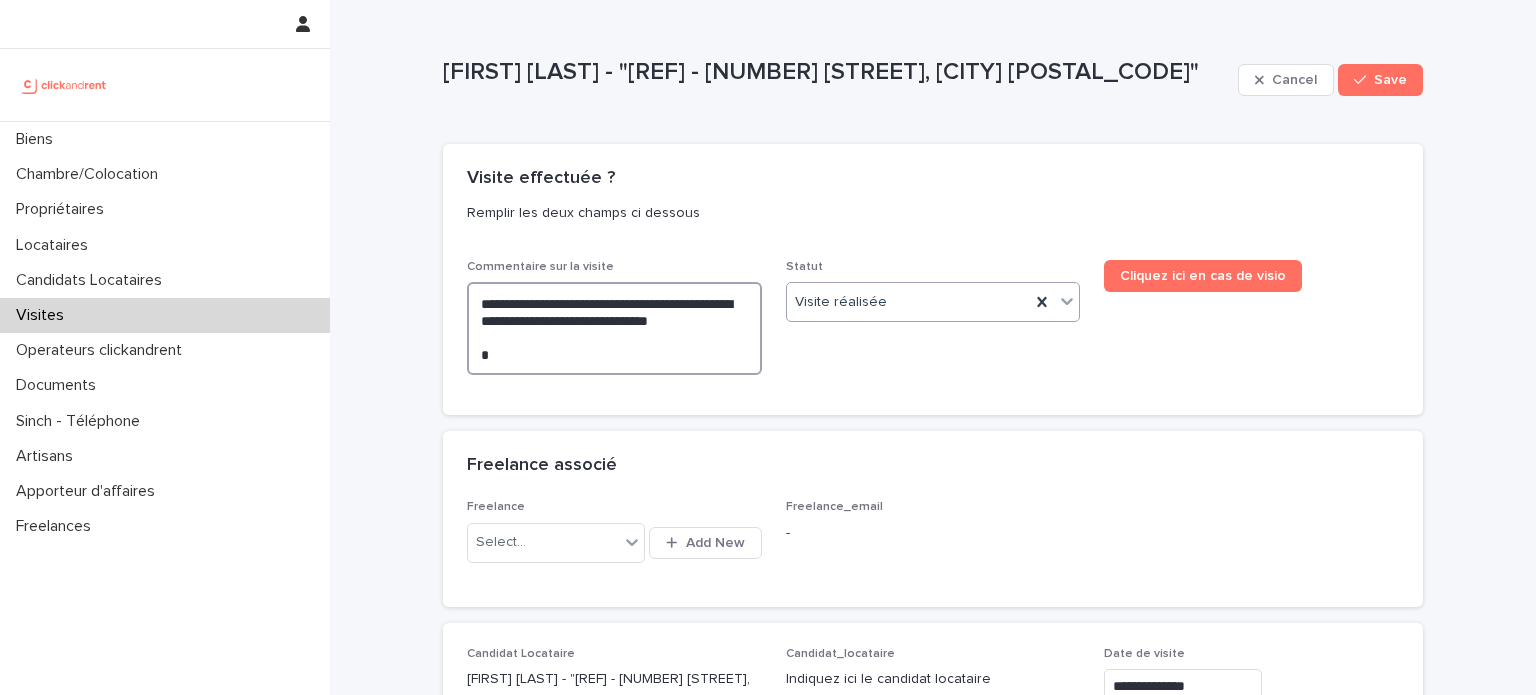 type on "**********" 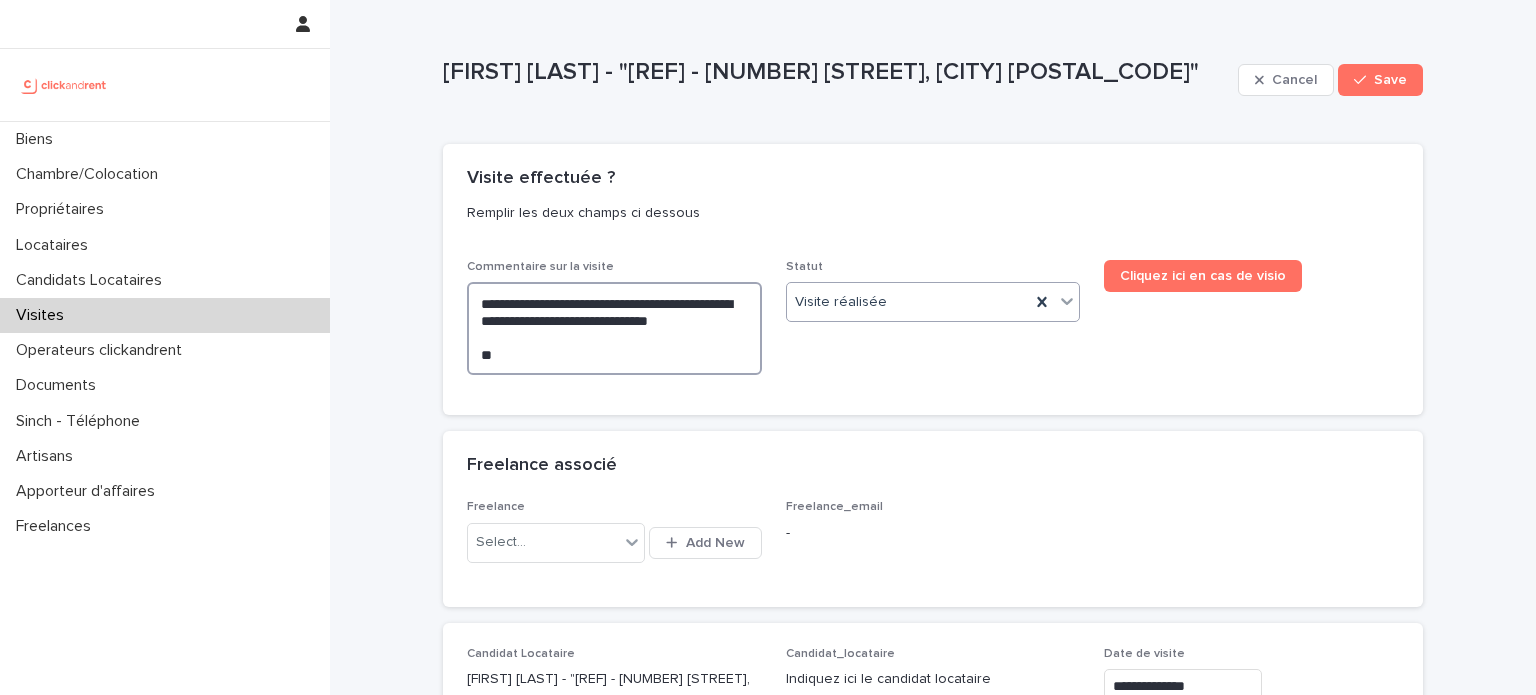 type on "**********" 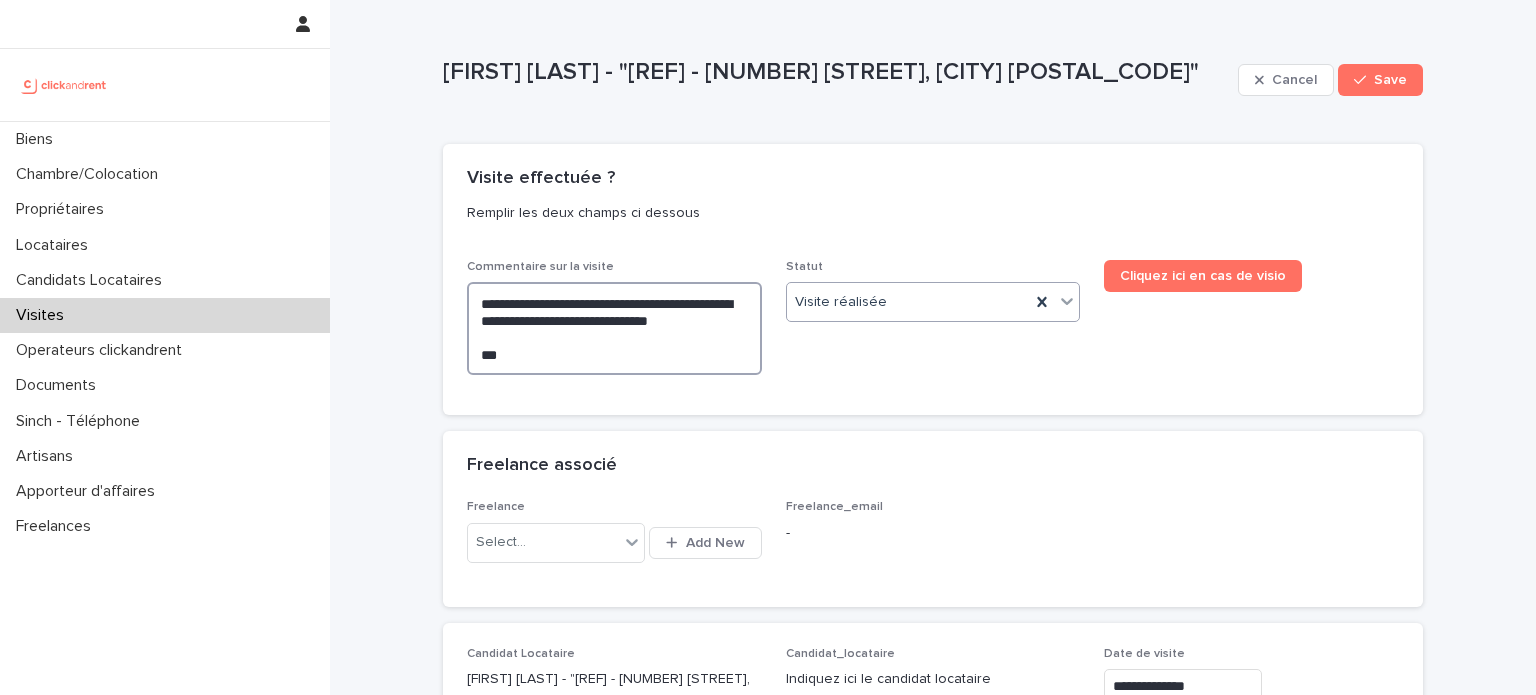 type on "**********" 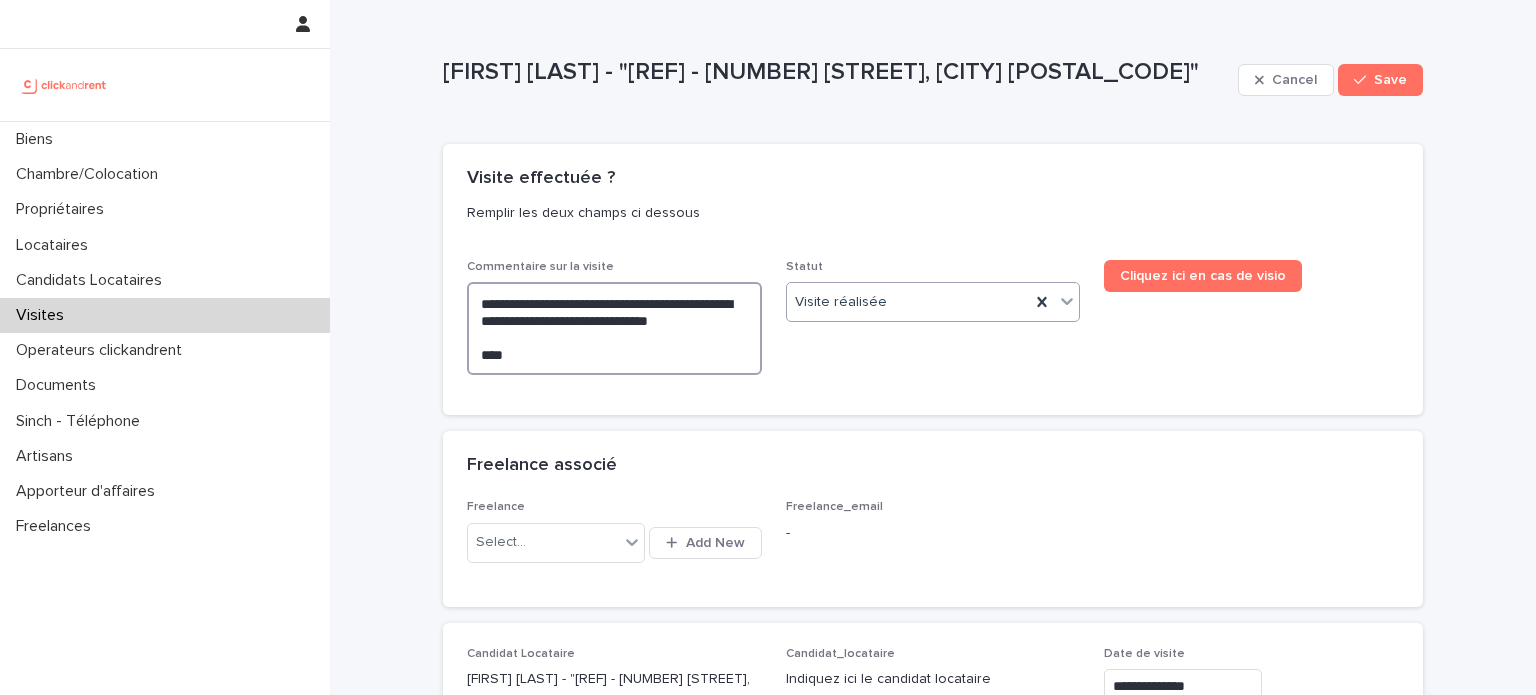 type on "**********" 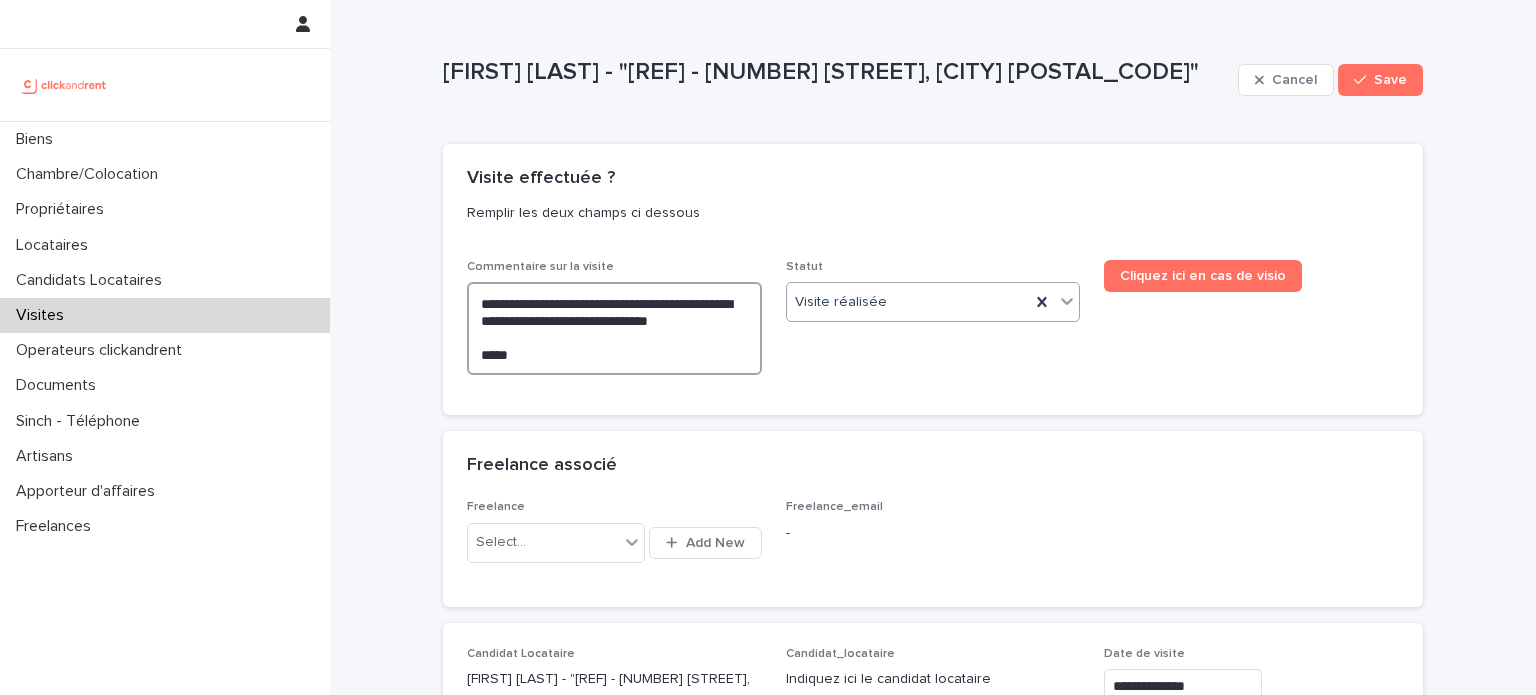 type on "**********" 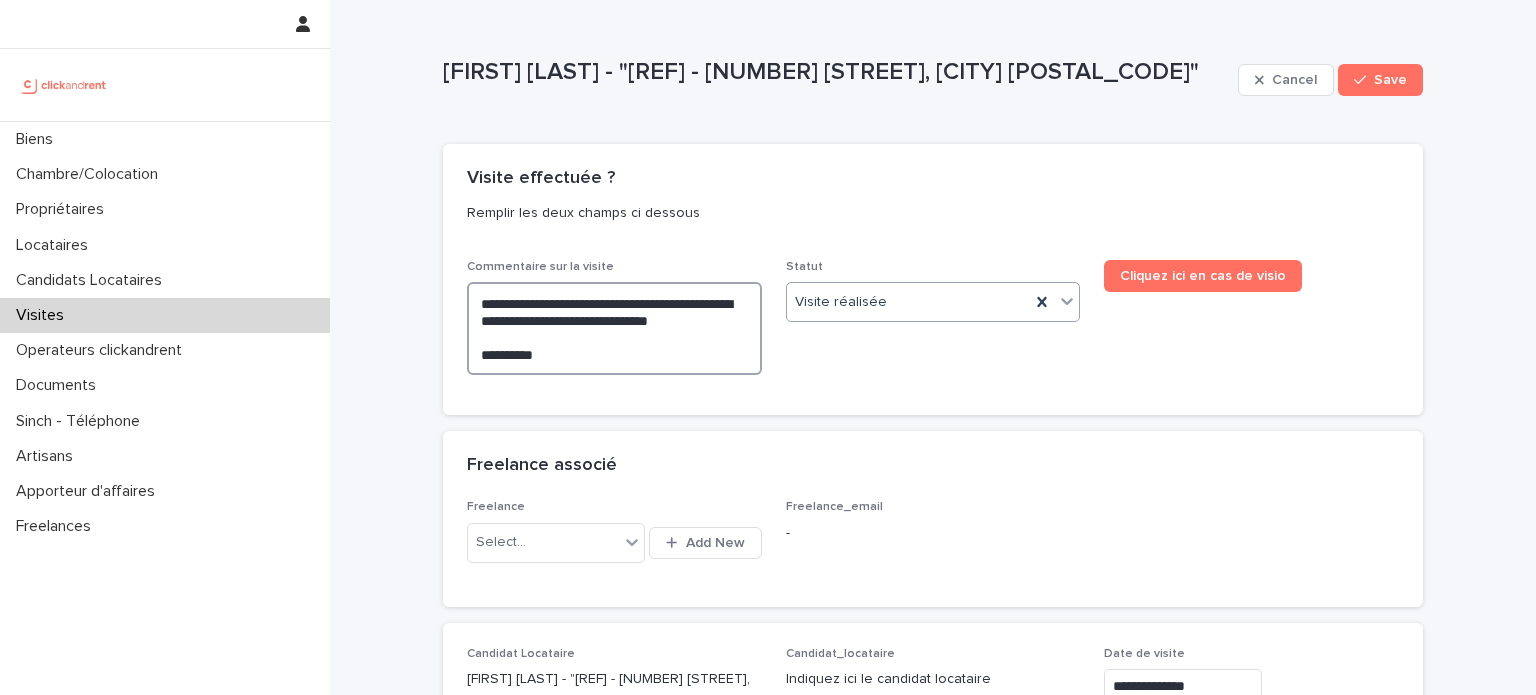 type on "**********" 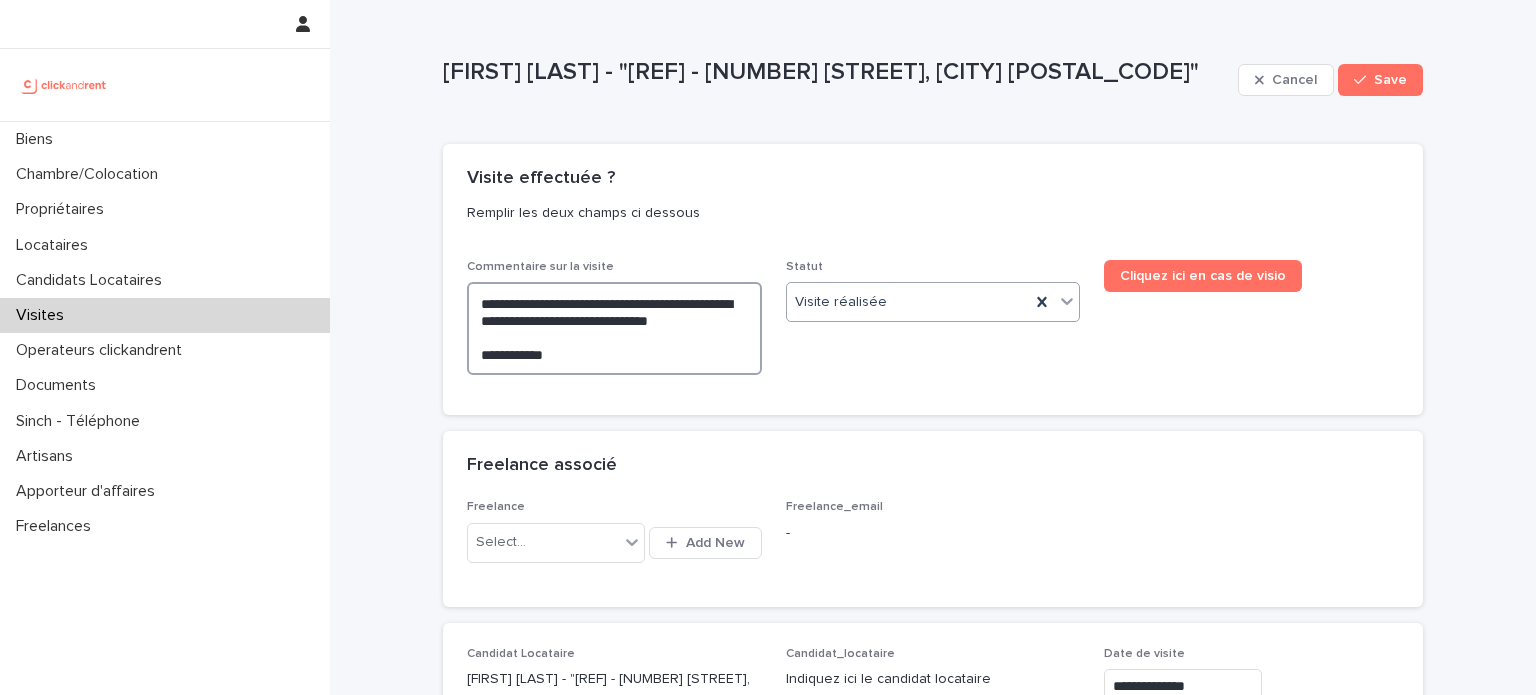 type on "**********" 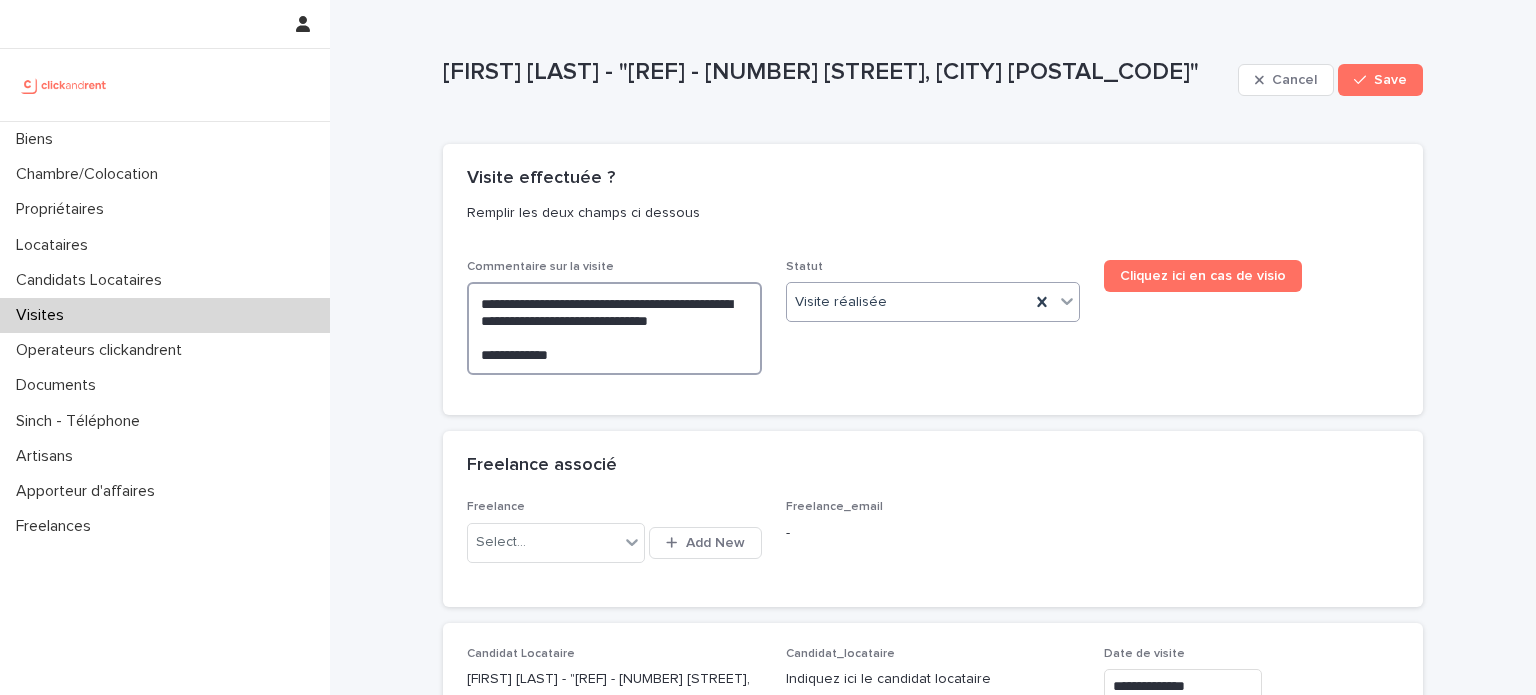 type on "**********" 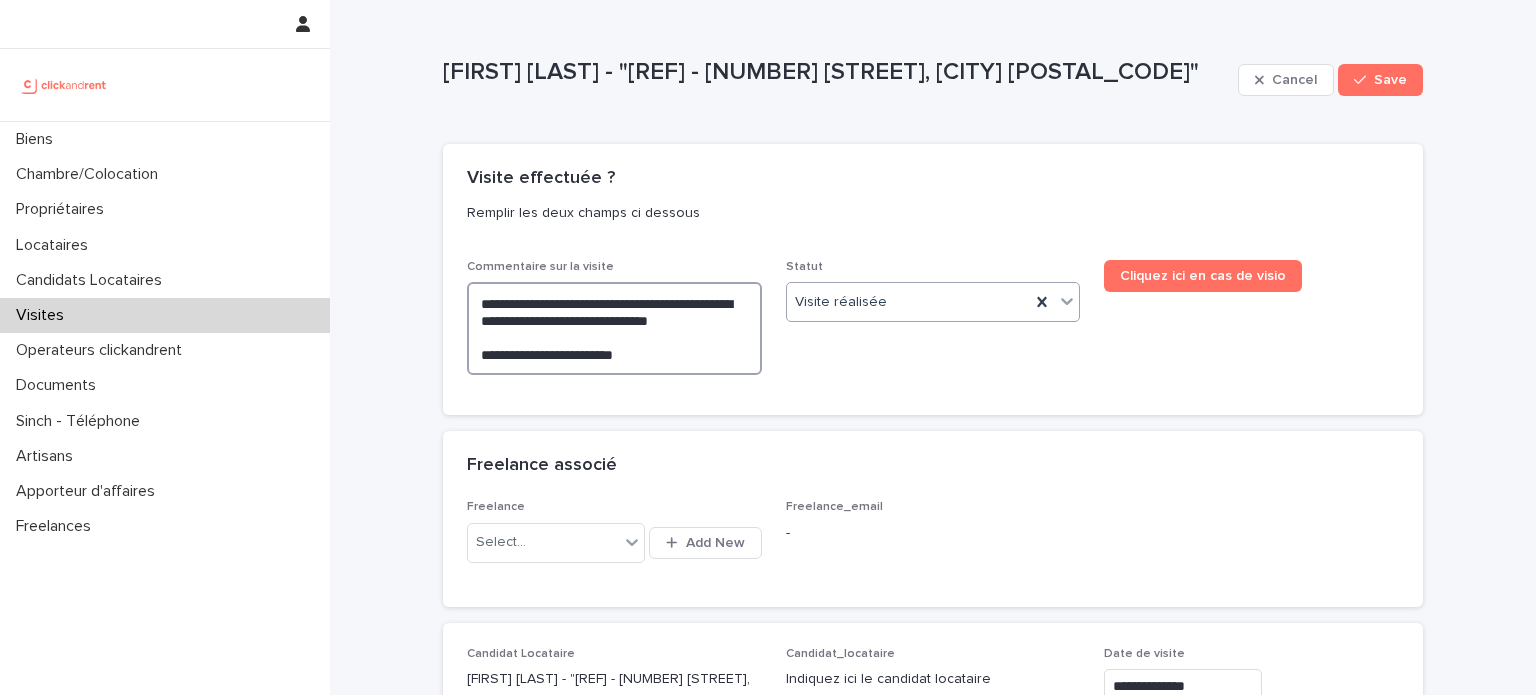 type on "**********" 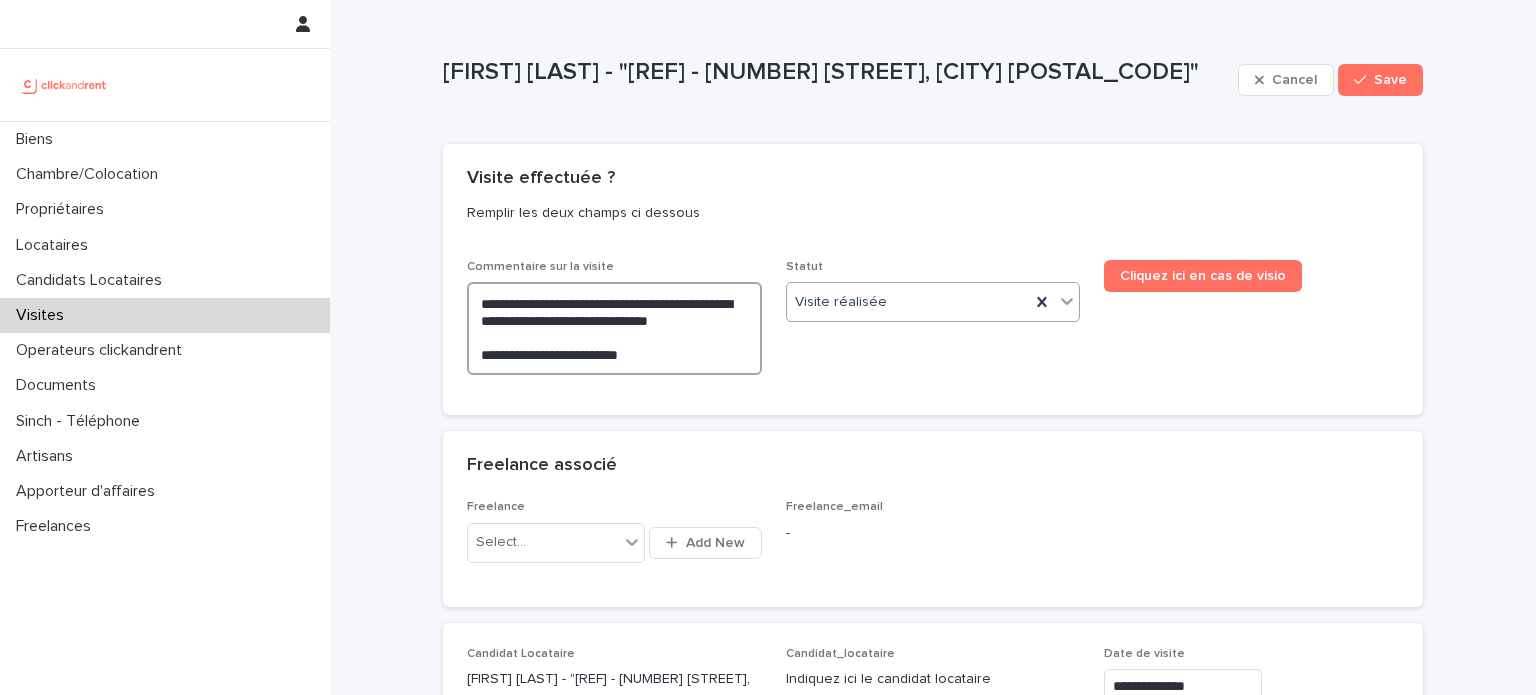 type on "**********" 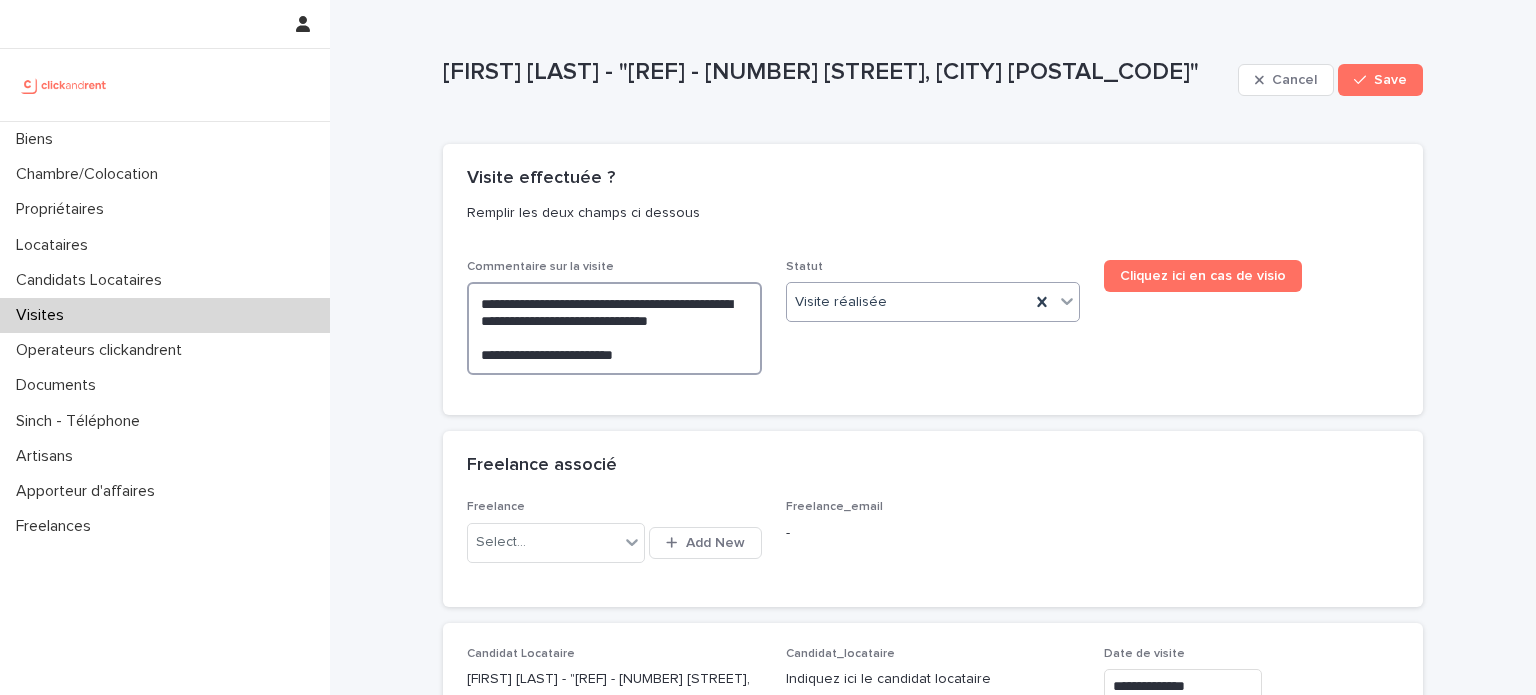 type on "**********" 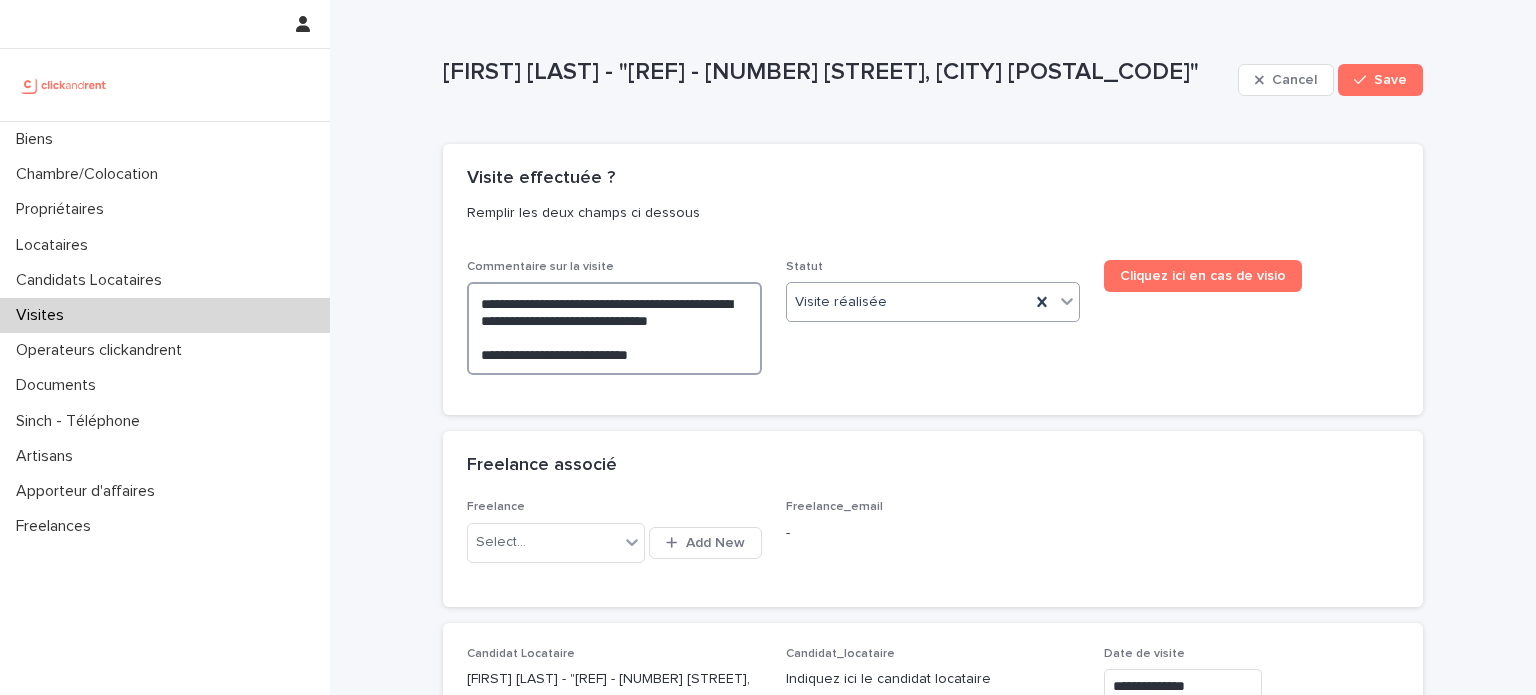 type on "**********" 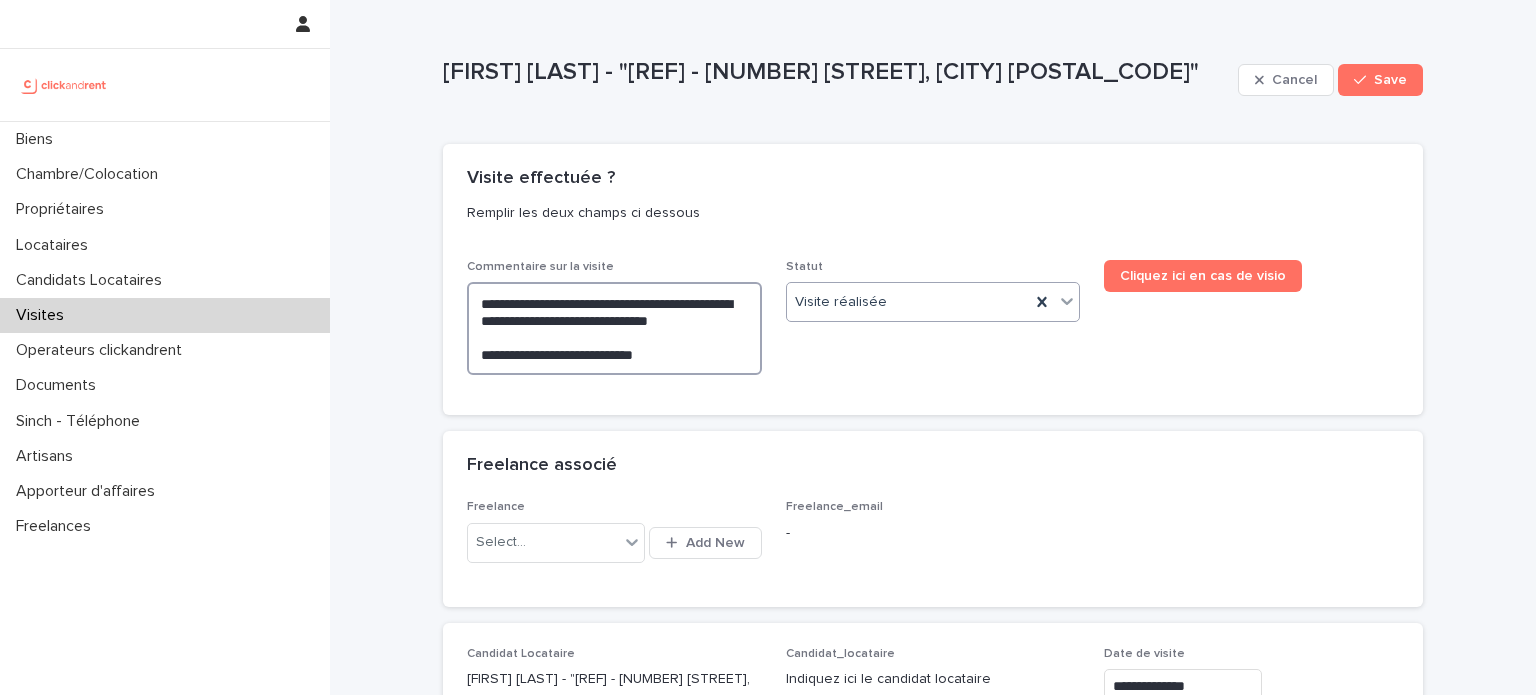 type on "**********" 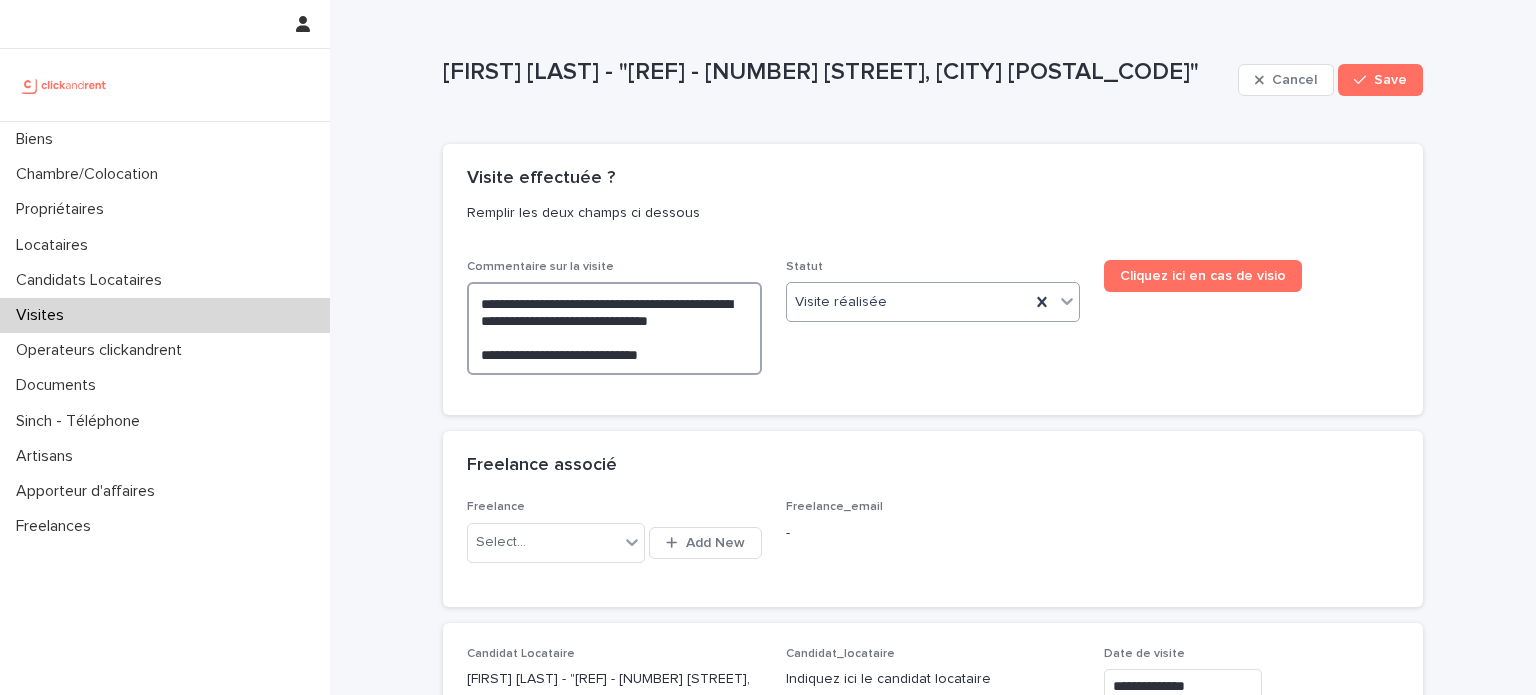 type on "**********" 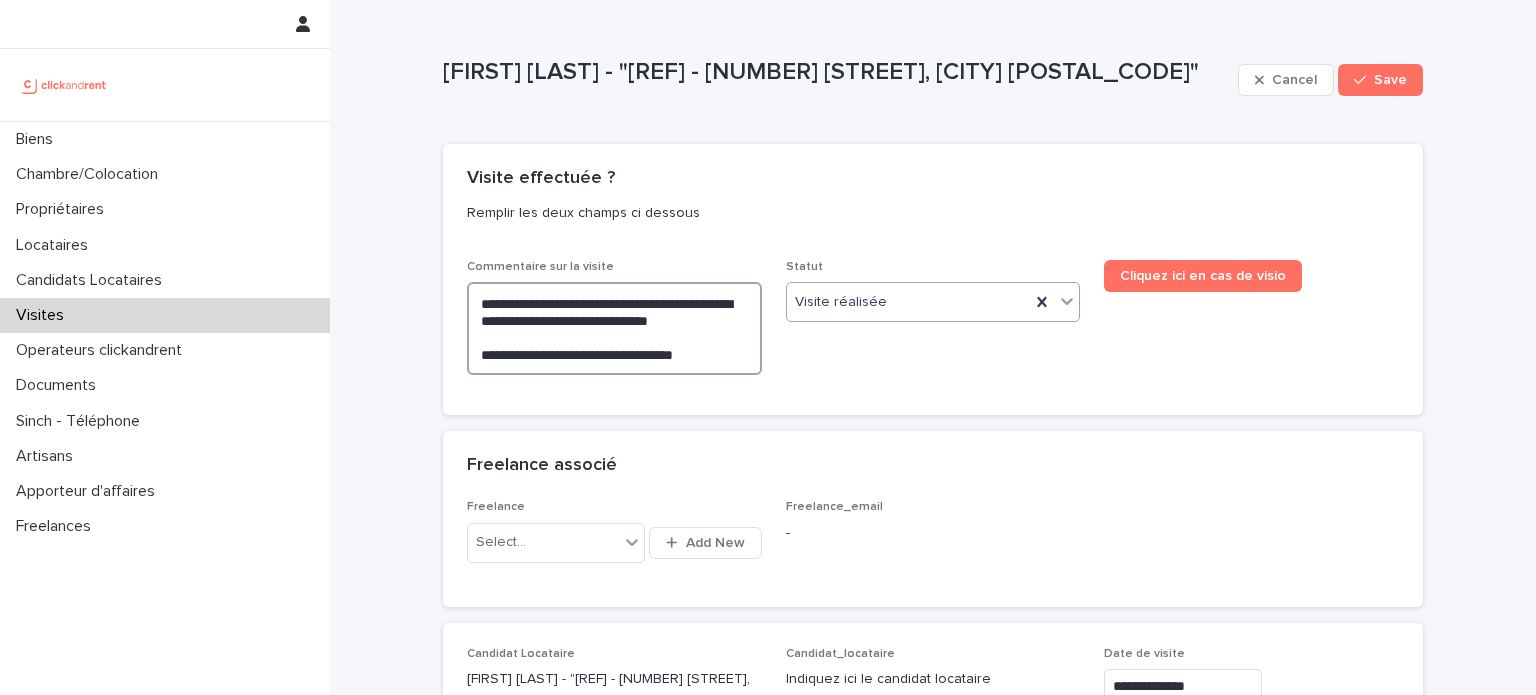 type on "**********" 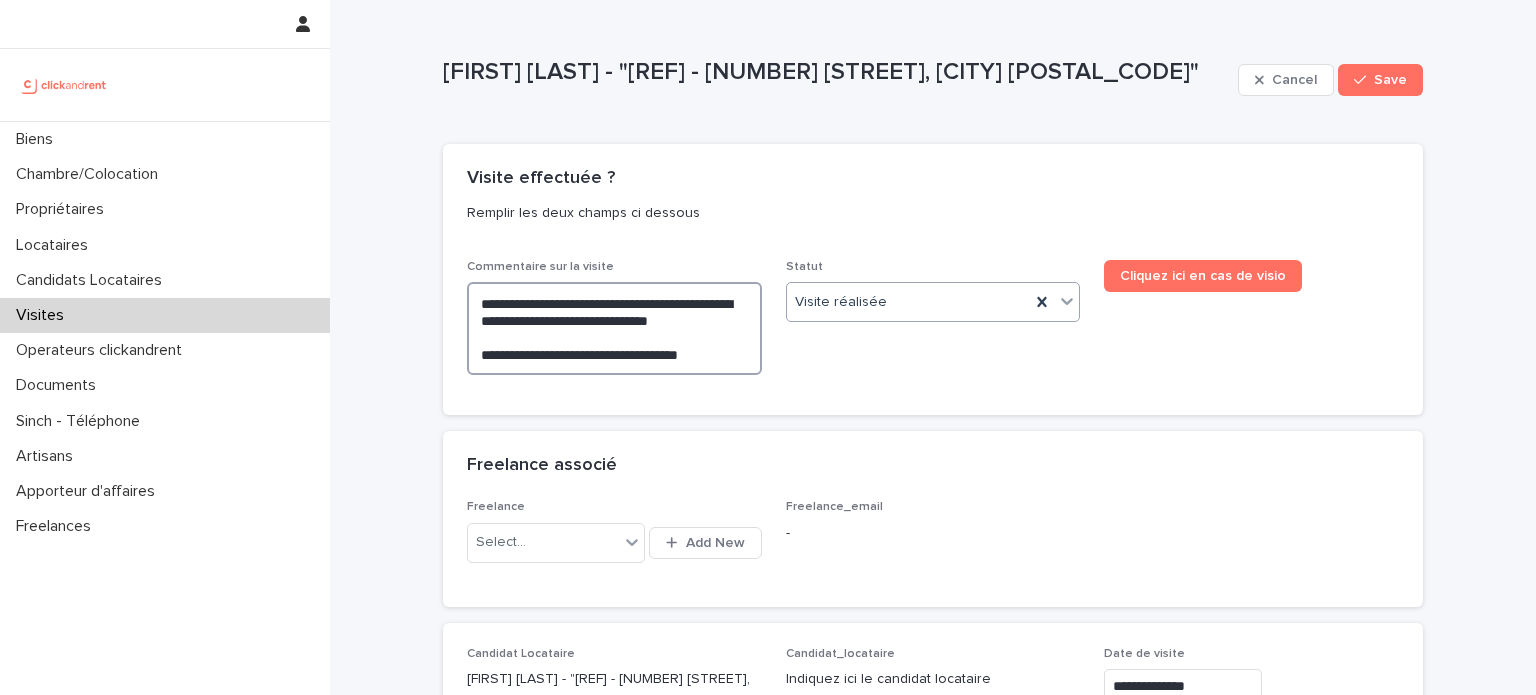 type on "**********" 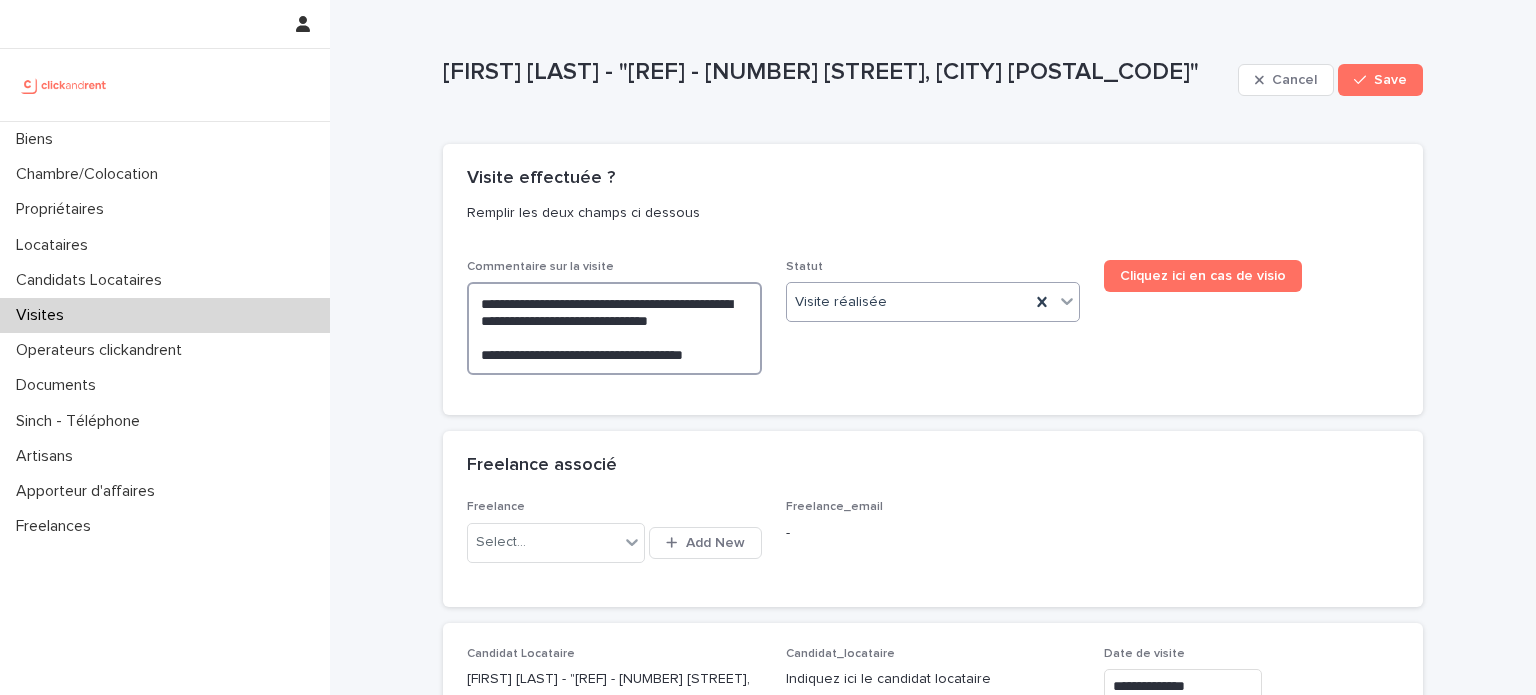 type on "**********" 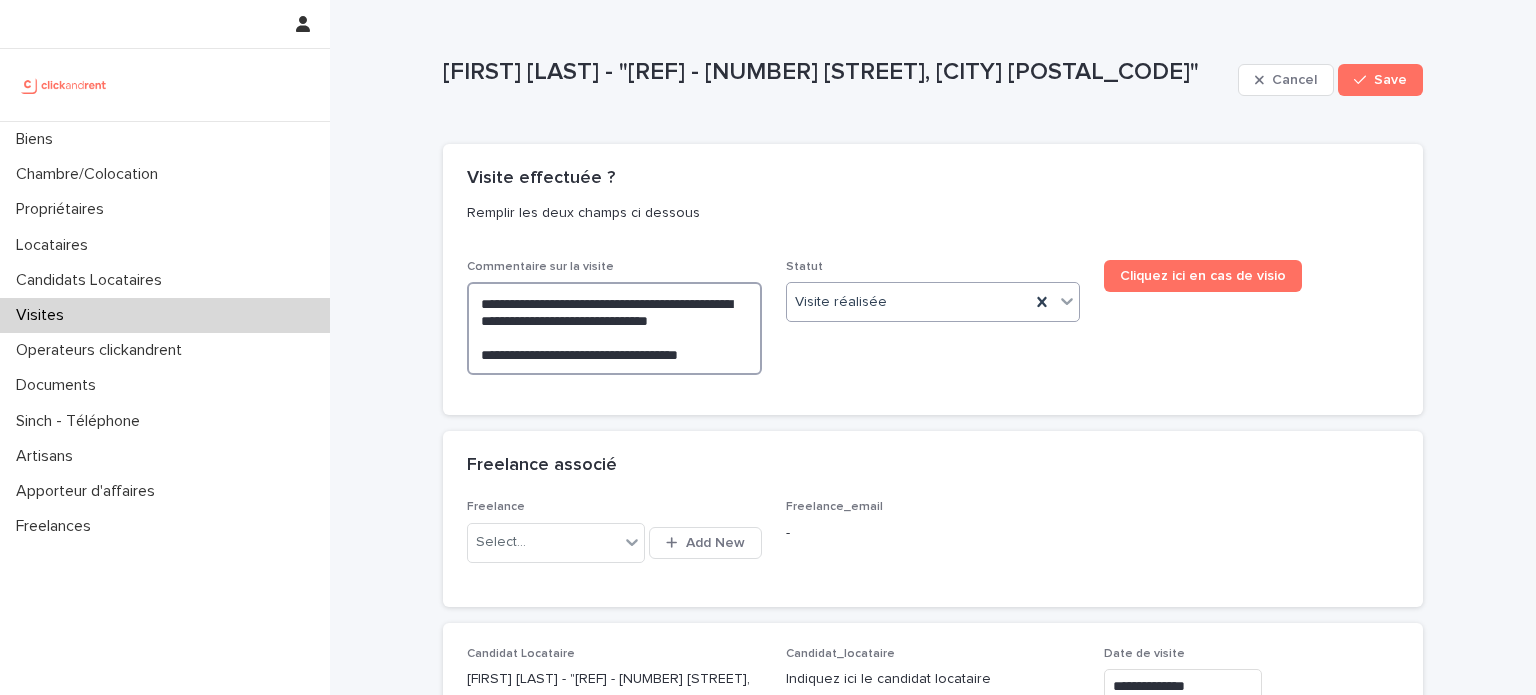 type on "**********" 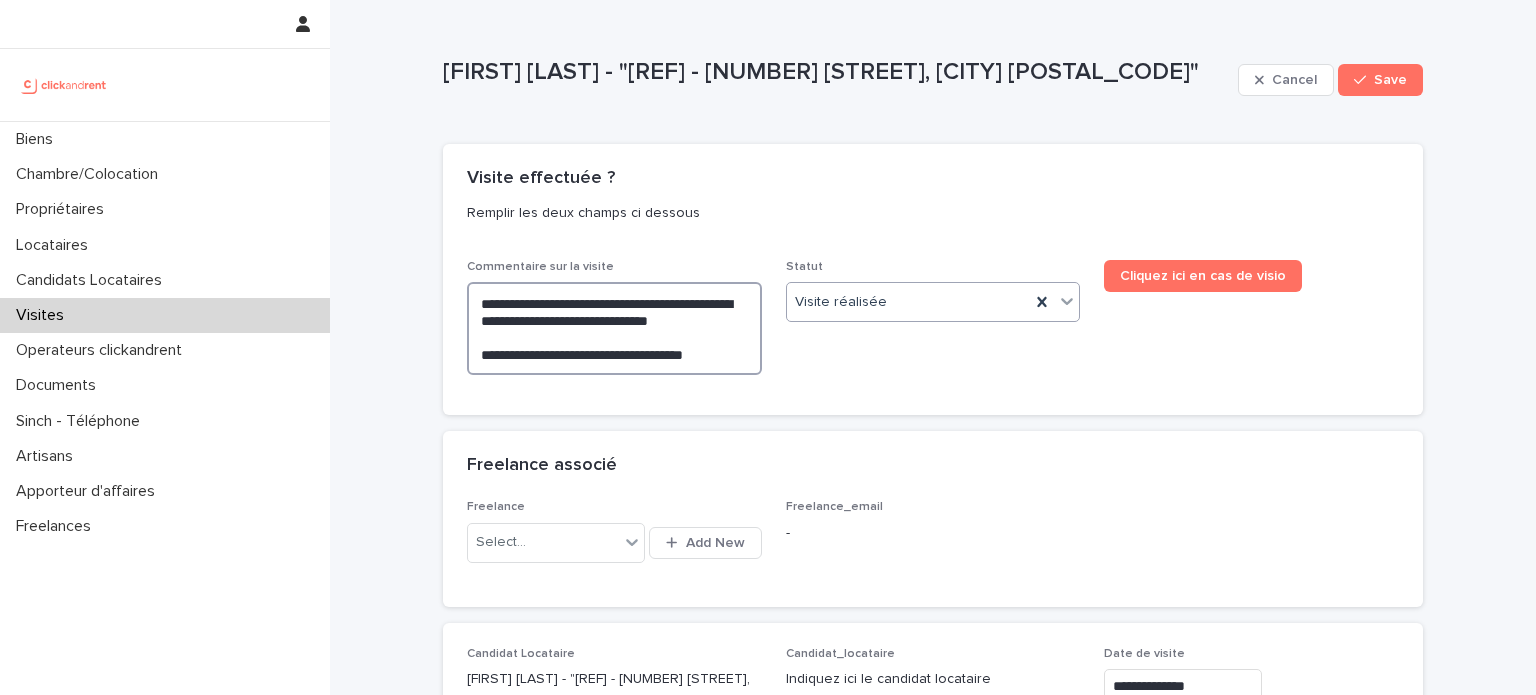 type on "**********" 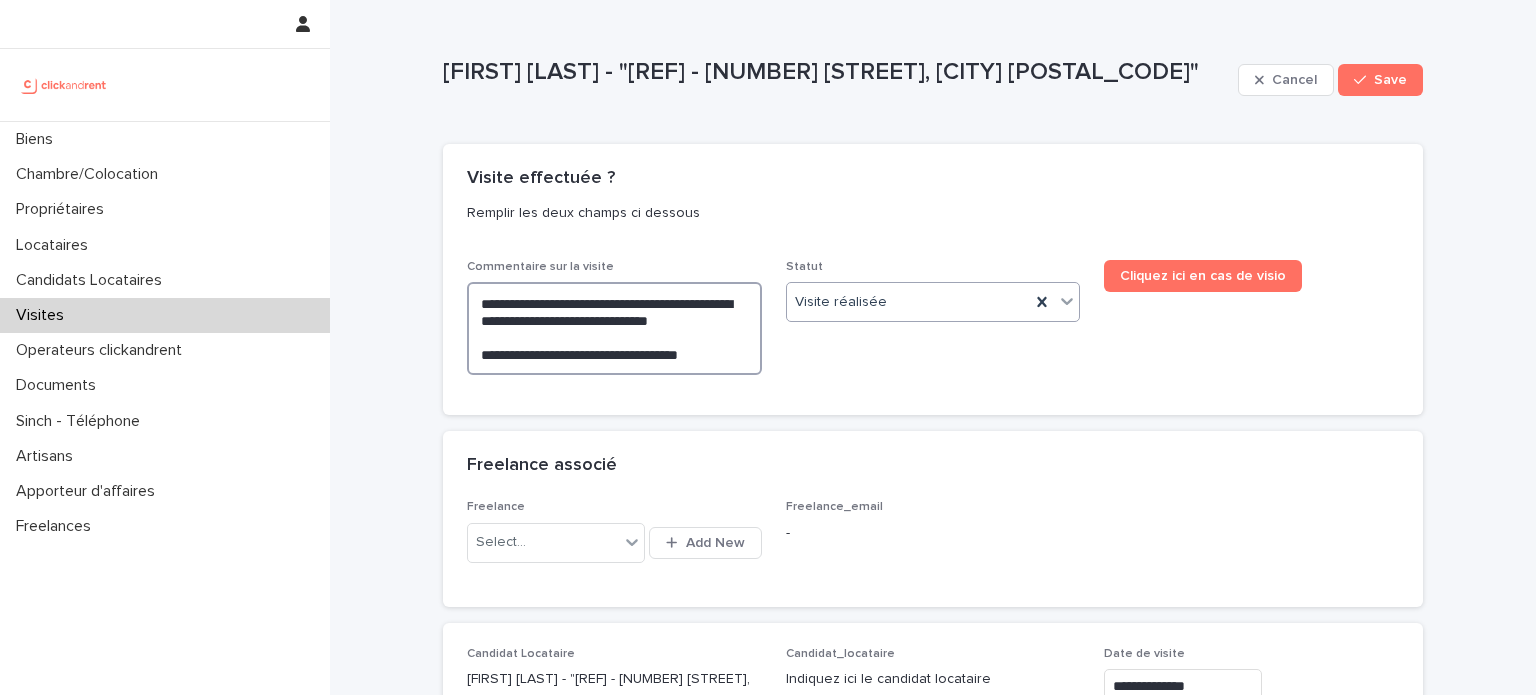 type on "**********" 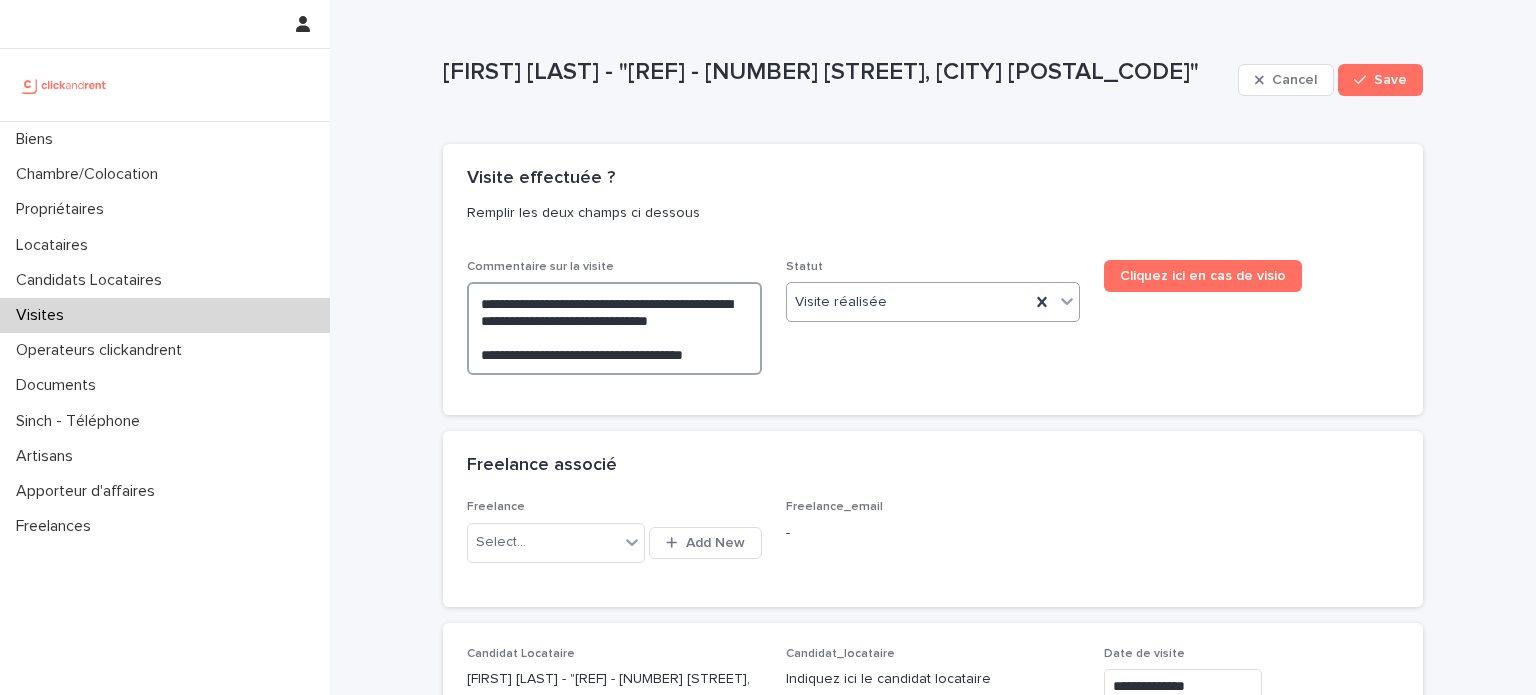 type on "**********" 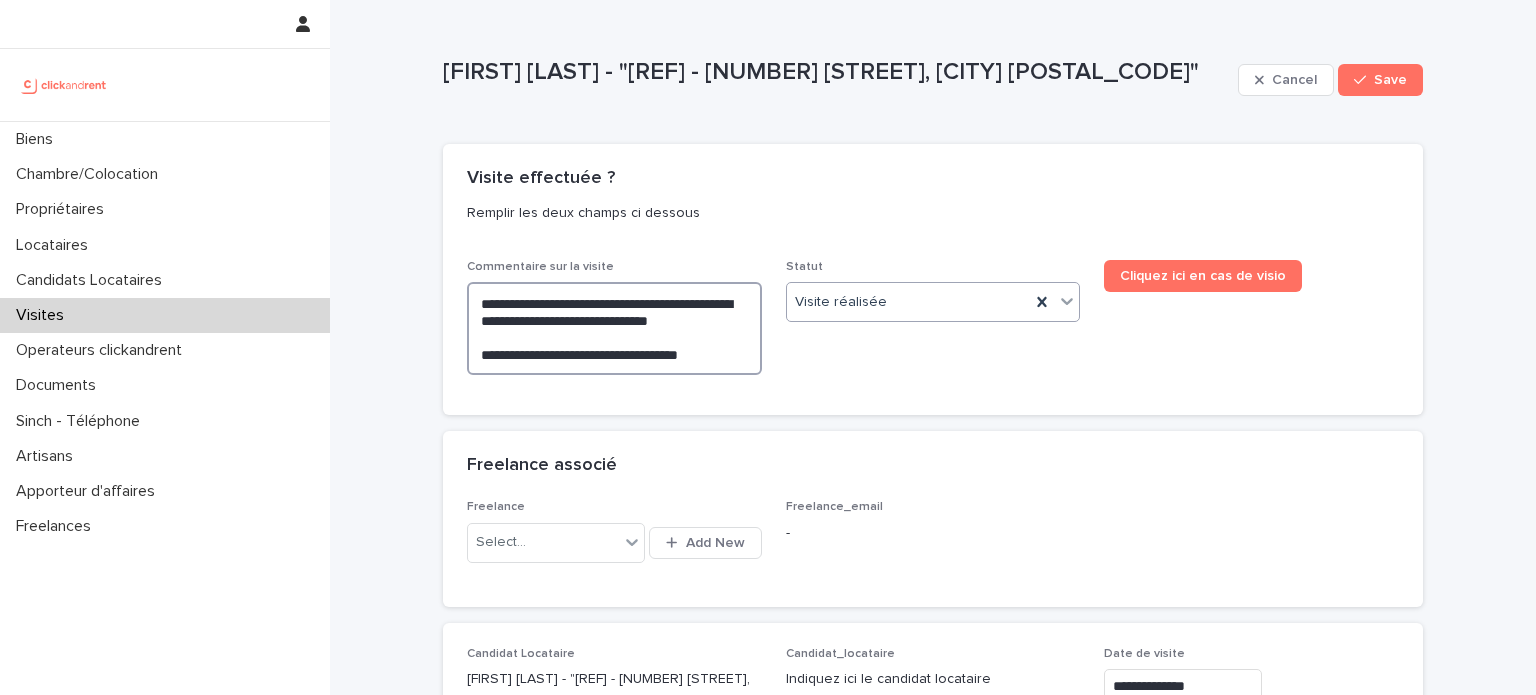 type on "**********" 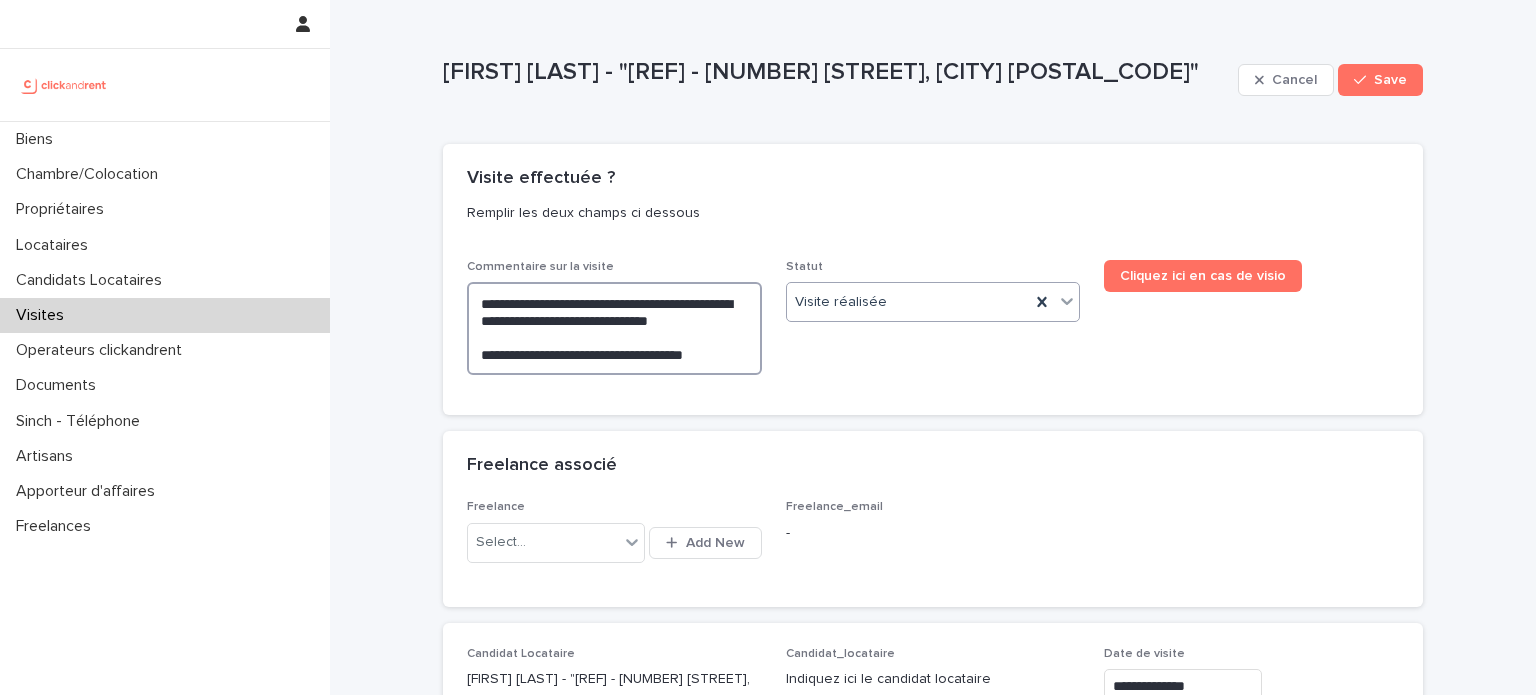 type on "**********" 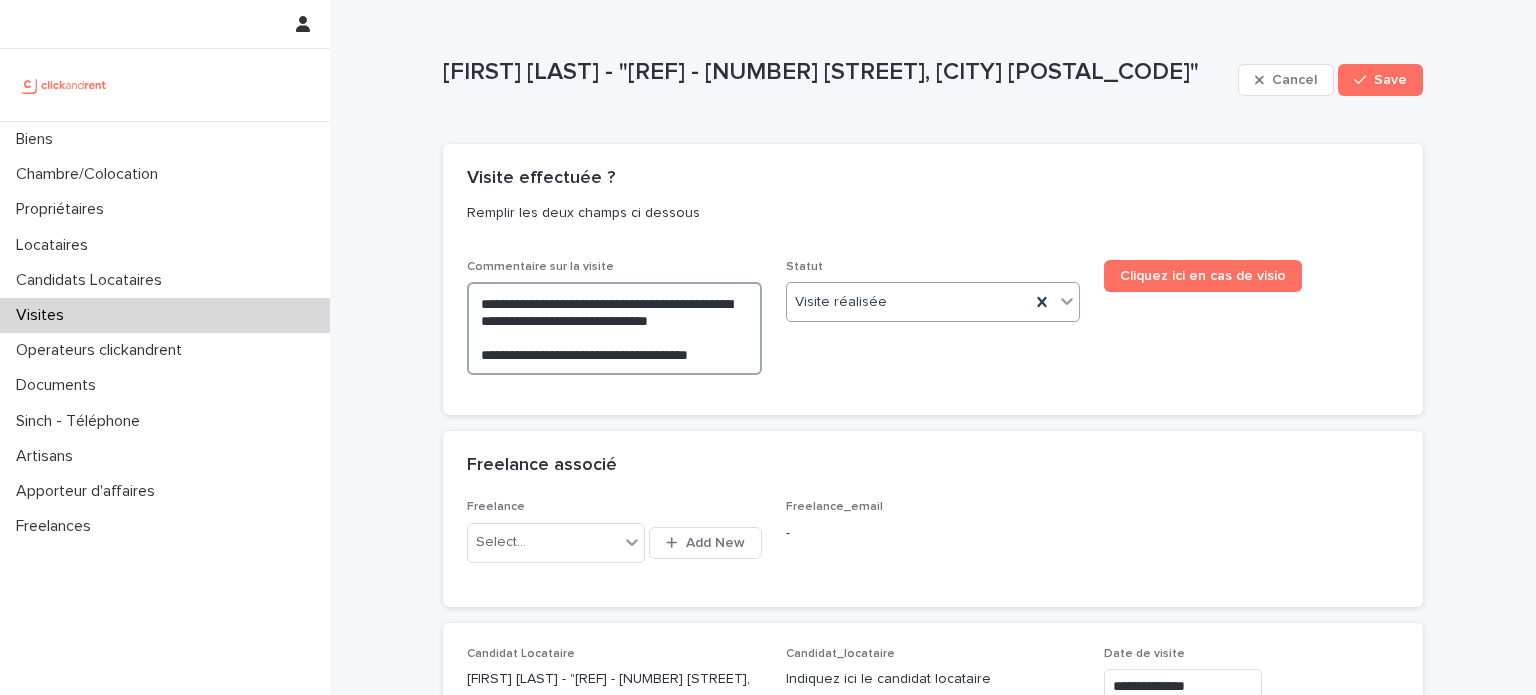 type on "**********" 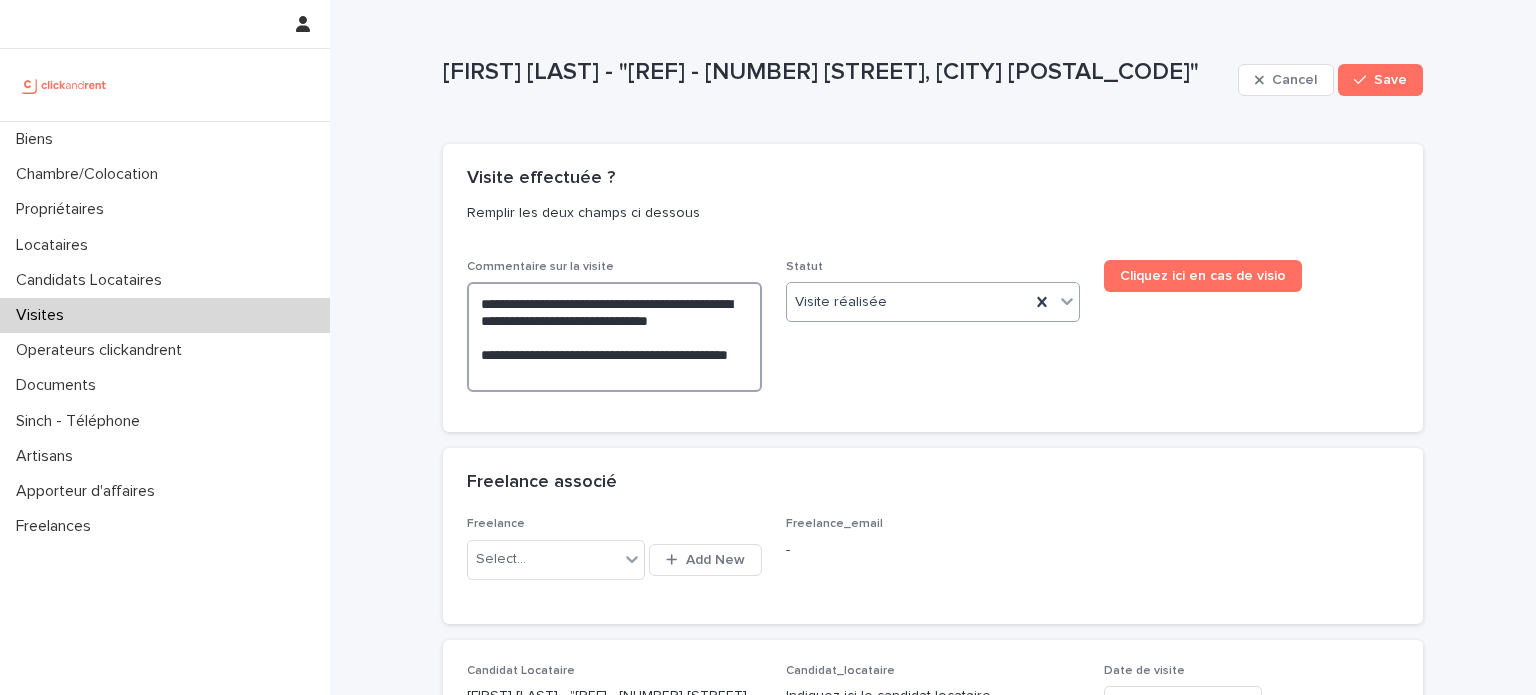 type on "**********" 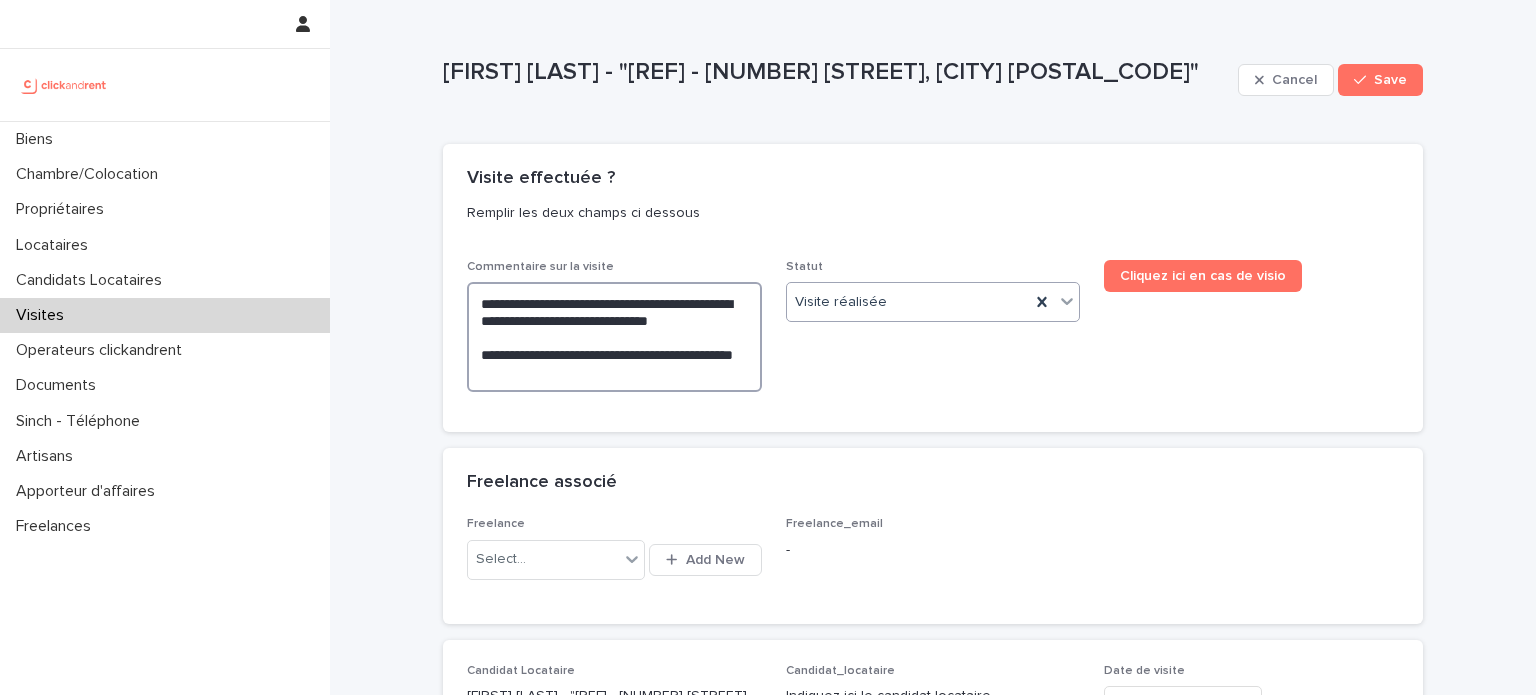type on "**********" 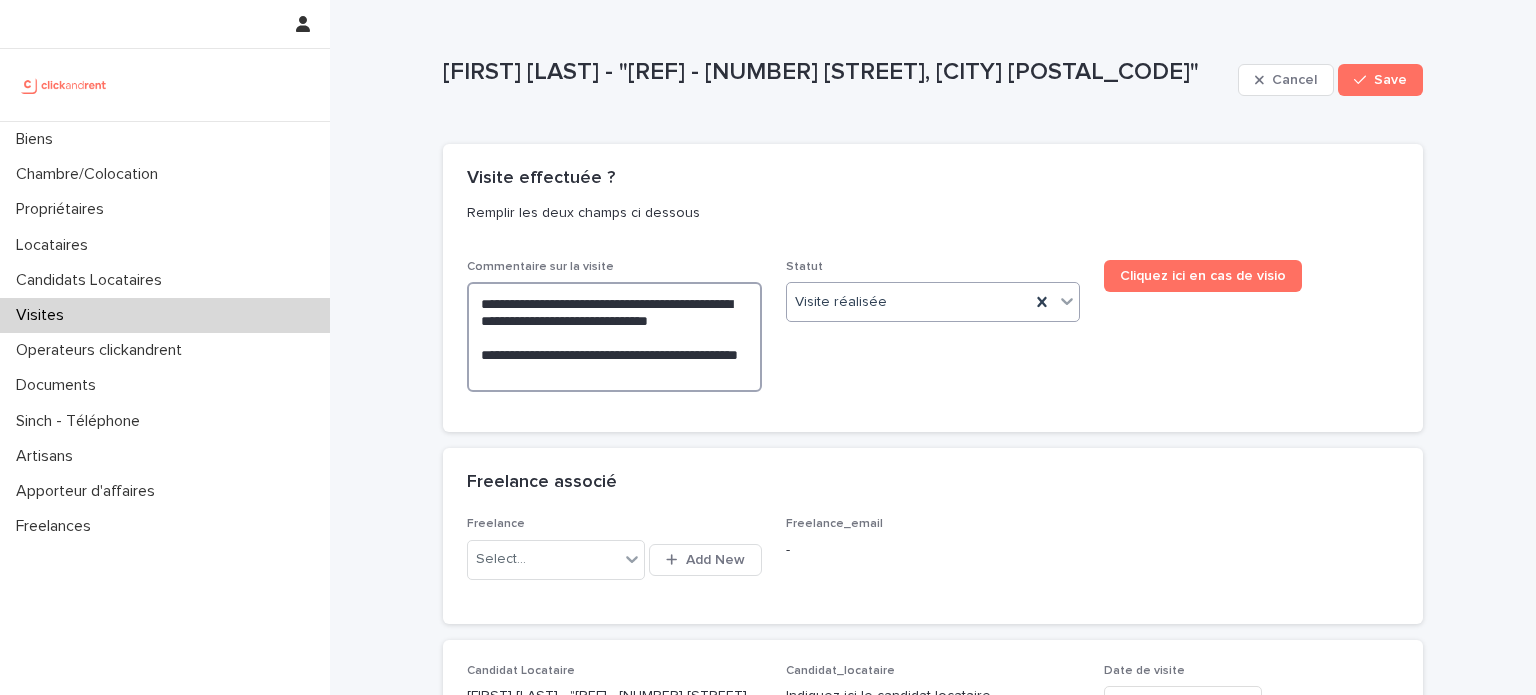type on "**********" 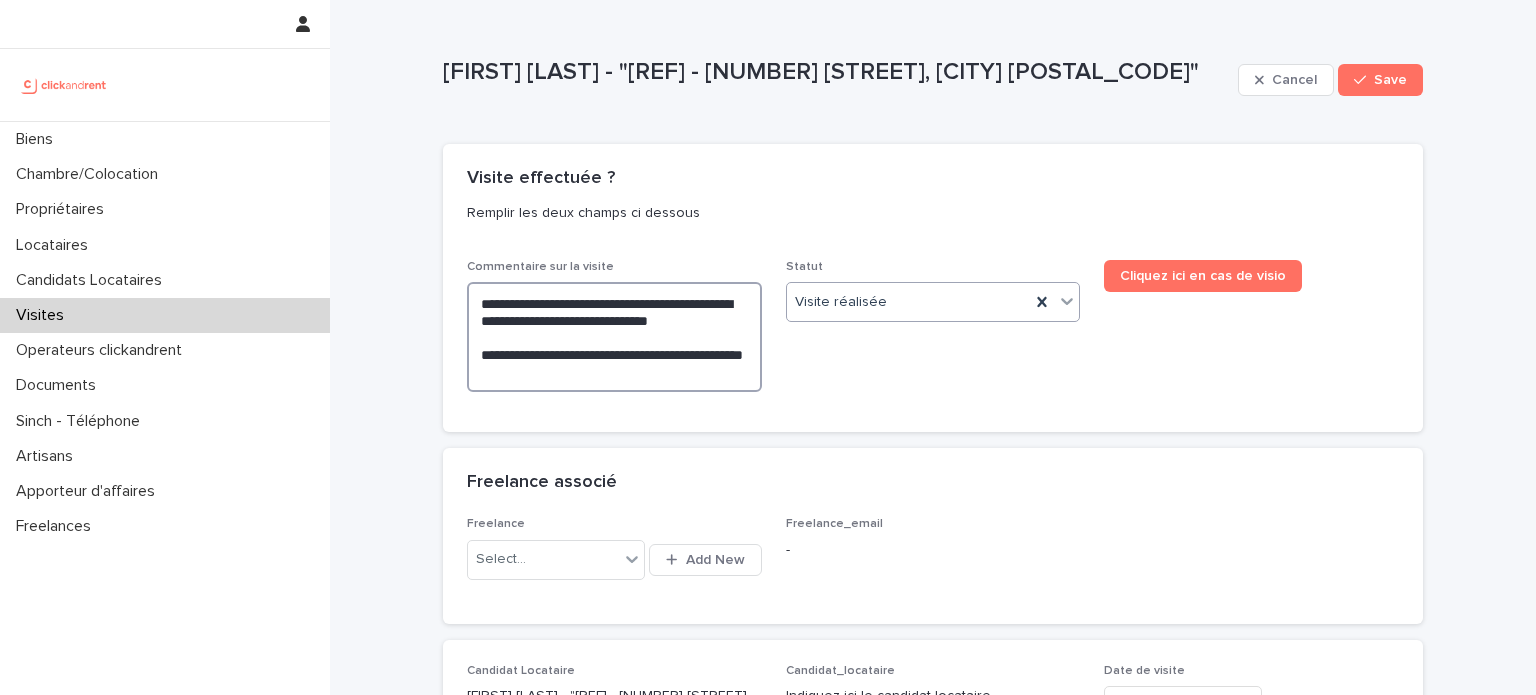 type on "**********" 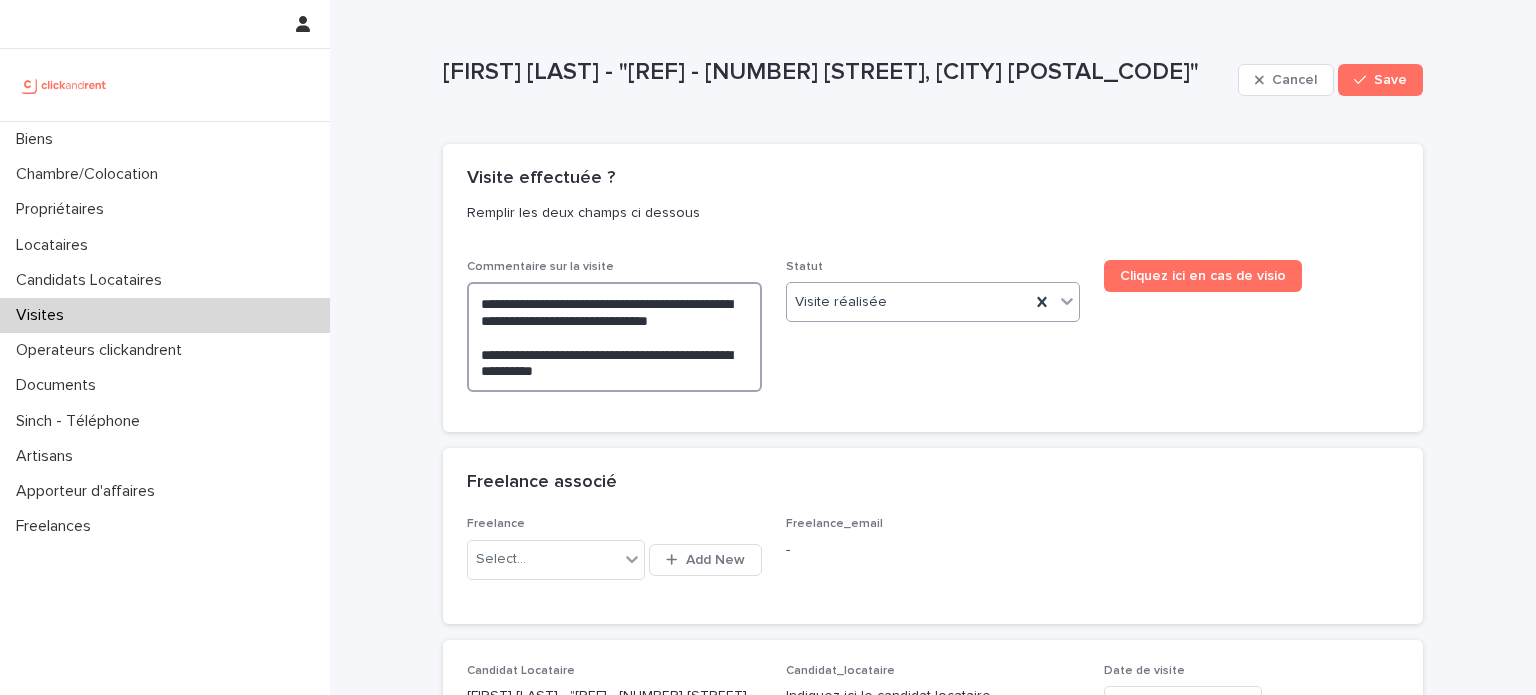 type on "**********" 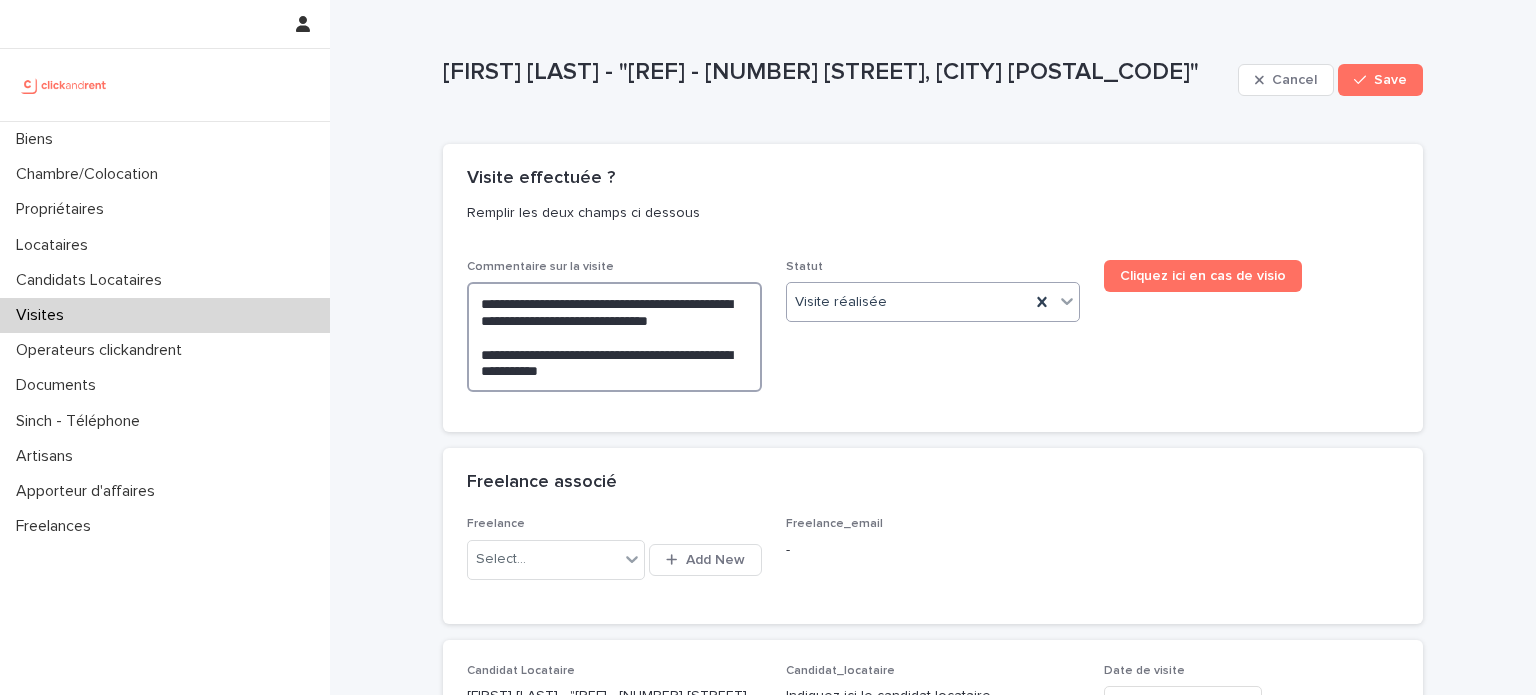 type on "**********" 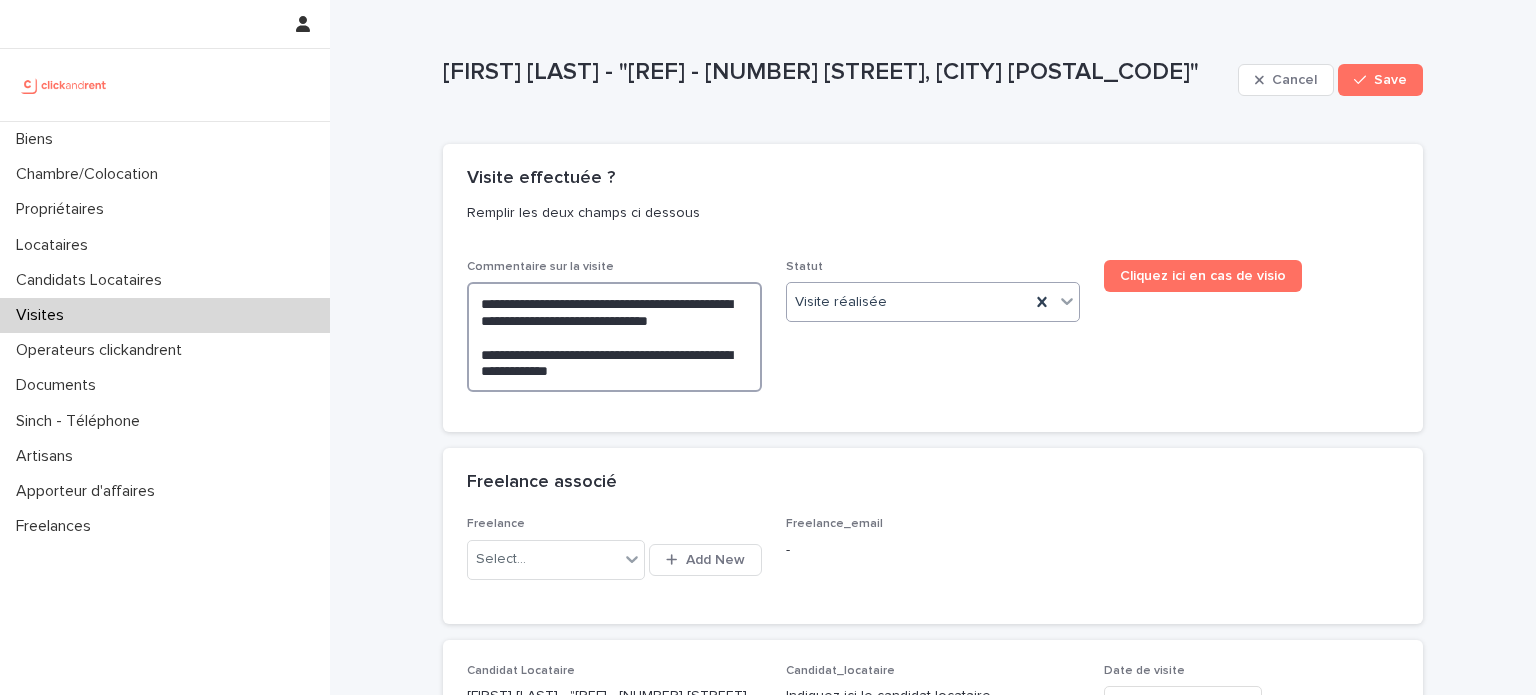 type on "**********" 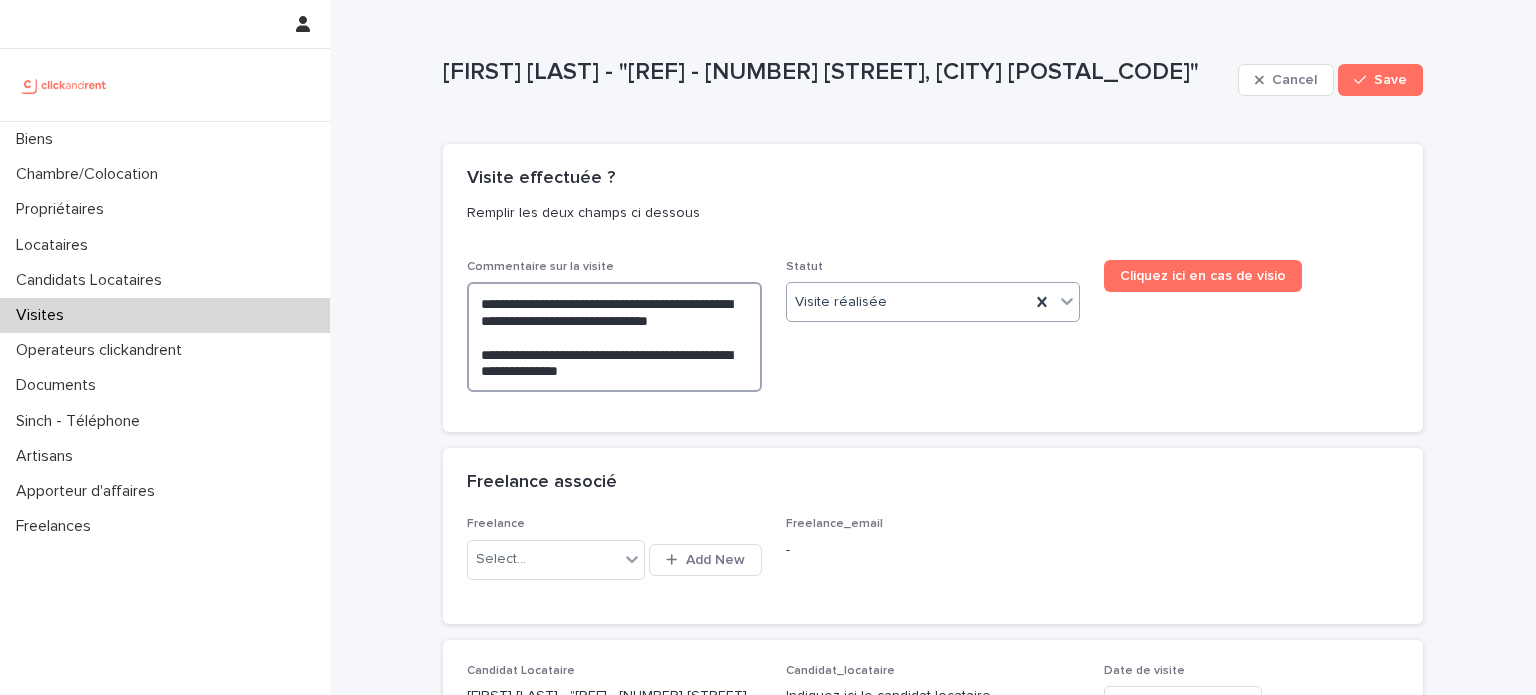 type on "**********" 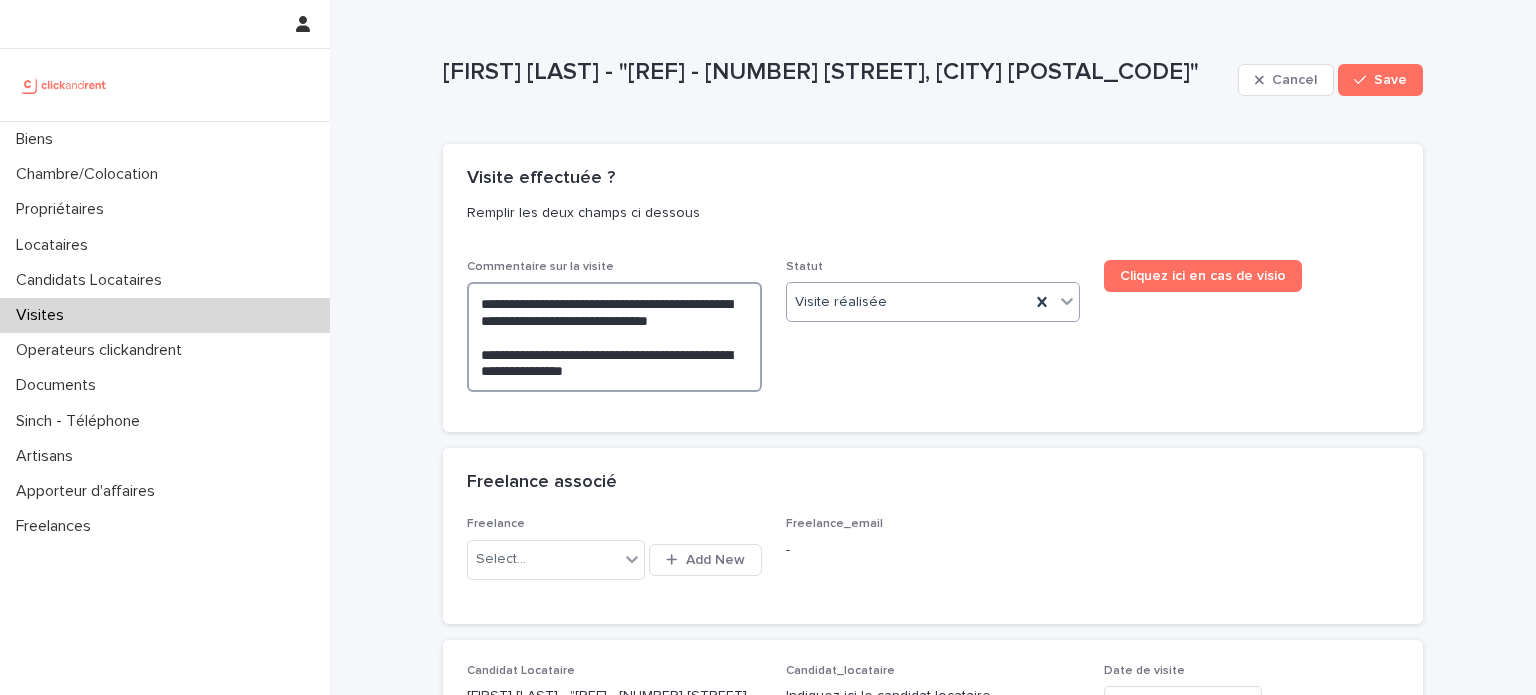 type on "**********" 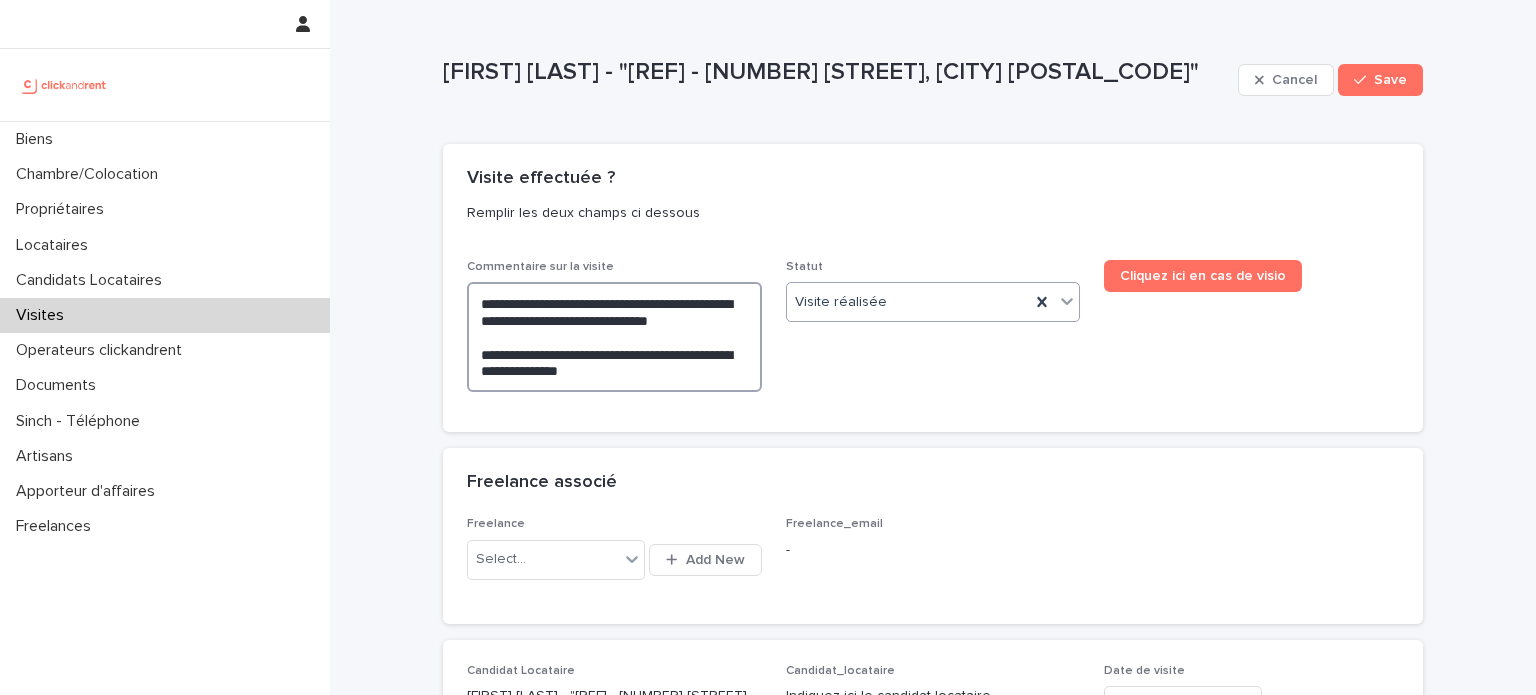 type on "**********" 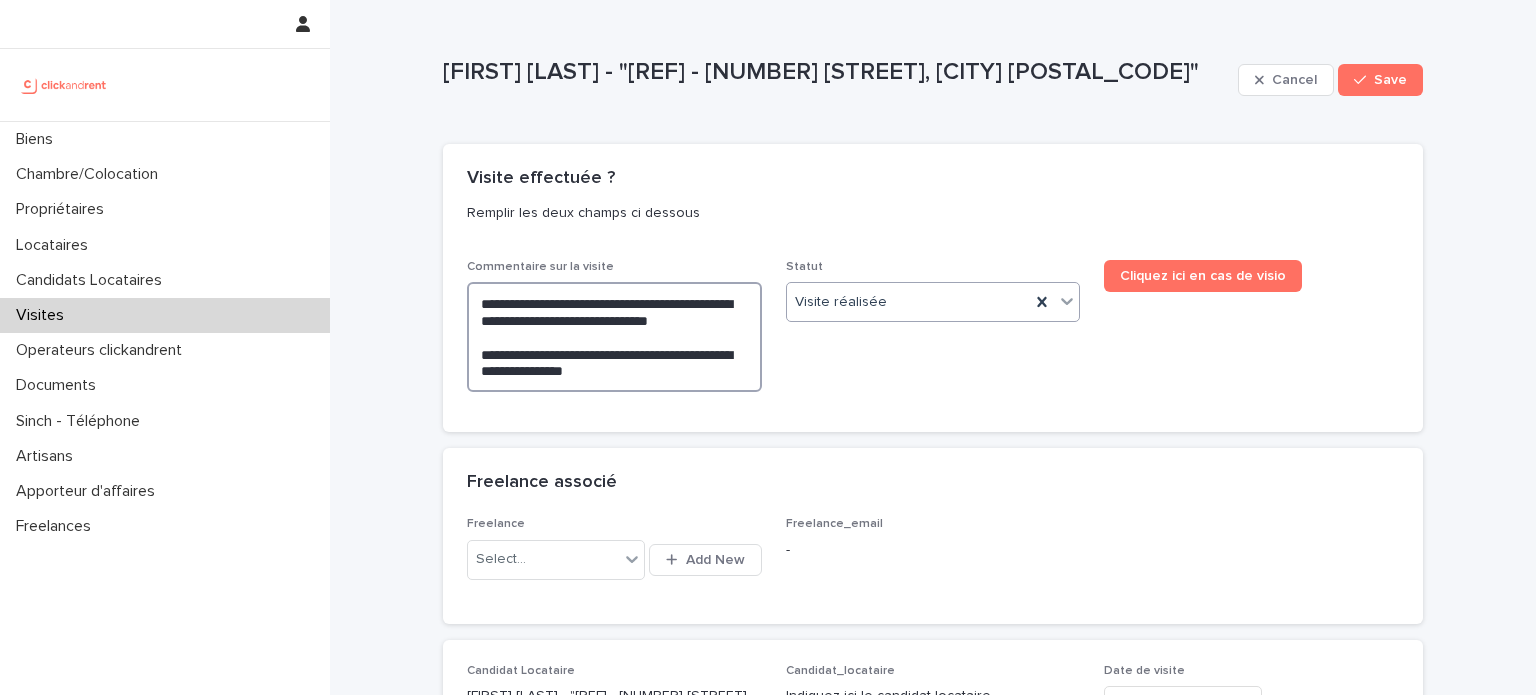 type on "**********" 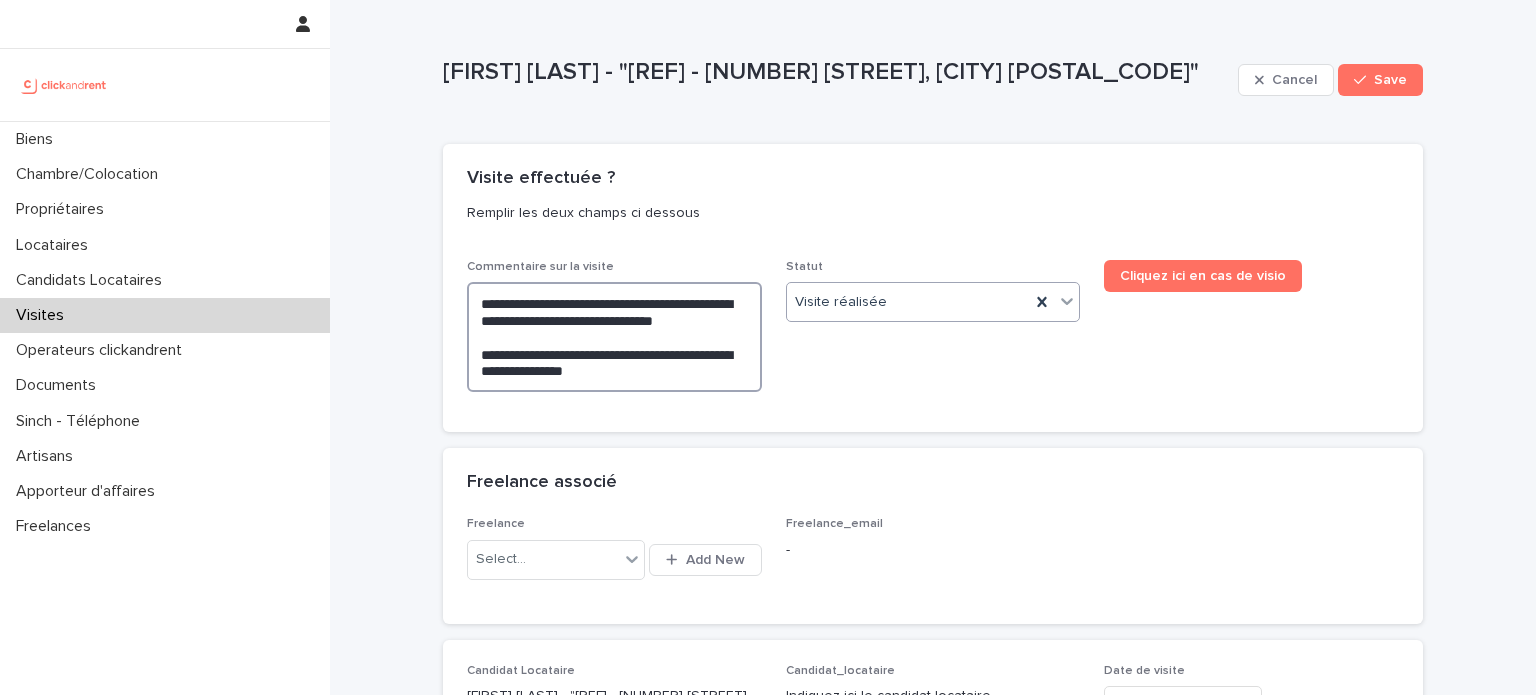 type on "**********" 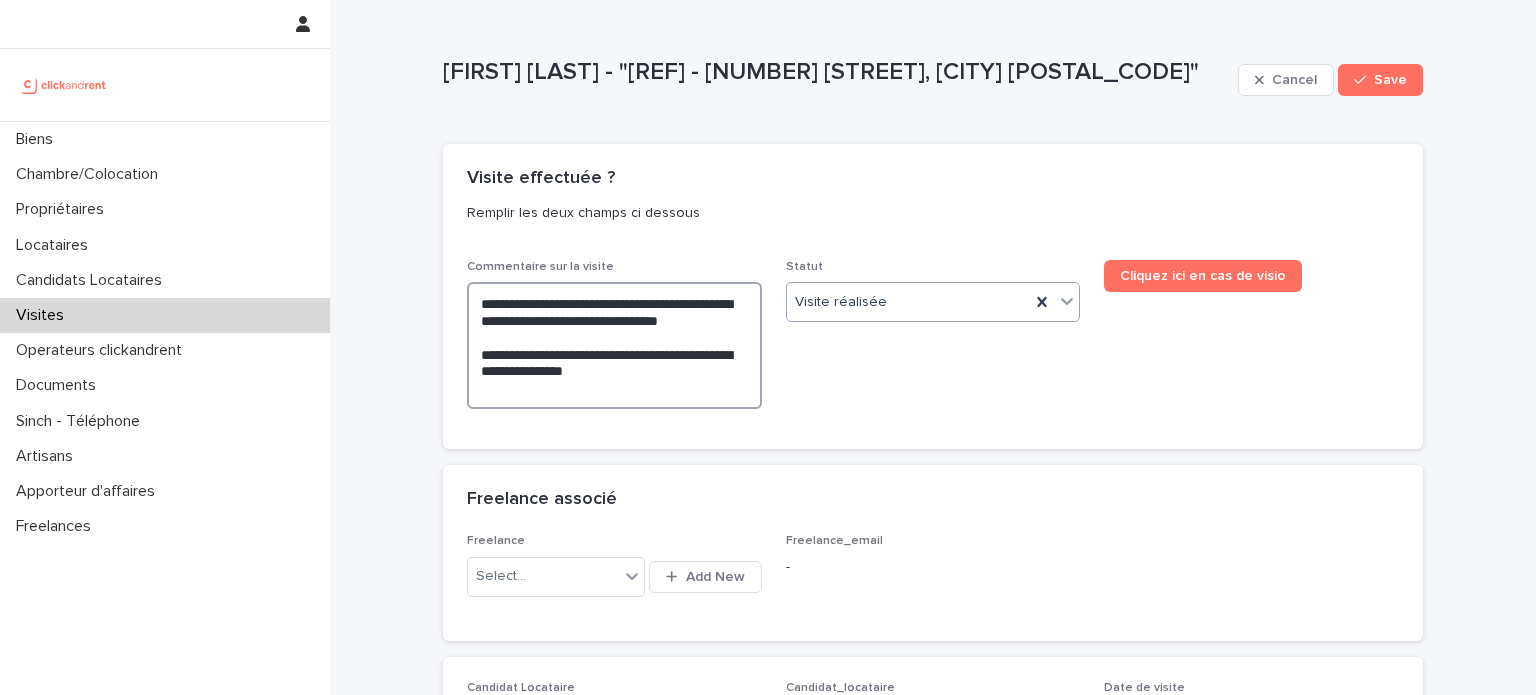 type on "**********" 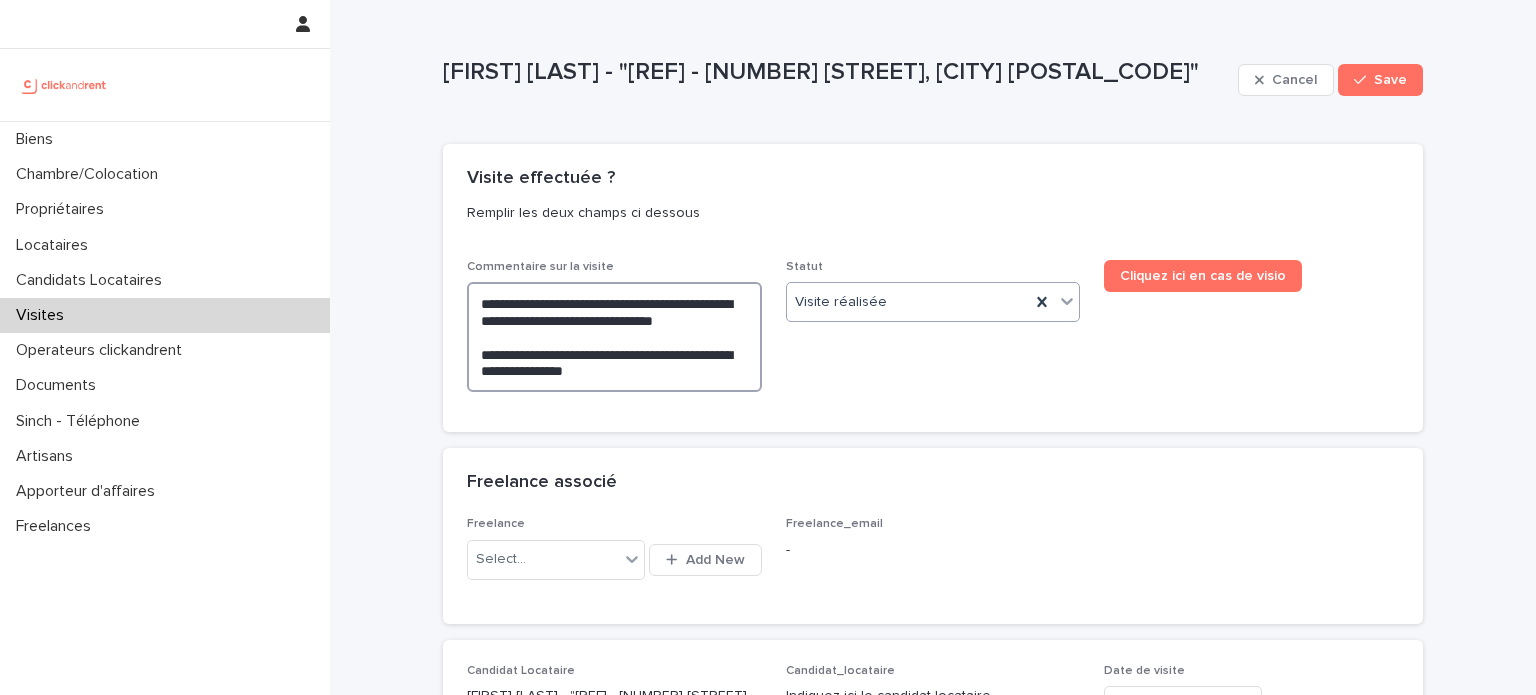 type on "**********" 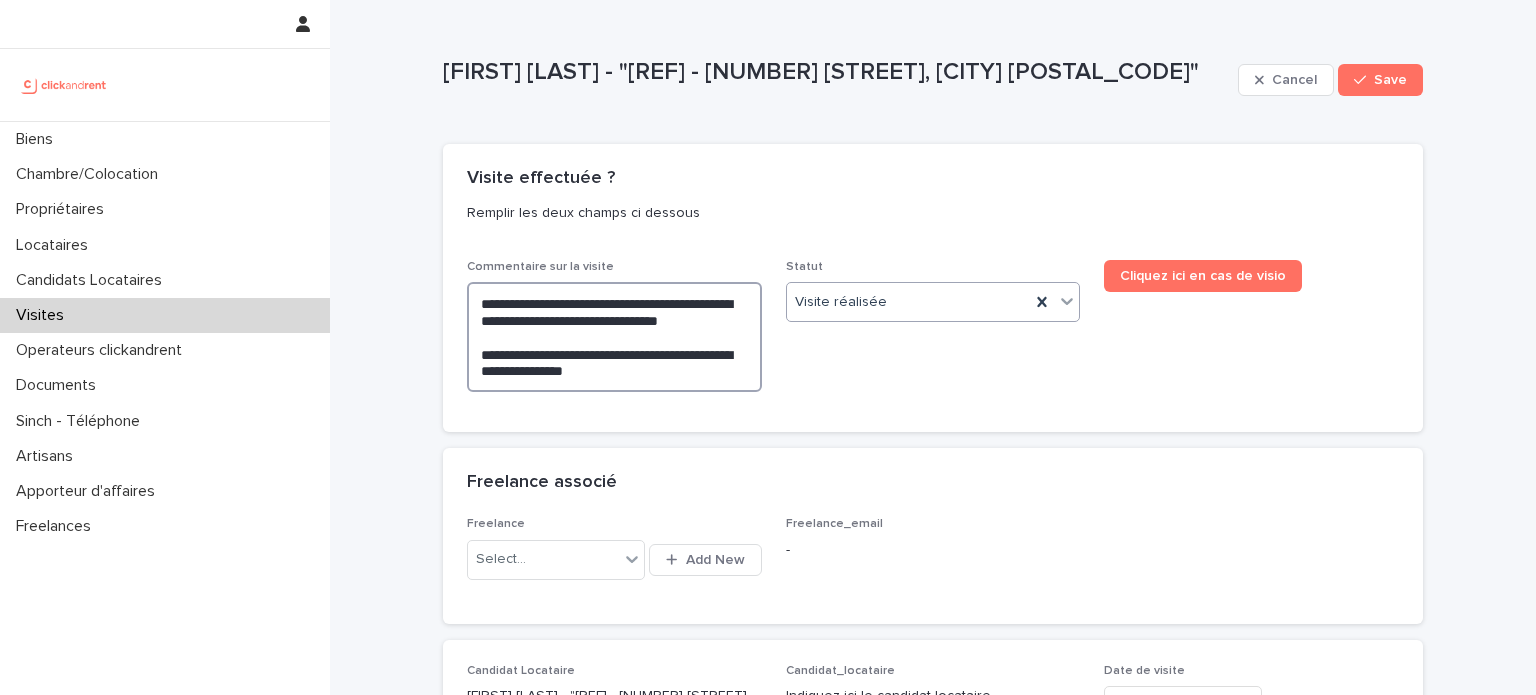 type on "**********" 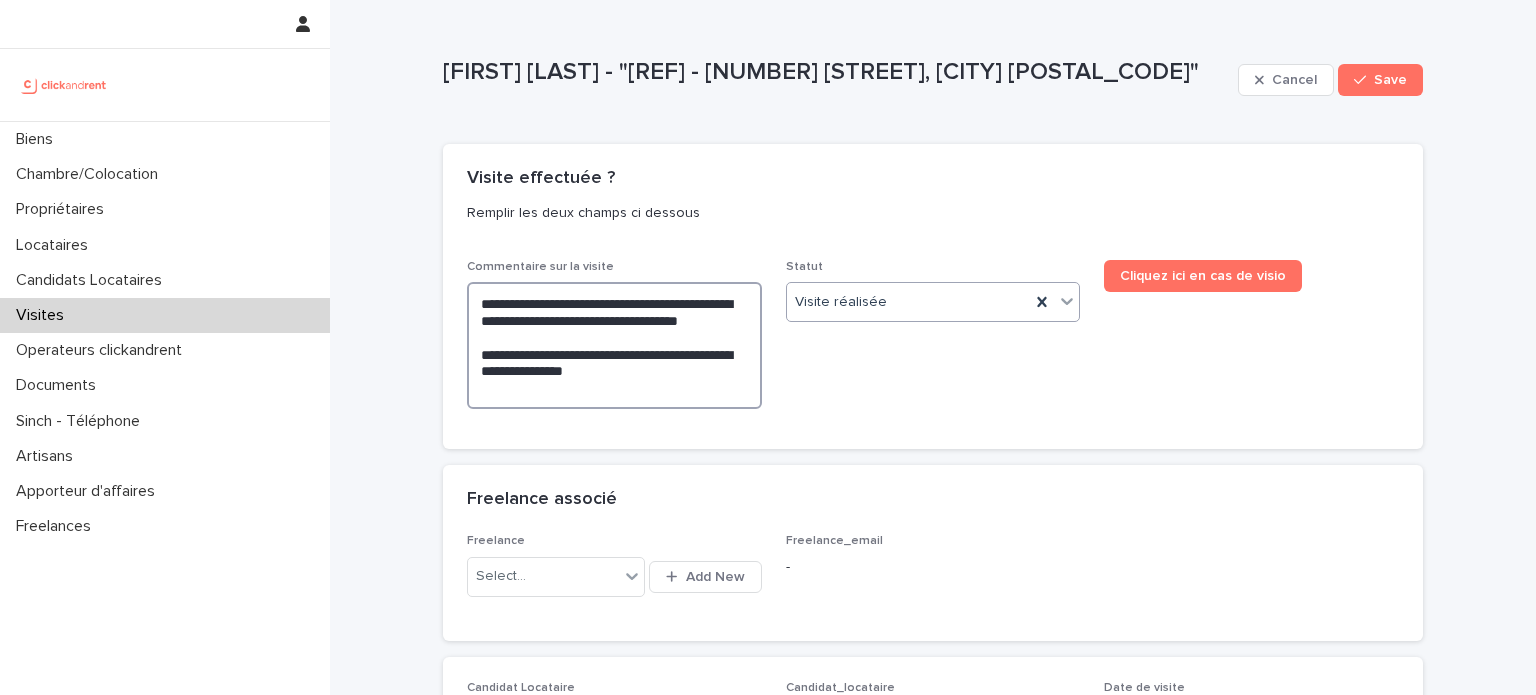 type on "**********" 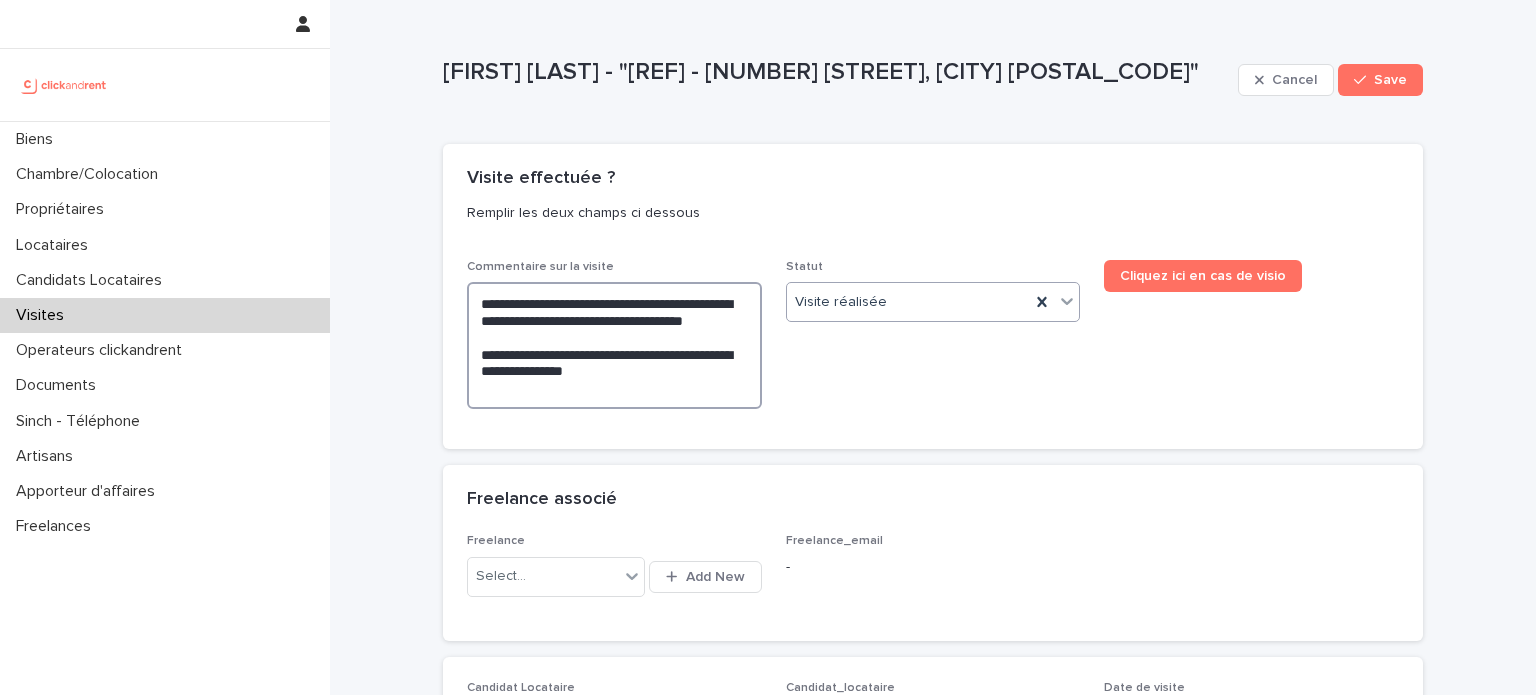 type on "**********" 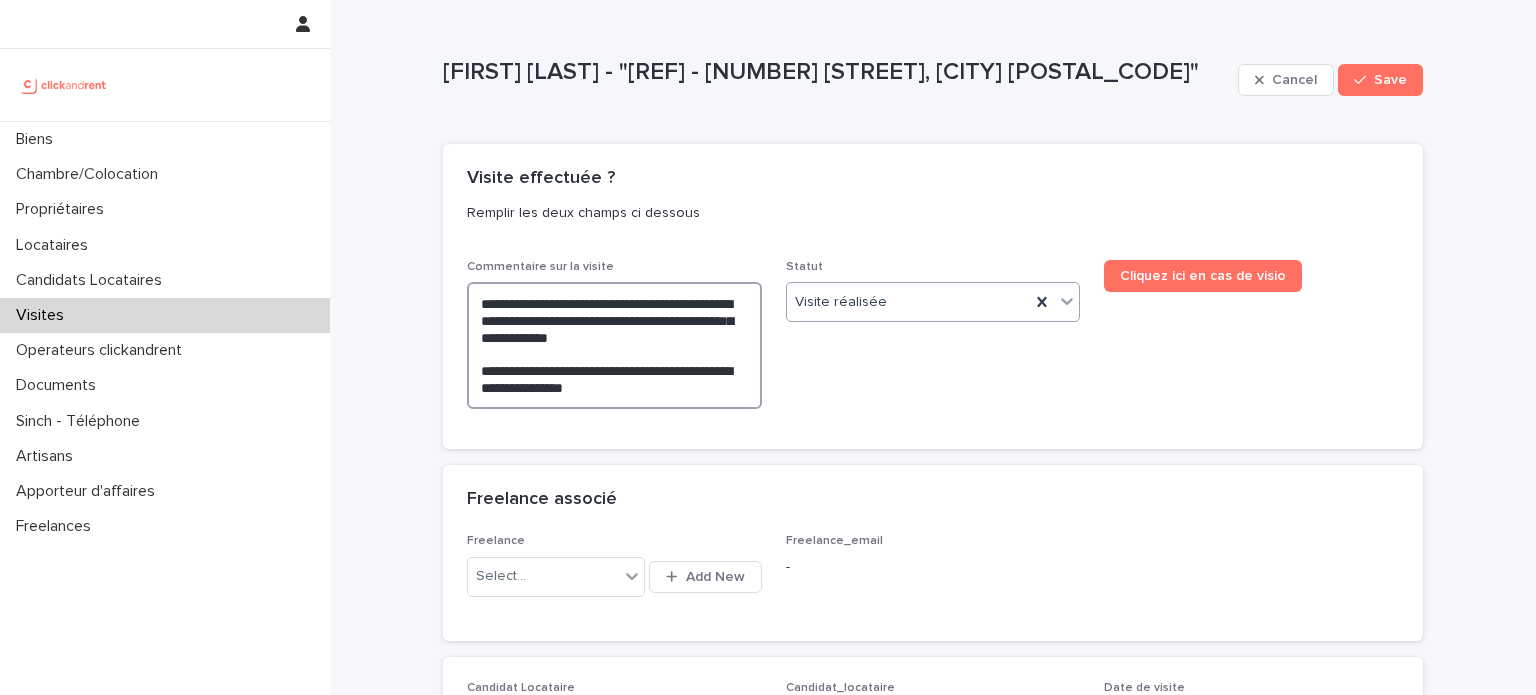 click on "**********" at bounding box center [614, 345] 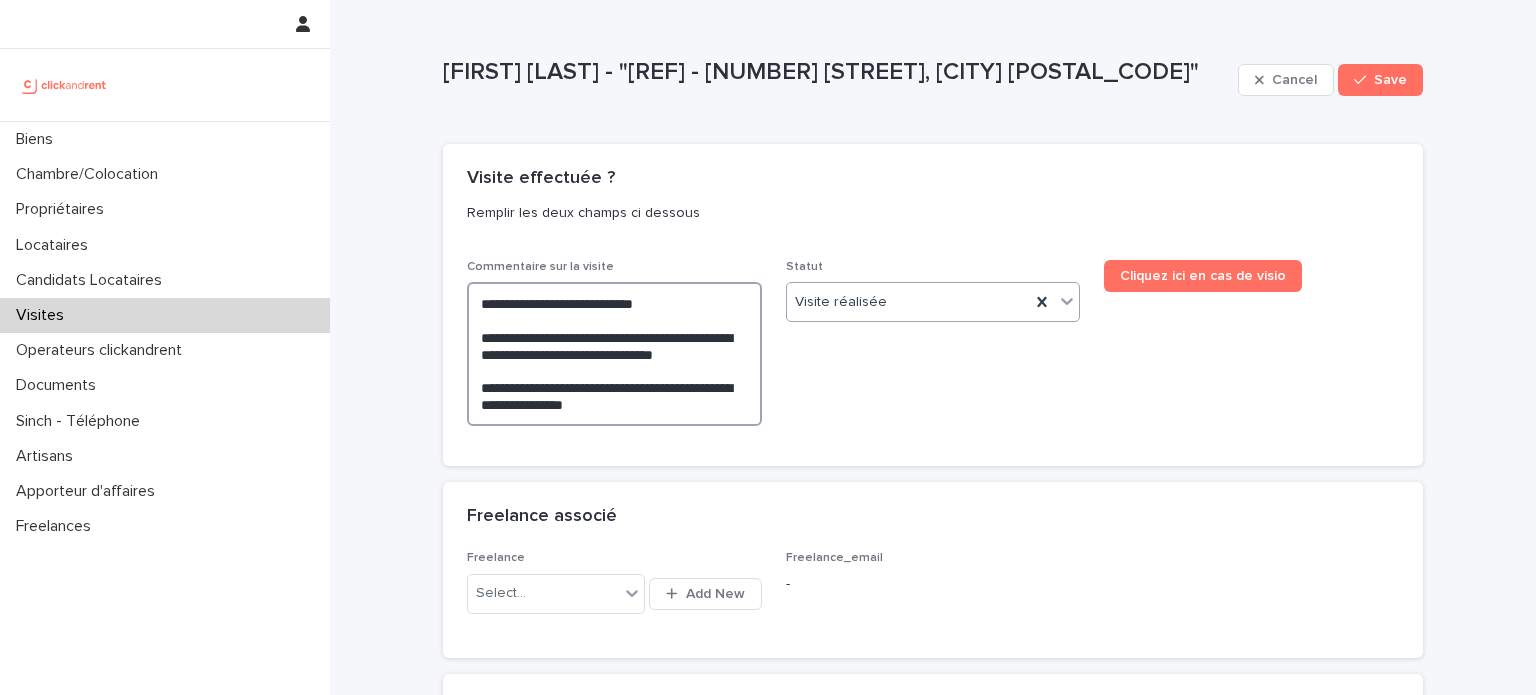 click on "**********" at bounding box center (614, 354) 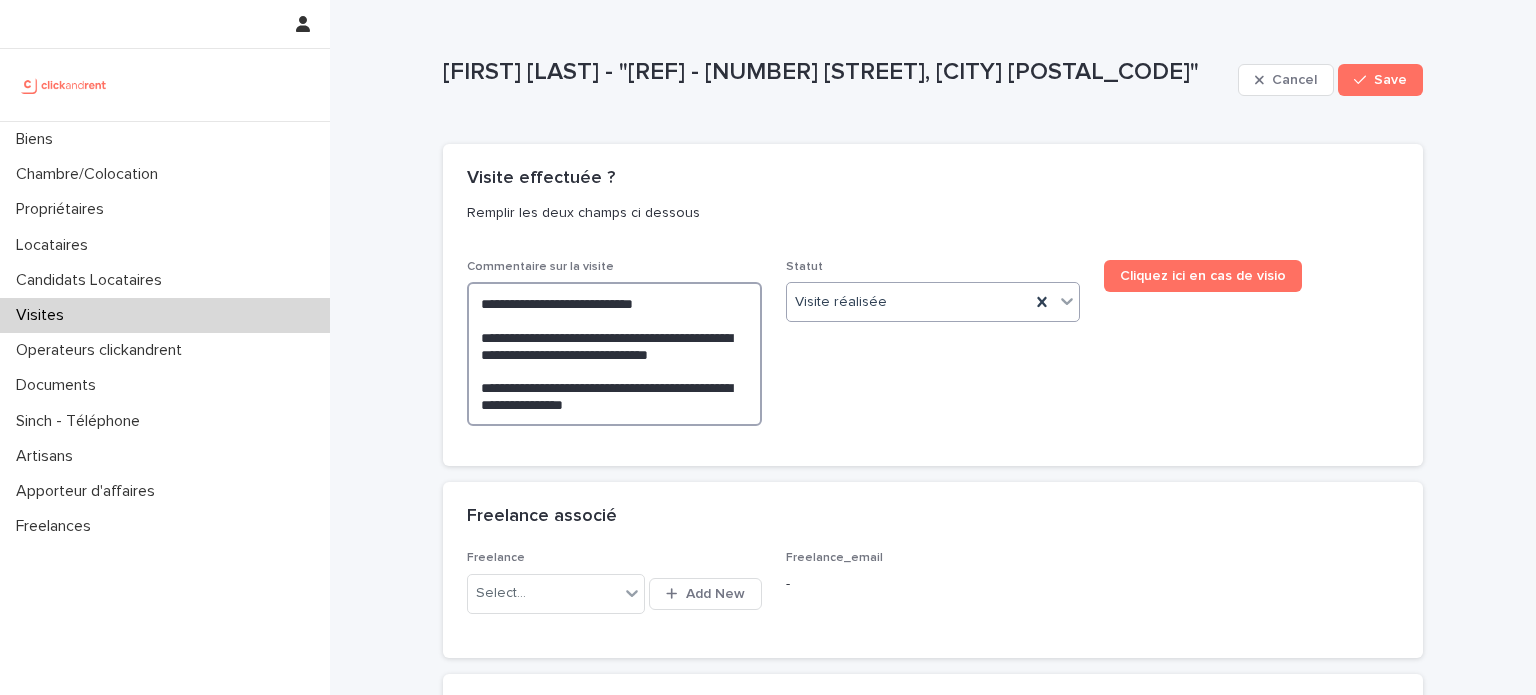 click on "**********" at bounding box center [614, 354] 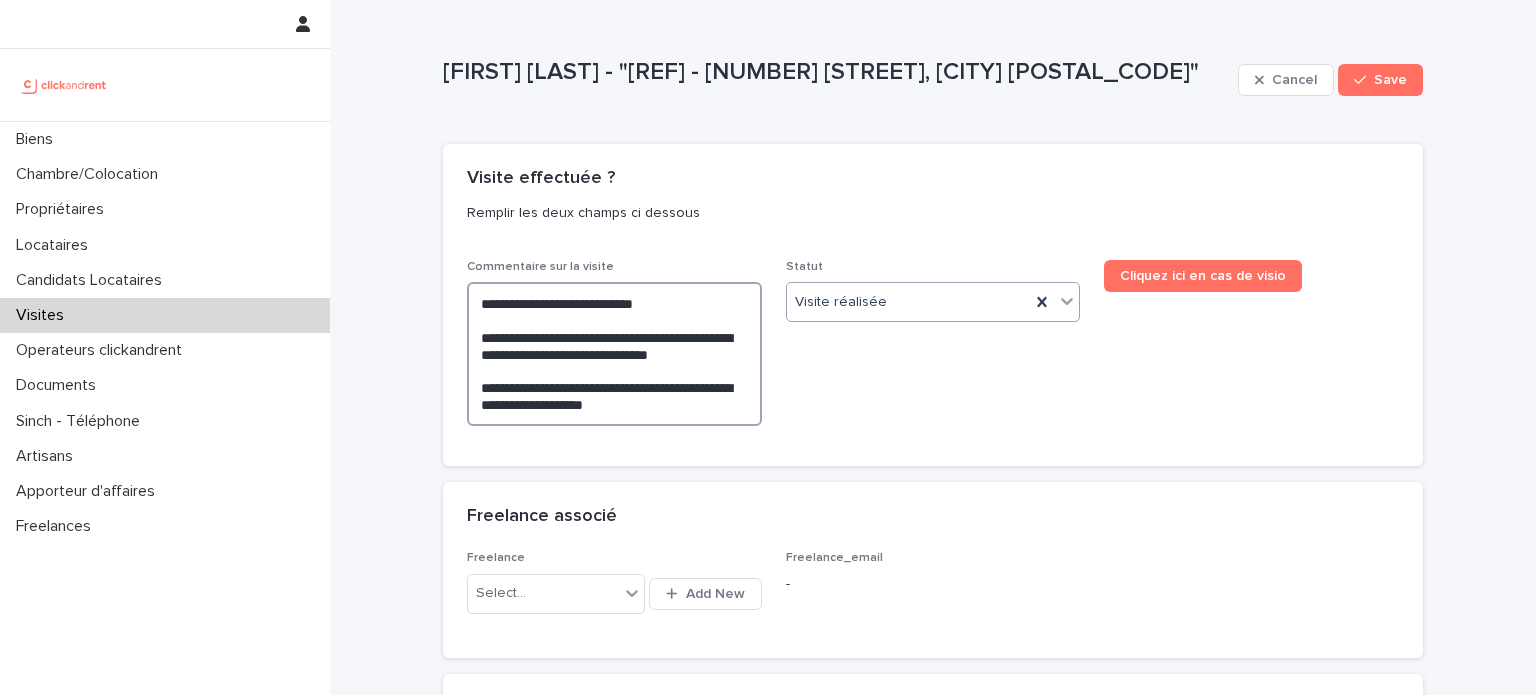 click on "**********" at bounding box center (614, 354) 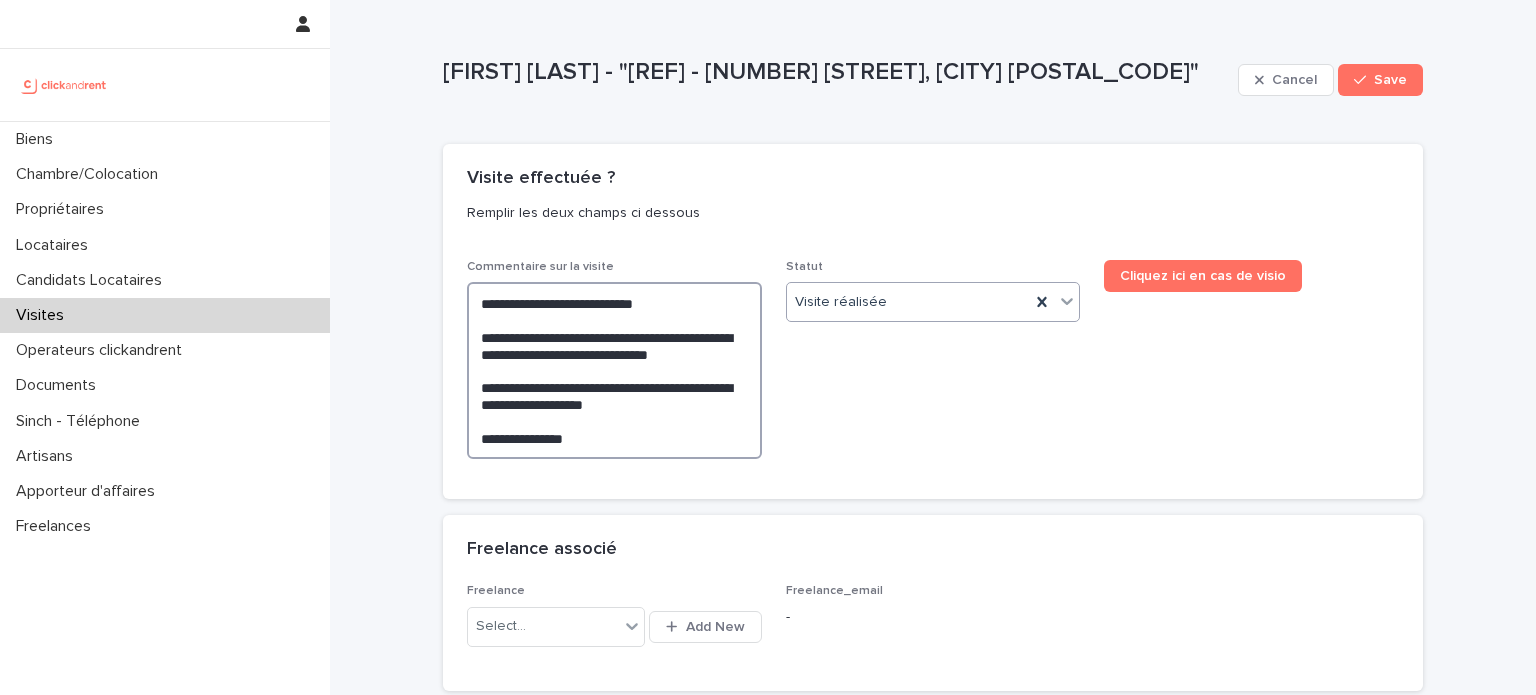 click on "**********" at bounding box center (614, 370) 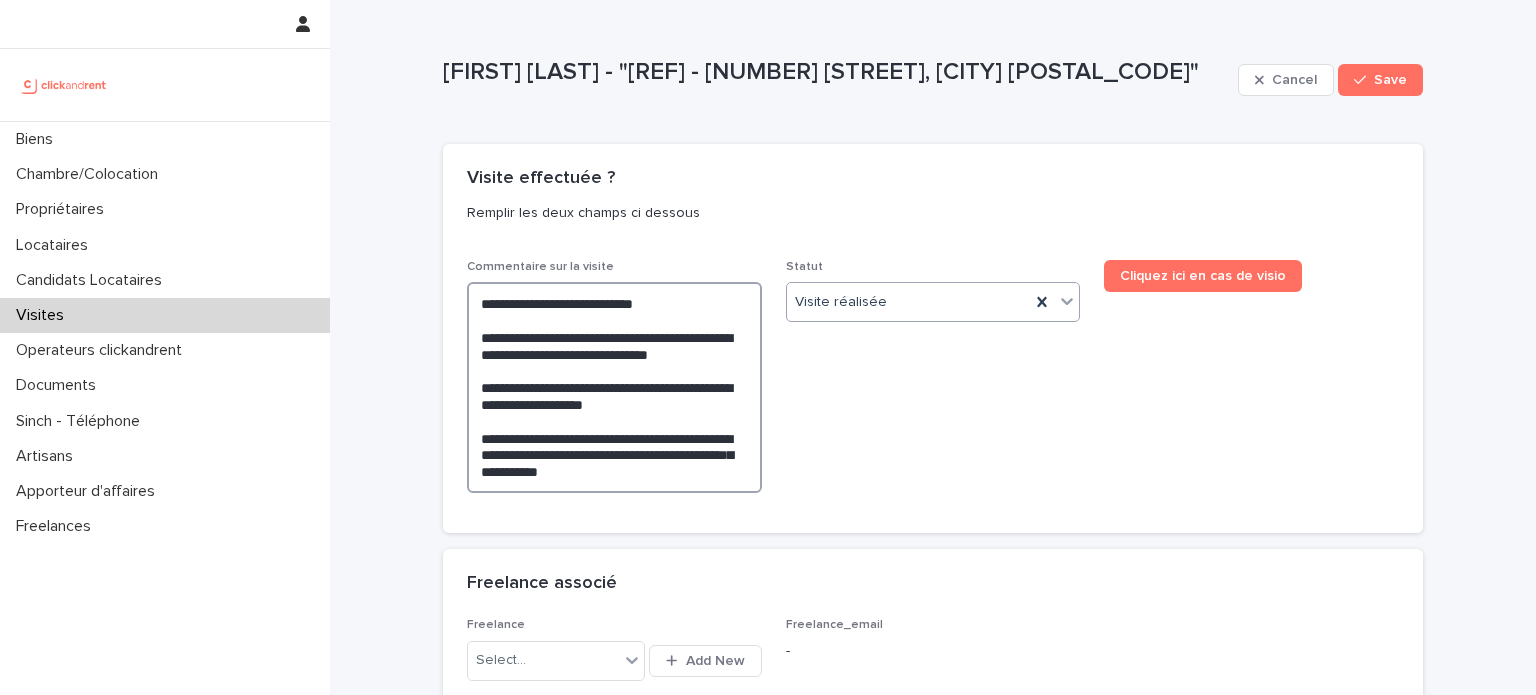 click on "**********" at bounding box center [614, 387] 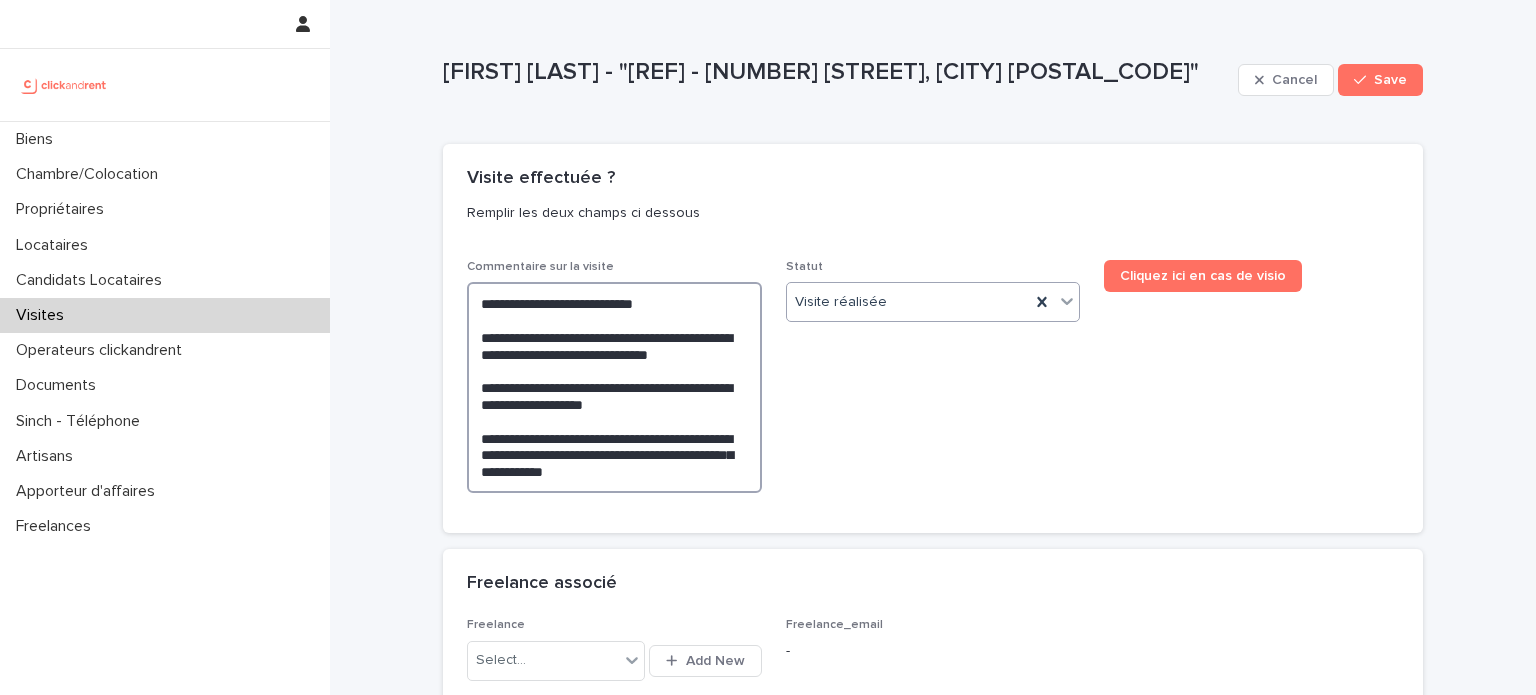 click on "**********" at bounding box center (614, 387) 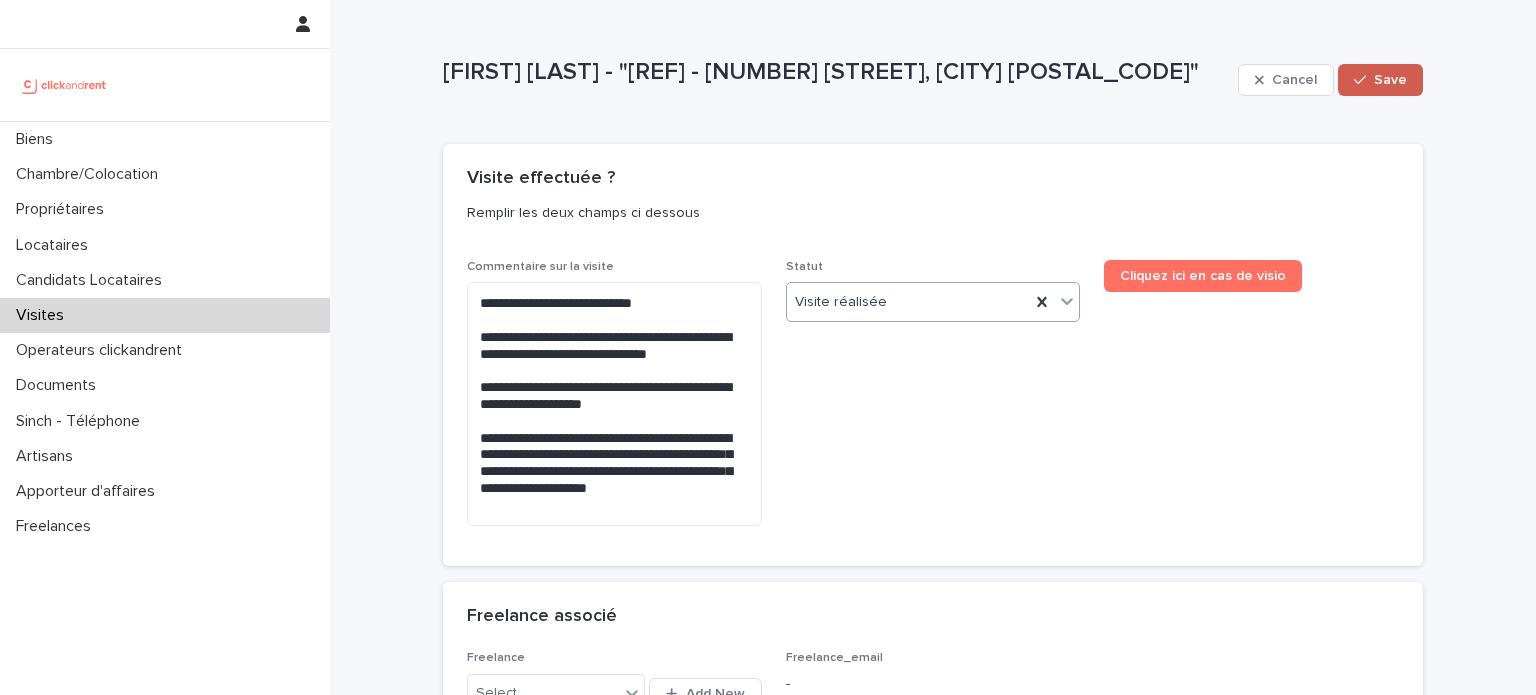 click on "Save" at bounding box center (1390, 80) 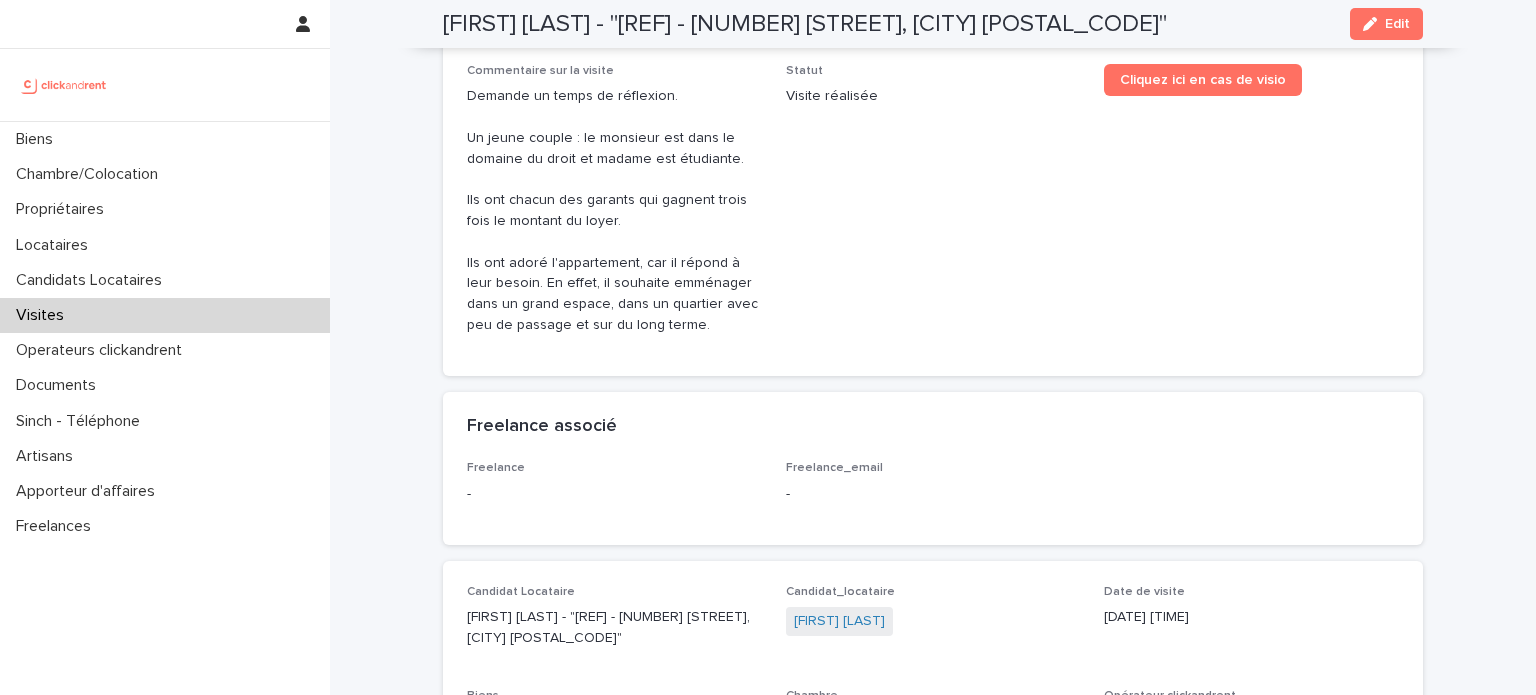 scroll, scrollTop: 0, scrollLeft: 0, axis: both 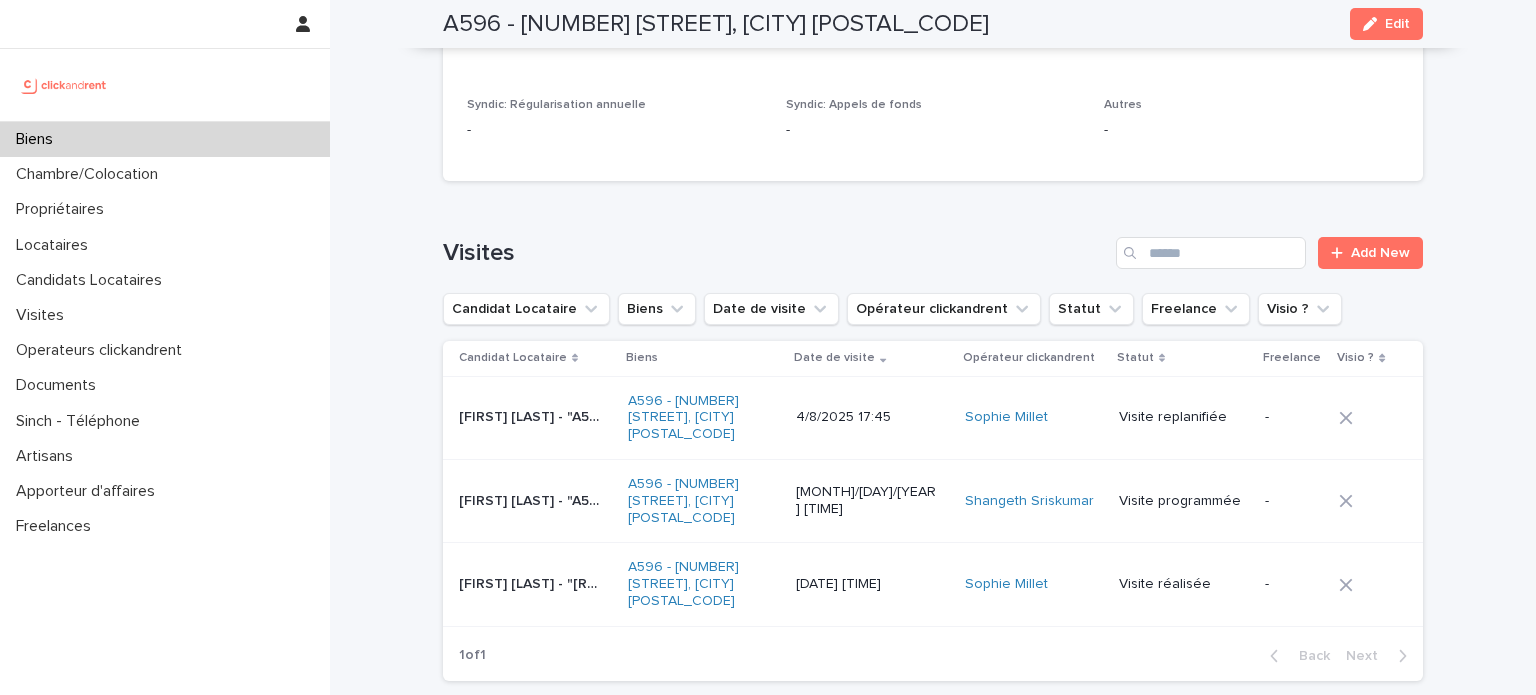 click on "[FIRST] [LAST] - "A596 - [NUMBER] [STREET],  [CITY] [POSTAL_CODE]"" at bounding box center (532, 499) 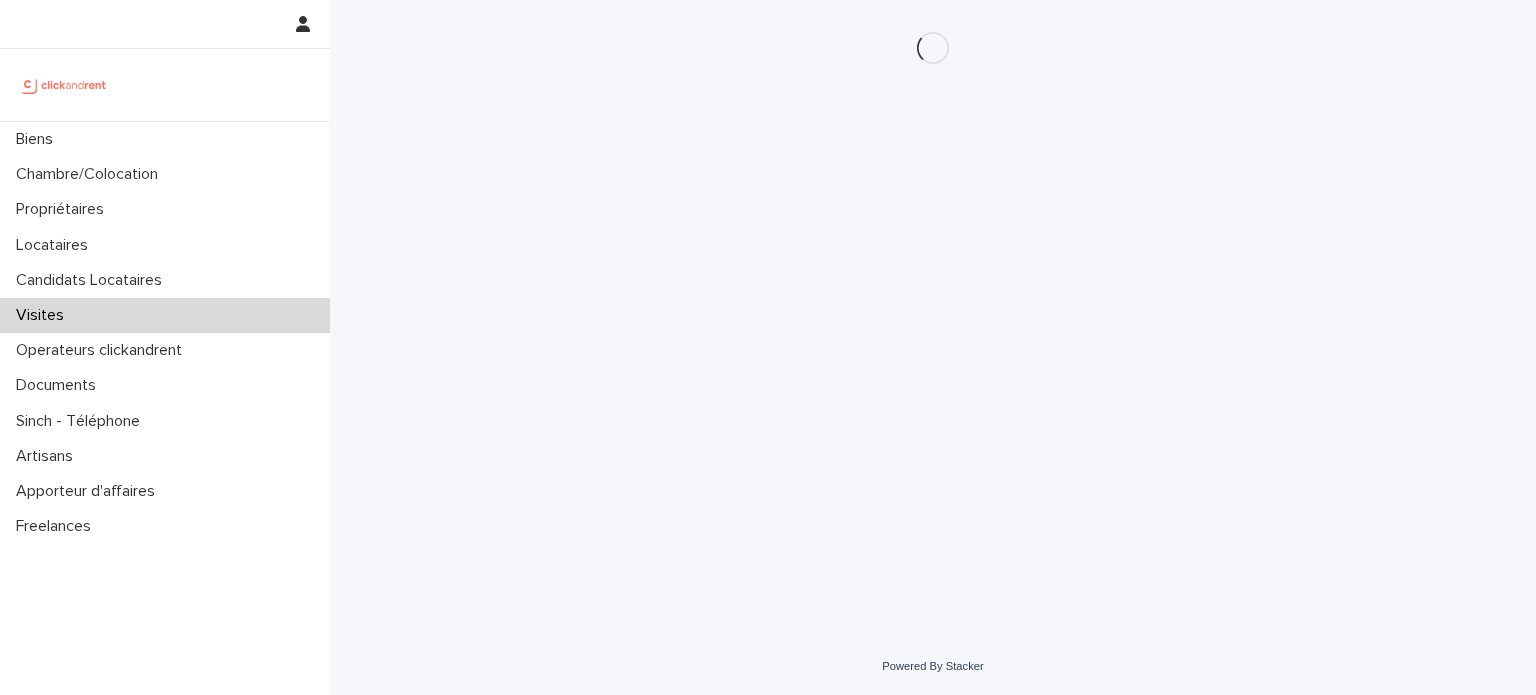 scroll, scrollTop: 0, scrollLeft: 0, axis: both 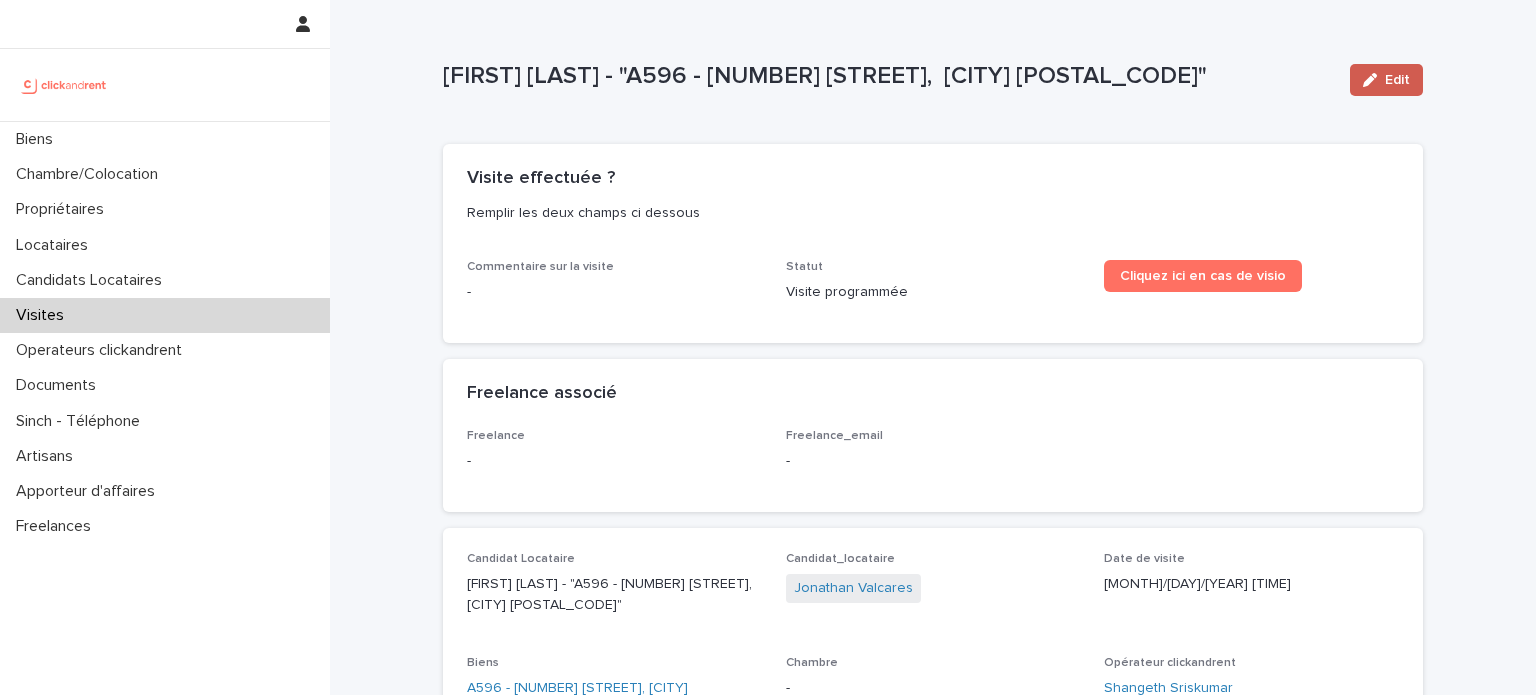 click on "Edit" at bounding box center (1397, 80) 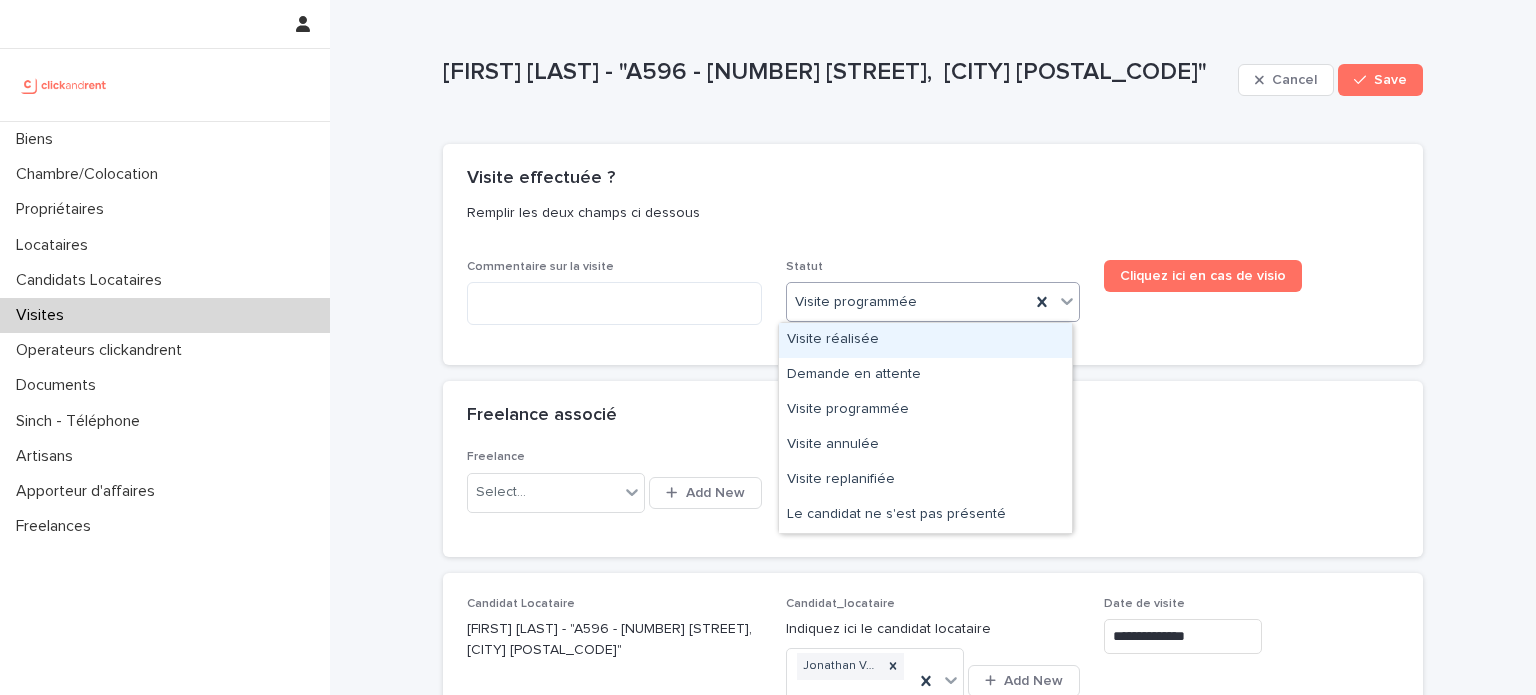 click on "Visite programmée" at bounding box center [909, 302] 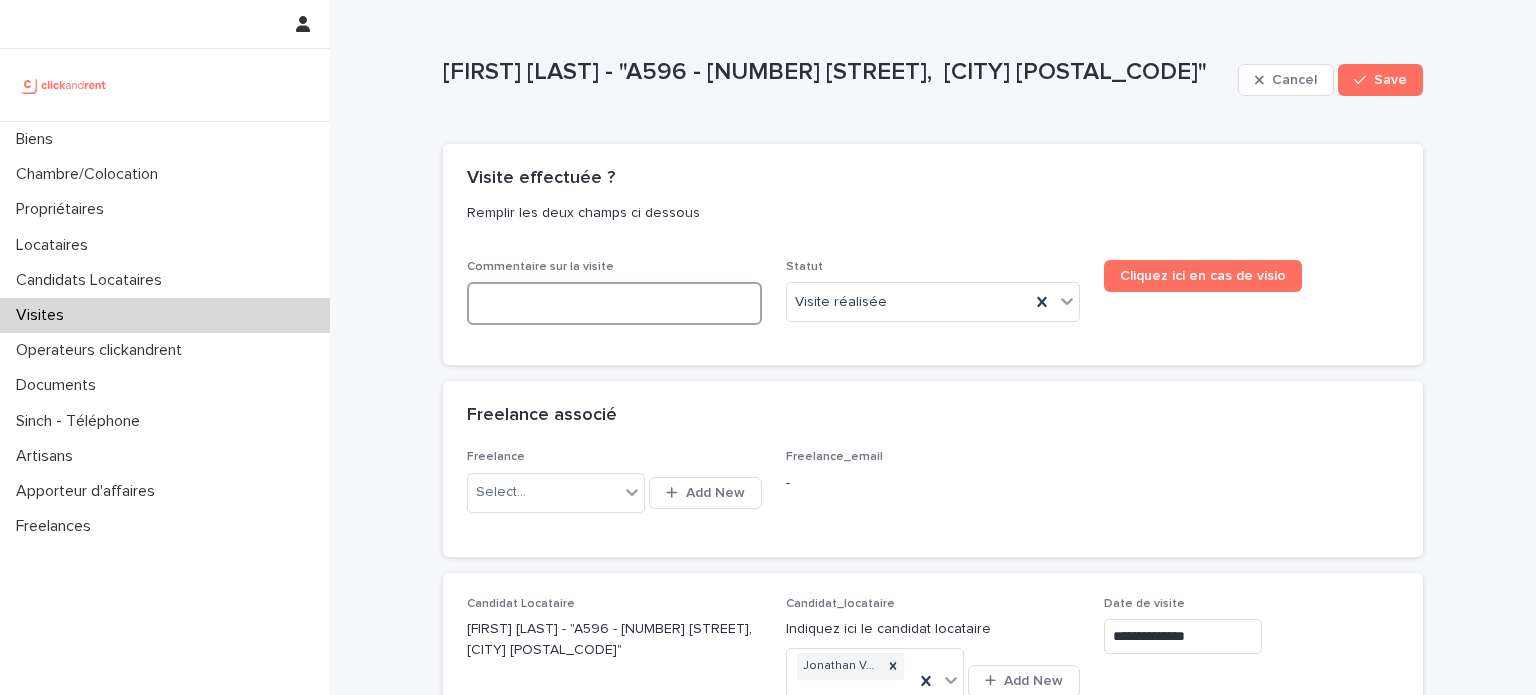 click at bounding box center [614, 303] 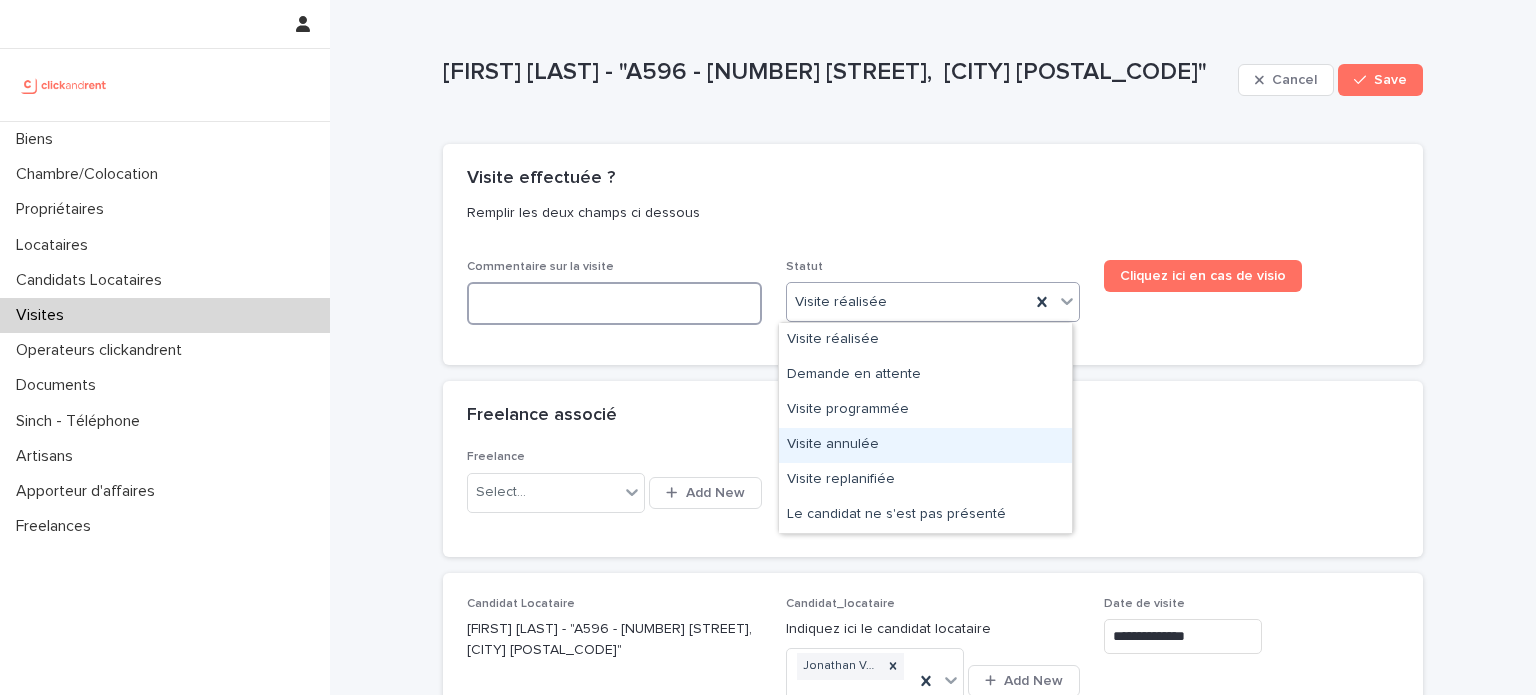 click at bounding box center (614, 303) 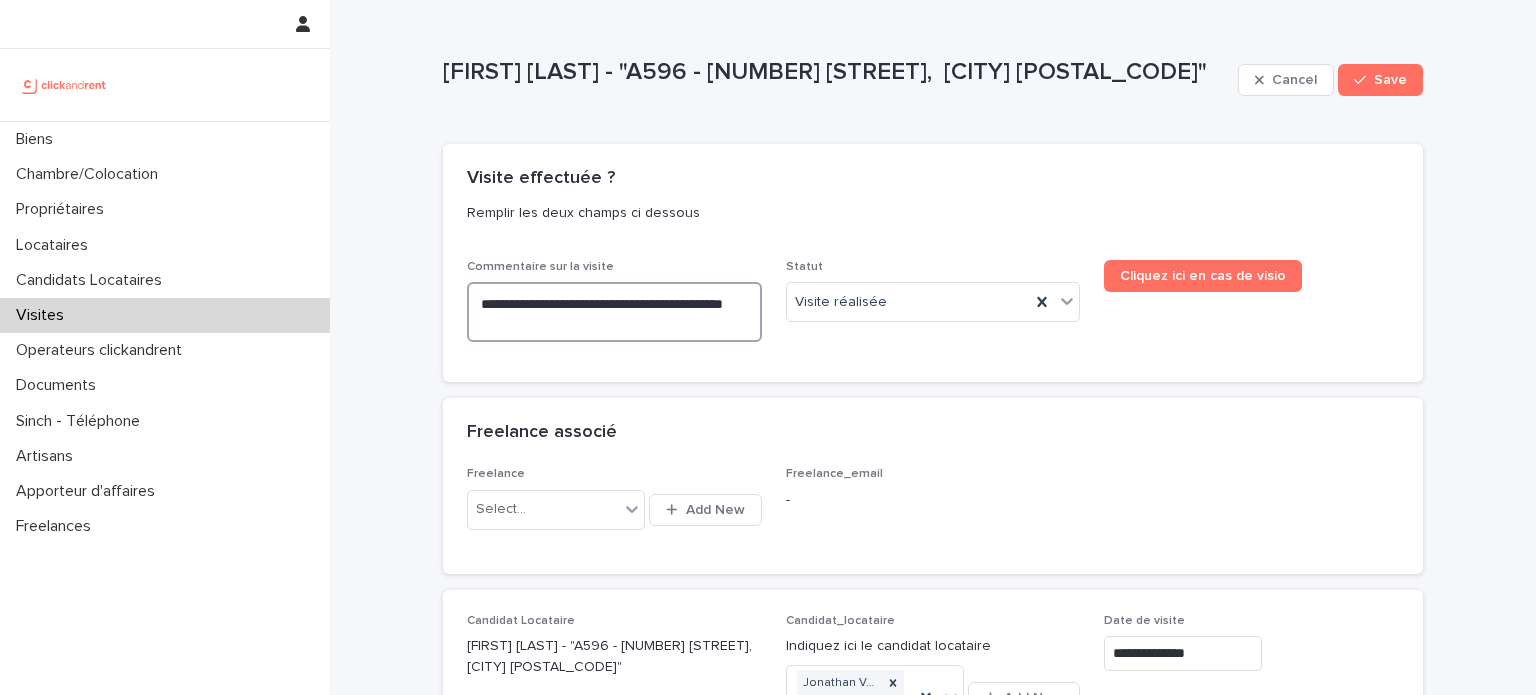 click on "**********" at bounding box center (614, 312) 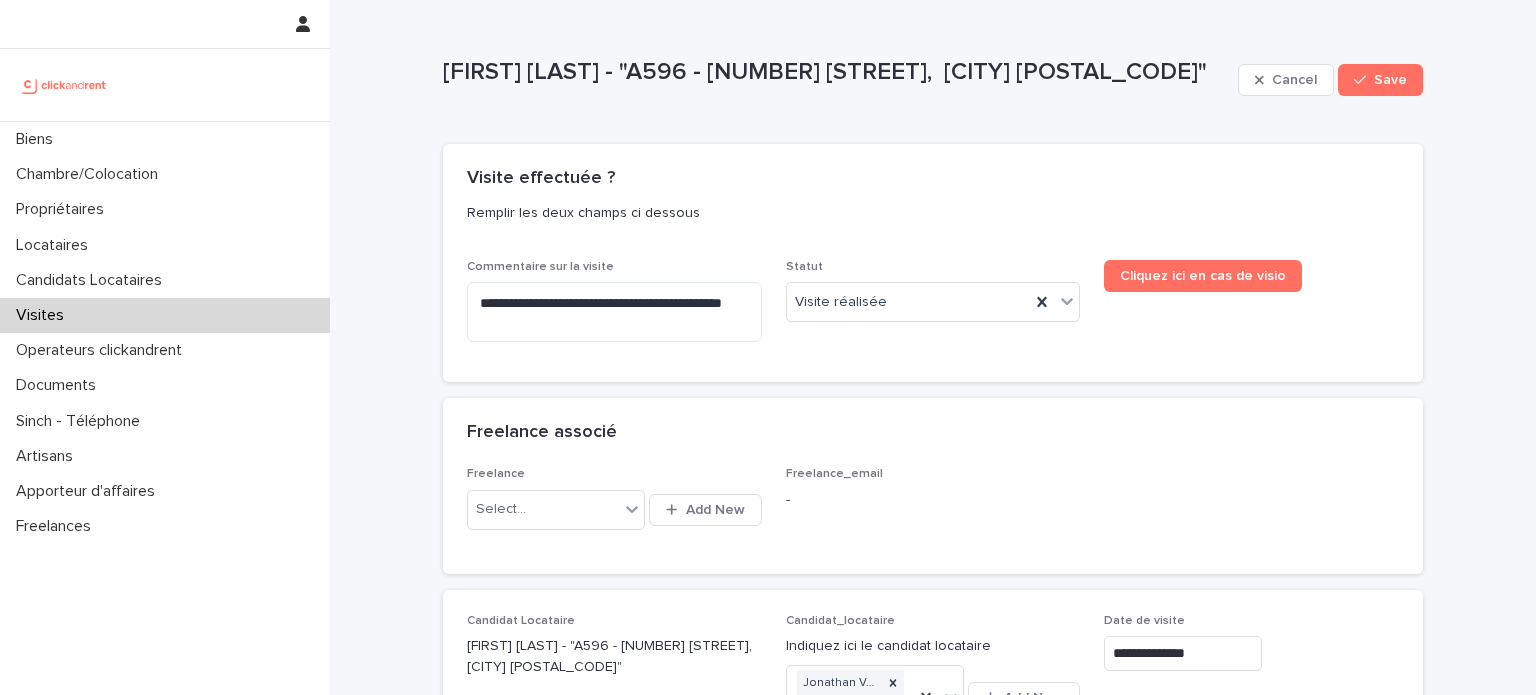 click on "**********" at bounding box center (614, 309) 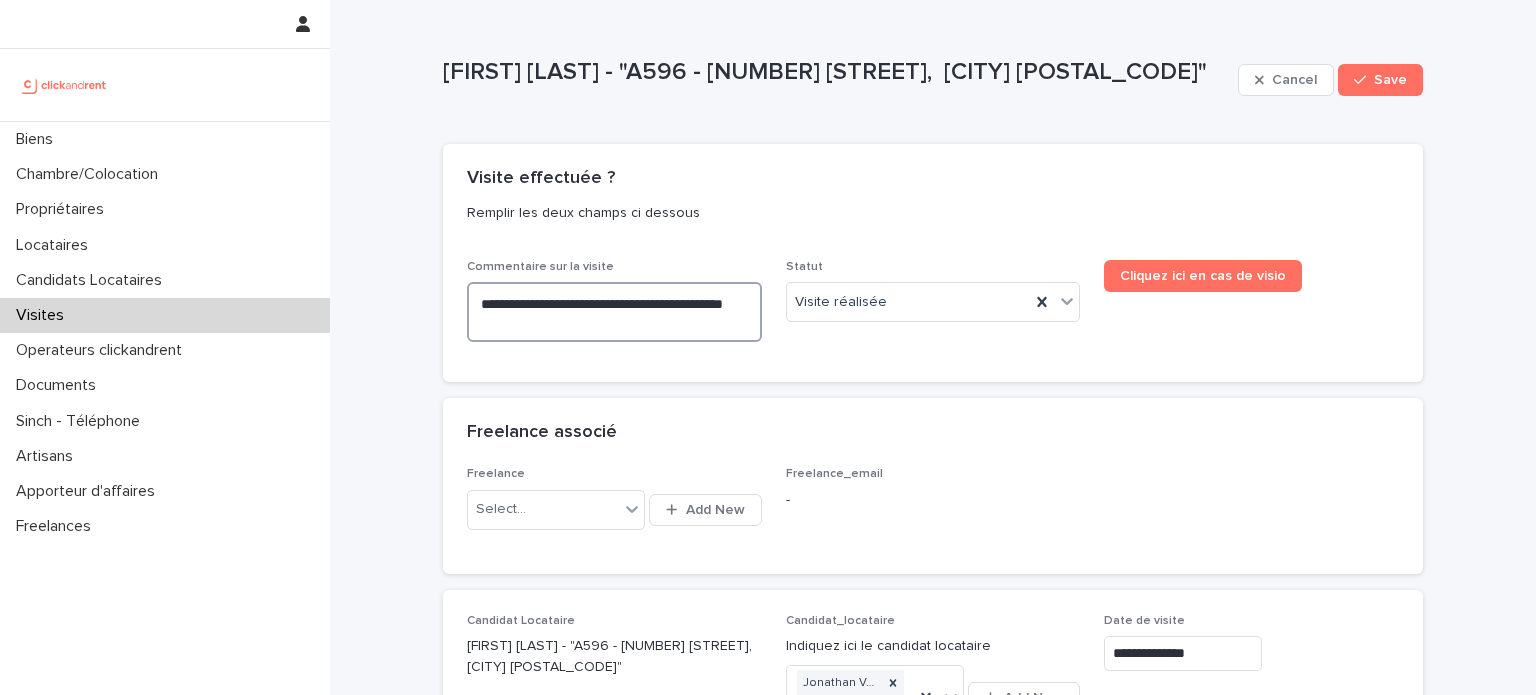 click on "**********" at bounding box center [614, 312] 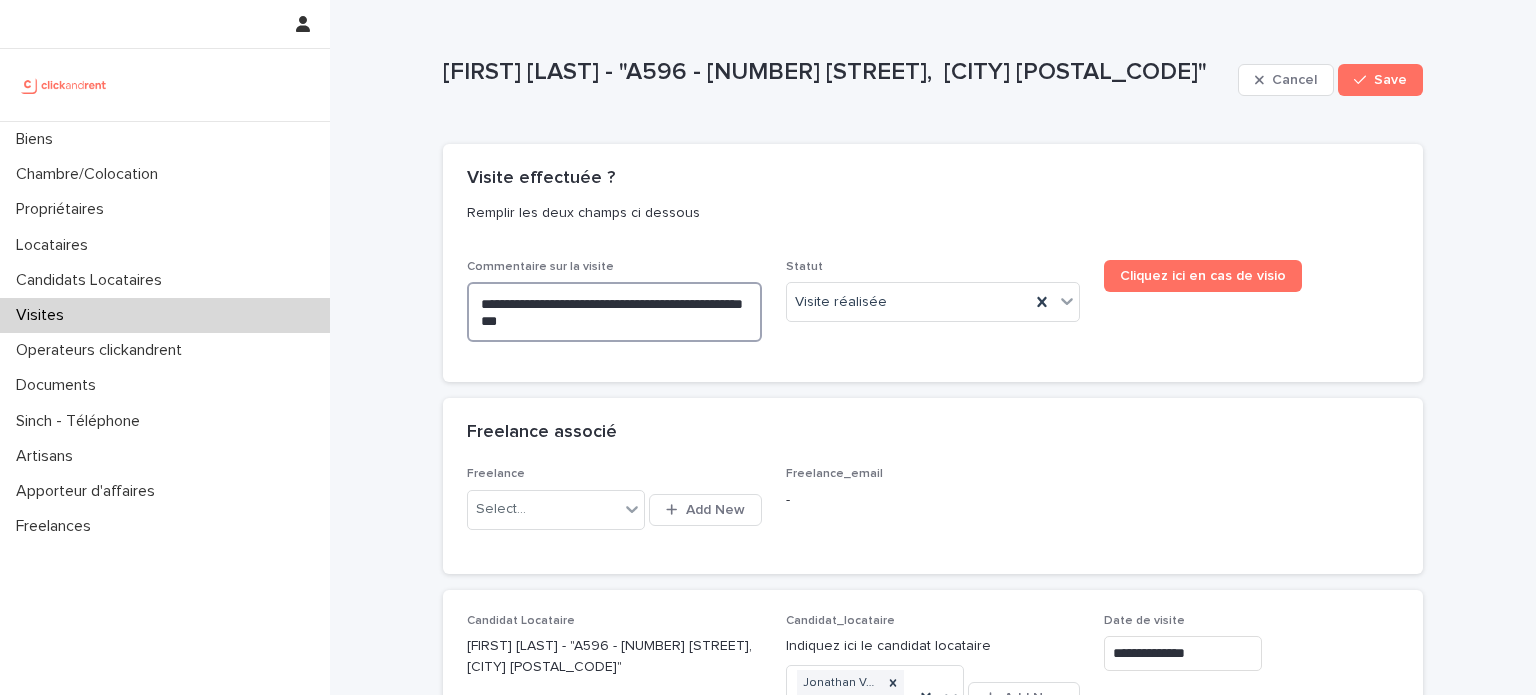 click on "**********" at bounding box center (614, 312) 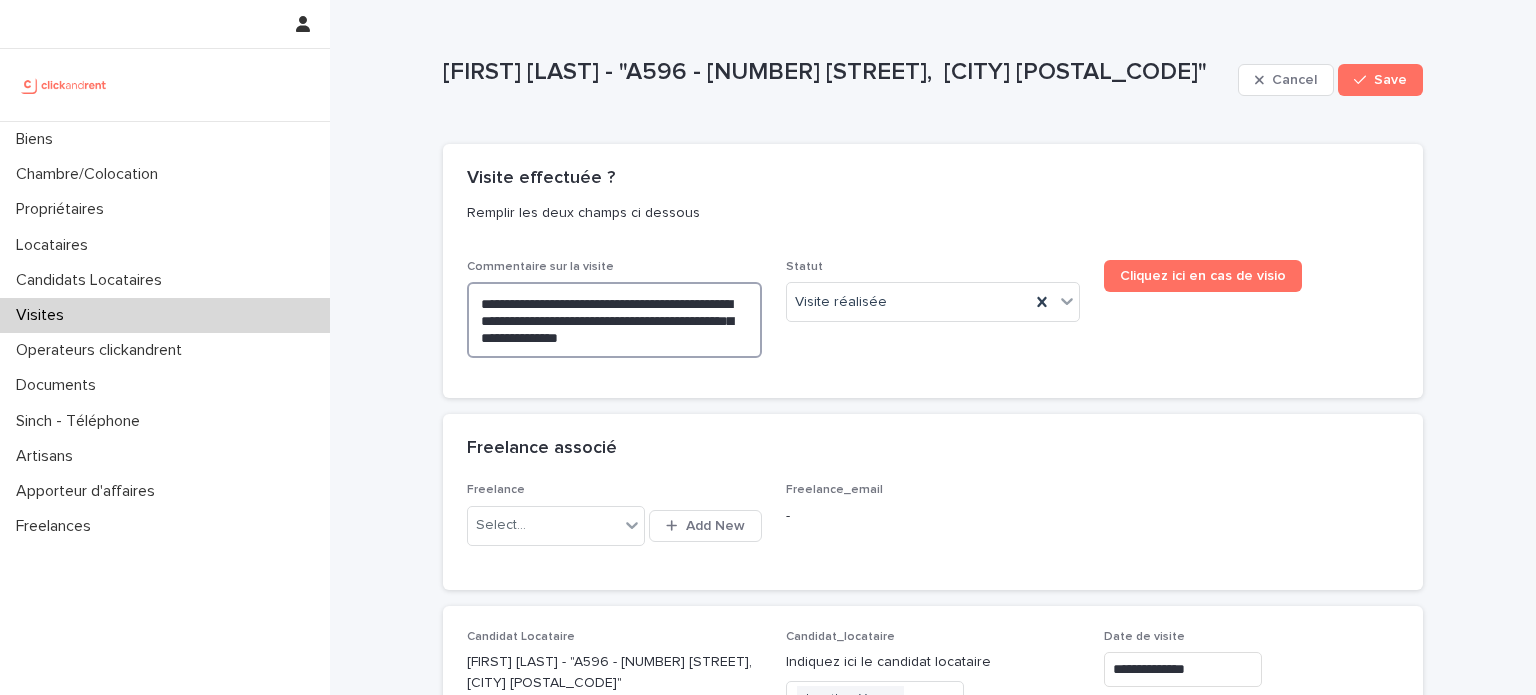 click on "**********" at bounding box center (614, 320) 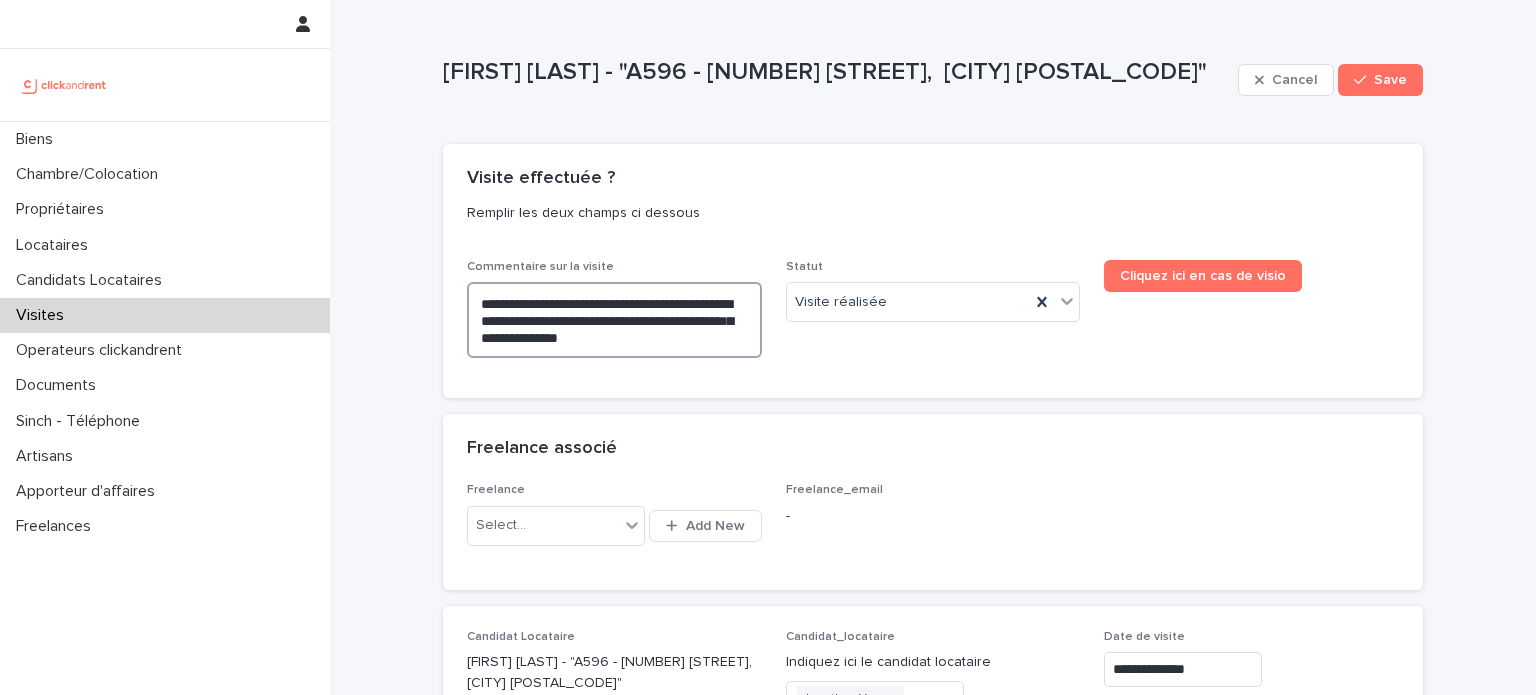 click on "**" 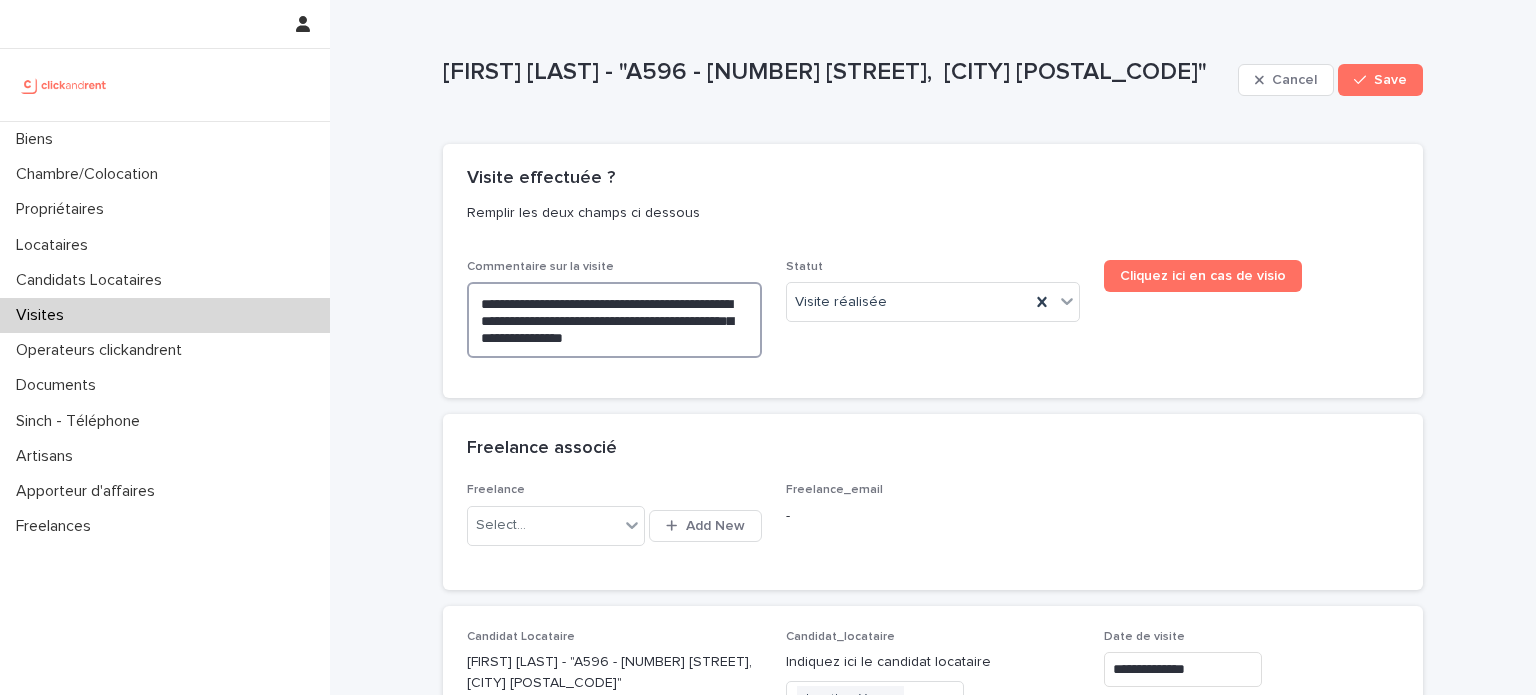 click on "**********" at bounding box center [614, 320] 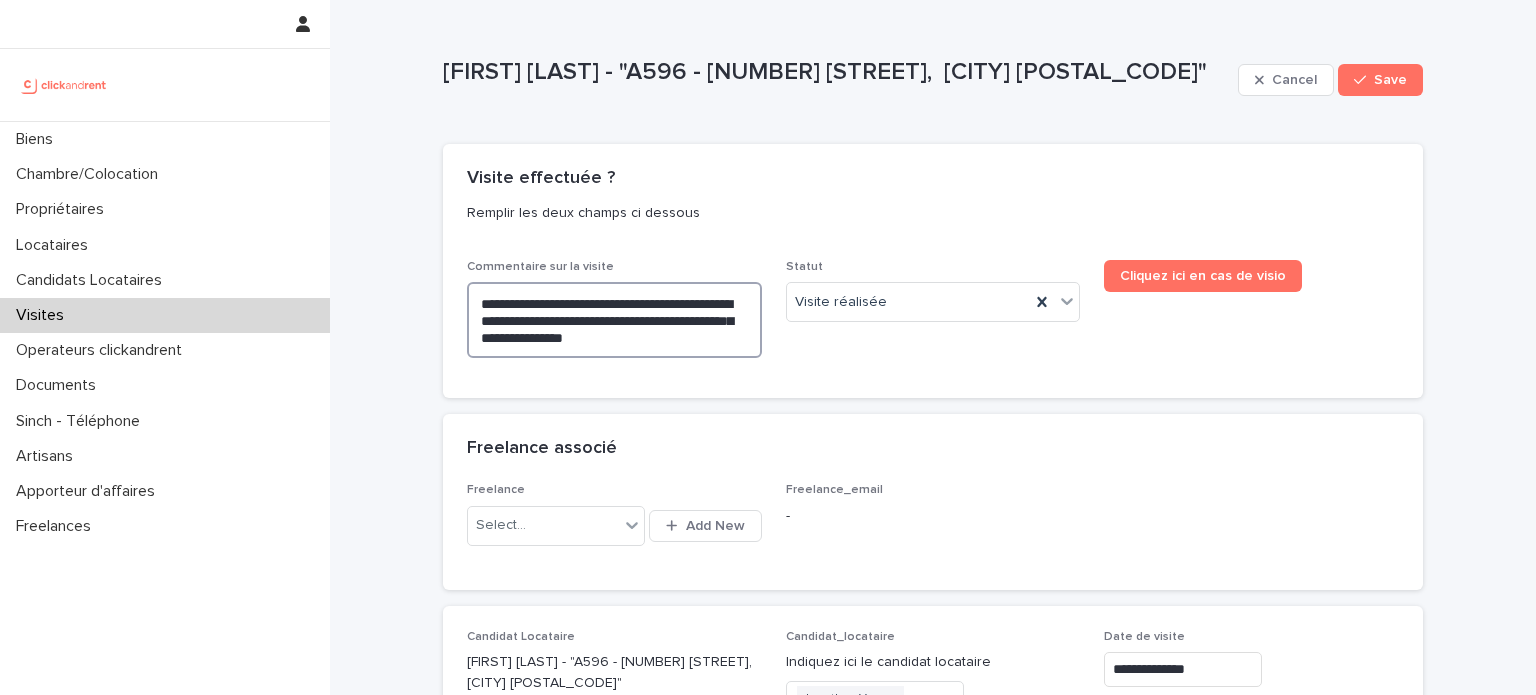 click on "**********" at bounding box center [614, 320] 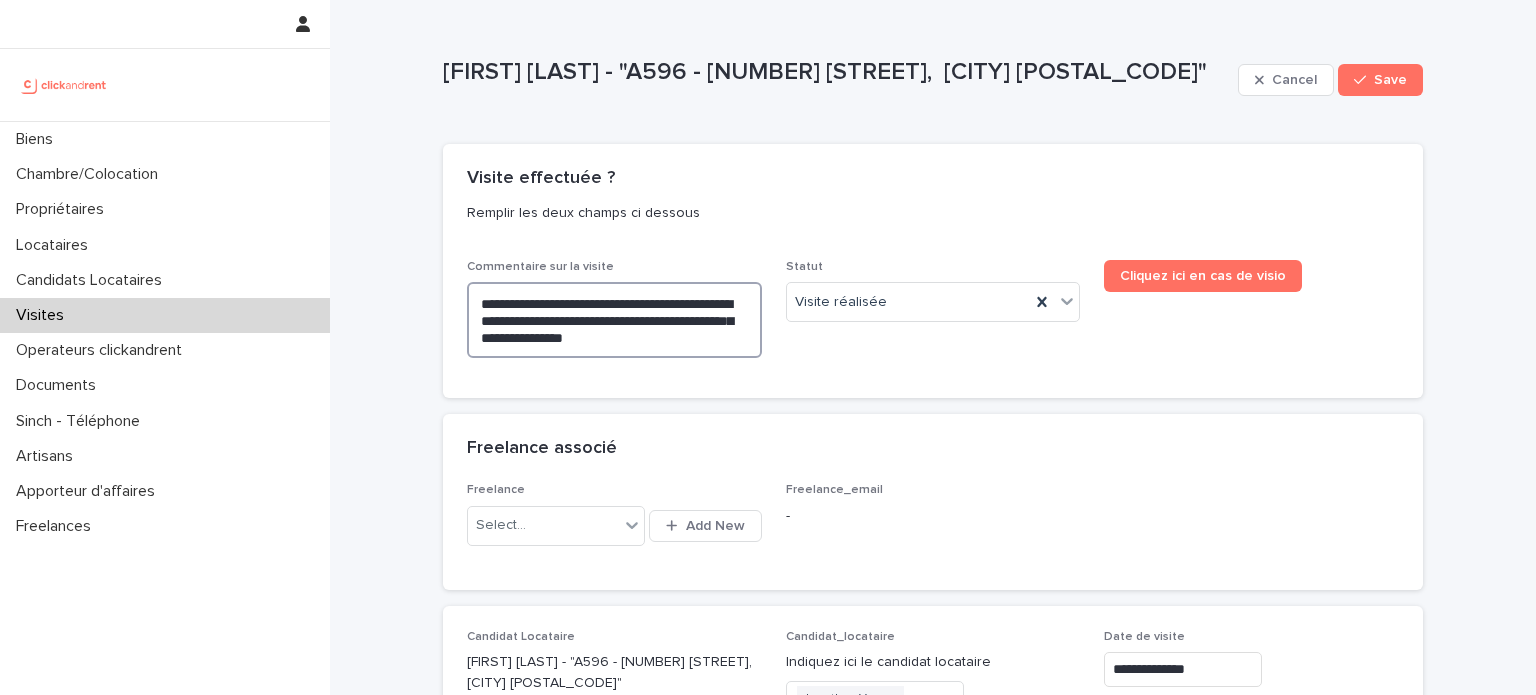 click on "*****" 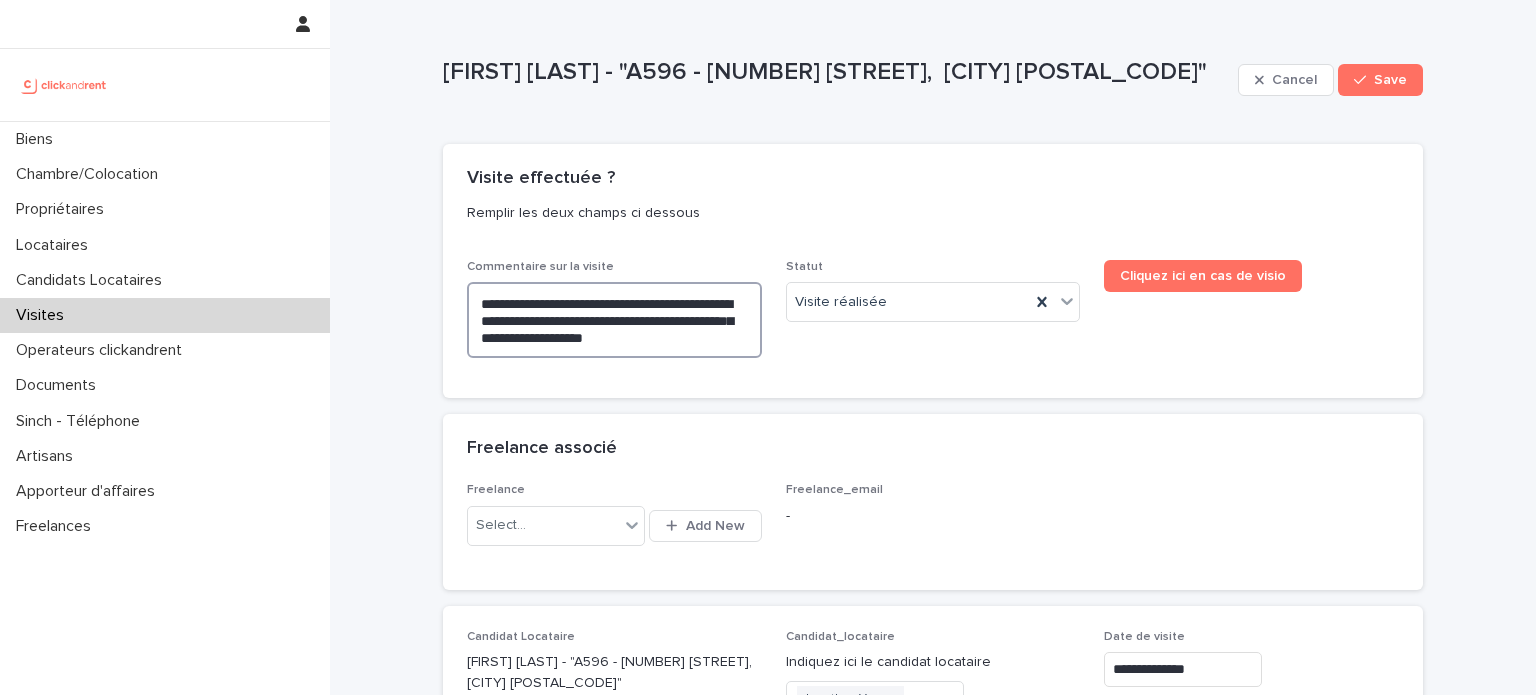 click on "**********" at bounding box center [614, 320] 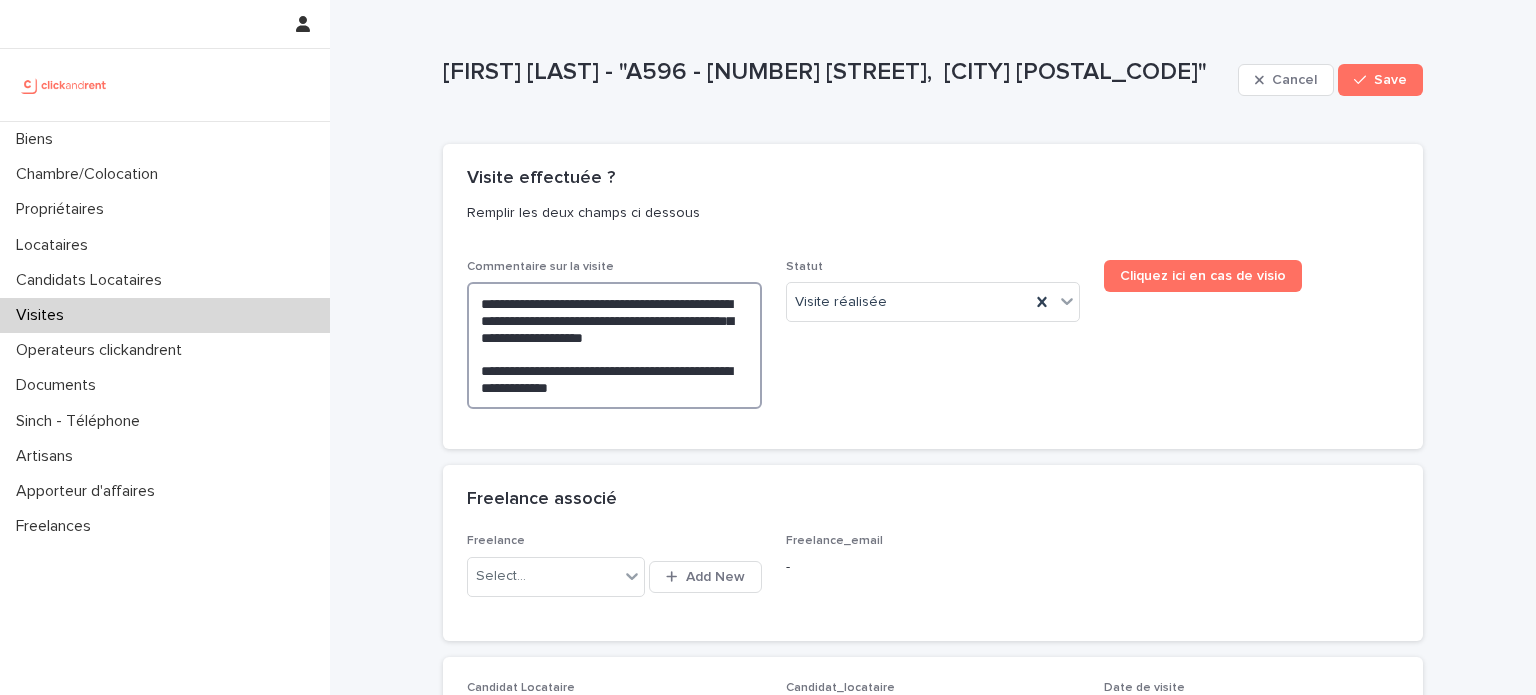 click on "**********" at bounding box center [614, 345] 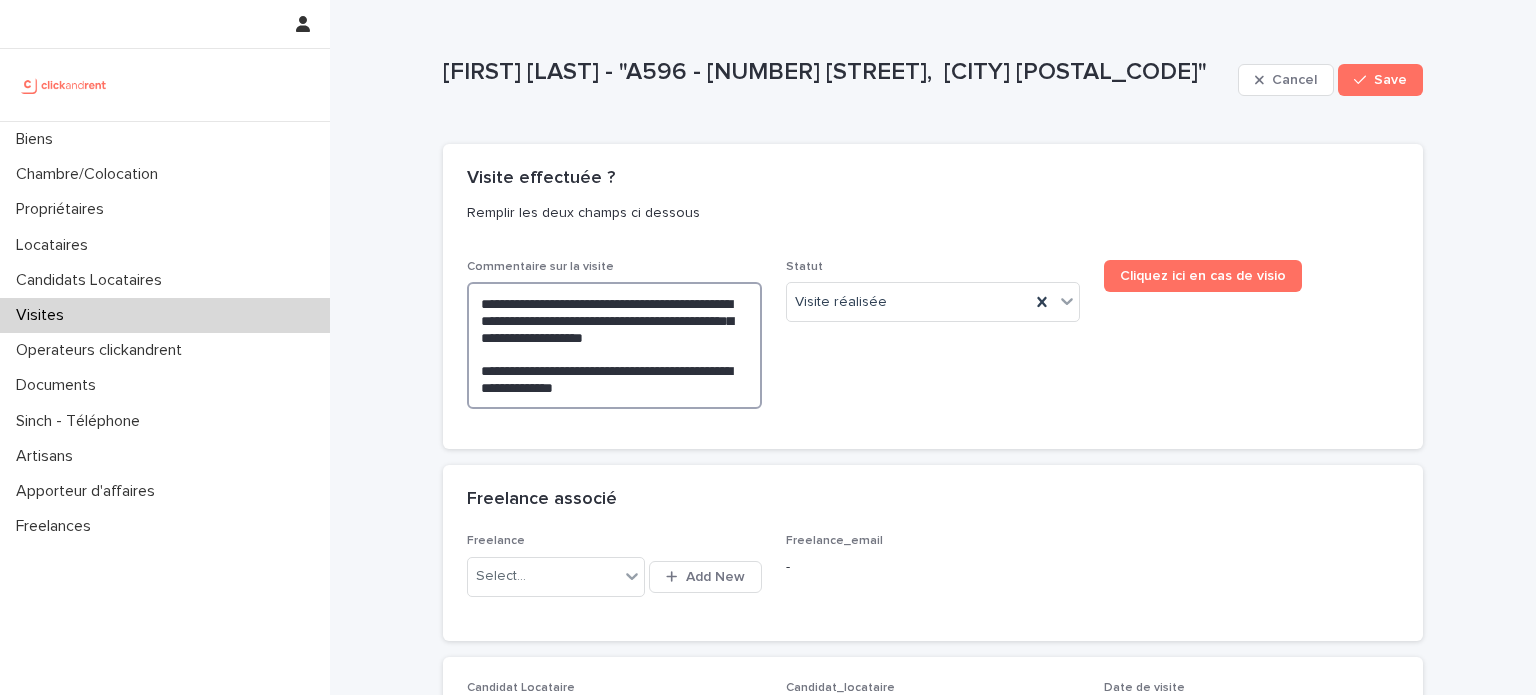 click on "**********" at bounding box center [614, 345] 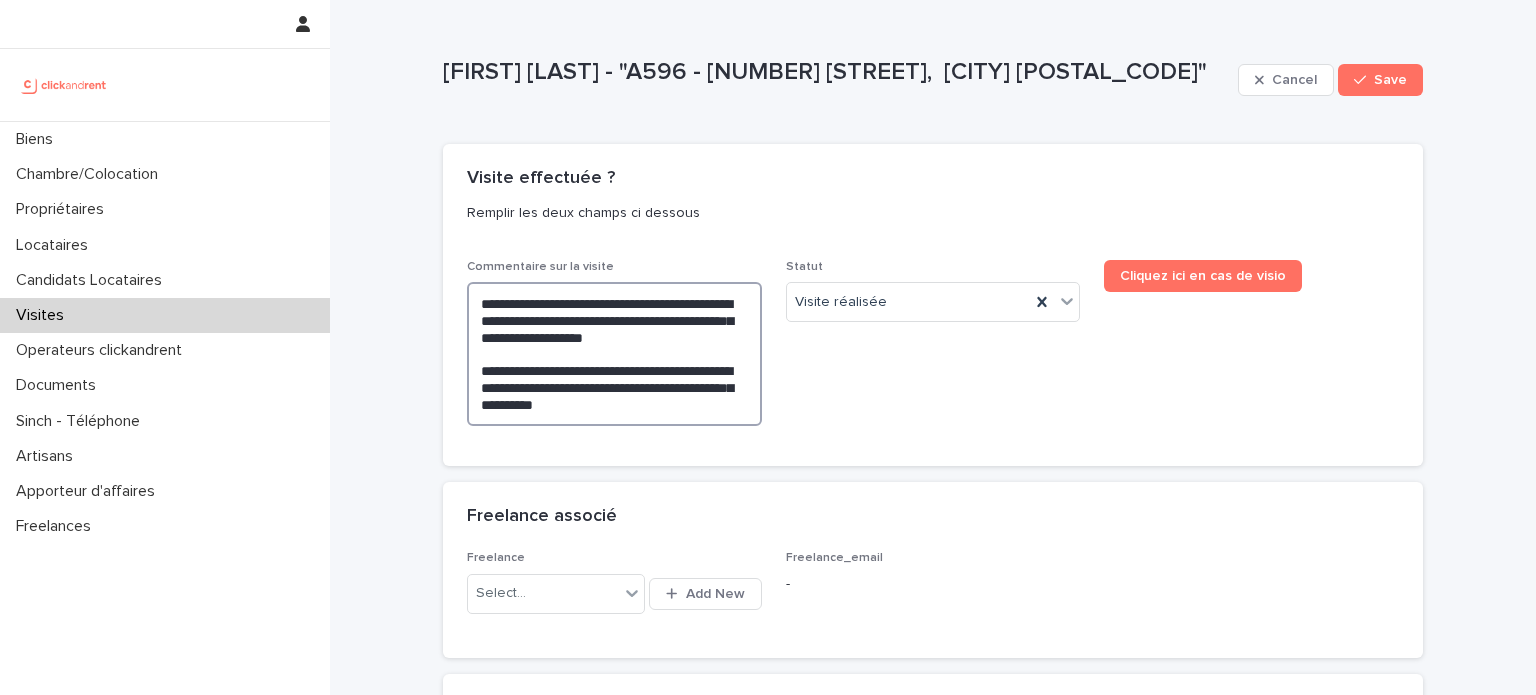 click on "**********" at bounding box center [614, 354] 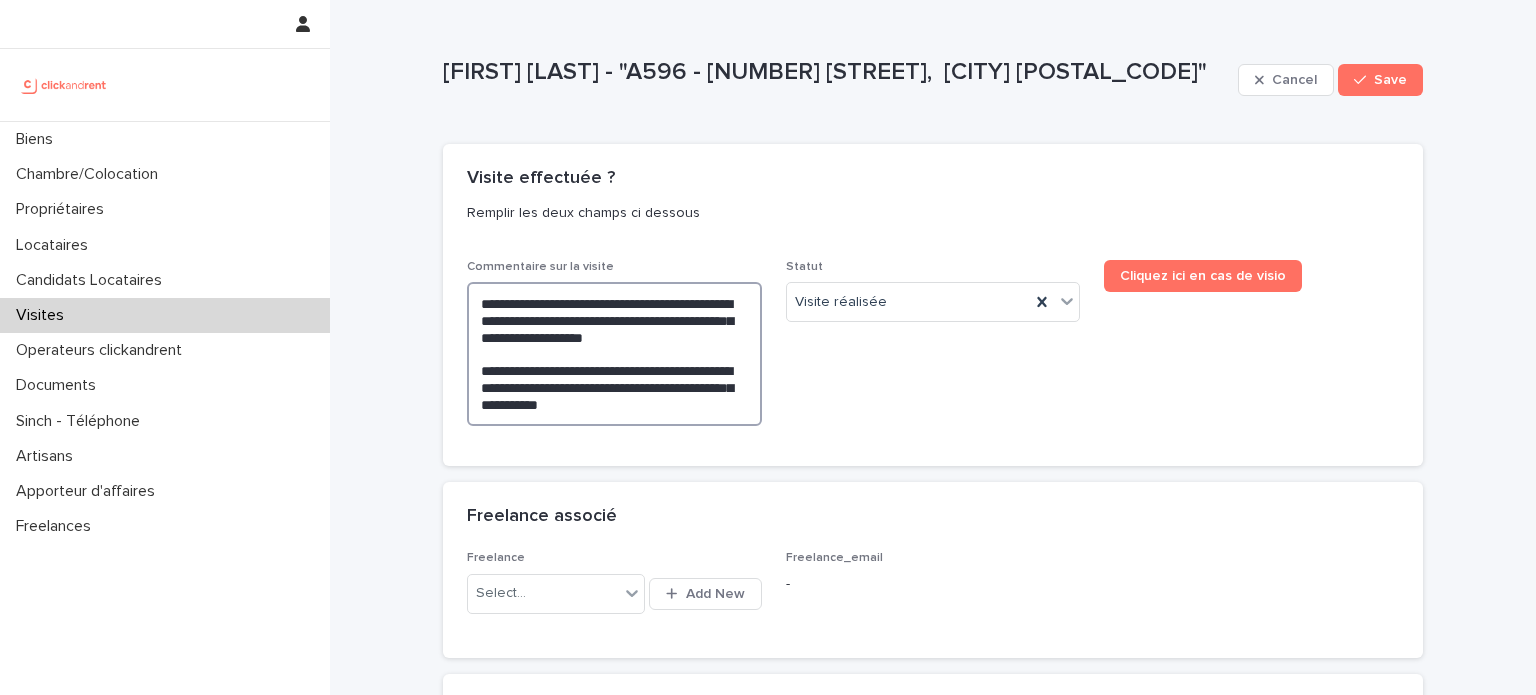 click on "**********" at bounding box center [614, 354] 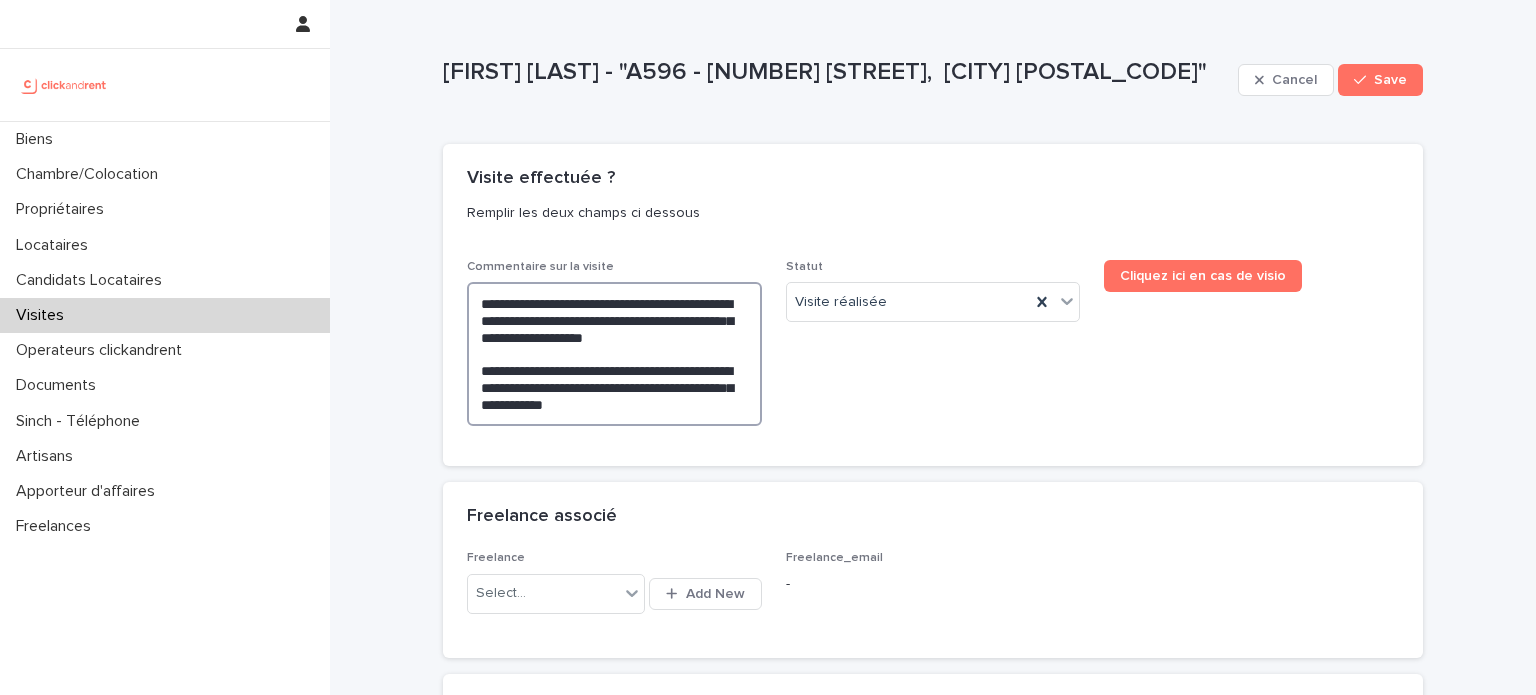 click on "**********" at bounding box center (614, 354) 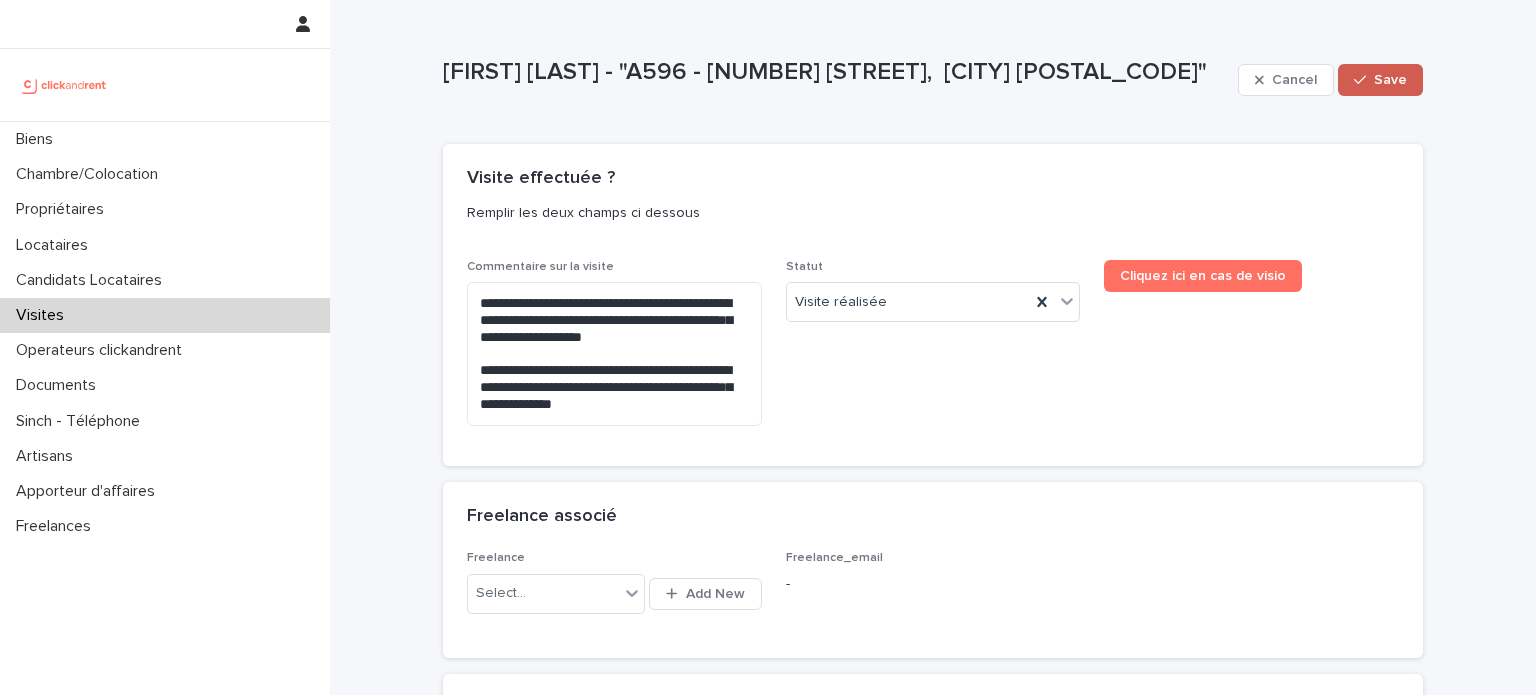 click on "Save" at bounding box center [1380, 80] 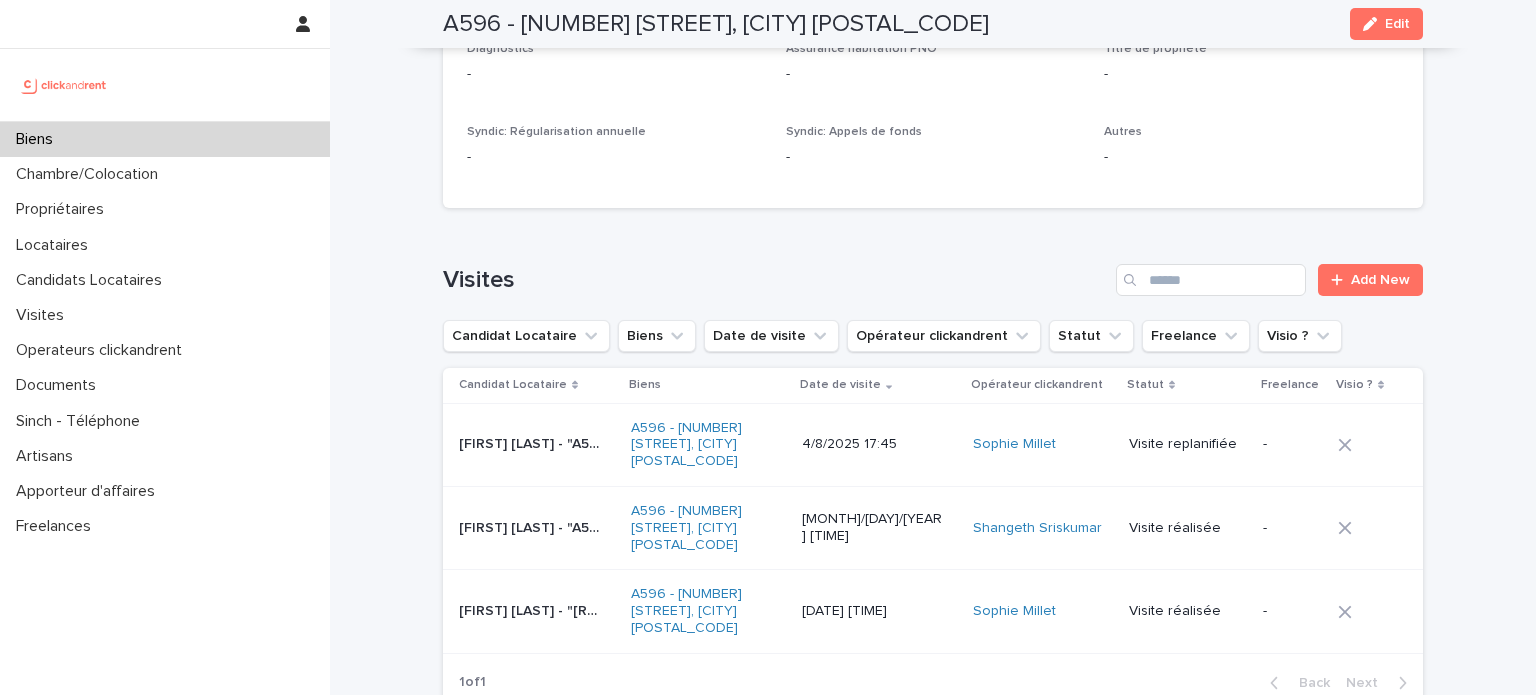 scroll, scrollTop: 7977, scrollLeft: 0, axis: vertical 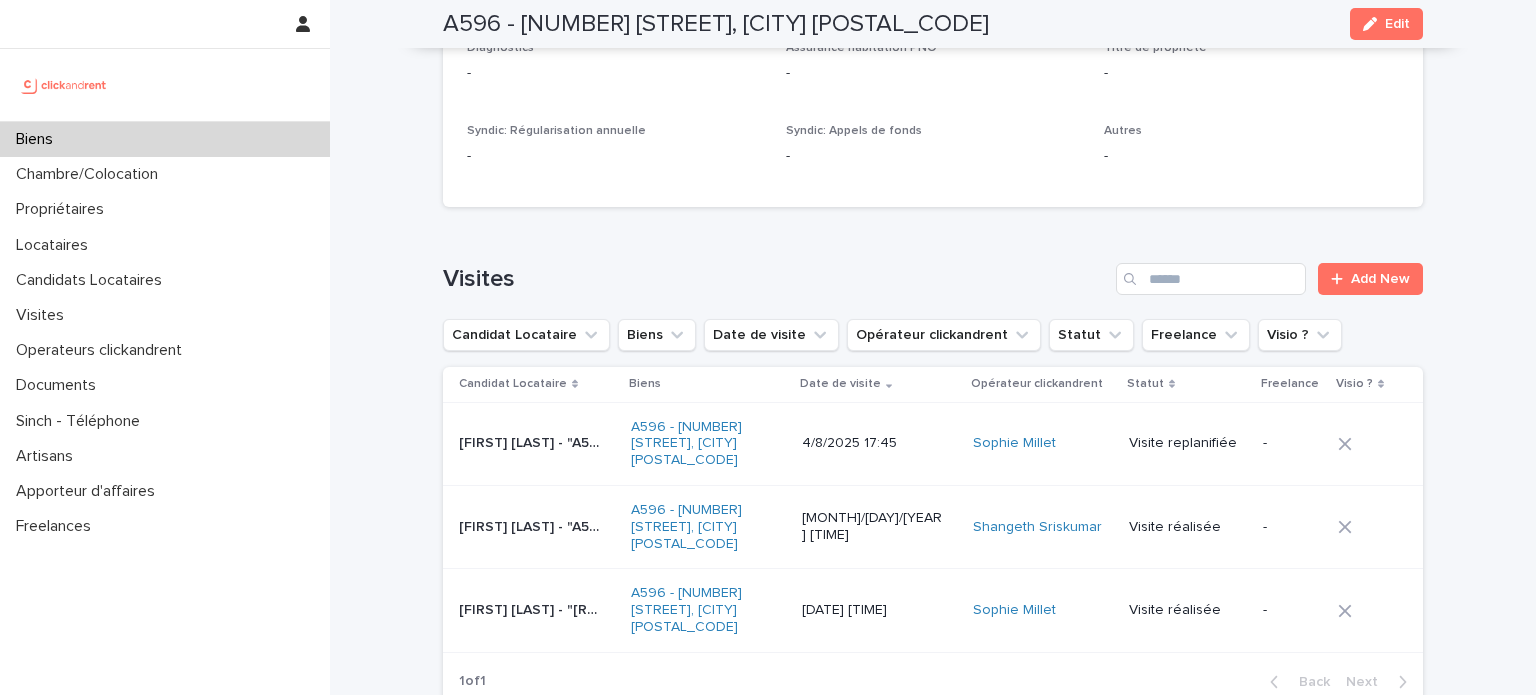 click on "[FIRST] [LAST]  - "A596 - [NUMBER] [STREET],  [CITY] [POSTAL_CODE]" [FIRST] [LAST]  - "A596 - [NUMBER] [STREET],  [CITY] [POSTAL_CODE]"" at bounding box center (537, 610) 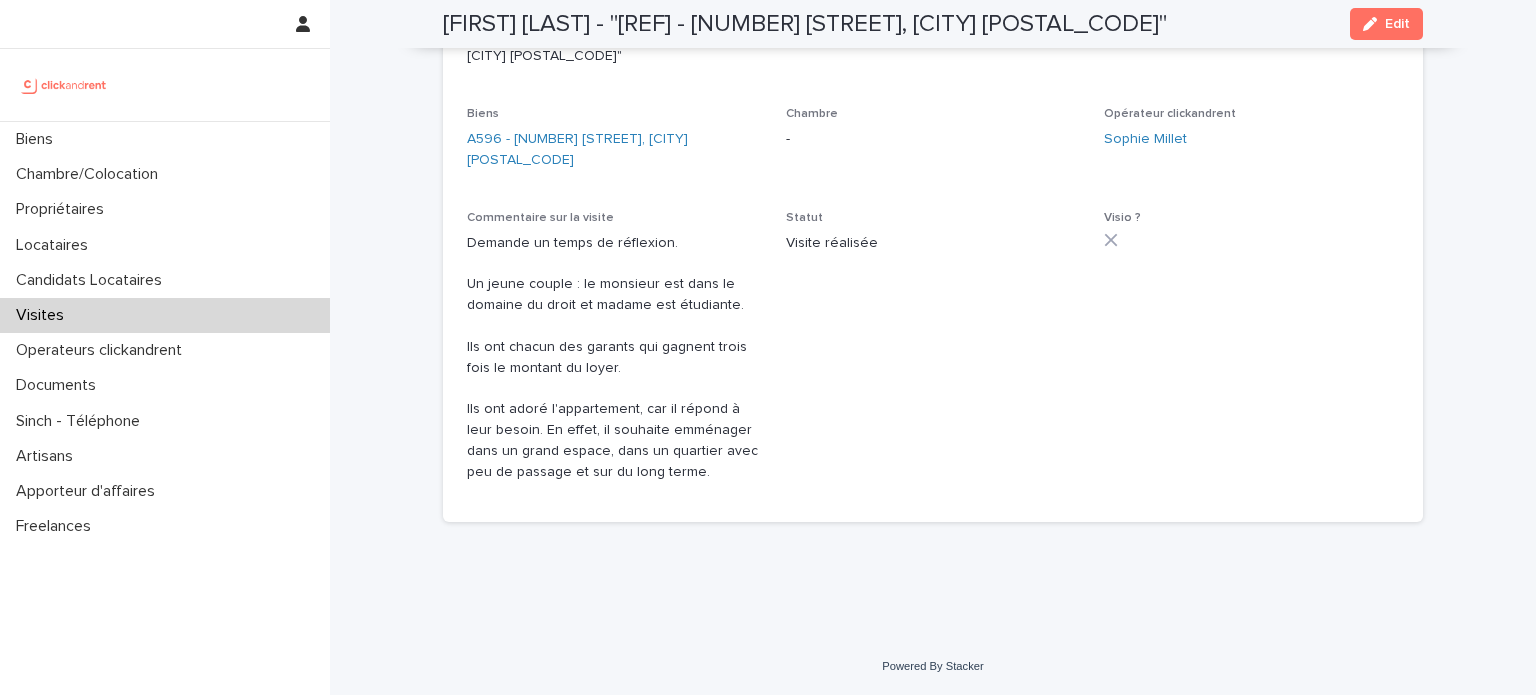 scroll, scrollTop: 778, scrollLeft: 0, axis: vertical 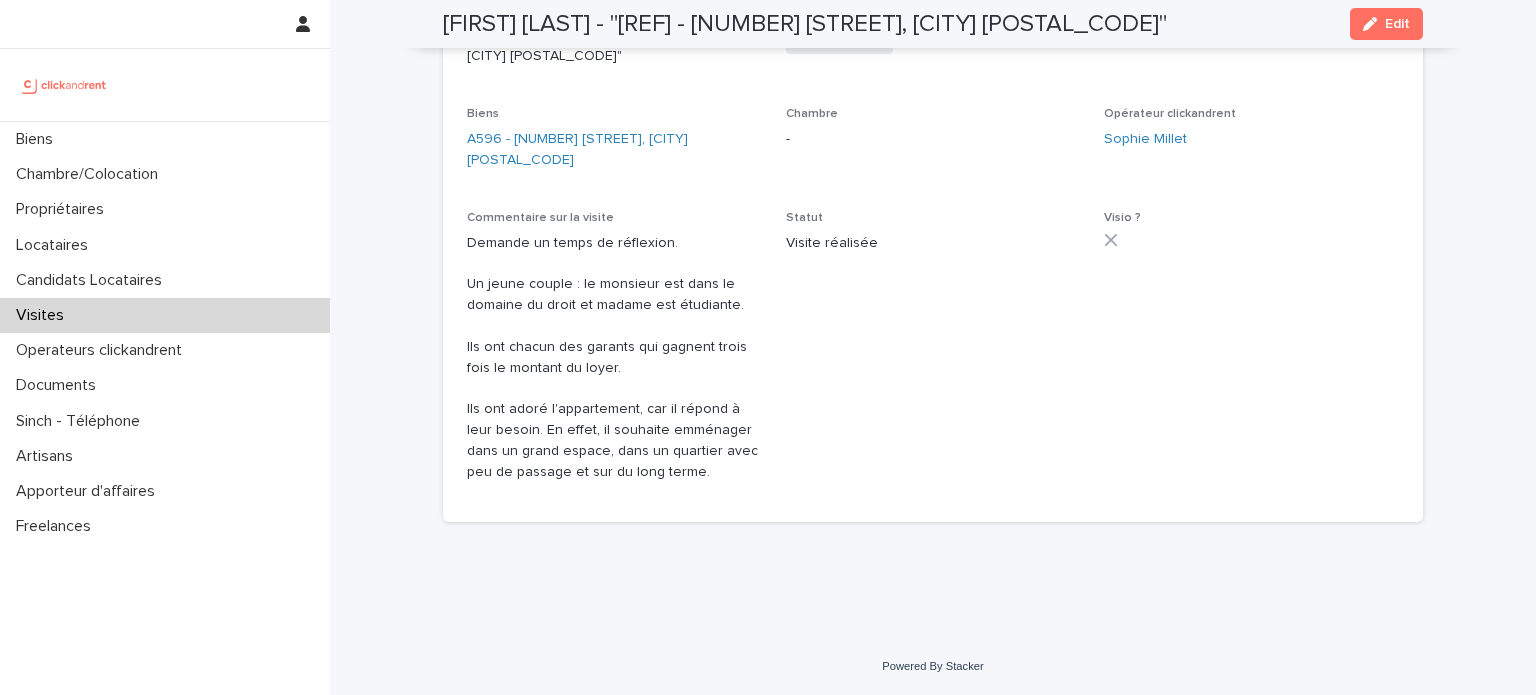 drag, startPoint x: 460, startPoint y: 246, endPoint x: 660, endPoint y: 480, distance: 307.82462 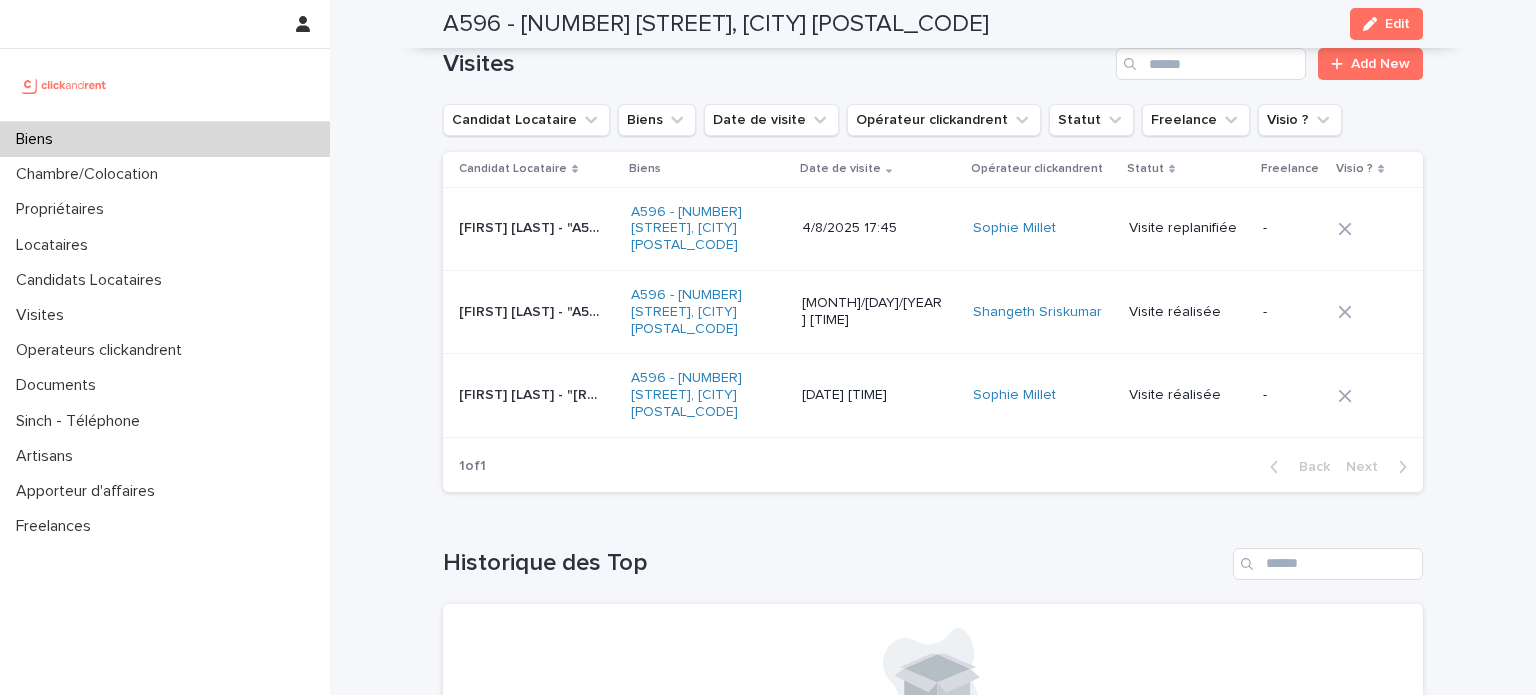 scroll, scrollTop: 8135, scrollLeft: 0, axis: vertical 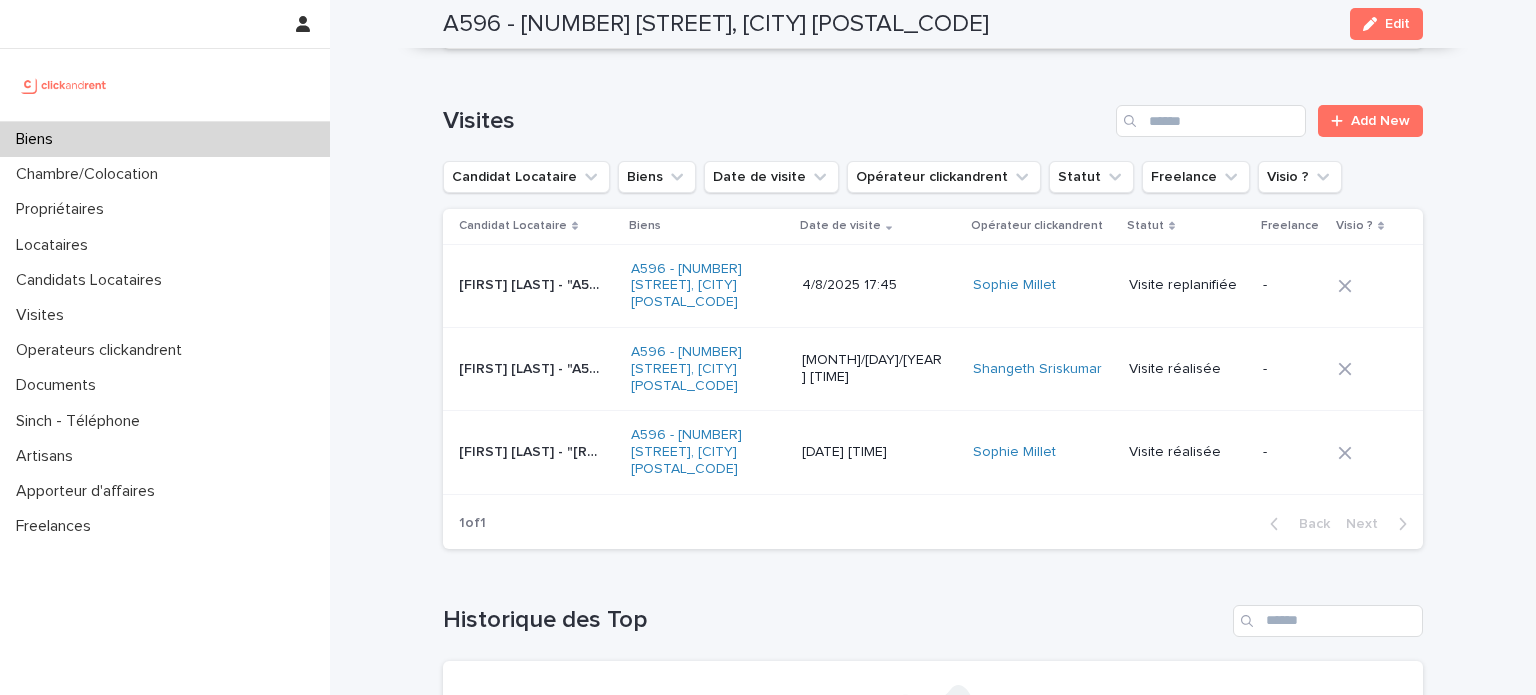 click on "[FIRST] [LAST] - "[ID] - [NUMBER] [STREET], [CITY] [POSTAL_CODE]" [FIRST] [LAST] - "[ID] - [NUMBER] [STREET], [CITY] [POSTAL_CODE]"" at bounding box center [533, 285] 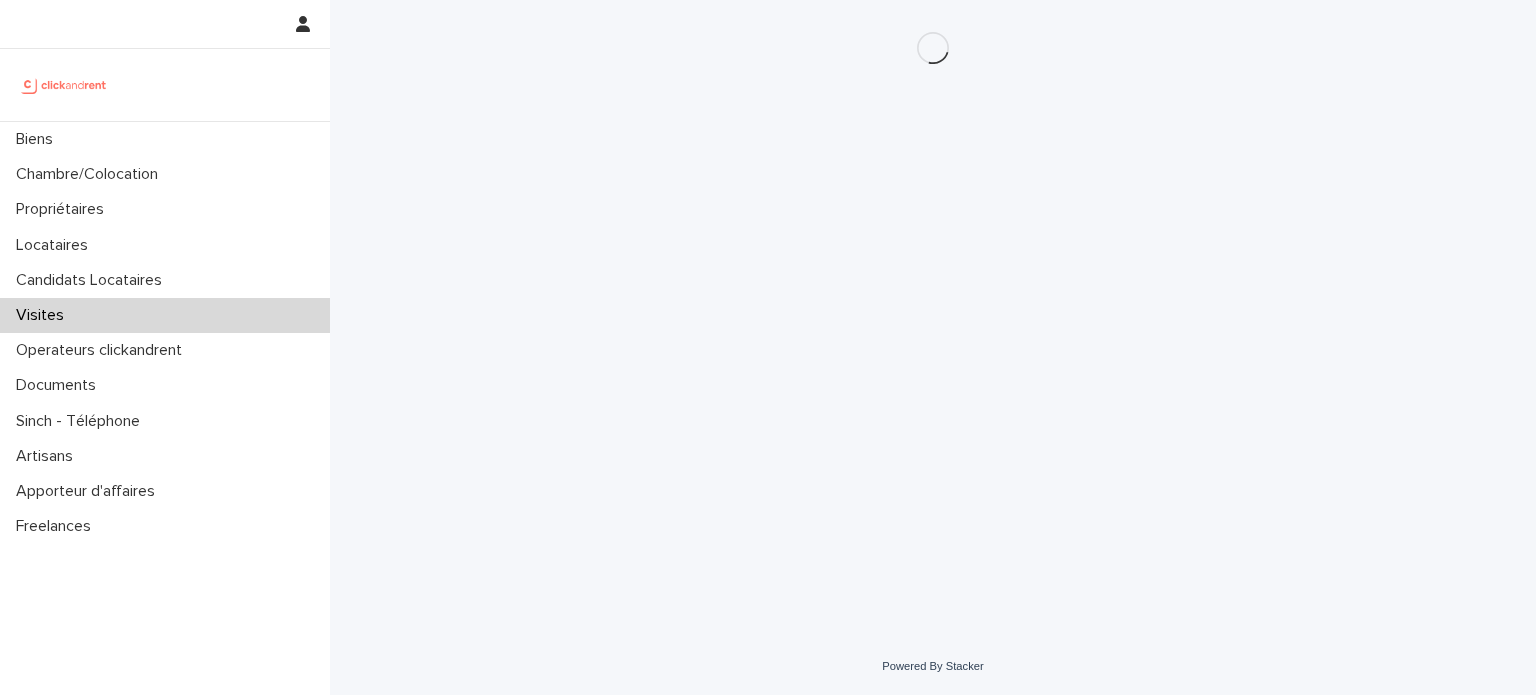 scroll, scrollTop: 0, scrollLeft: 0, axis: both 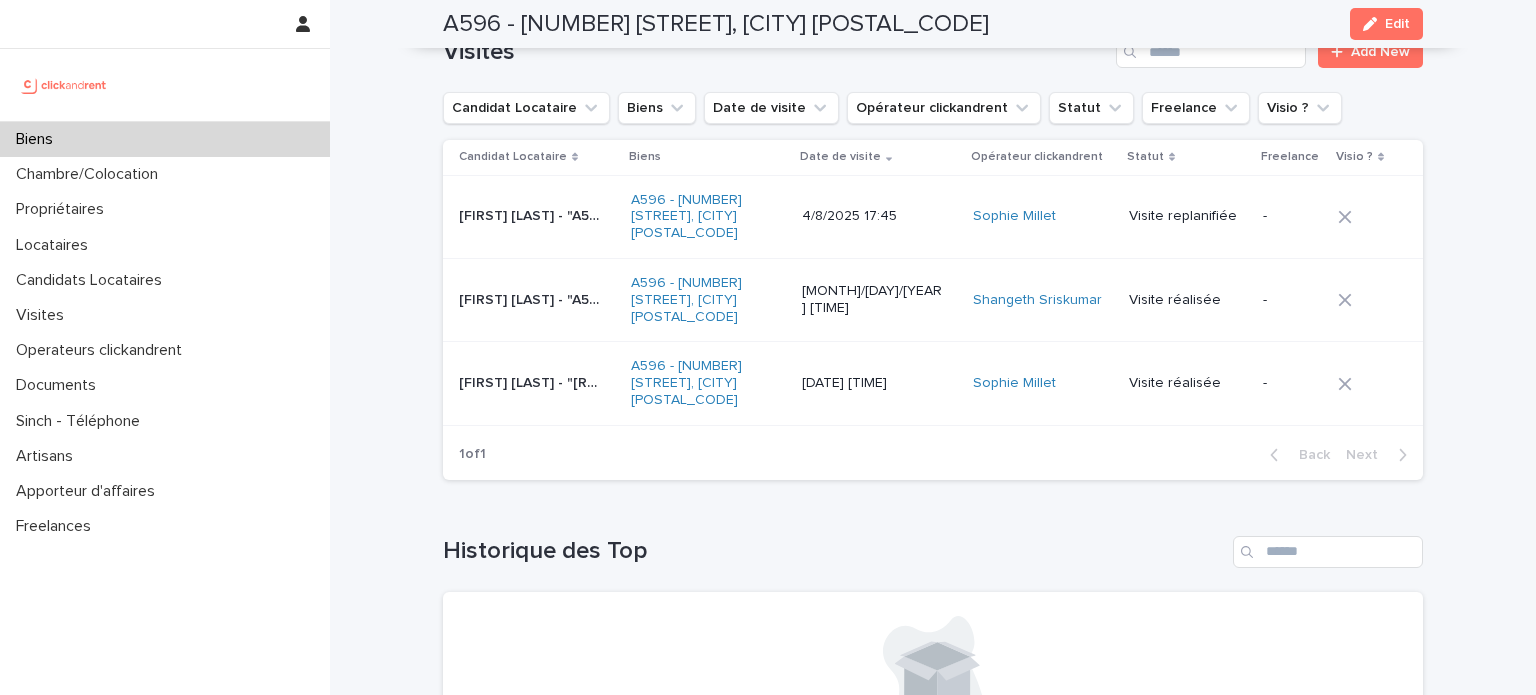 click on "[FIRST] [LAST] - "[ID] - [NUMBER] [STREET], [CITY] [POSTAL_CODE]" [FIRST] [LAST] - "[ID] - [NUMBER] [STREET], [CITY] [POSTAL_CODE]"" at bounding box center (533, 299) 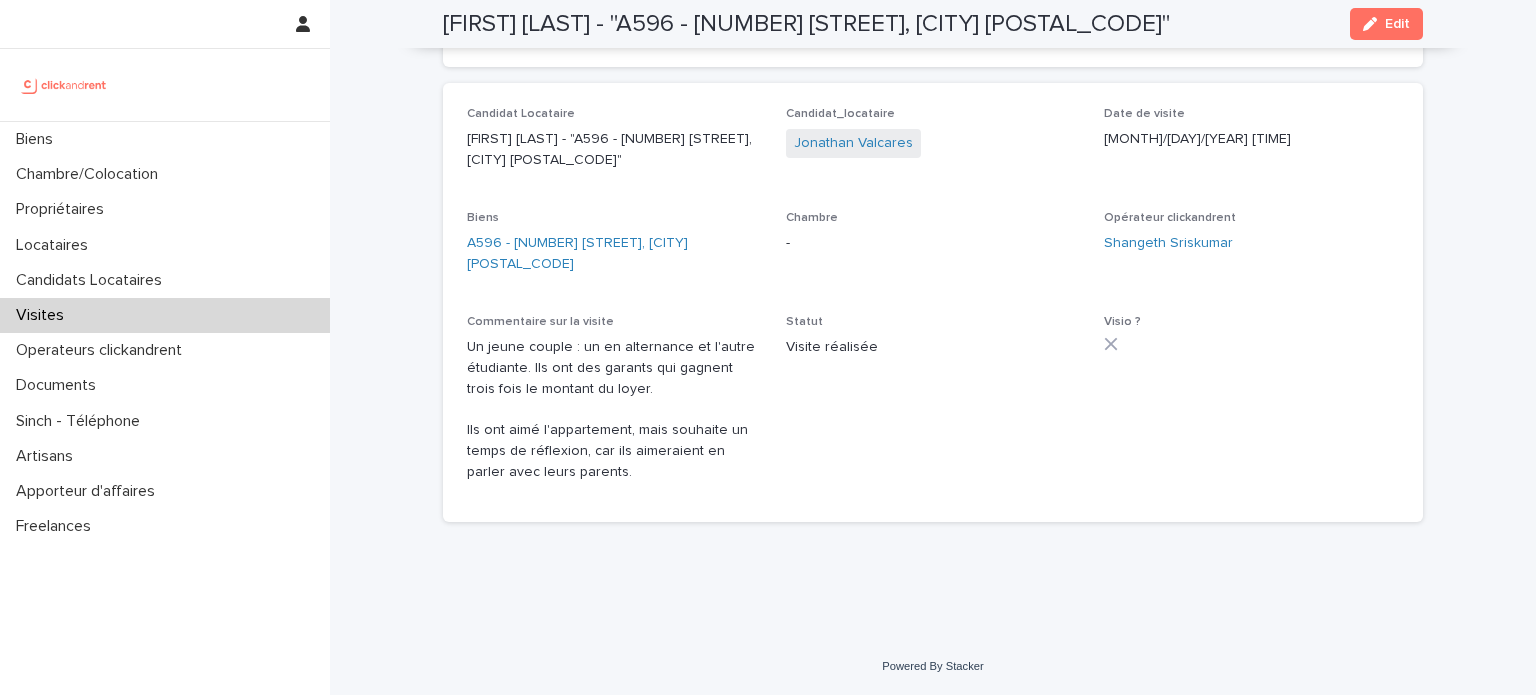 scroll, scrollTop: 570, scrollLeft: 0, axis: vertical 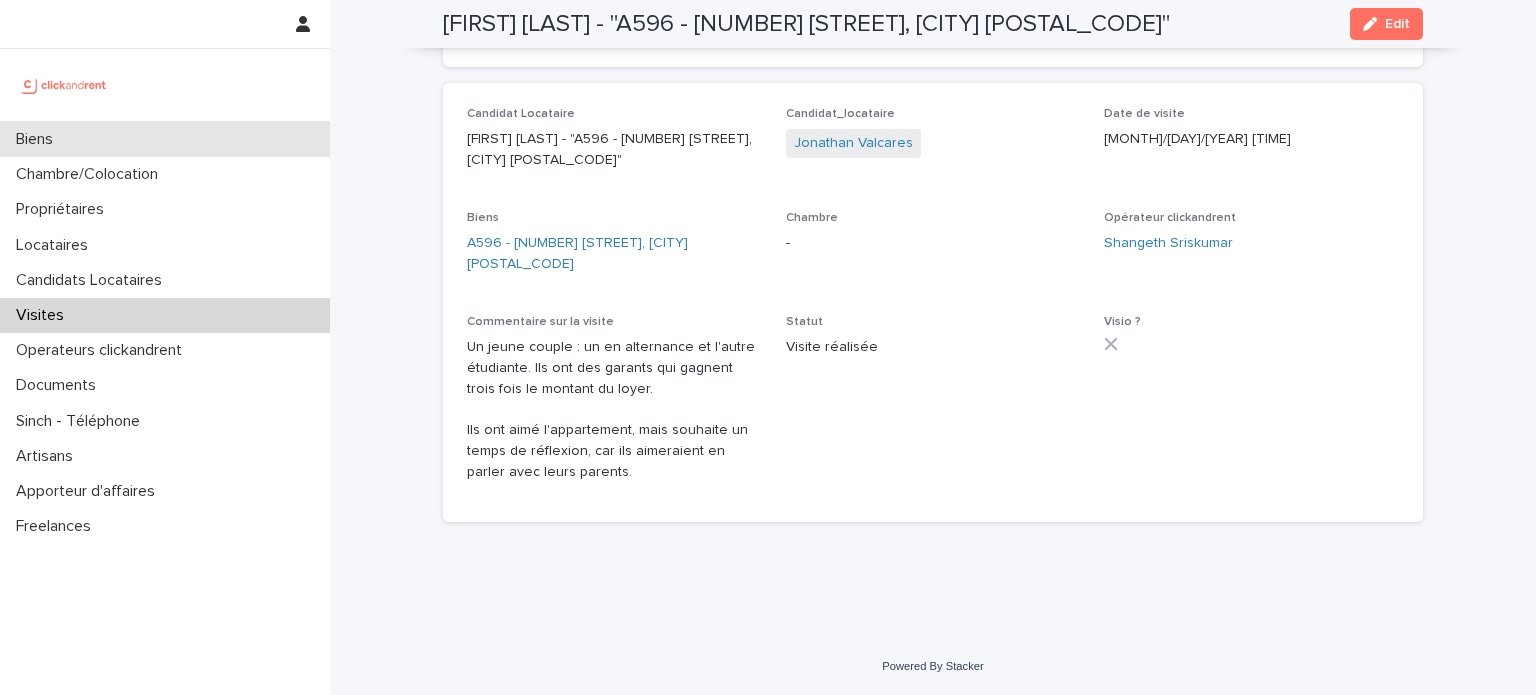 click on "Biens" at bounding box center (38, 139) 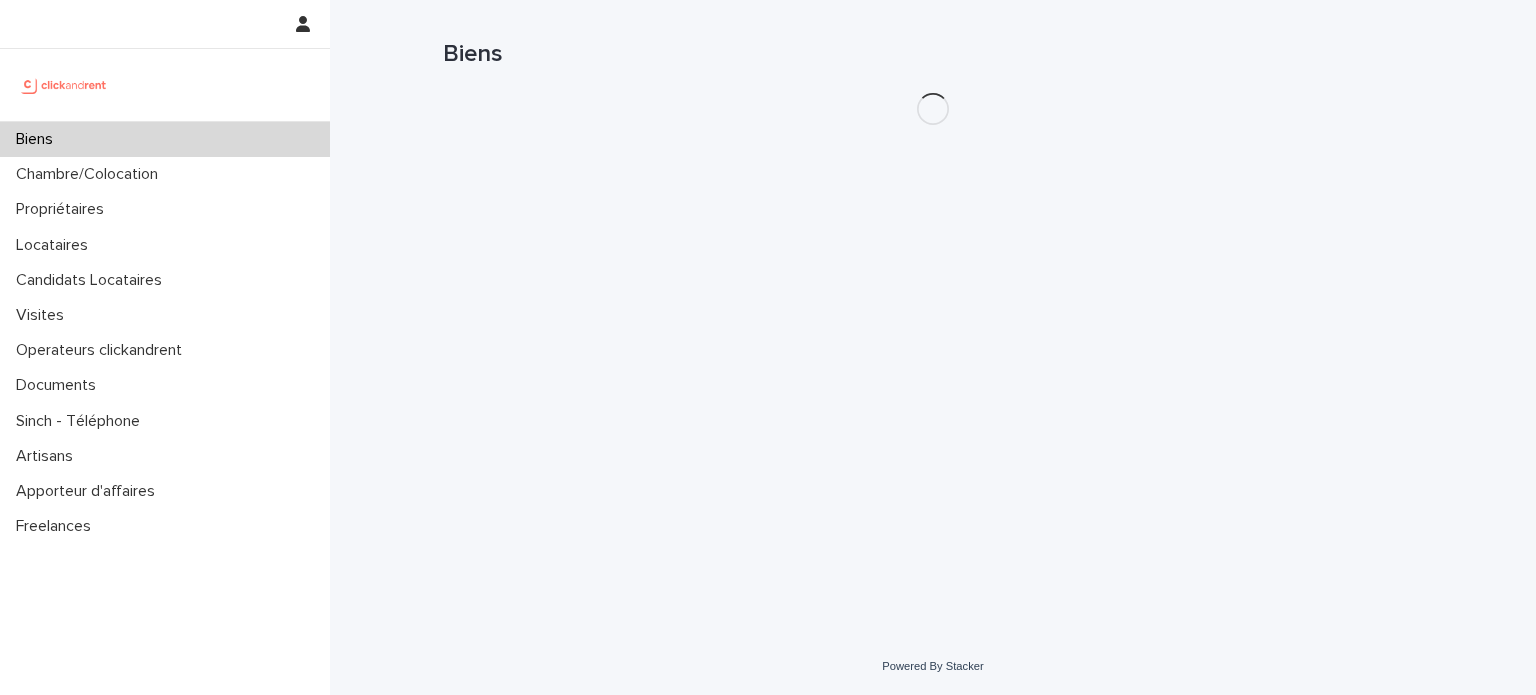scroll, scrollTop: 0, scrollLeft: 0, axis: both 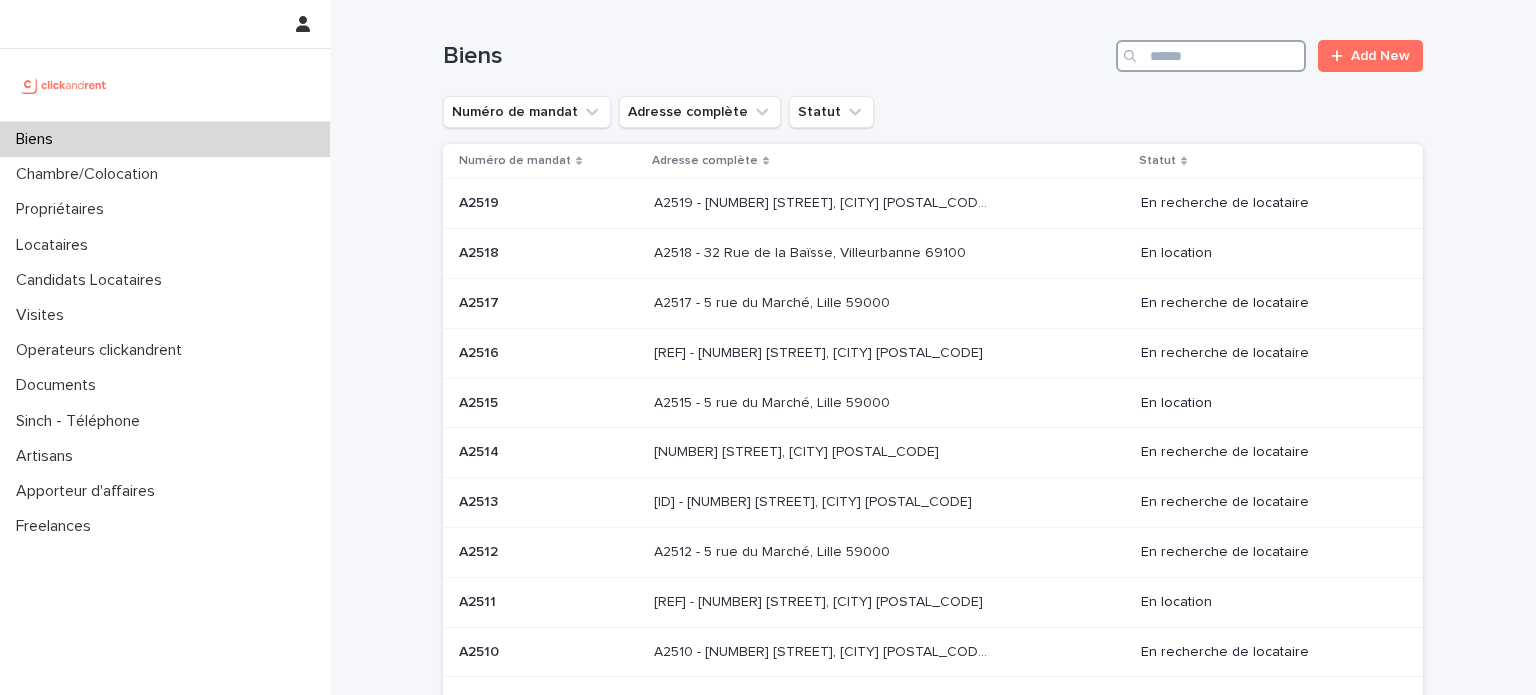 click at bounding box center [1211, 56] 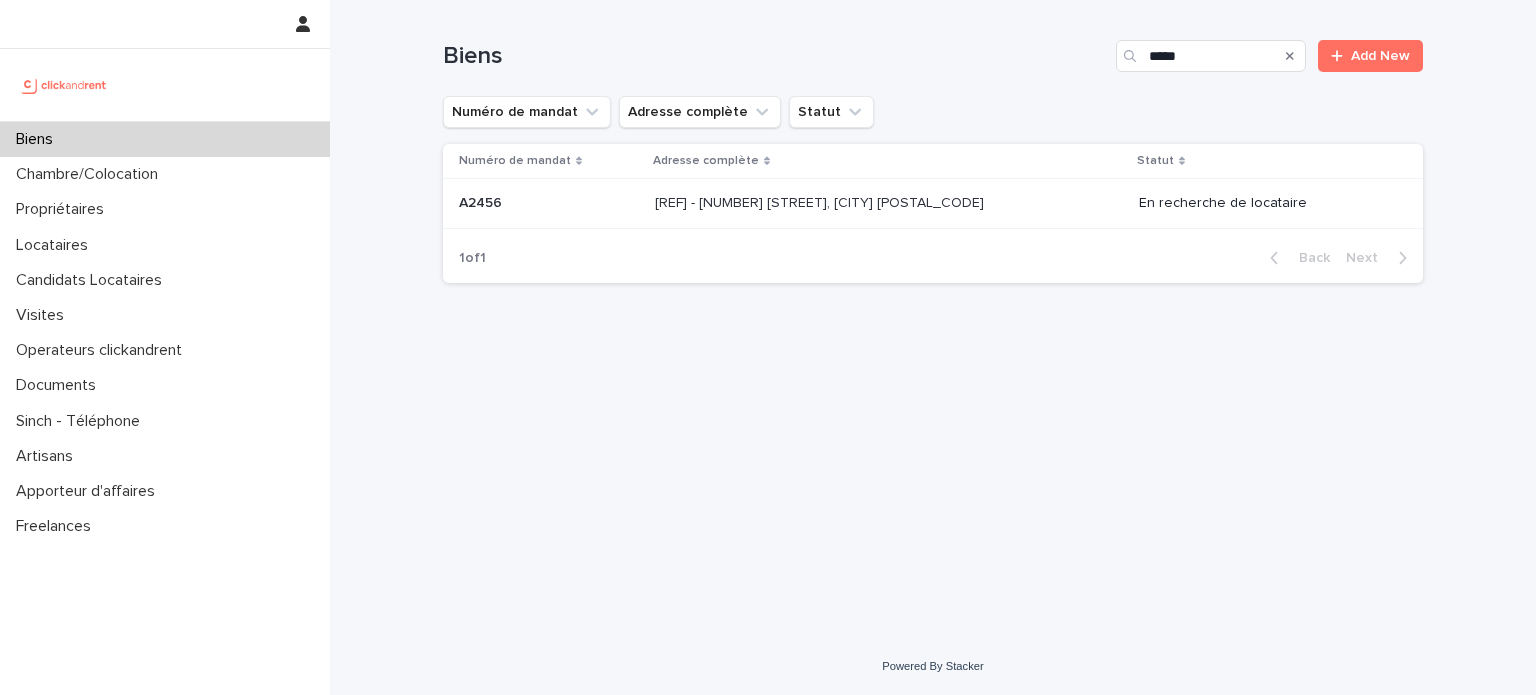 click on "[REF] - [NUMBER] [STREET], [CITY] [POSTAL_CODE] [REF] - [NUMBER] [STREET], [CITY] [POSTAL_CODE]" at bounding box center (889, 203) 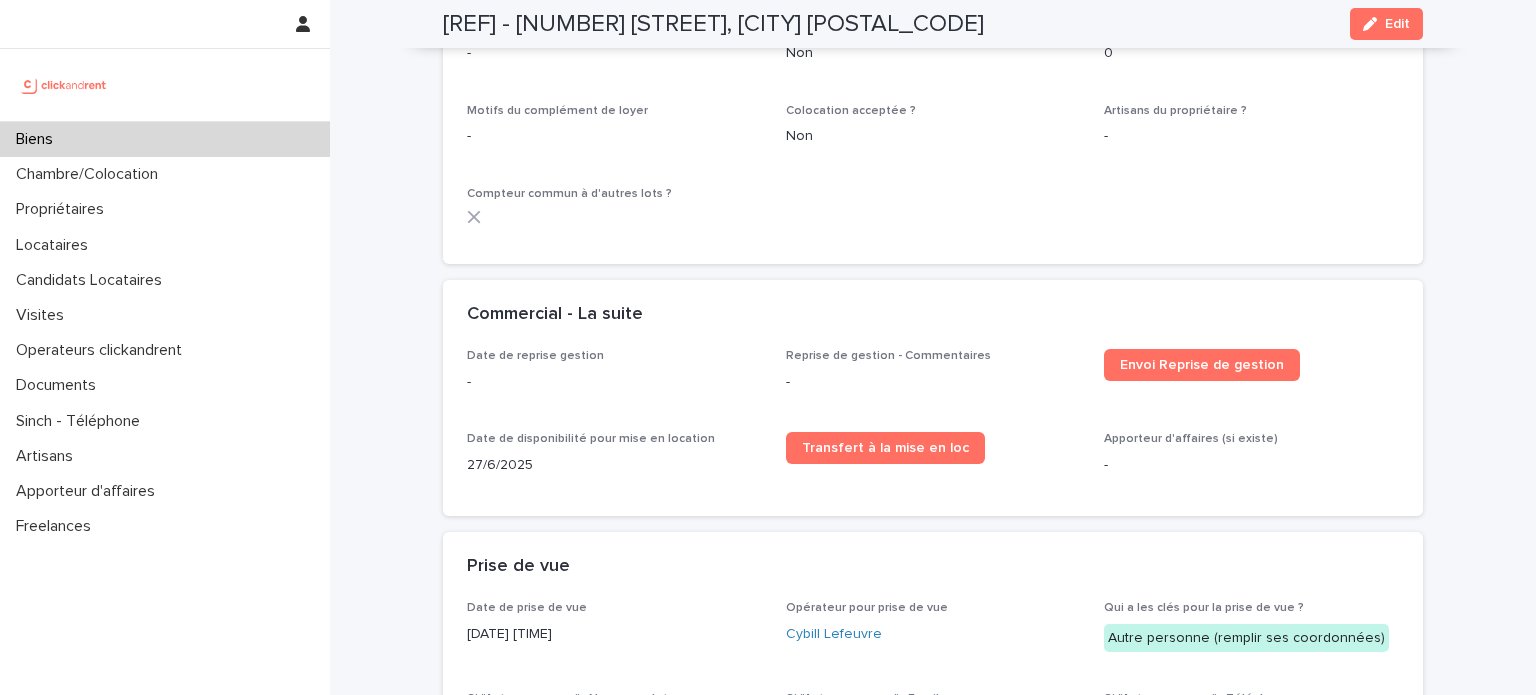 scroll, scrollTop: 2929, scrollLeft: 0, axis: vertical 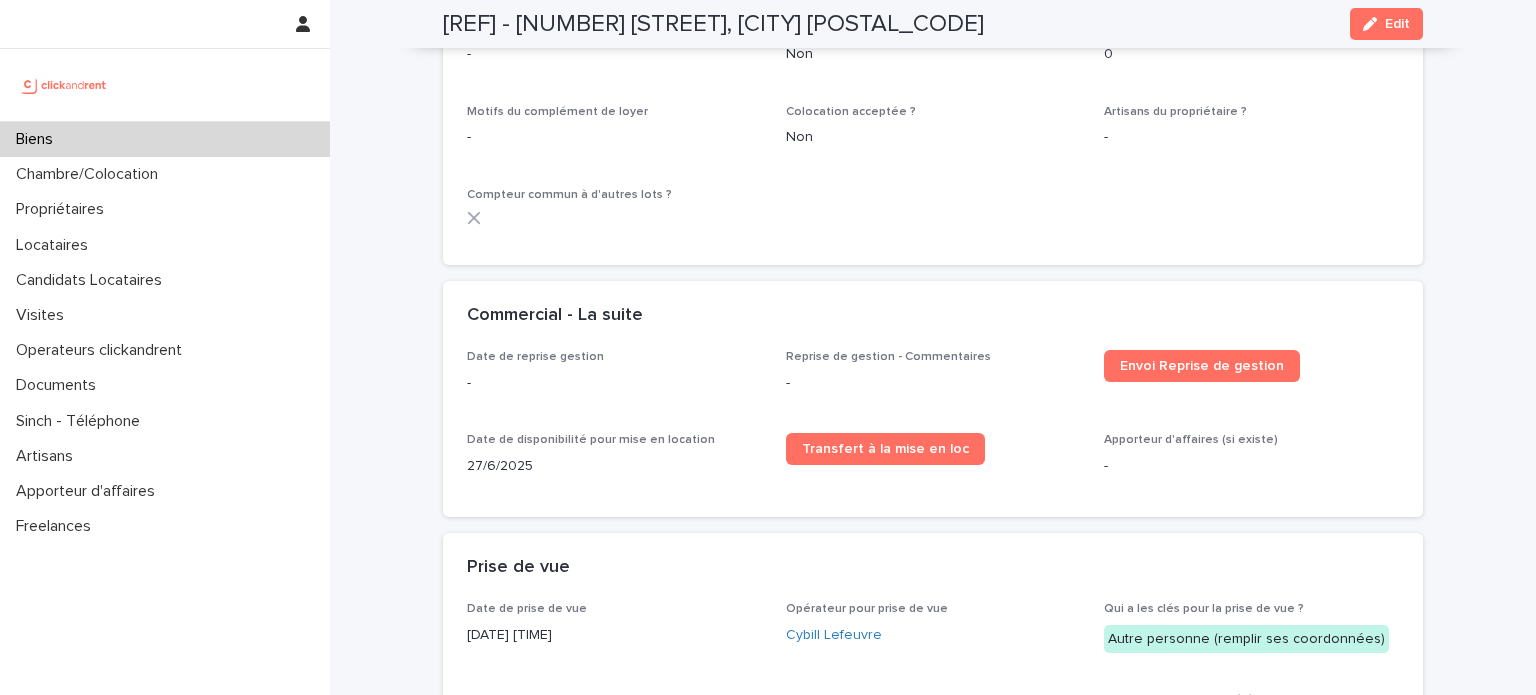 click on "Loading... Saving… Loading... Saving… A2456 - [NUMBER] [STREET],  [CITY] [POSTAL_CODE] Edit A2456 - [NUMBER] [STREET],  [CITY] [POSTAL_CODE] Edit Sorry, there was an error saving your record. Please try again. Please fill out the required fields below. Loading... Saving… Loading... Saving… Loading... Saving… Général Numéro de mandat A2456 Numéro 2456 Statut Mise en Location En recherche de locataire Statut Gestion Sans gestion Adresse [NUMBER] [STREET] Code postal 76300 Ville Sotteville-lès-Rouen Type de bien Appartement Type de location Location meublée Chambres - Informations accès Le numéro de la sœur à contacter avant la prise de vue : [PHONE]
[FIRST] [LAST] - [EMAIL]
510€ quelques jours
Sinon, on baisse 490€
2ᵉ étage, tourner à gauche et dernière porte à gauche numéro 21
Visale
"Logement et boîte aux lettres numéro 21
Cave 18
Pas de clé du local vélo
Parking ? À vérifier le numéro
" Détail des clés - Superficie -" at bounding box center [933, 1563] 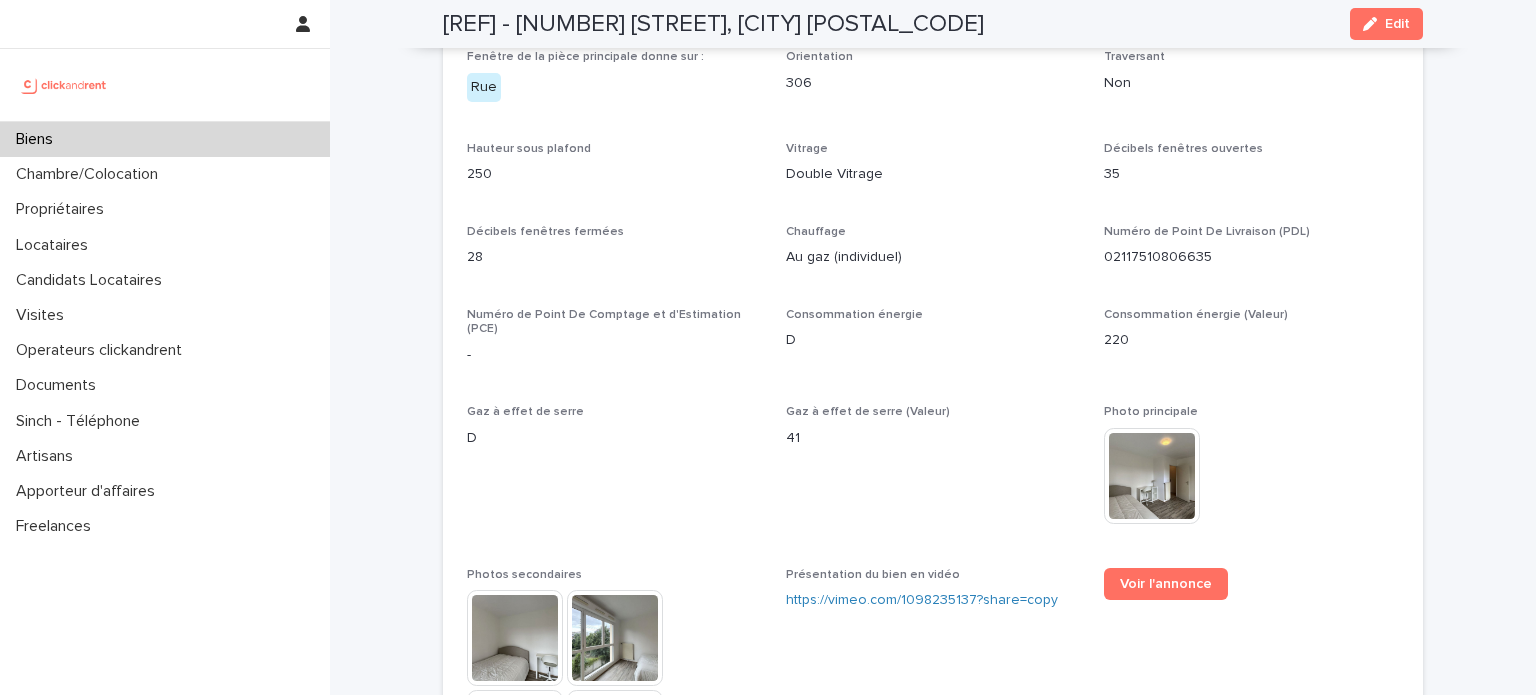 scroll, scrollTop: 4615, scrollLeft: 0, axis: vertical 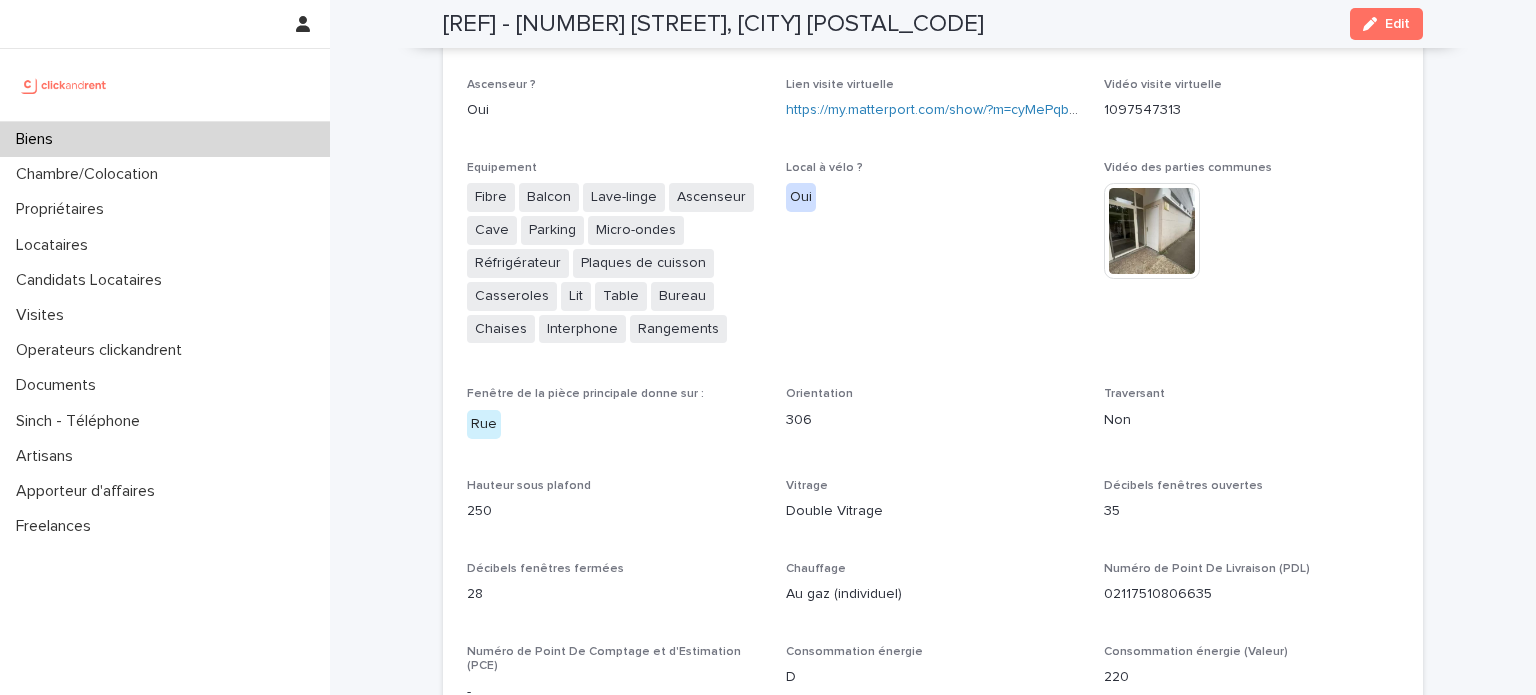 click on "Biens" at bounding box center [165, 139] 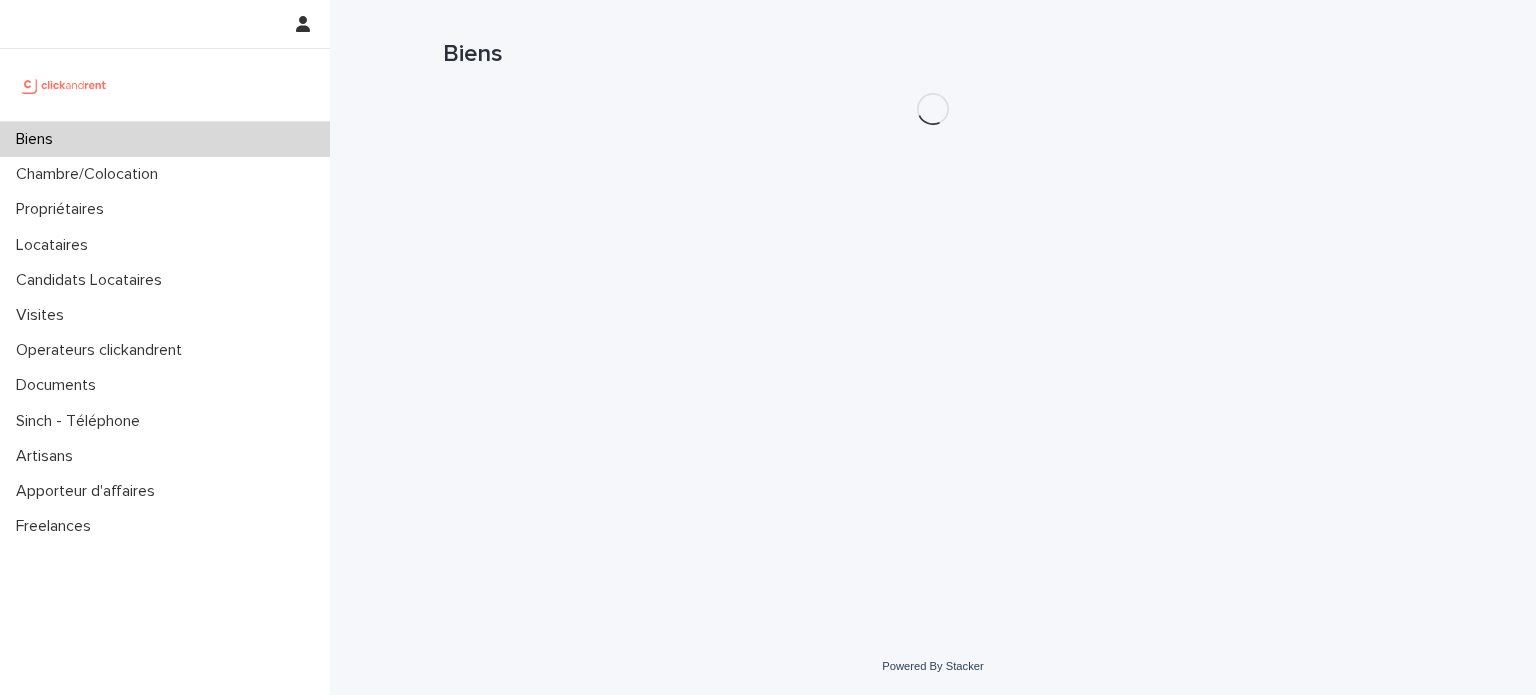scroll, scrollTop: 0, scrollLeft: 0, axis: both 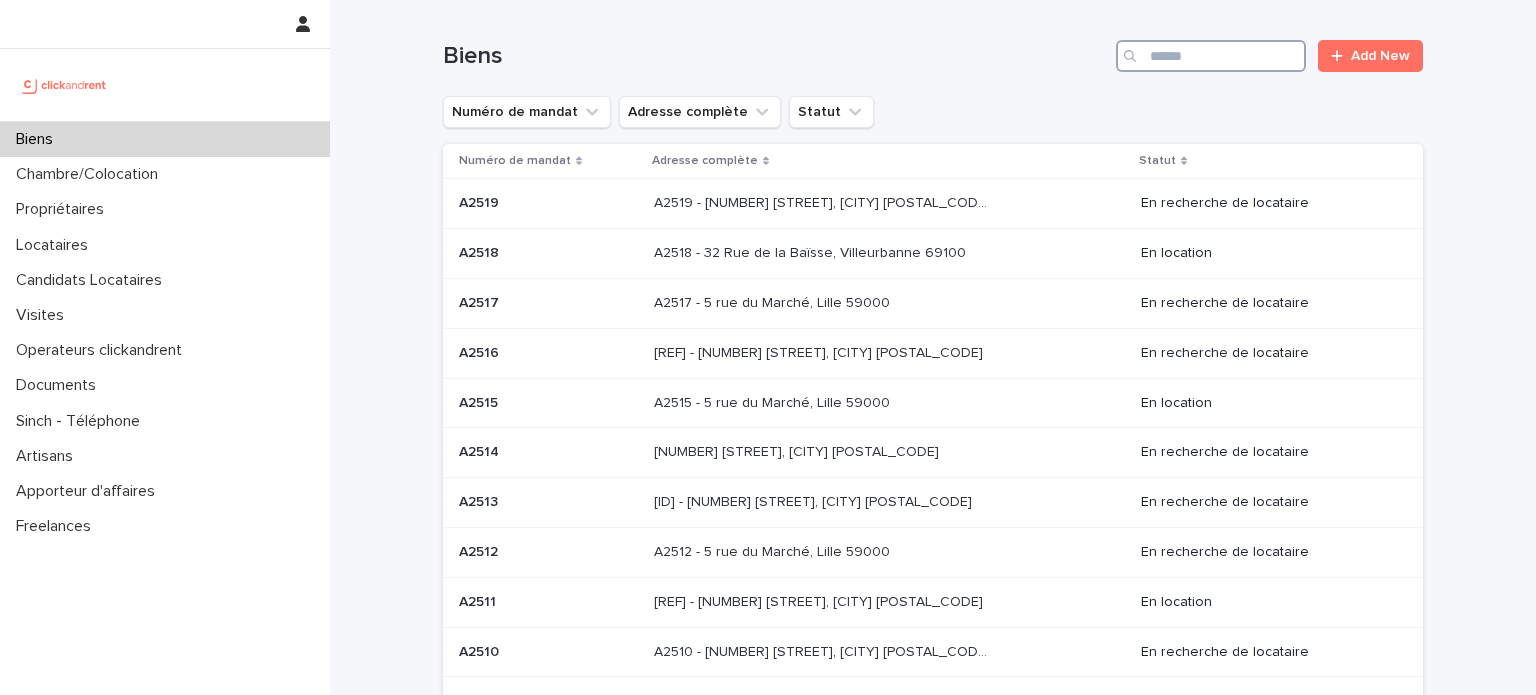 click at bounding box center [1211, 56] 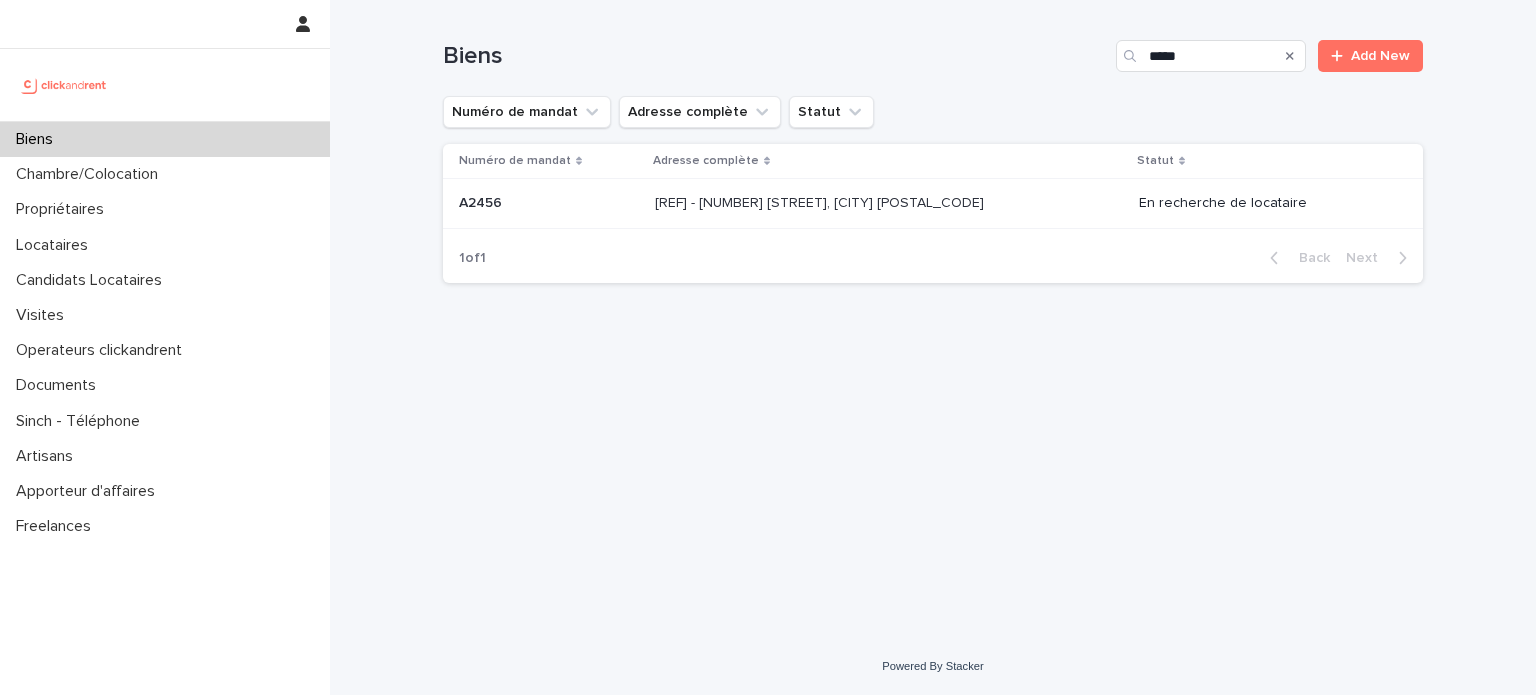click on "[REF] - [NUMBER] [STREET], [CITY] [POSTAL_CODE]" at bounding box center (821, 201) 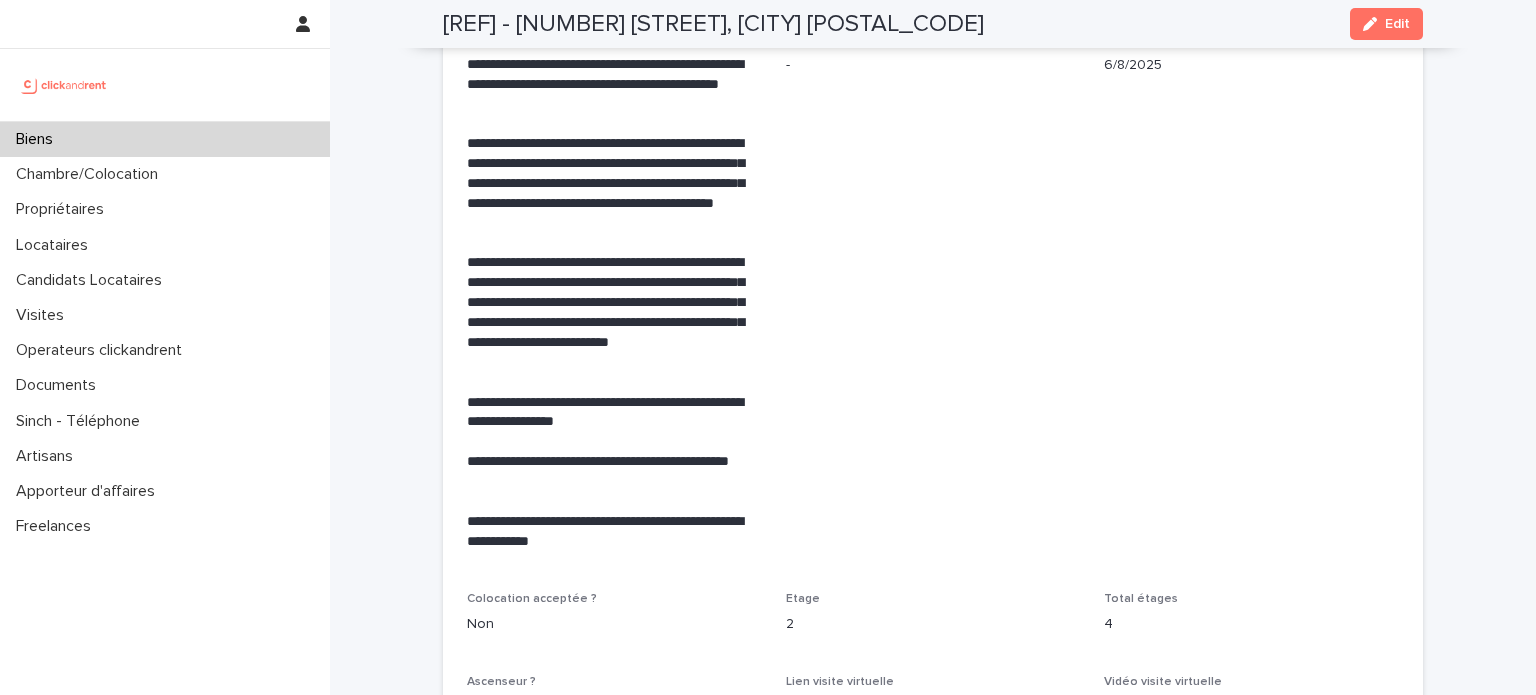 scroll, scrollTop: 4051, scrollLeft: 0, axis: vertical 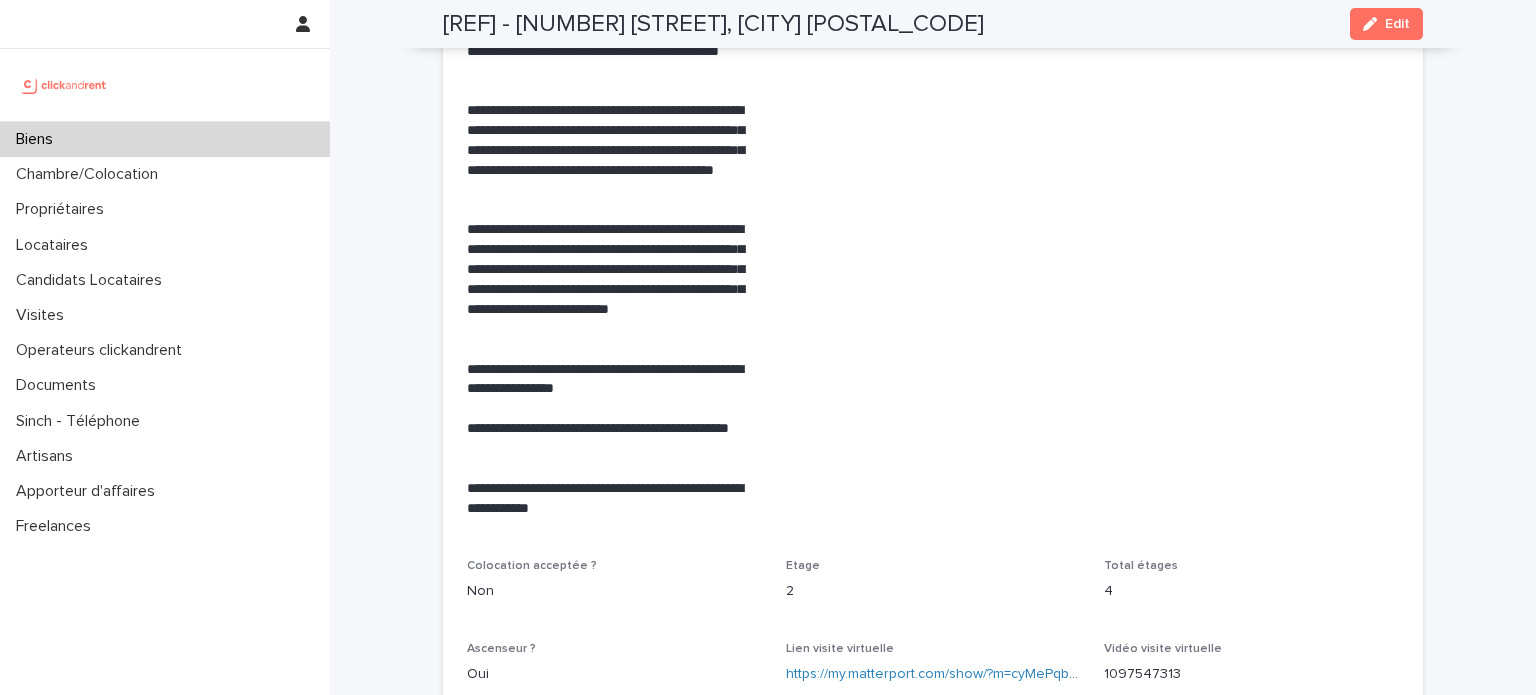 click on "Biens" at bounding box center [165, 139] 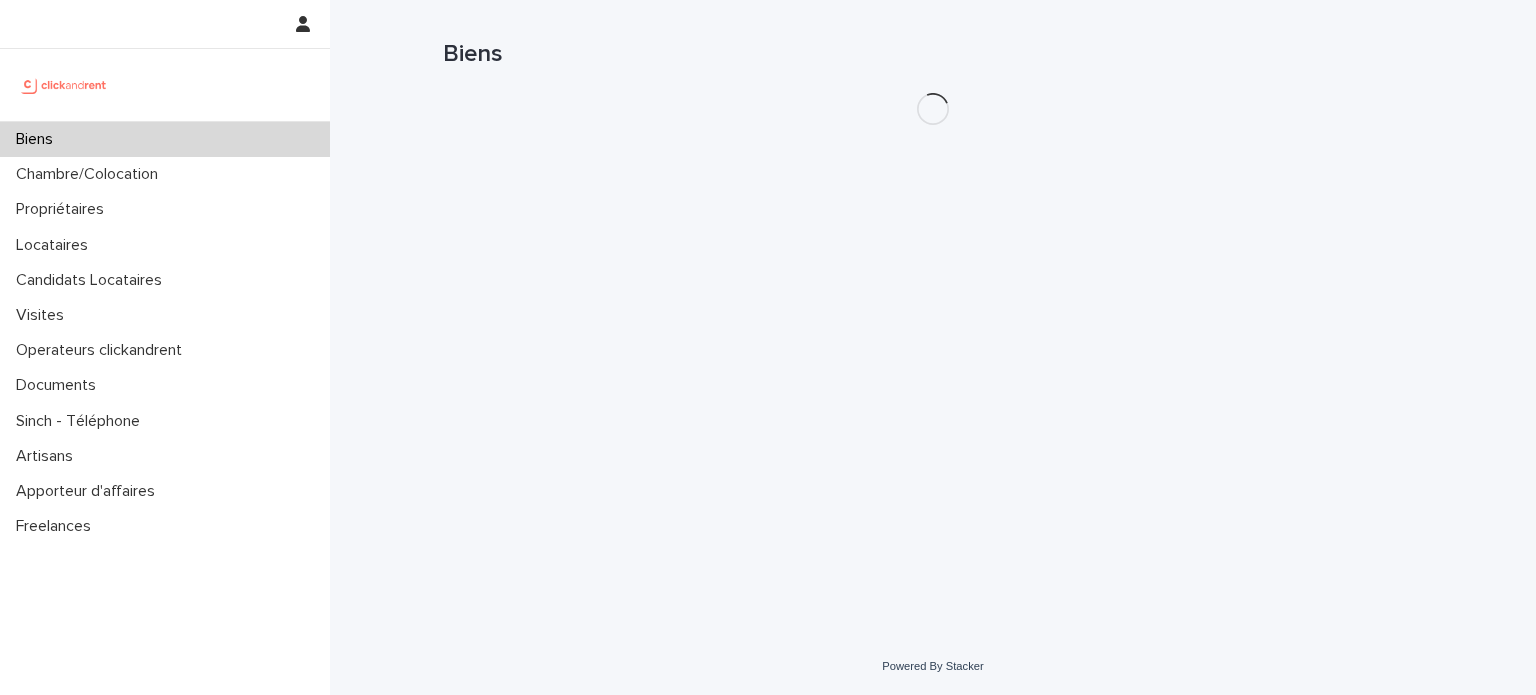 scroll, scrollTop: 0, scrollLeft: 0, axis: both 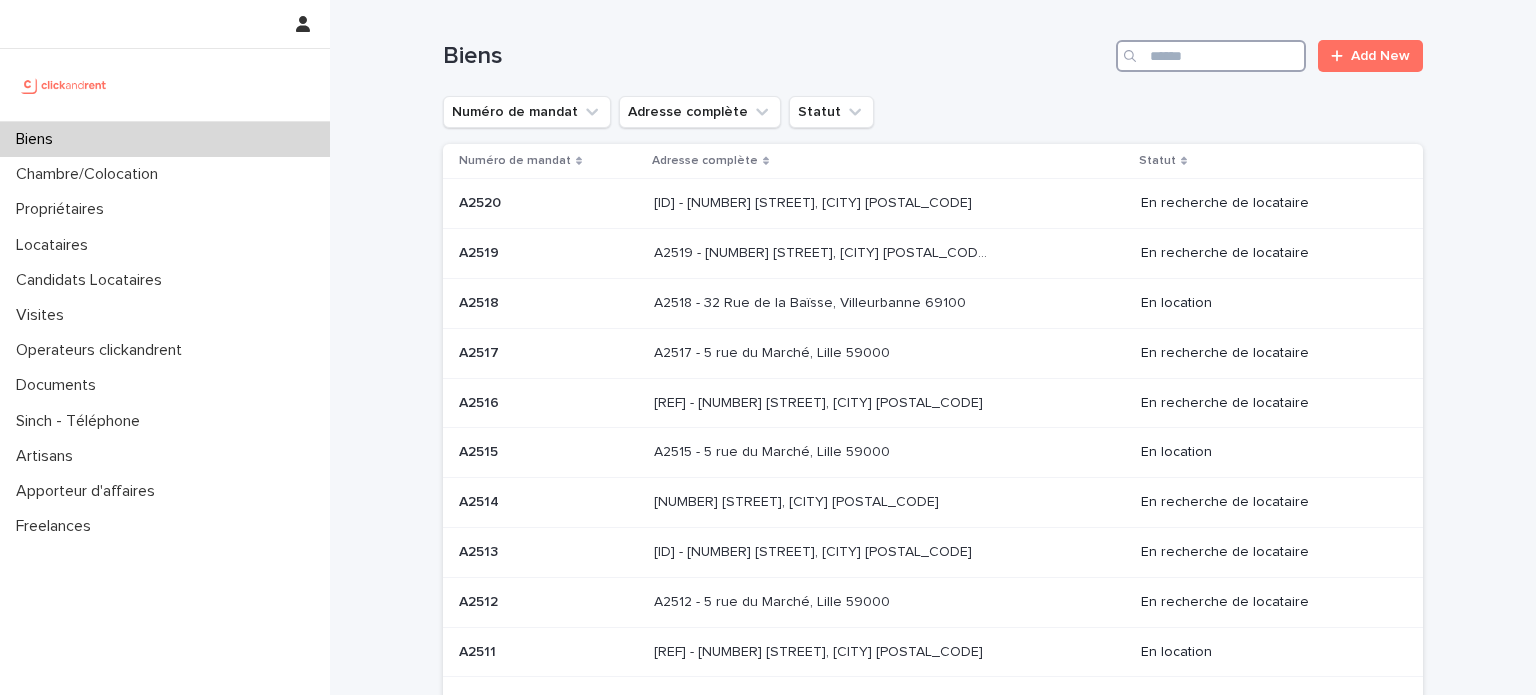 click at bounding box center (1211, 56) 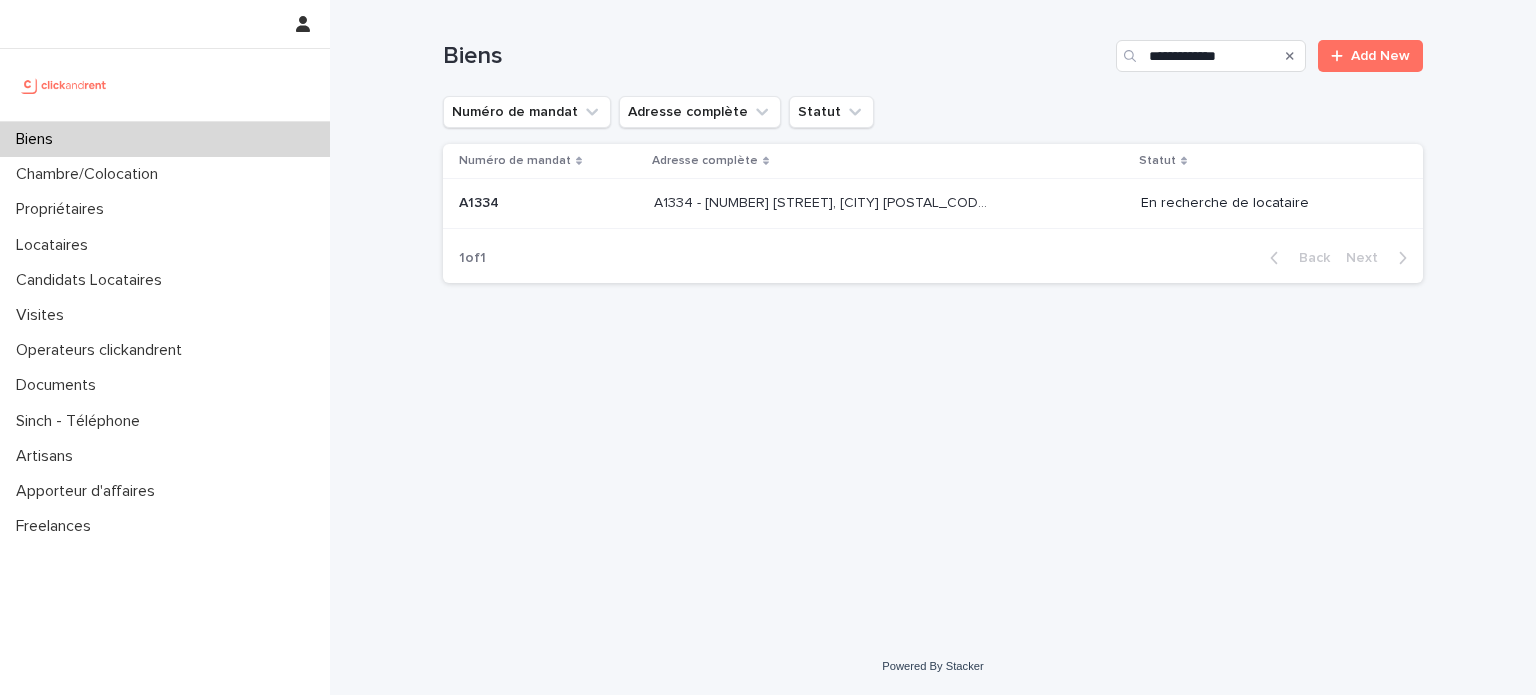 click on "A1334 - [NUMBER] [STREET],  [CITY] [POSTAL_CODE]" at bounding box center [822, 201] 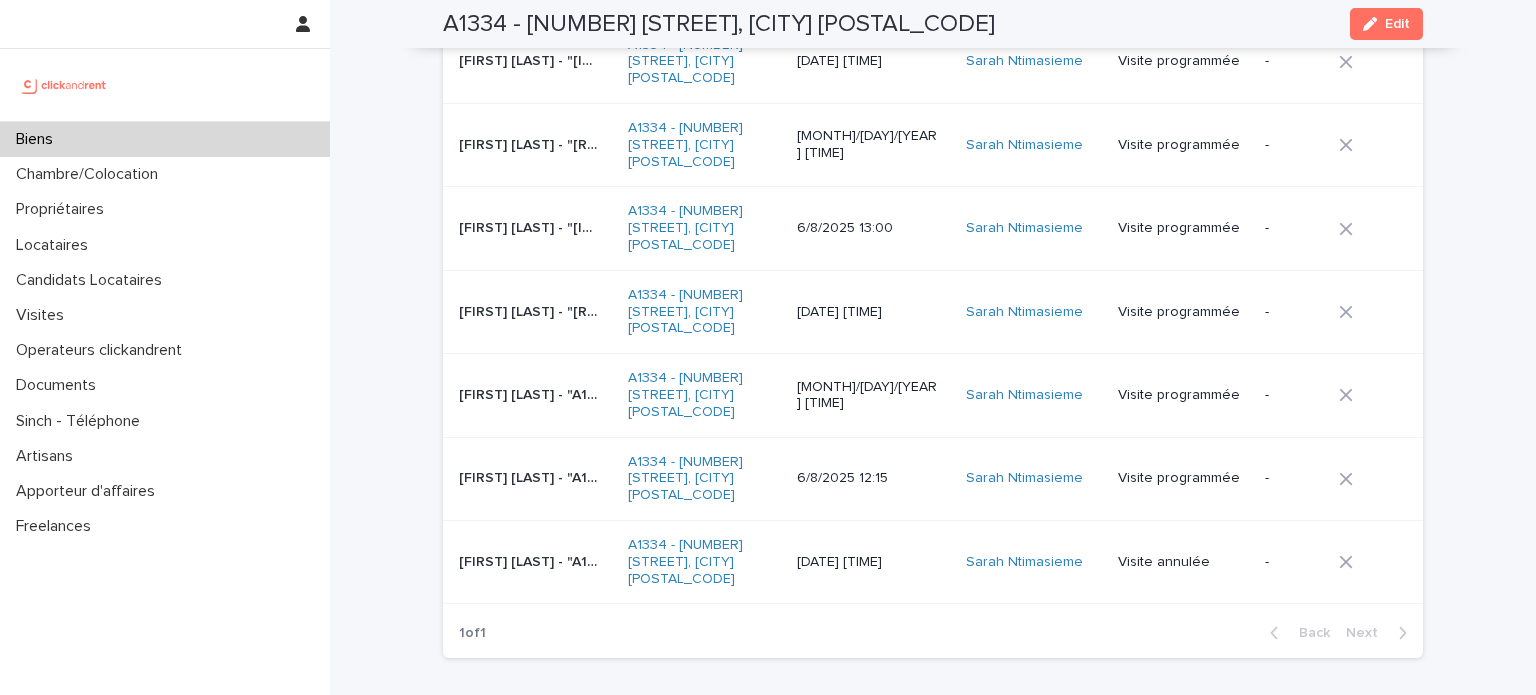 scroll, scrollTop: 8424, scrollLeft: 0, axis: vertical 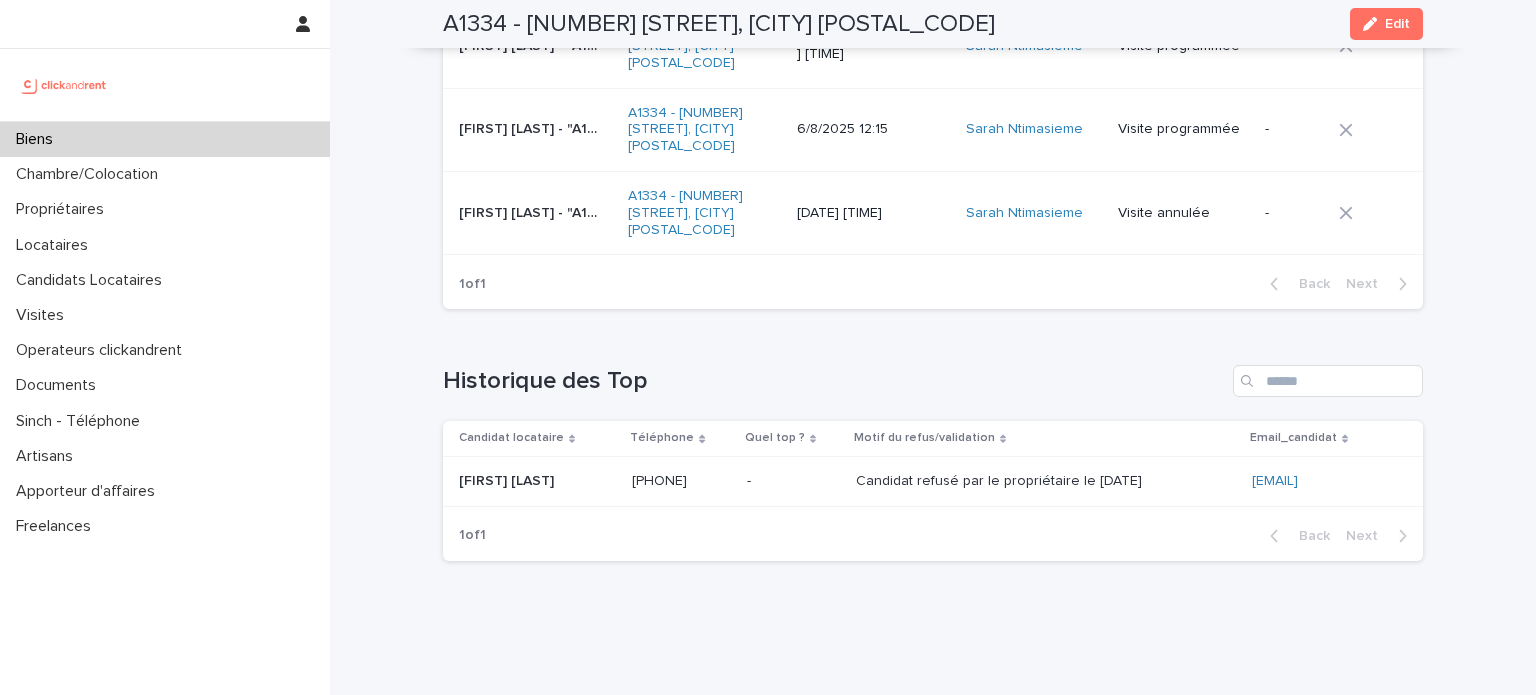 click on "[FIRST] [LAST]" at bounding box center (508, 479) 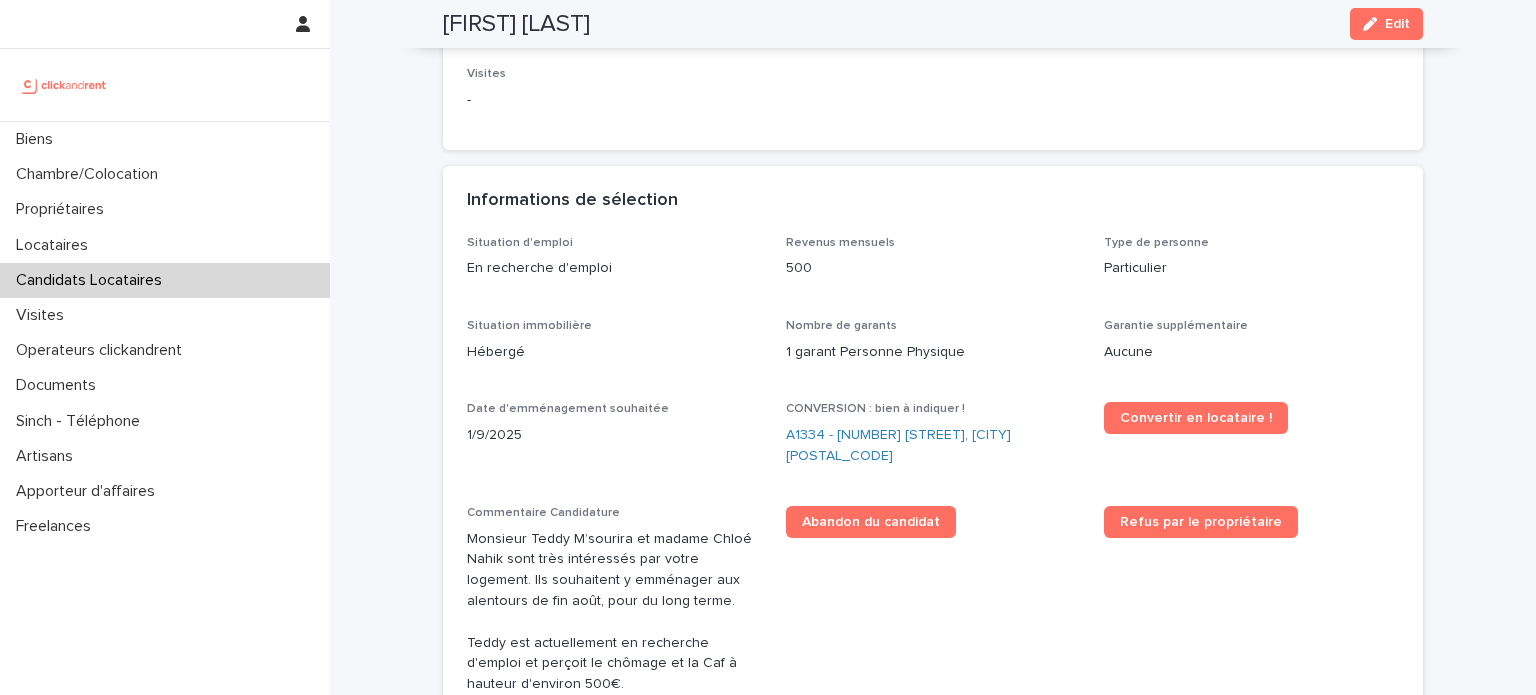 scroll, scrollTop: 0, scrollLeft: 0, axis: both 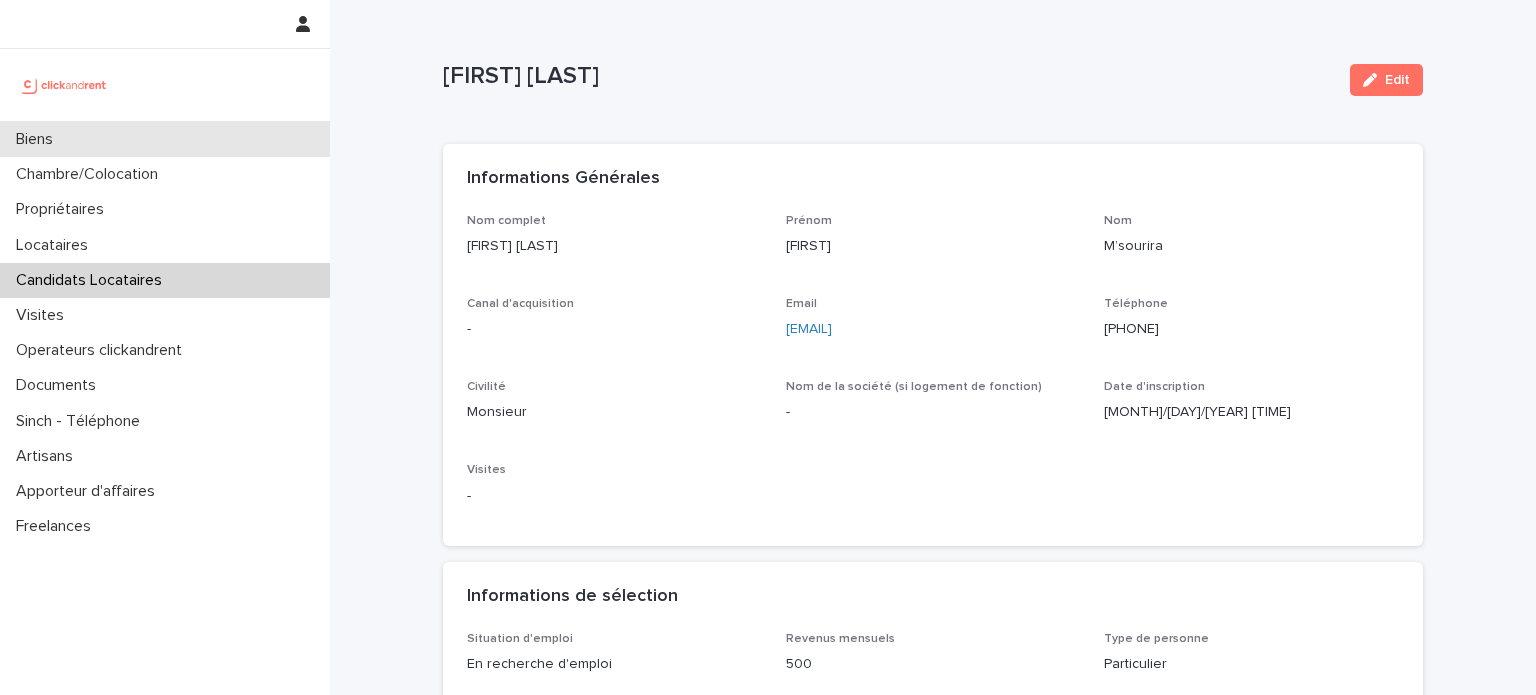 click on "Biens" at bounding box center [38, 139] 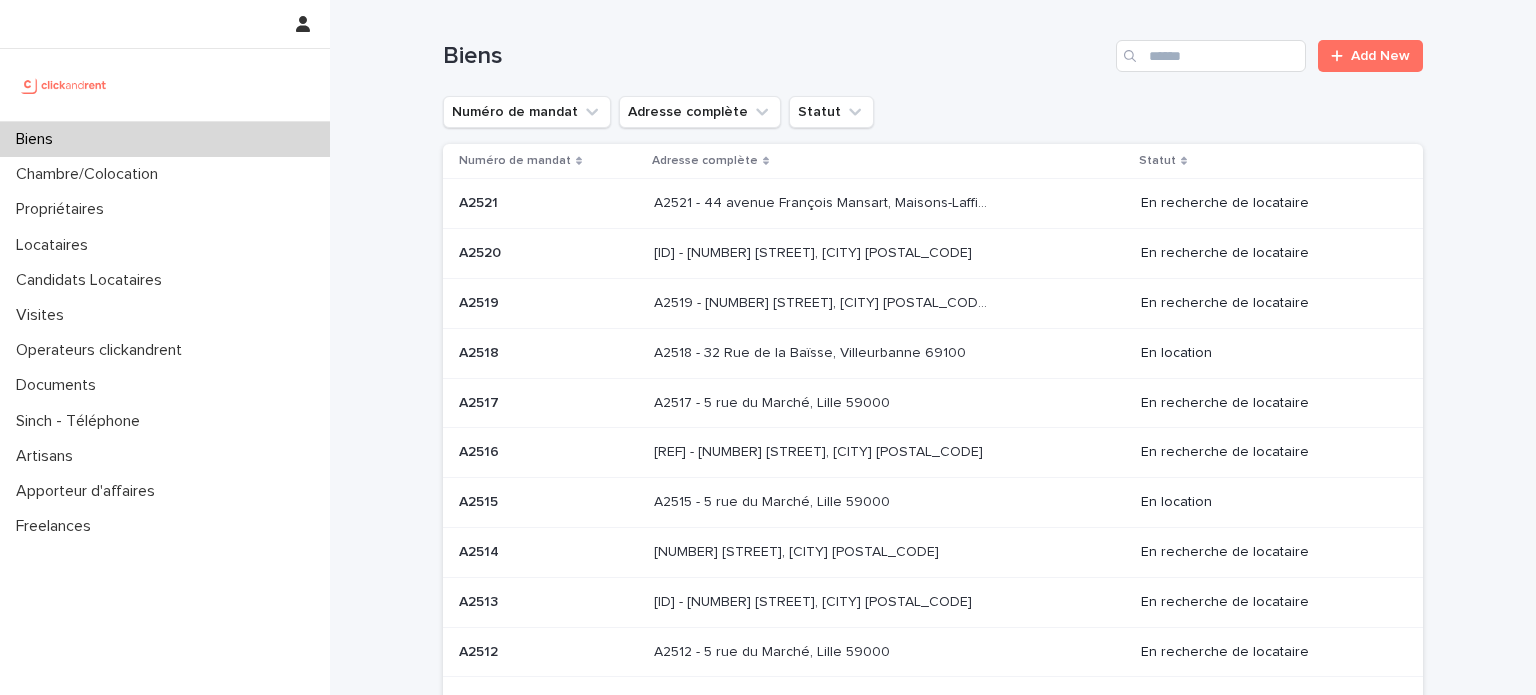 click at bounding box center [1132, 56] 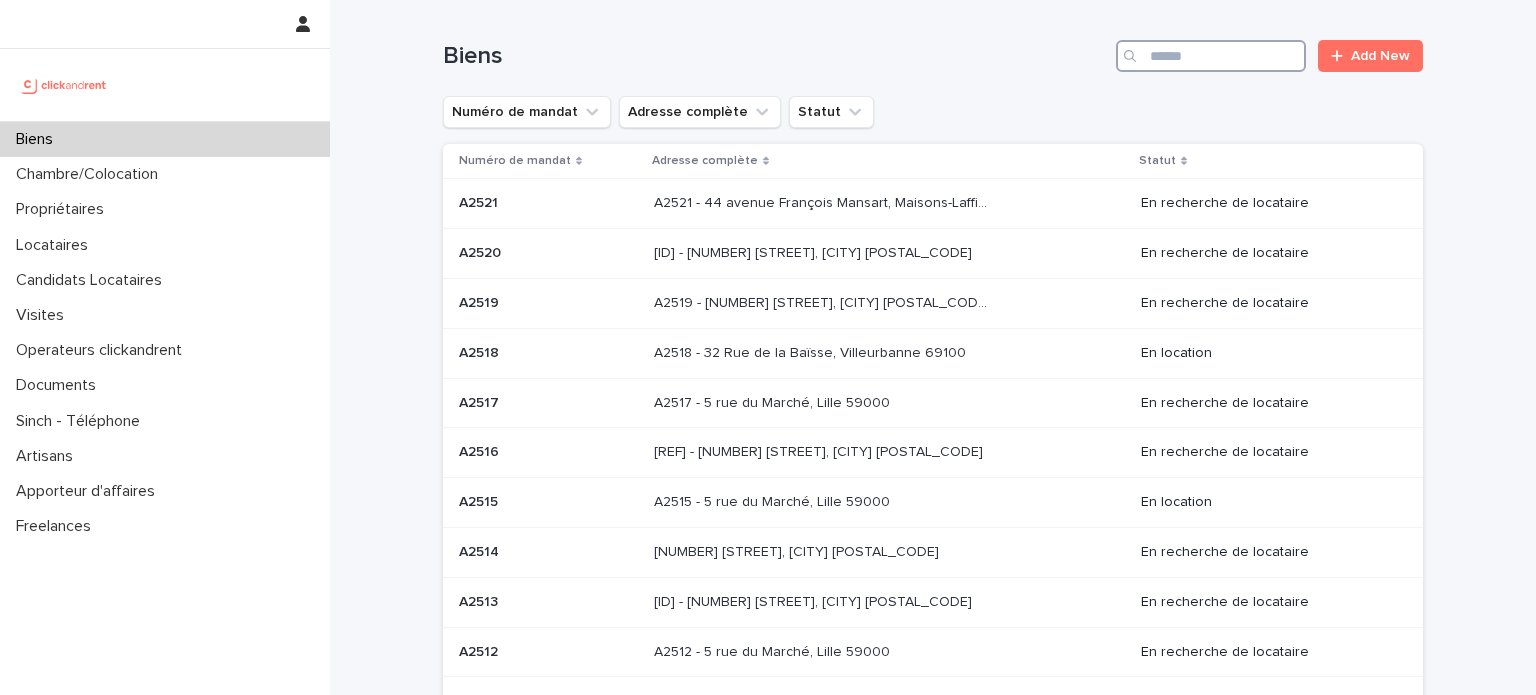 click at bounding box center [1211, 56] 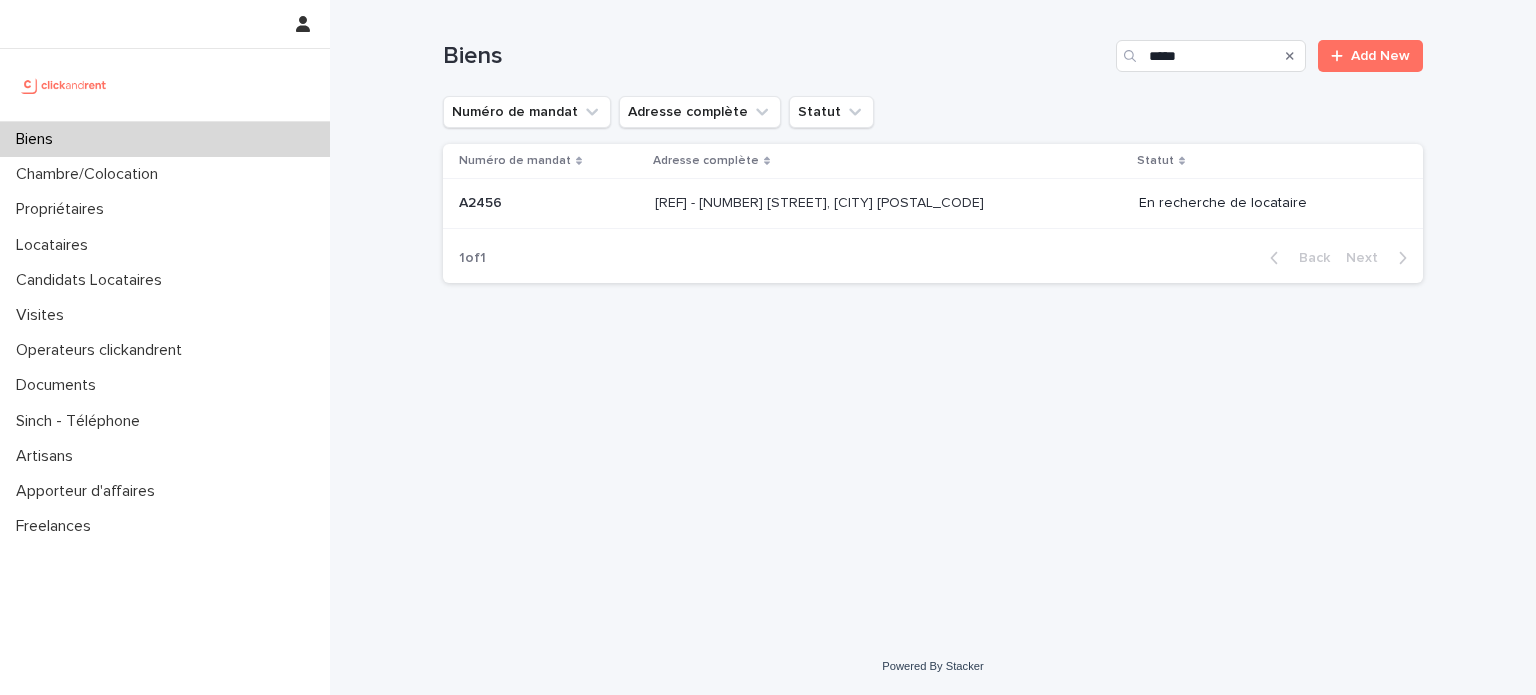 click on "[REF] - [NUMBER] [STREET], [CITY] [POSTAL_CODE]" at bounding box center [821, 201] 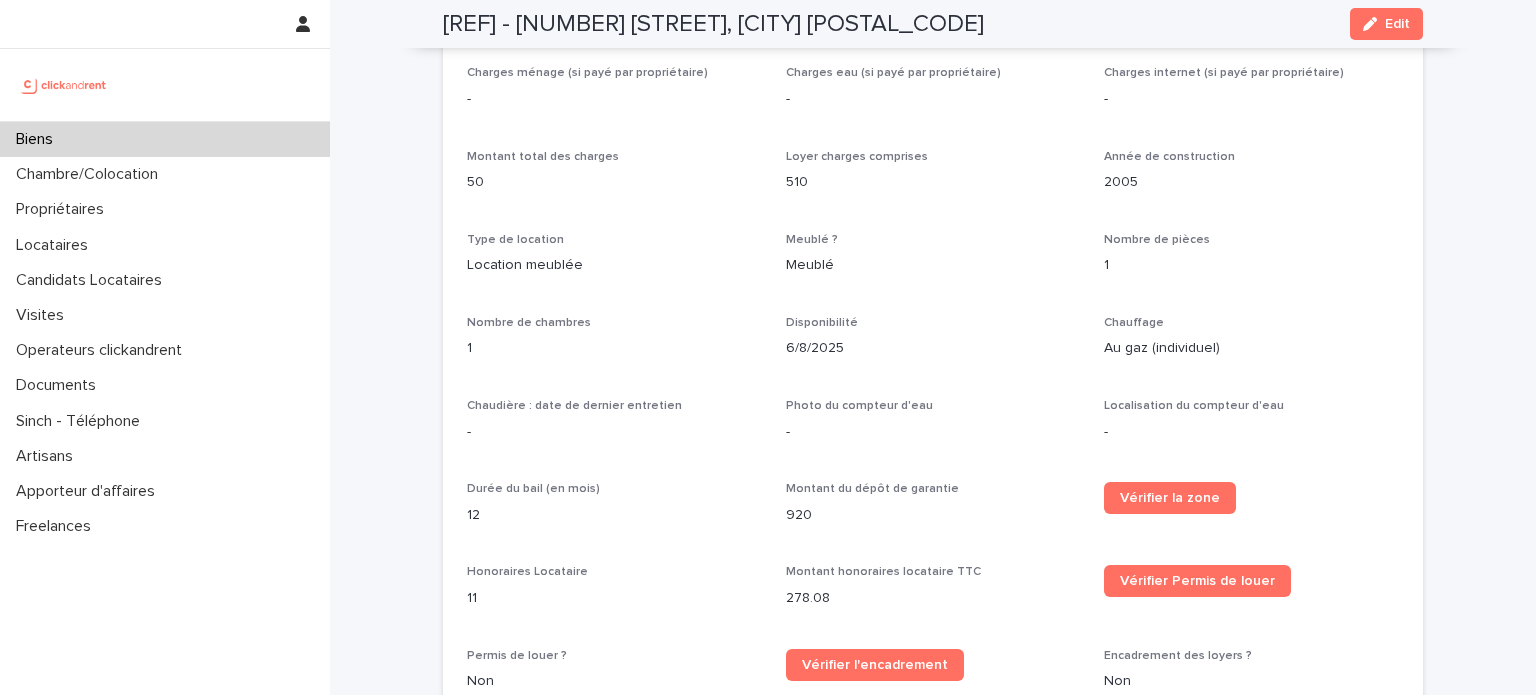 scroll, scrollTop: 2220, scrollLeft: 0, axis: vertical 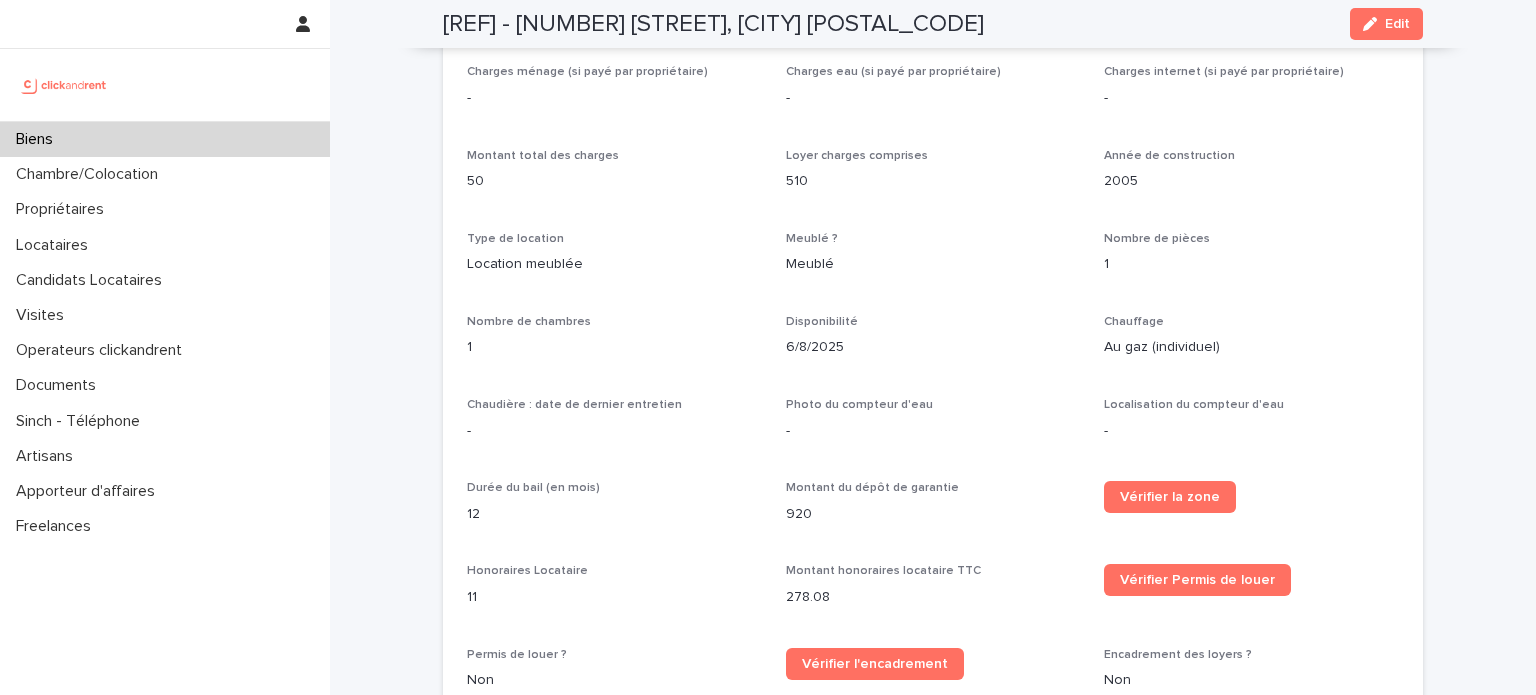 click on "920" at bounding box center (933, 512) 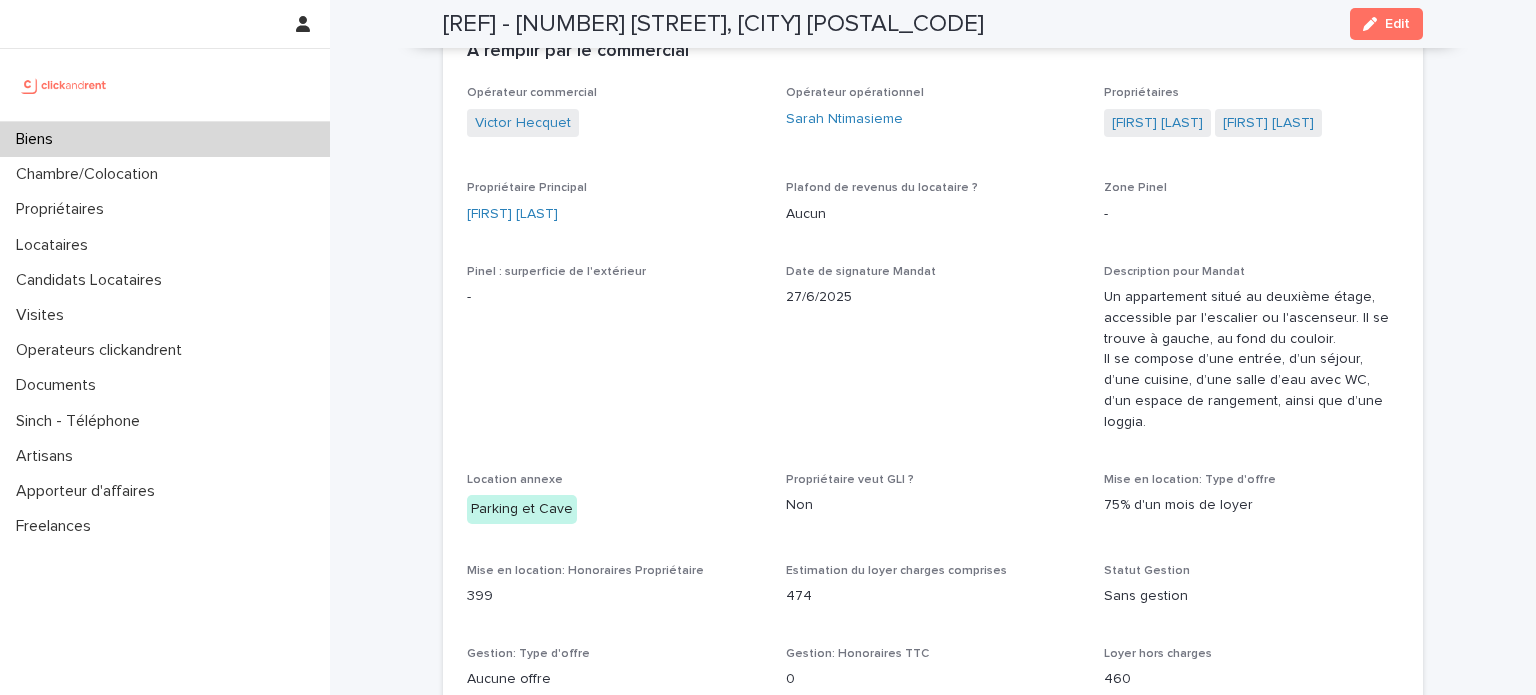 scroll, scrollTop: 1228, scrollLeft: 0, axis: vertical 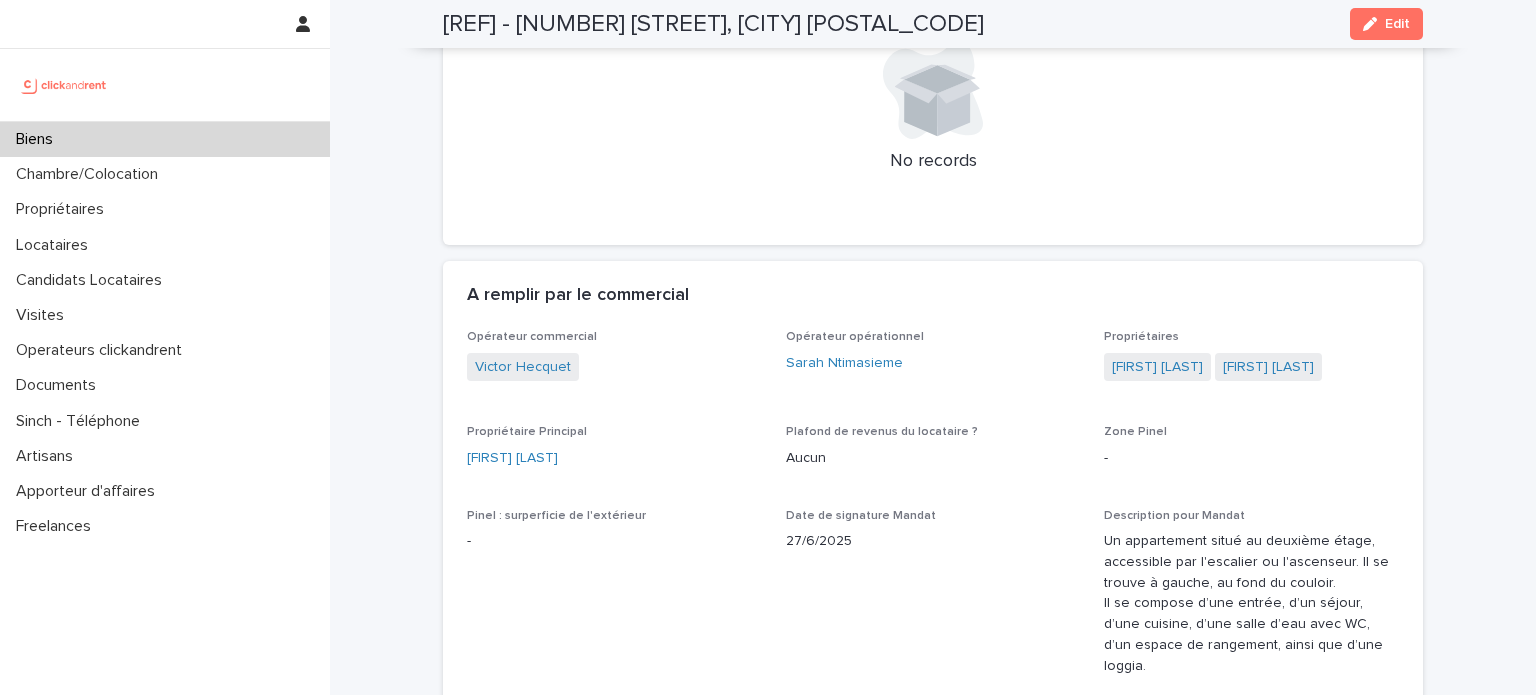 click on "Biens" at bounding box center [165, 139] 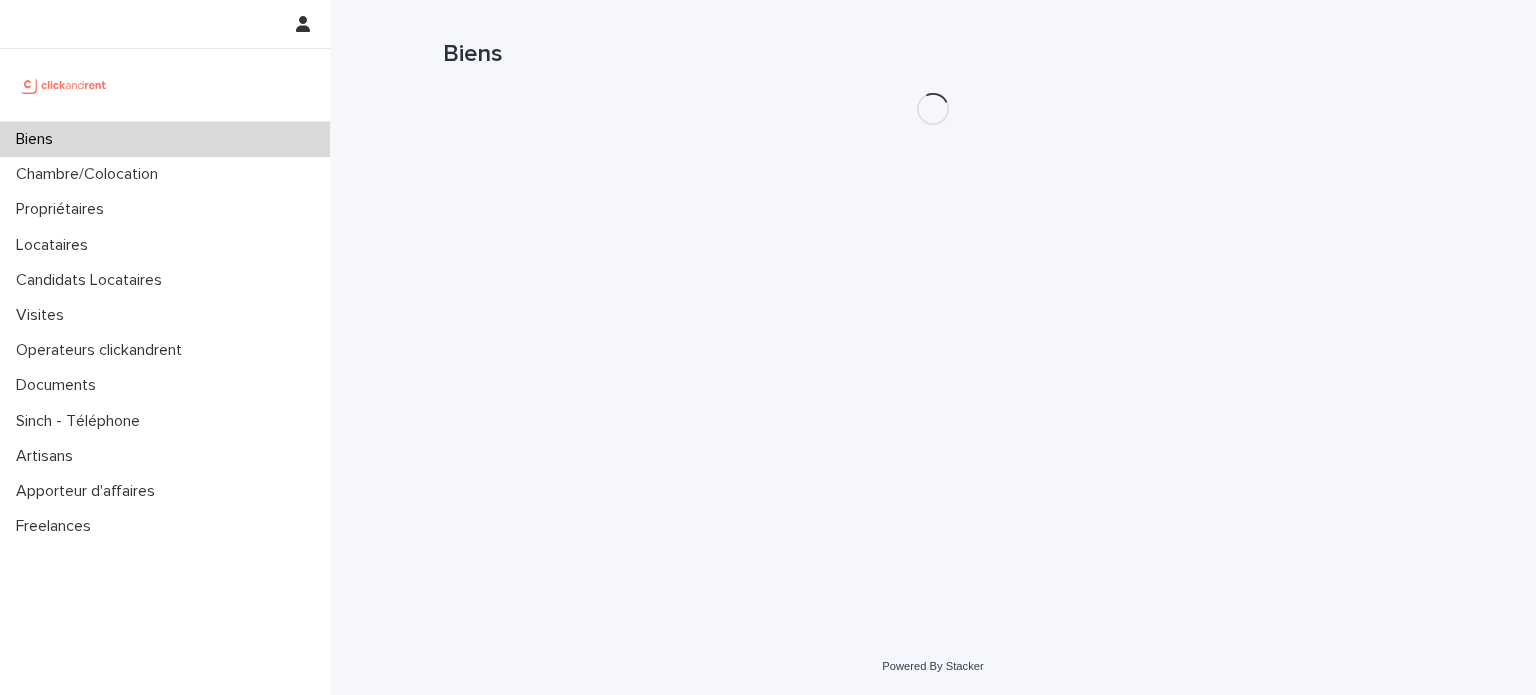 scroll, scrollTop: 0, scrollLeft: 0, axis: both 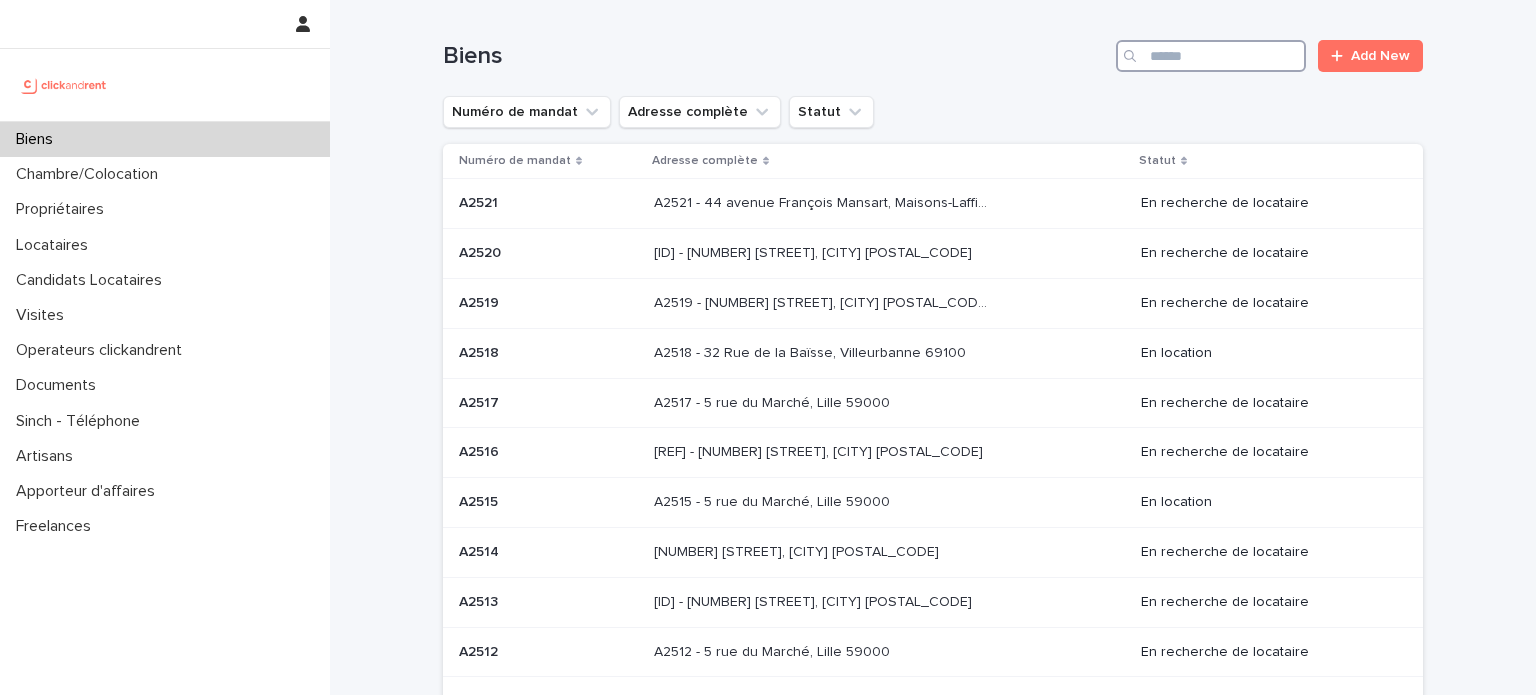 click at bounding box center [1211, 56] 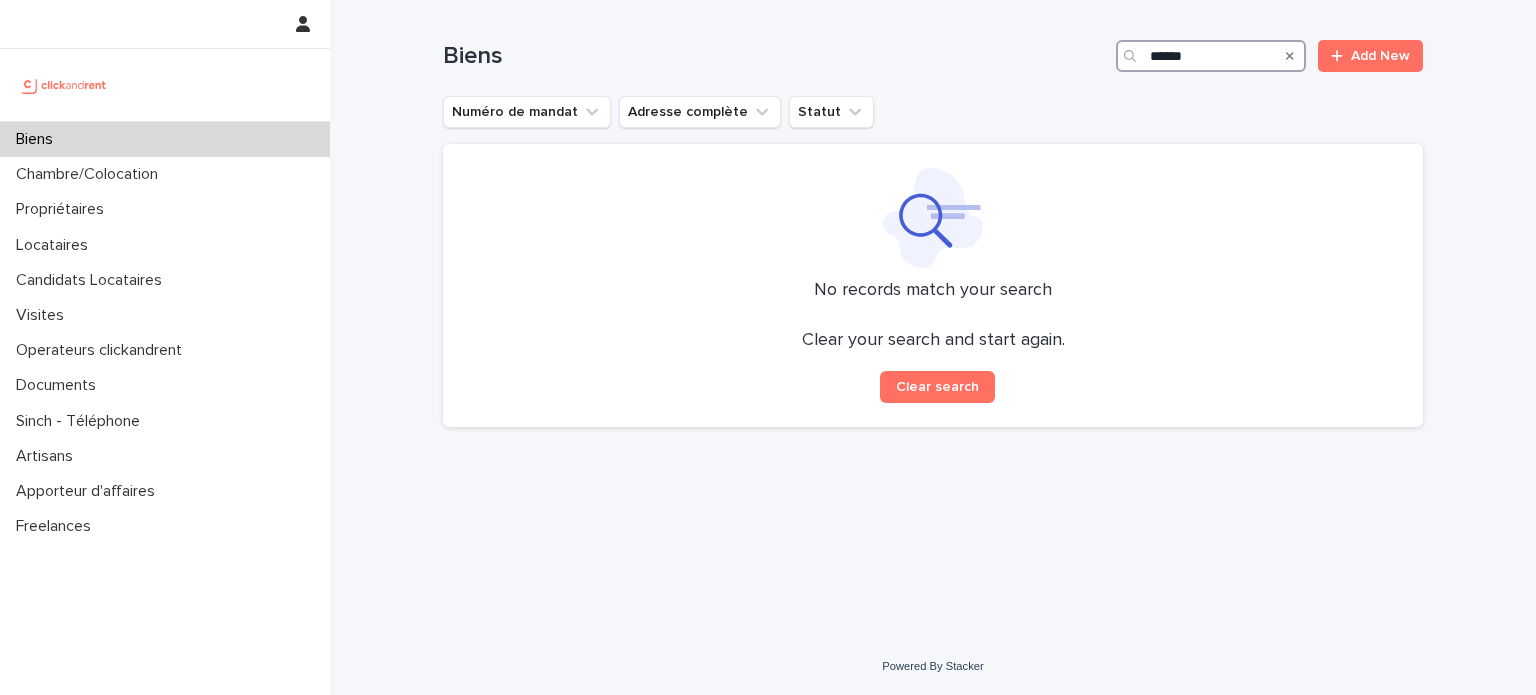 click on "*****" at bounding box center (1211, 56) 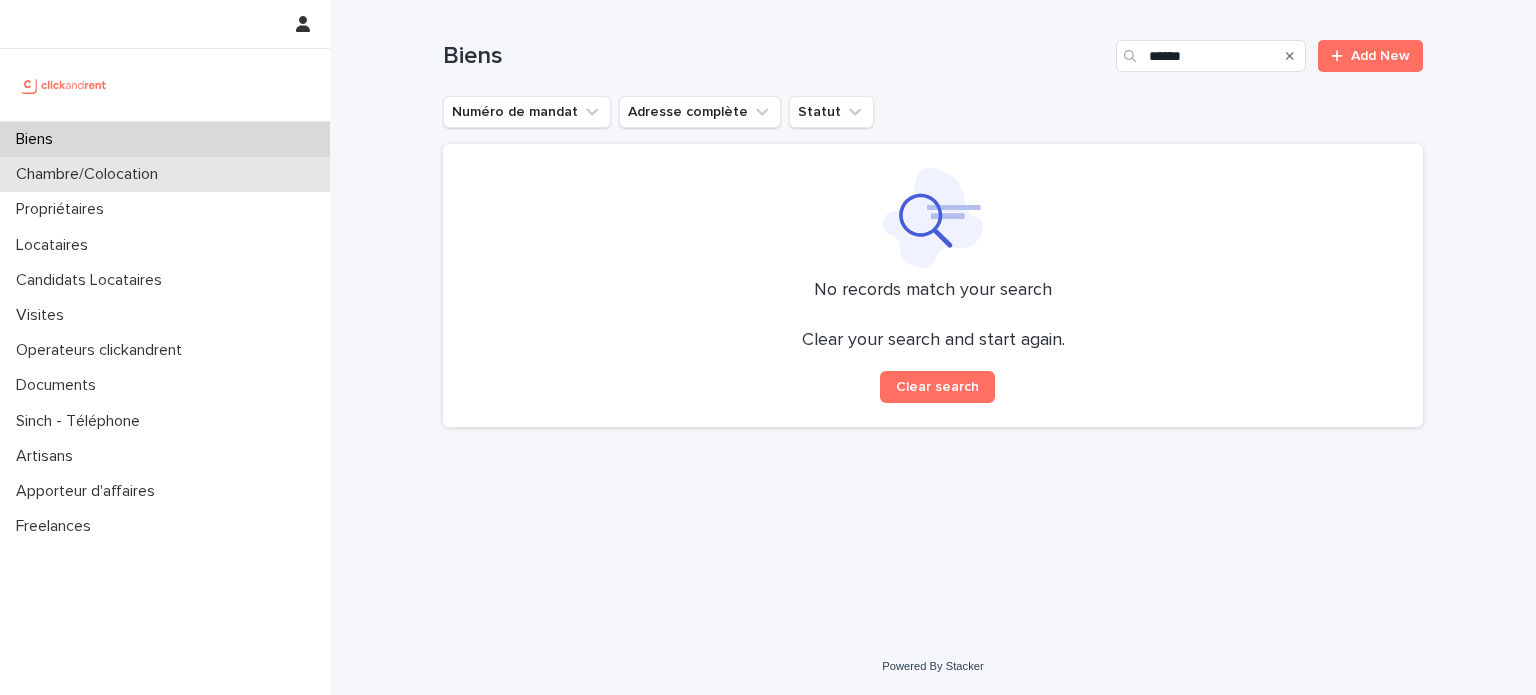 click on "Chambre/Colocation" at bounding box center [165, 174] 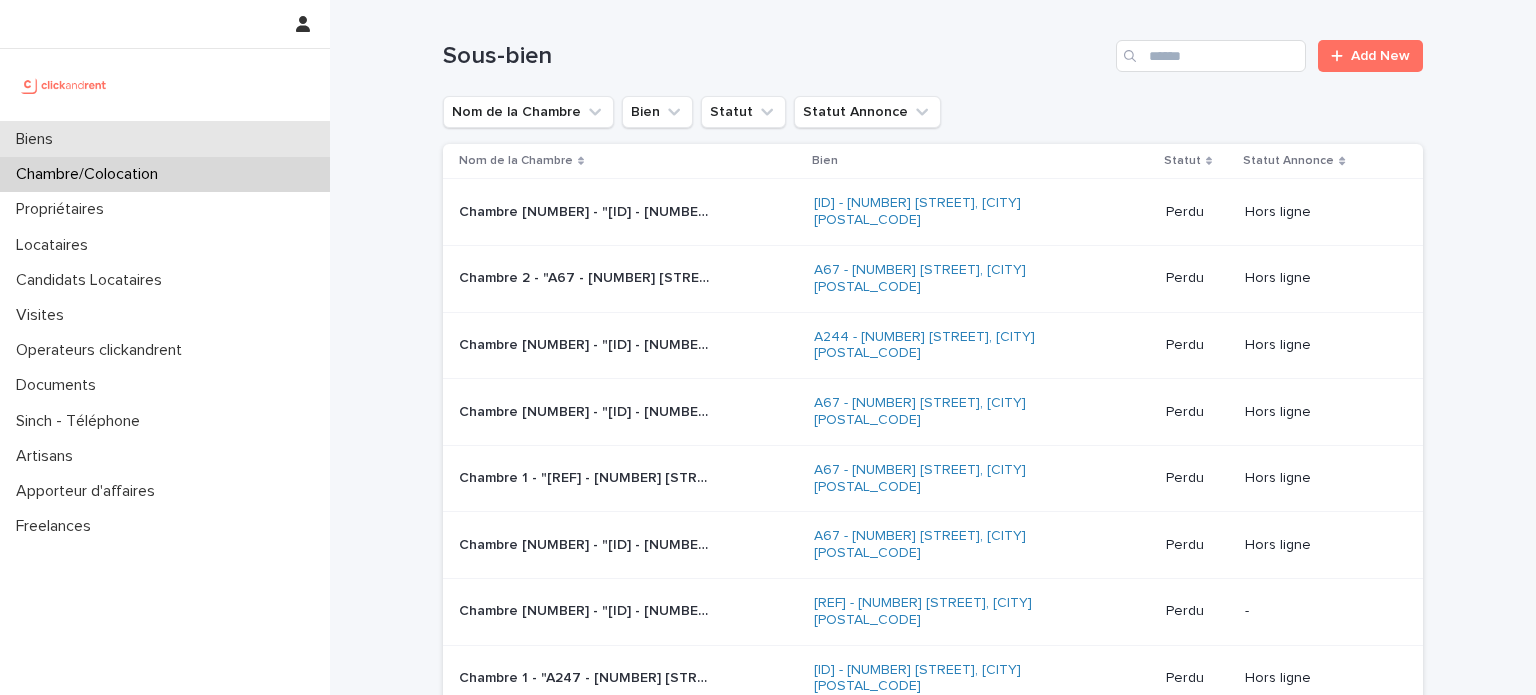 click on "Biens" at bounding box center [165, 139] 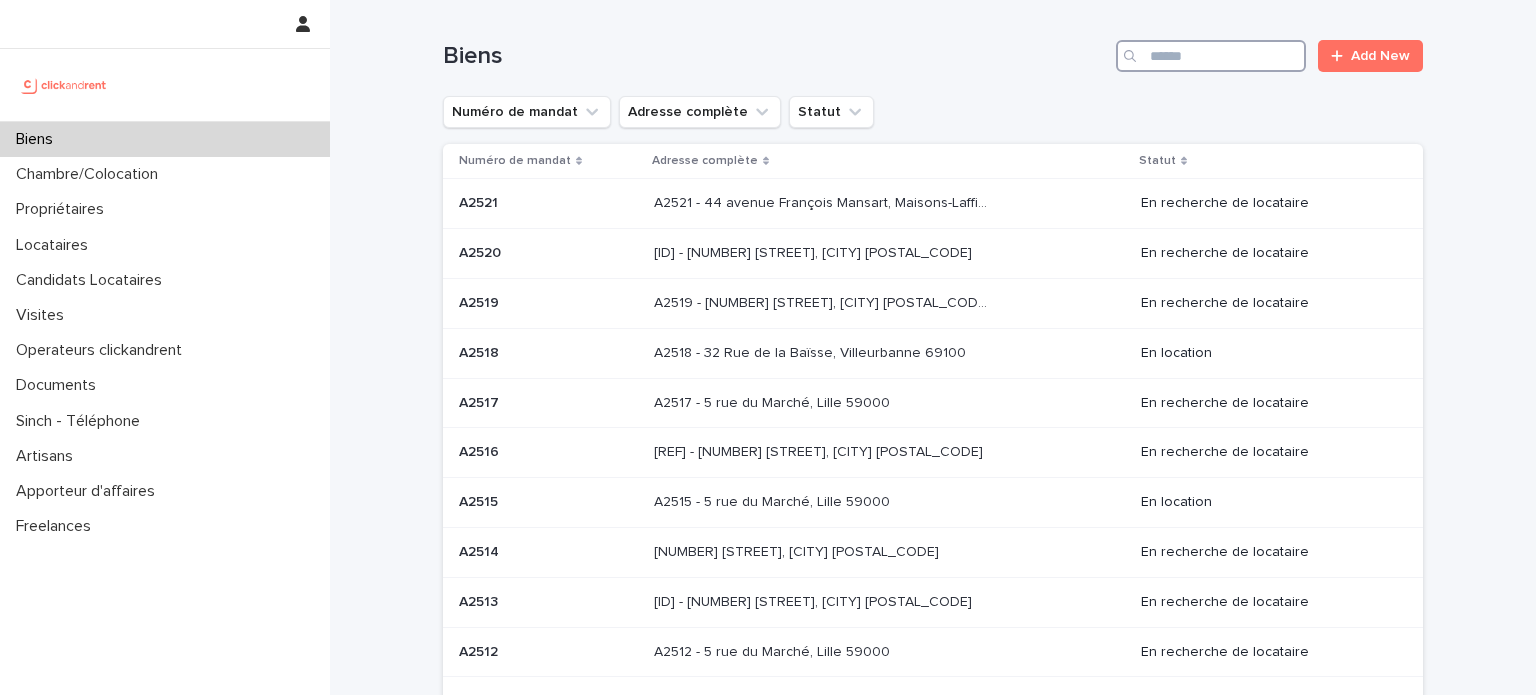 click at bounding box center [1211, 56] 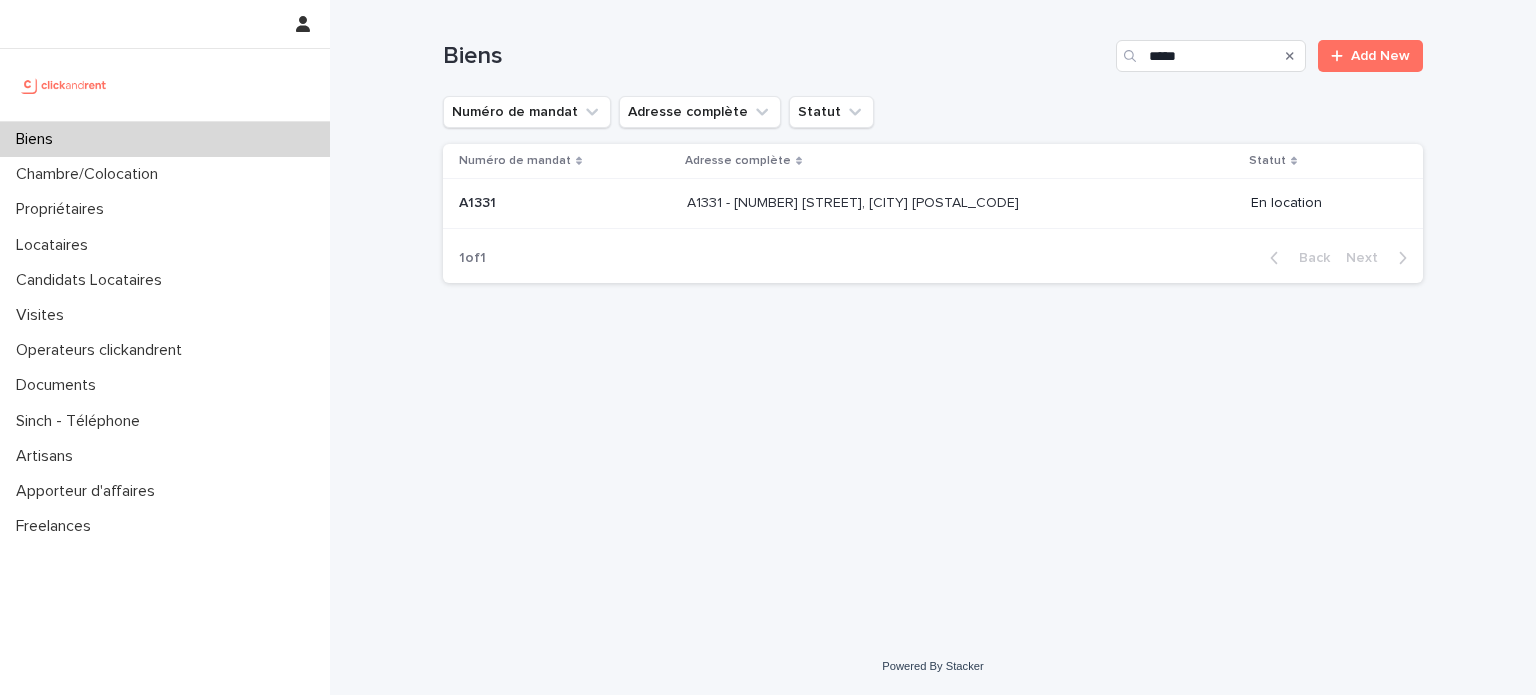 click on "A1331 - [NUMBER] [STREET],  [CITY] [POSTAL_CODE] A1331 - [NUMBER] [STREET],  [CITY] [POSTAL_CODE]" at bounding box center (961, 203) 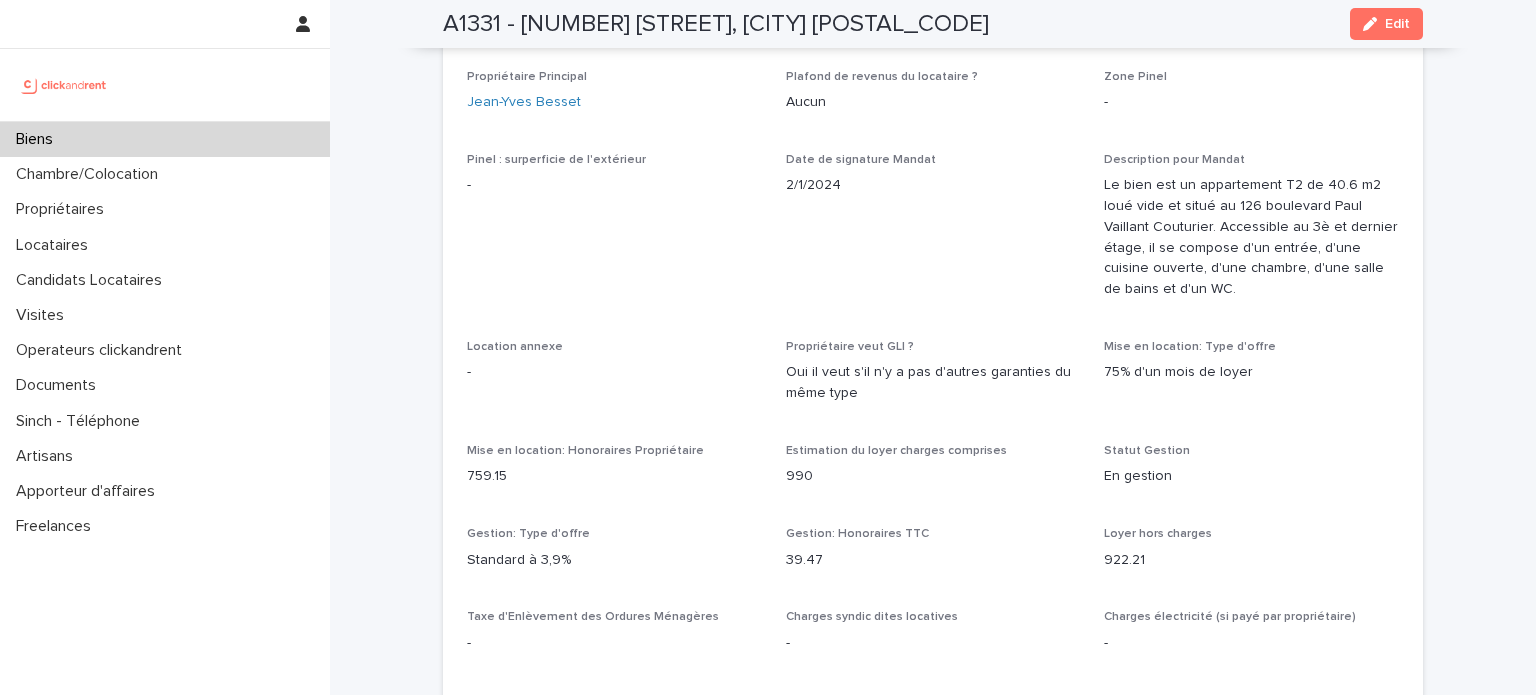scroll, scrollTop: 1371, scrollLeft: 0, axis: vertical 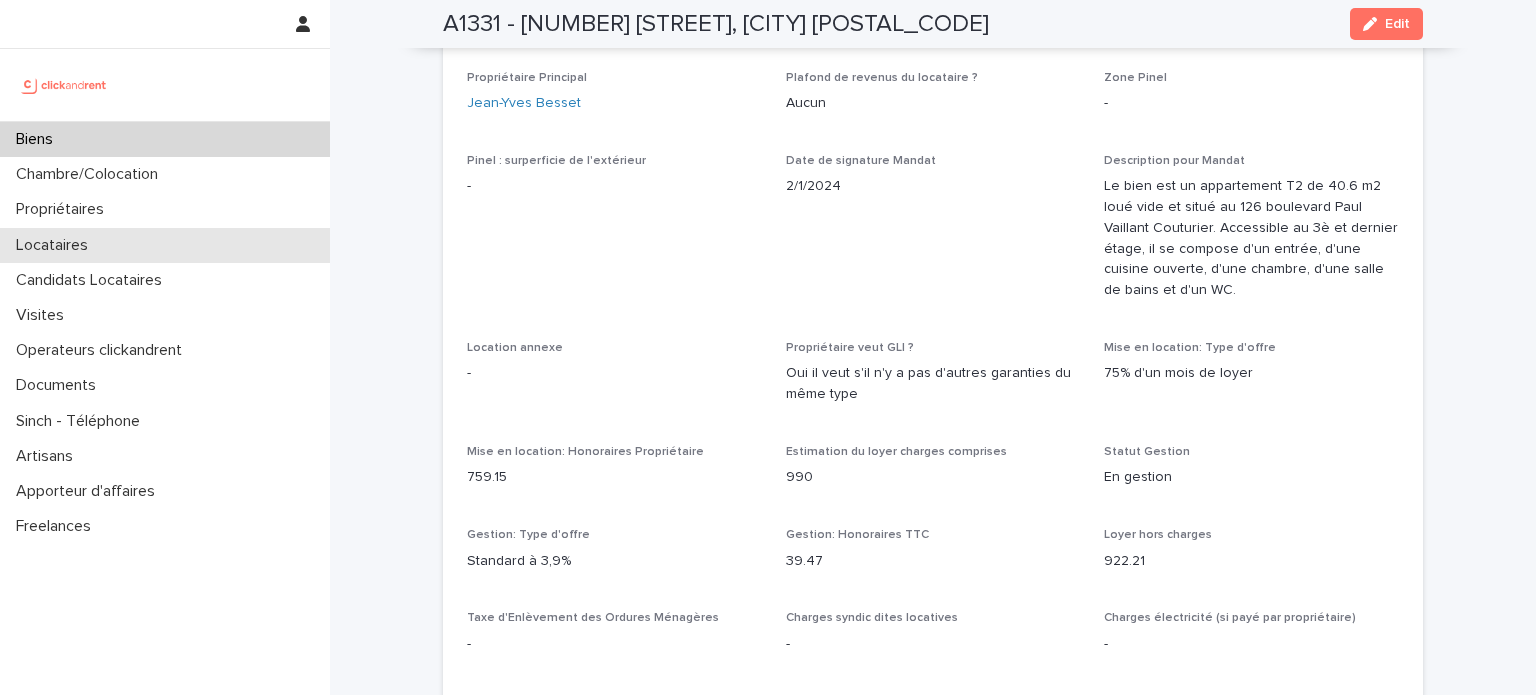 click on "Locataires" at bounding box center [165, 245] 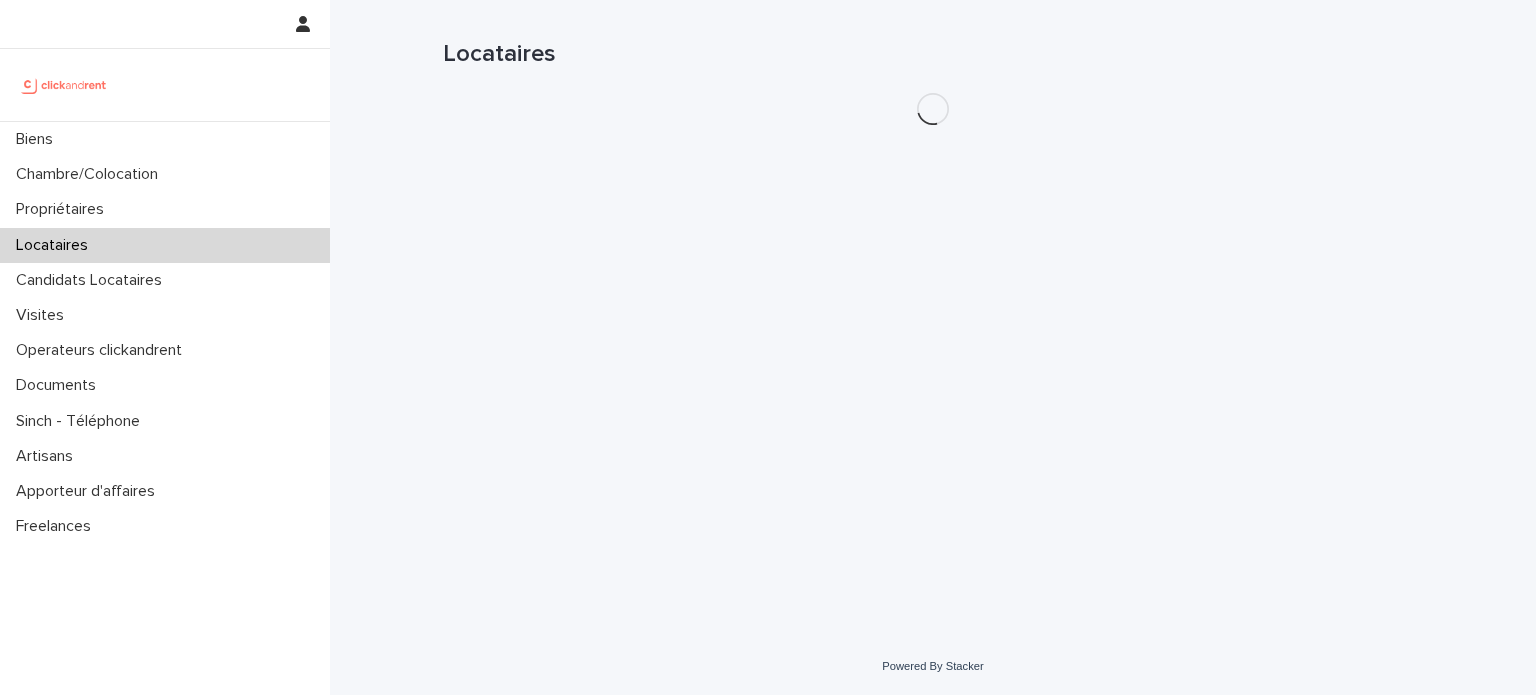 scroll, scrollTop: 0, scrollLeft: 0, axis: both 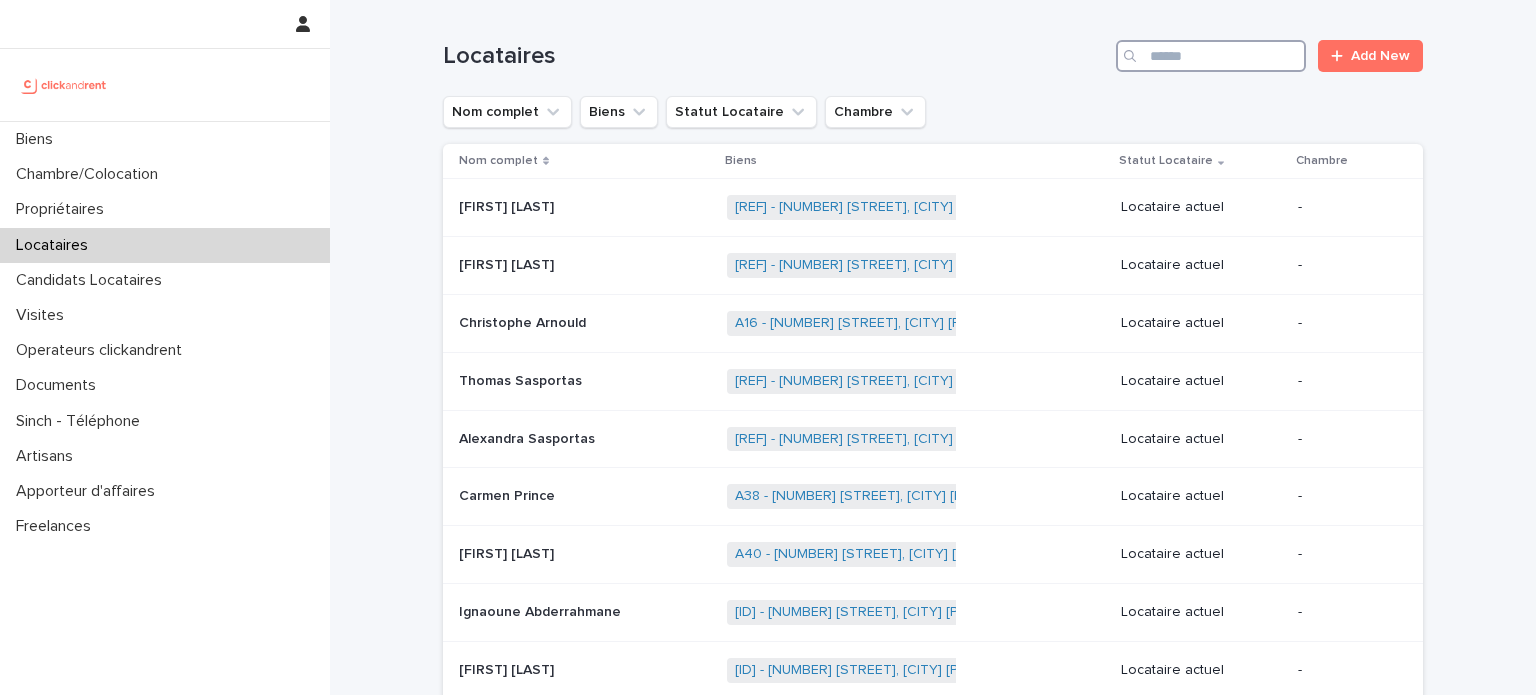 click at bounding box center (1211, 56) 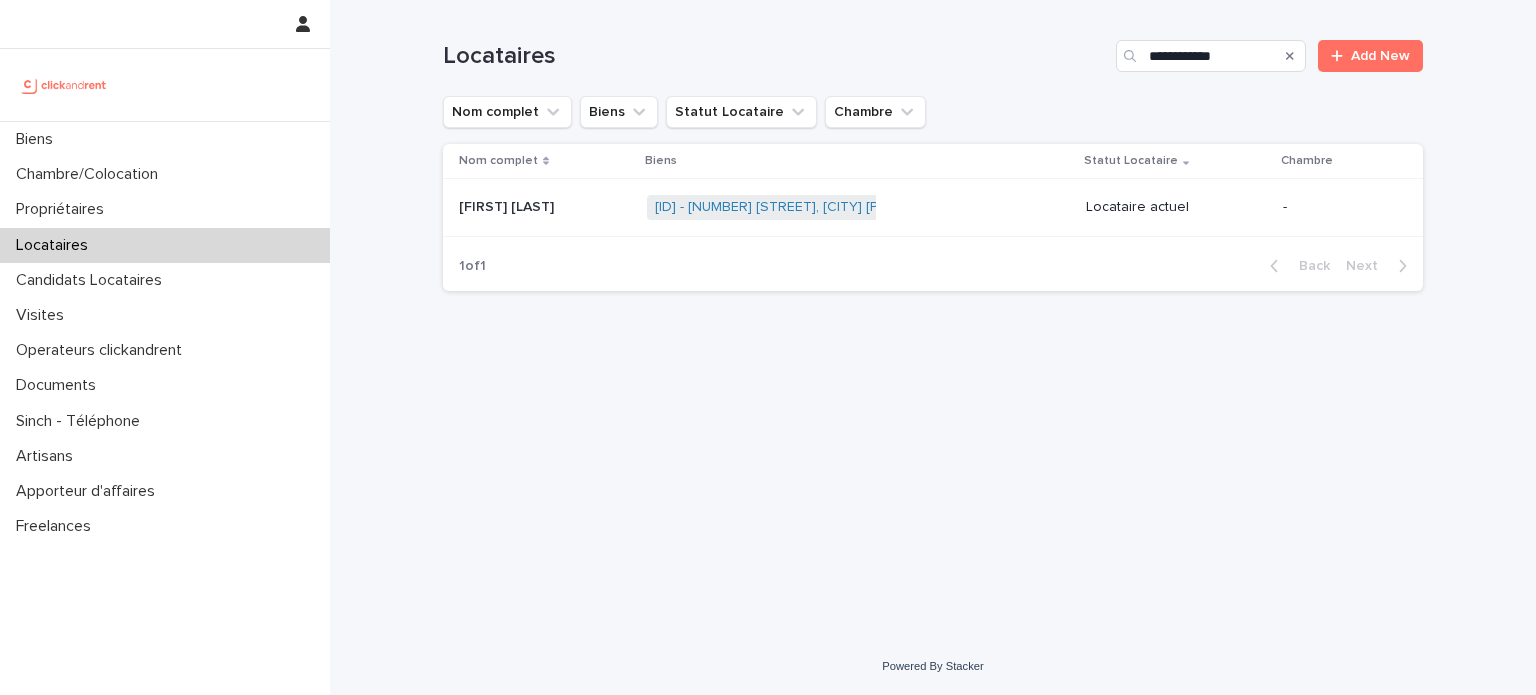 click on "[ID] - [NUMBER] [STREET], [CITY] [POSTAL_CODE]   + [NUMBER]" at bounding box center (858, 207) 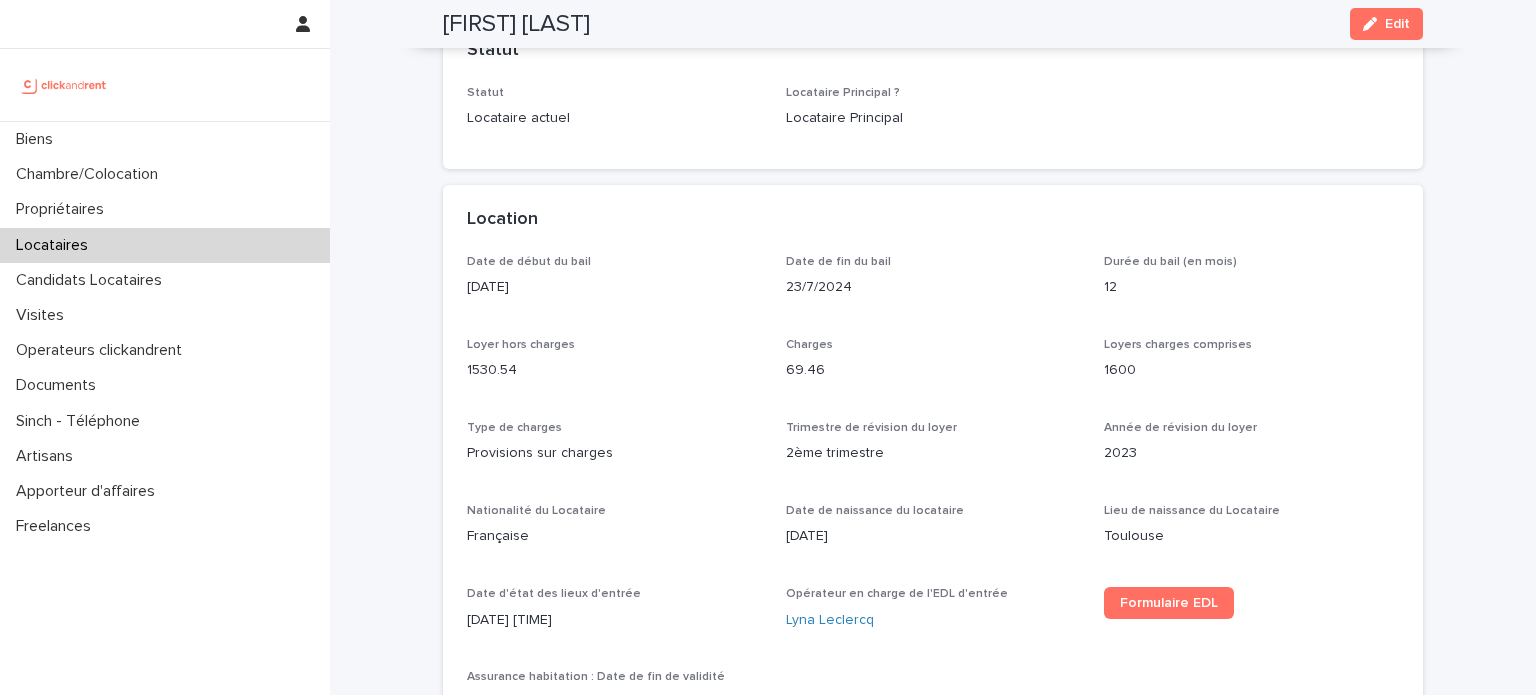 scroll, scrollTop: 0, scrollLeft: 0, axis: both 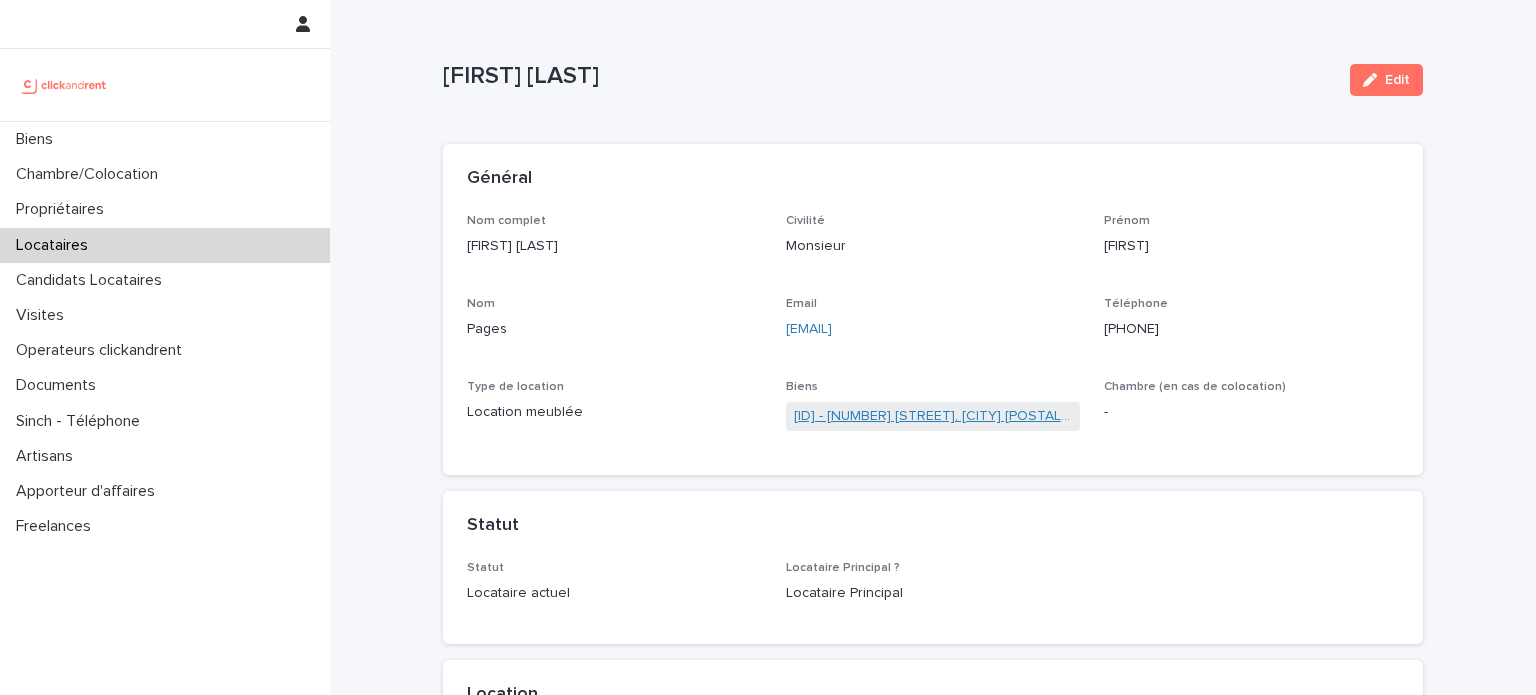 click on "[ID] - [NUMBER] [STREET], [CITY] [POSTAL_CODE]" at bounding box center [933, 416] 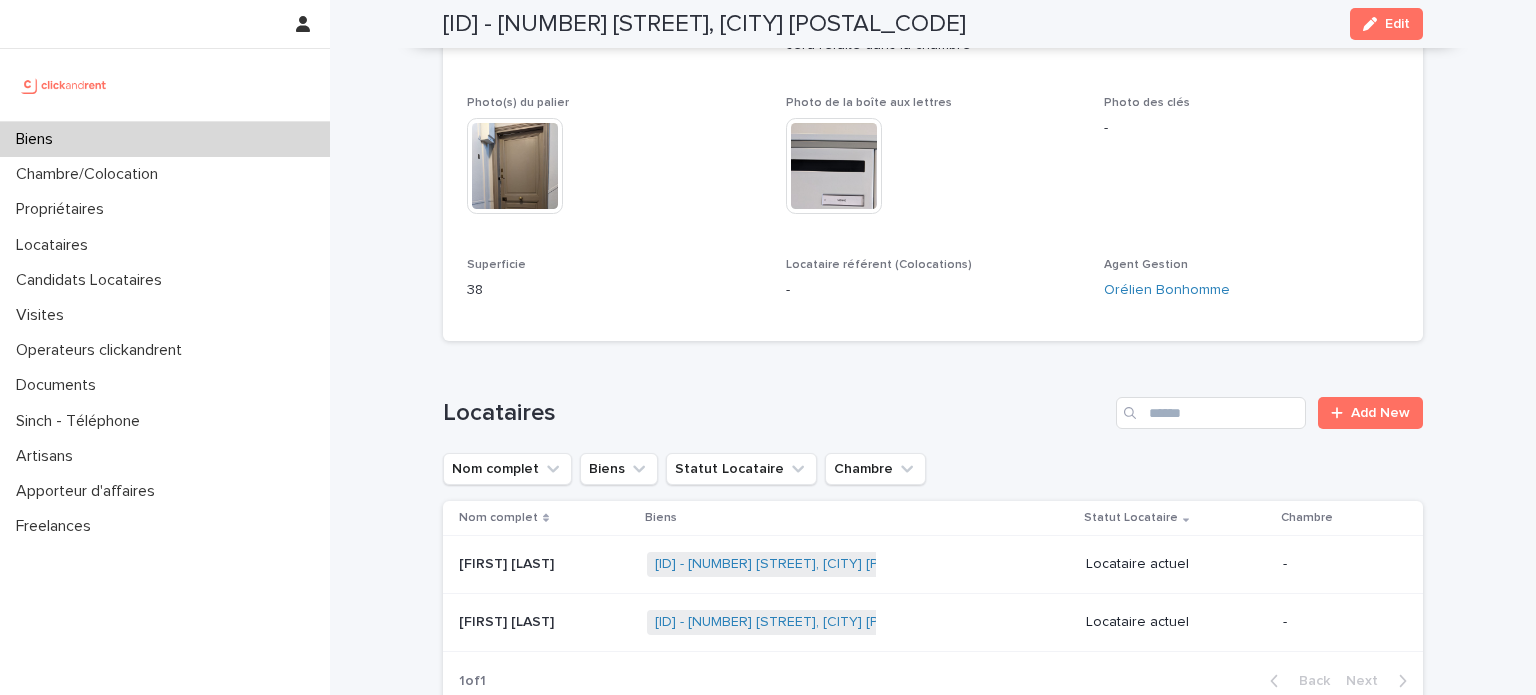 scroll, scrollTop: 740, scrollLeft: 0, axis: vertical 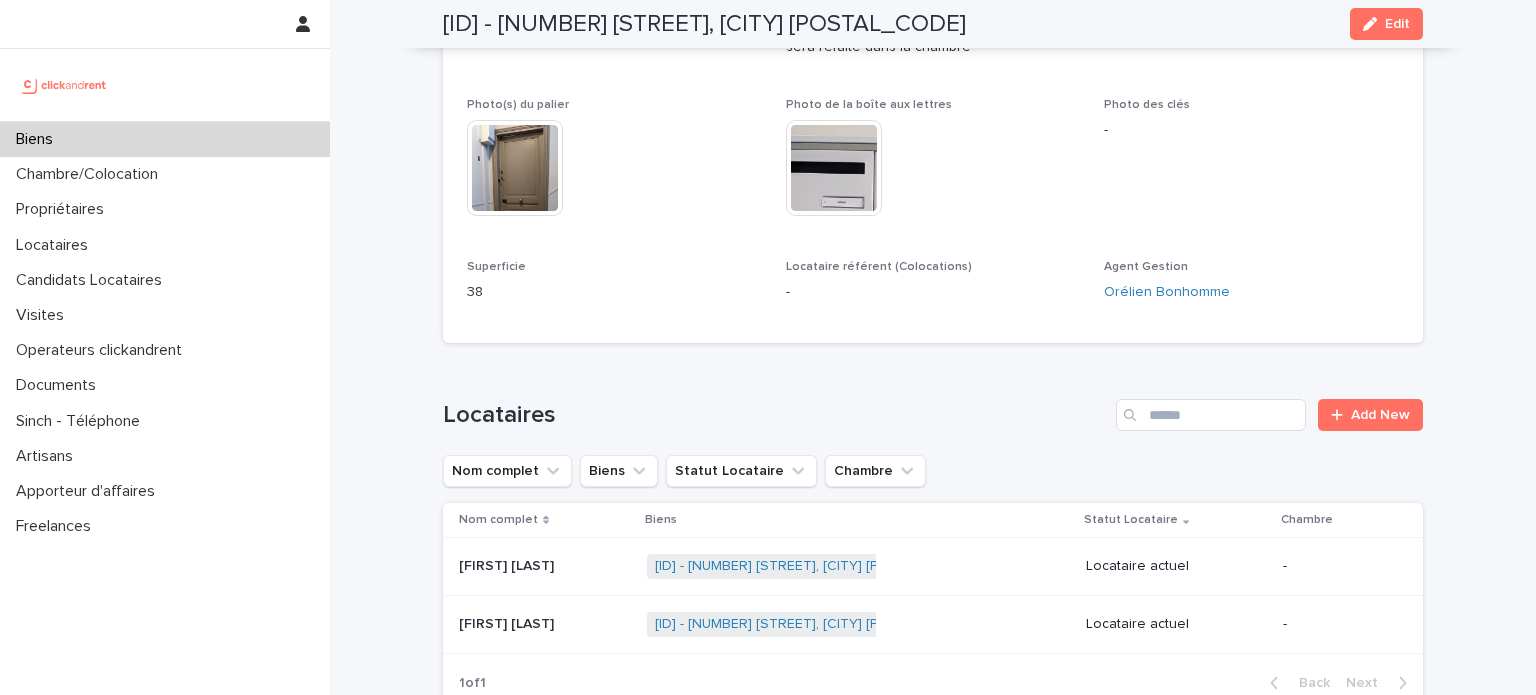 click on "Biens" at bounding box center [38, 139] 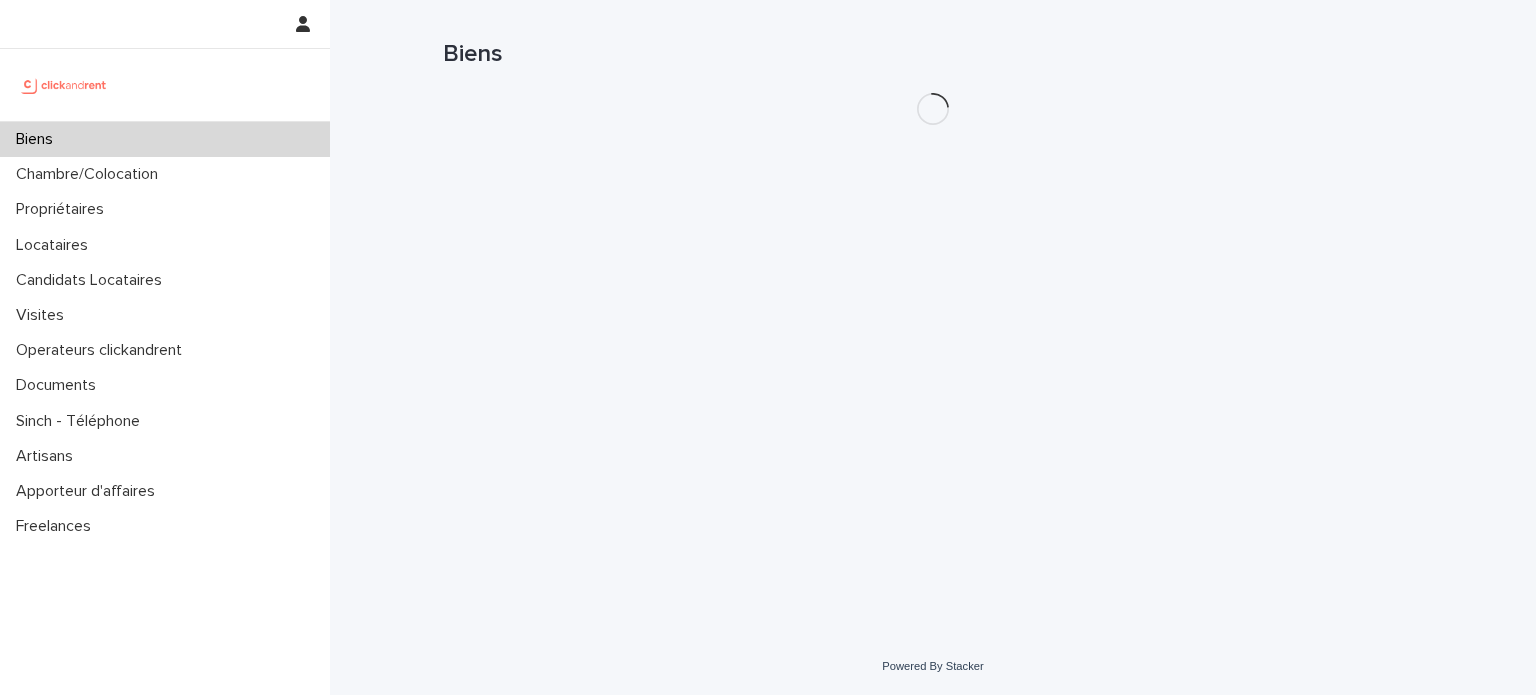 scroll, scrollTop: 0, scrollLeft: 0, axis: both 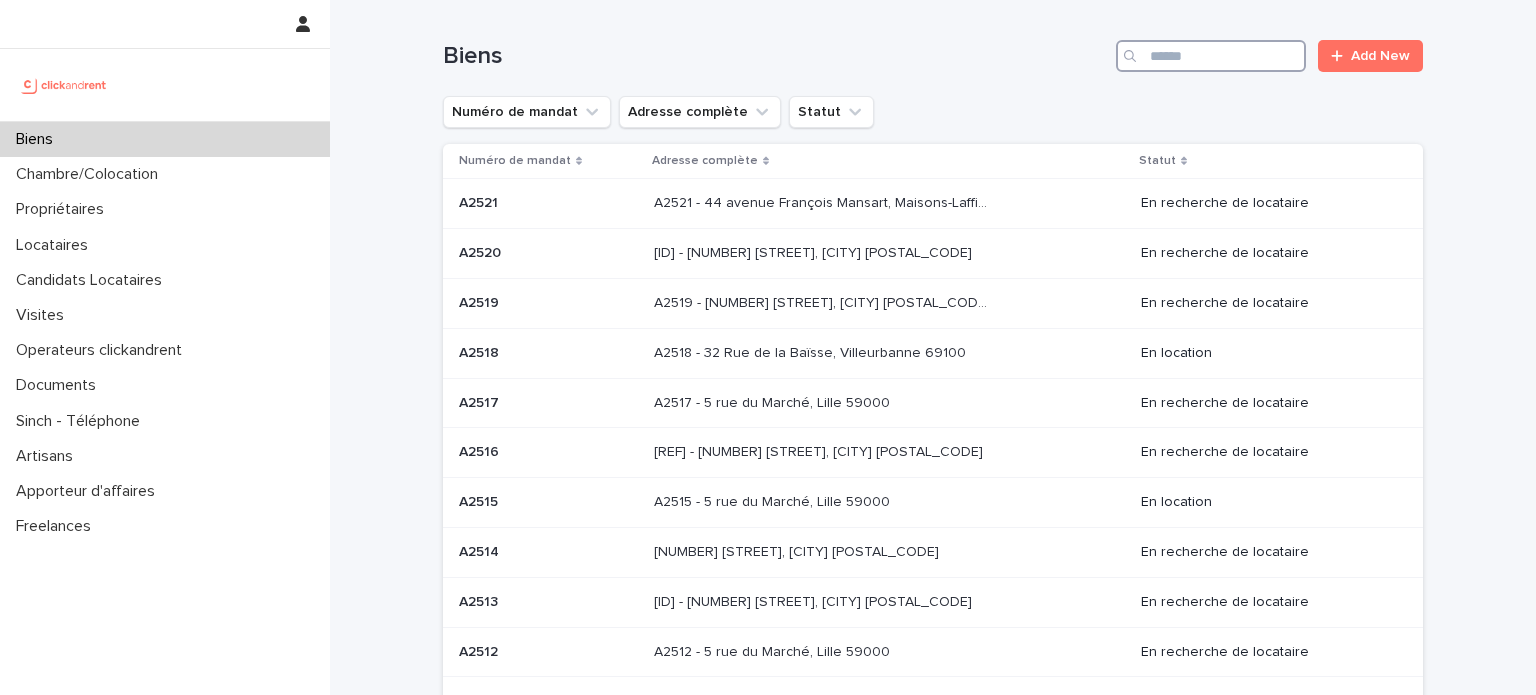 click at bounding box center (1211, 56) 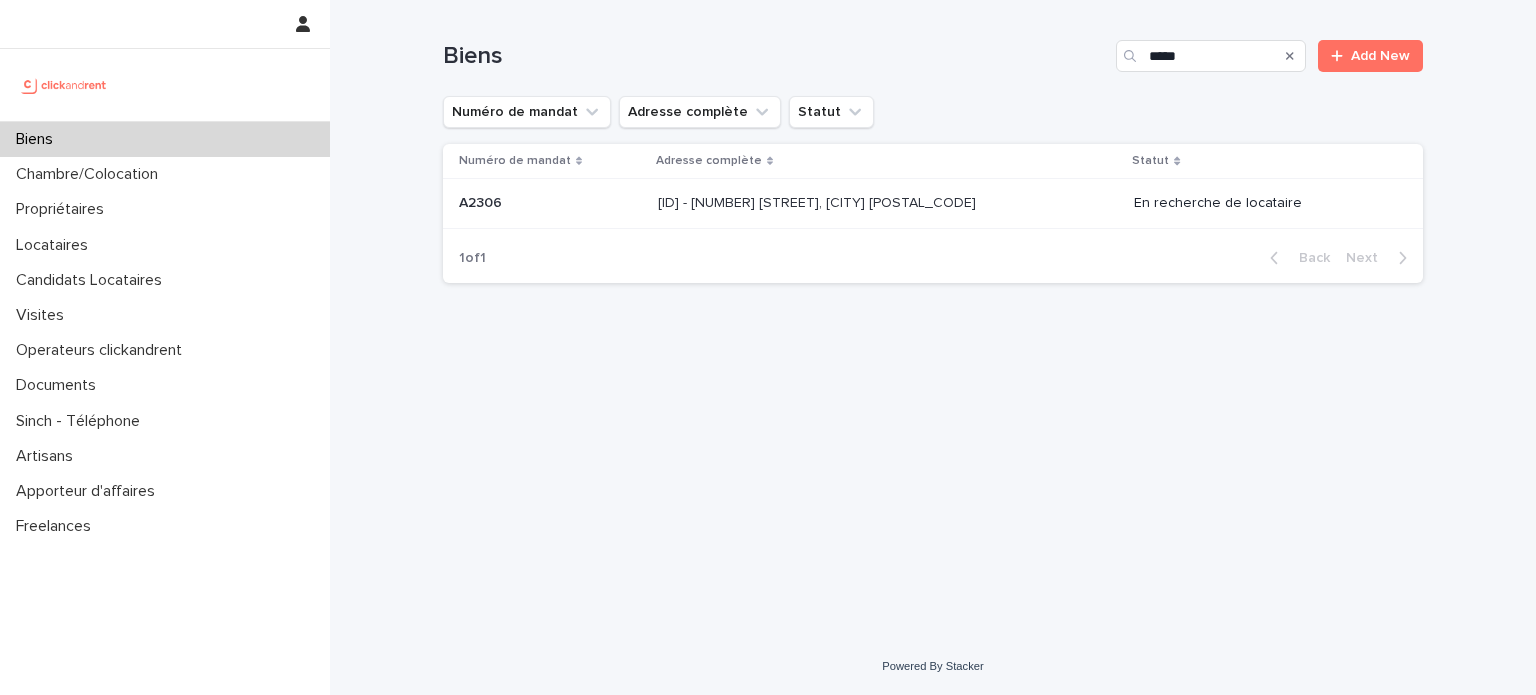click on "[ID] - [NUMBER] [STREET], [CITY] [POSTAL_CODE] [ID] - [NUMBER] [STREET], [CITY] [POSTAL_CODE]" at bounding box center (888, 203) 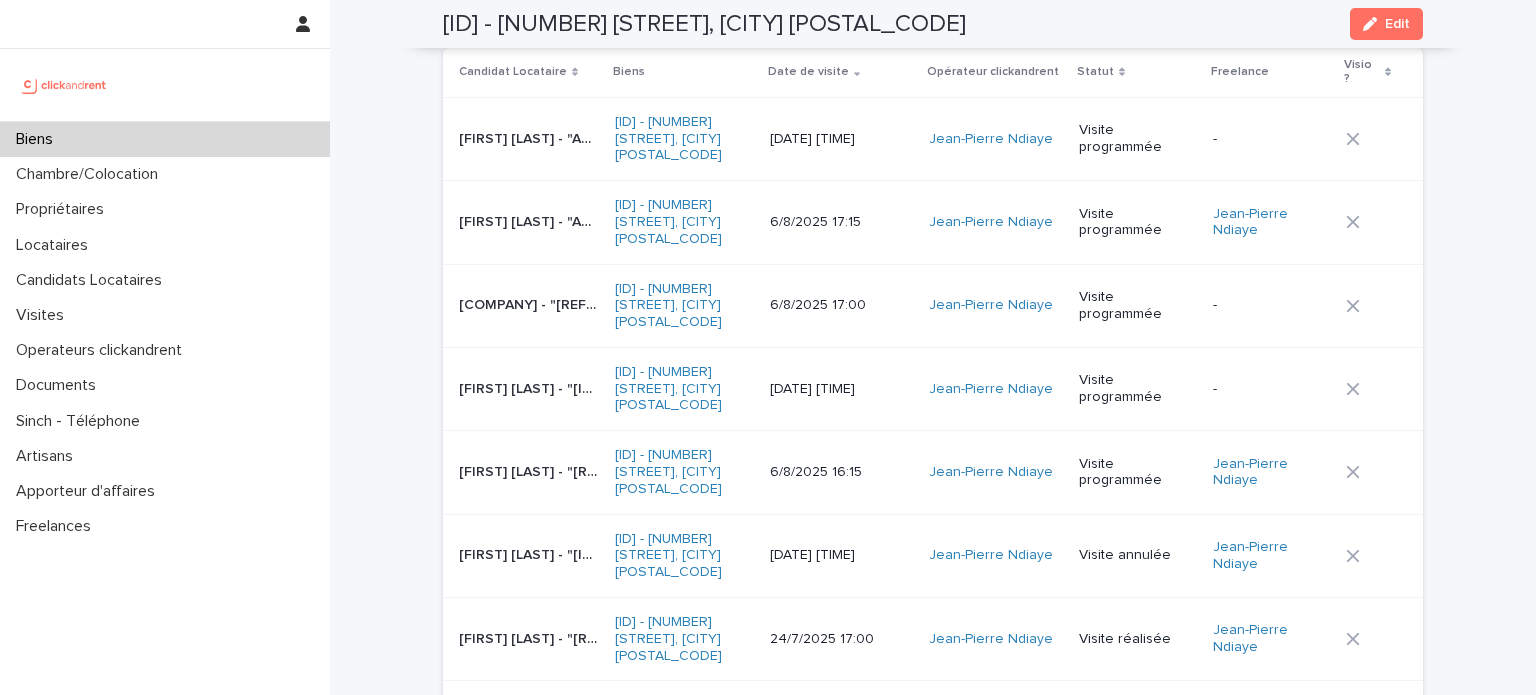 scroll, scrollTop: 7360, scrollLeft: 0, axis: vertical 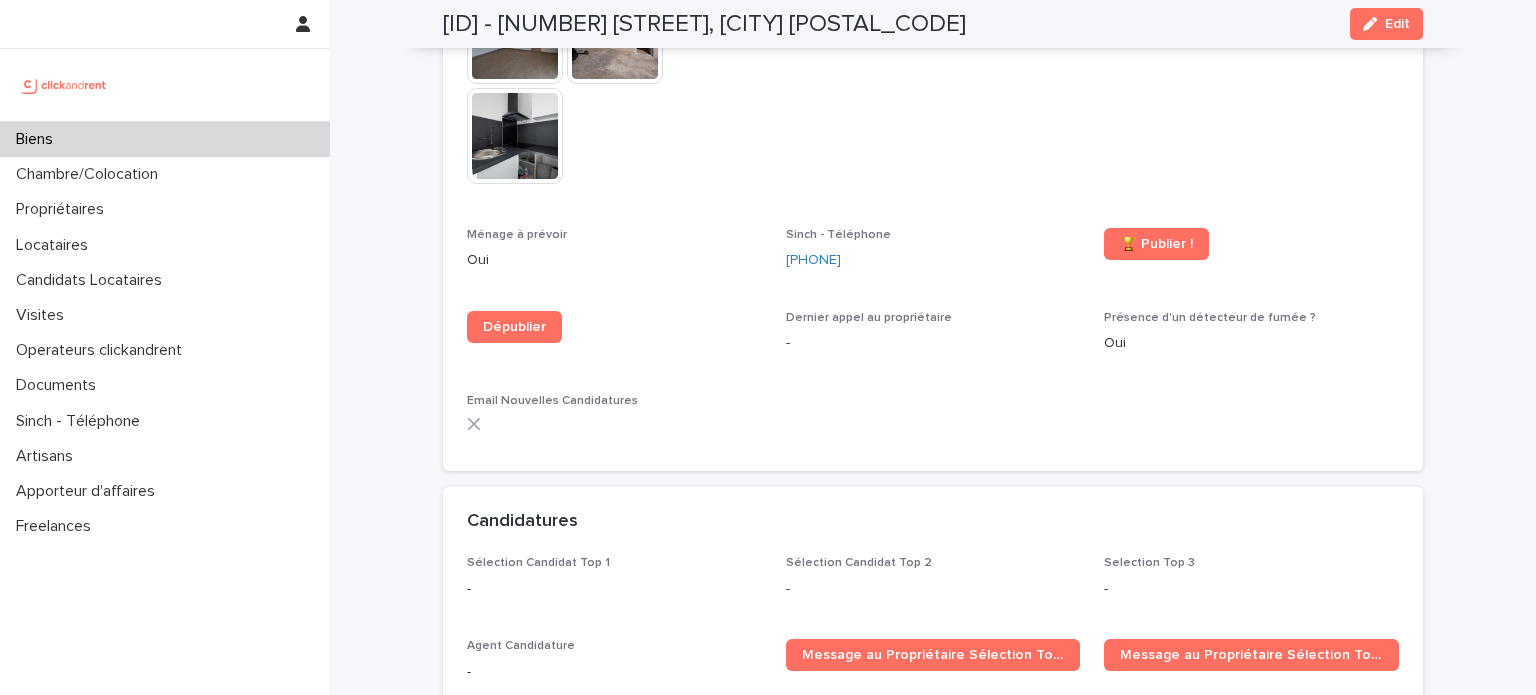 click on "Biens" at bounding box center (165, 139) 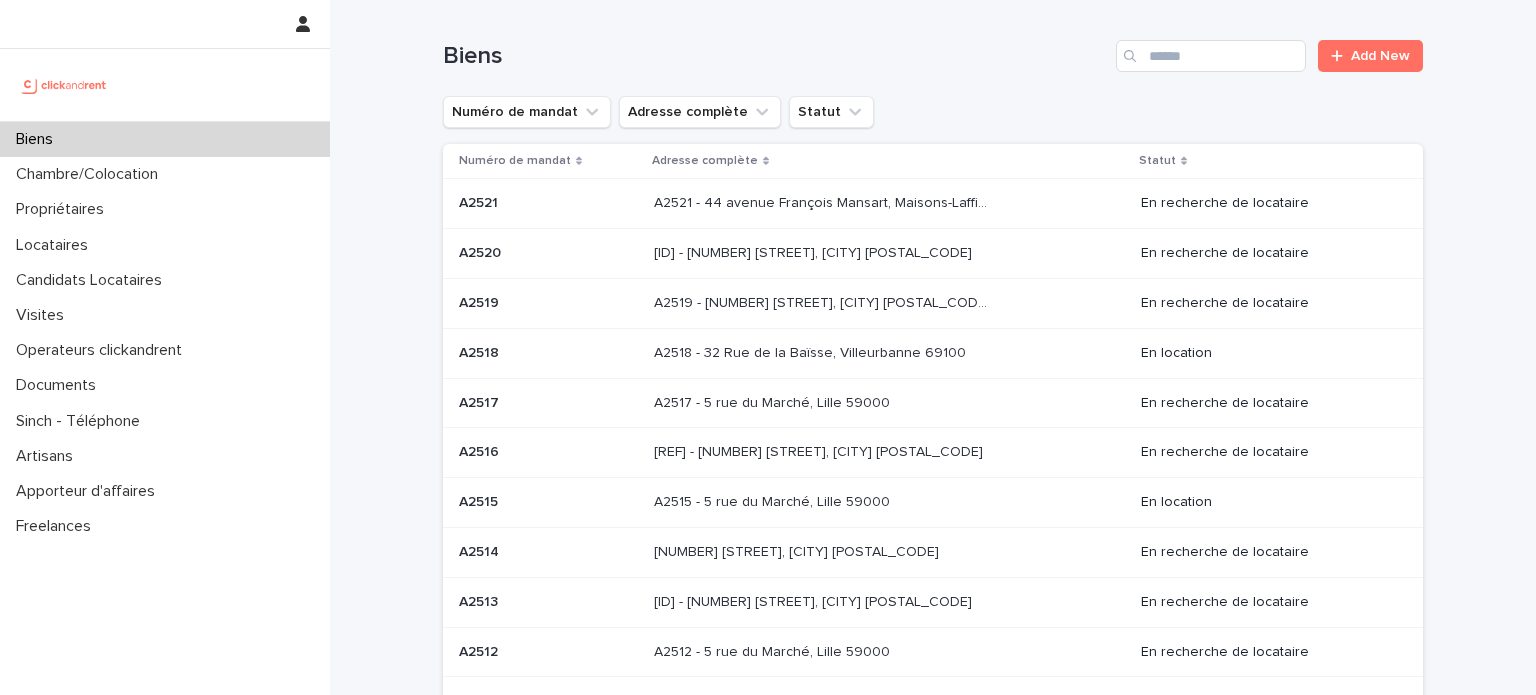 scroll, scrollTop: 0, scrollLeft: 0, axis: both 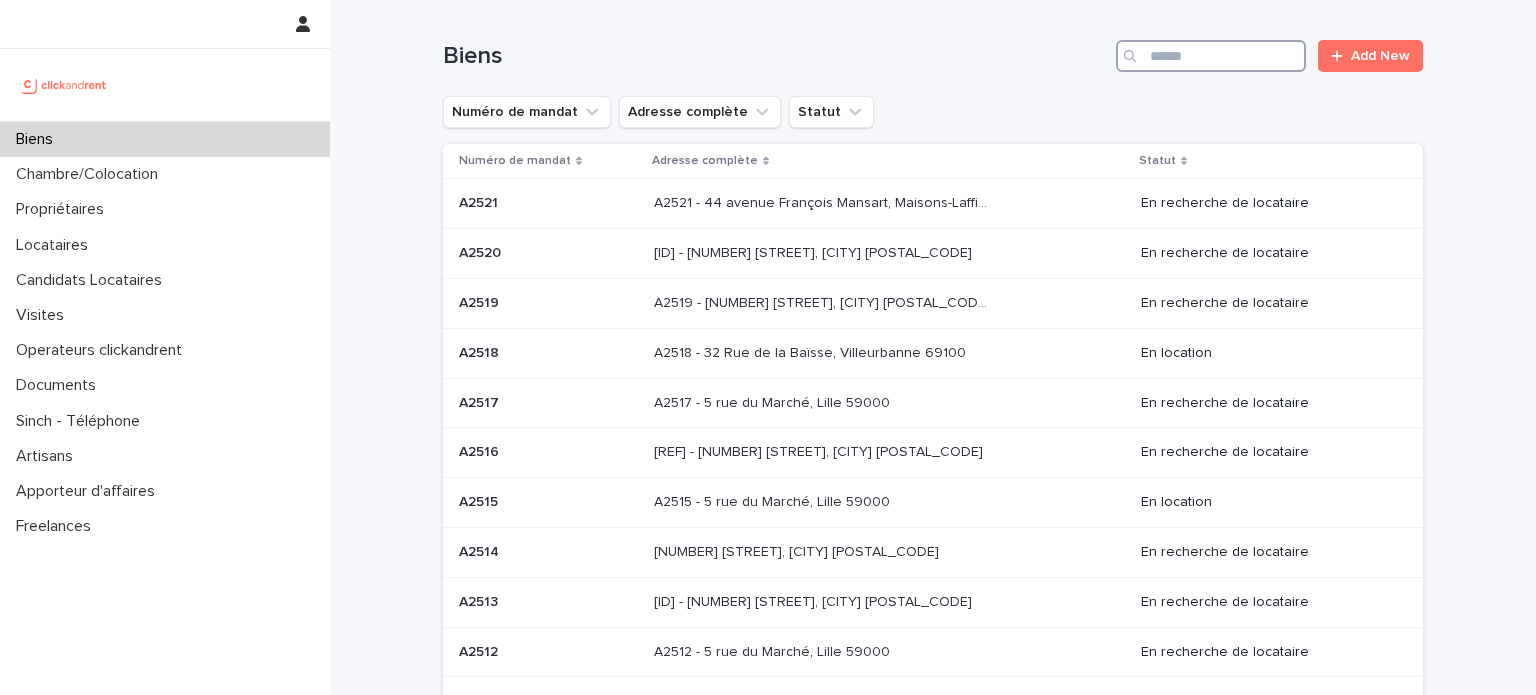 click at bounding box center [1211, 56] 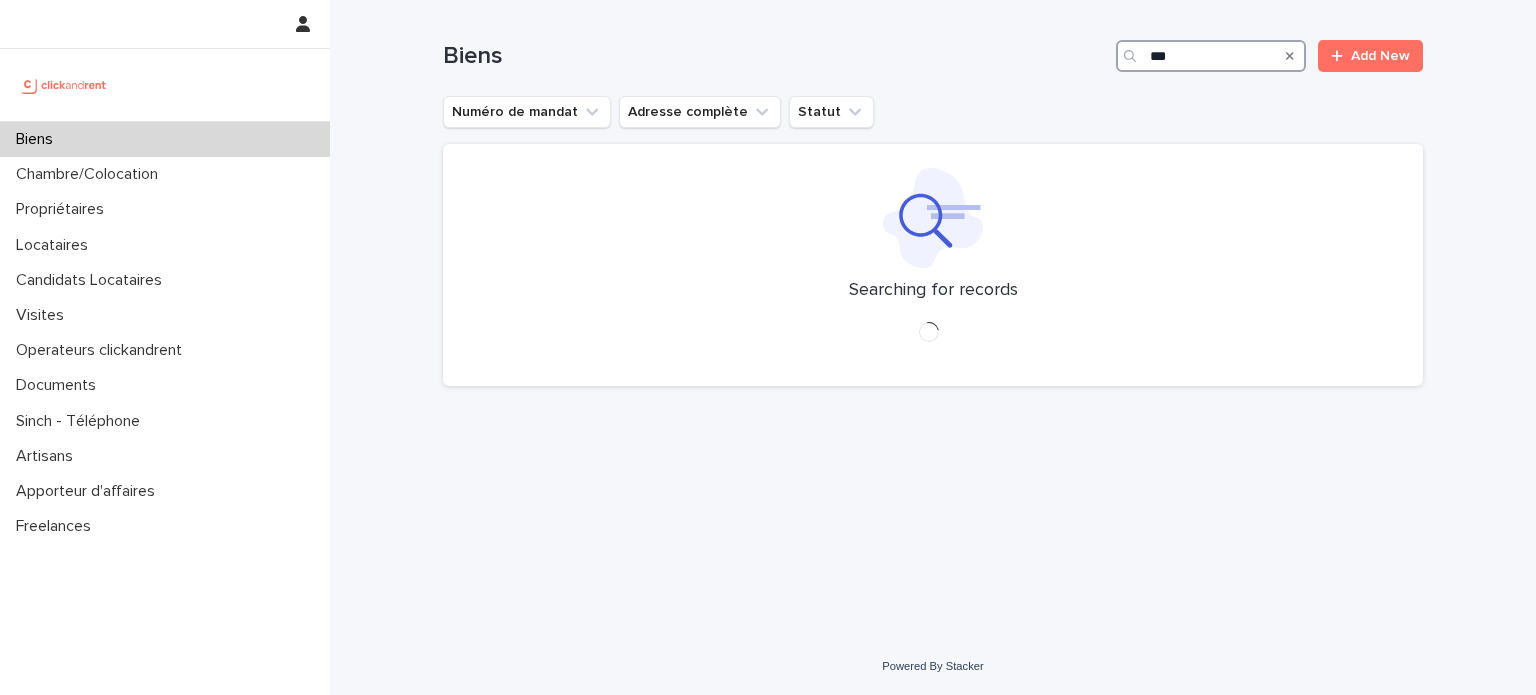 scroll, scrollTop: 0, scrollLeft: 0, axis: both 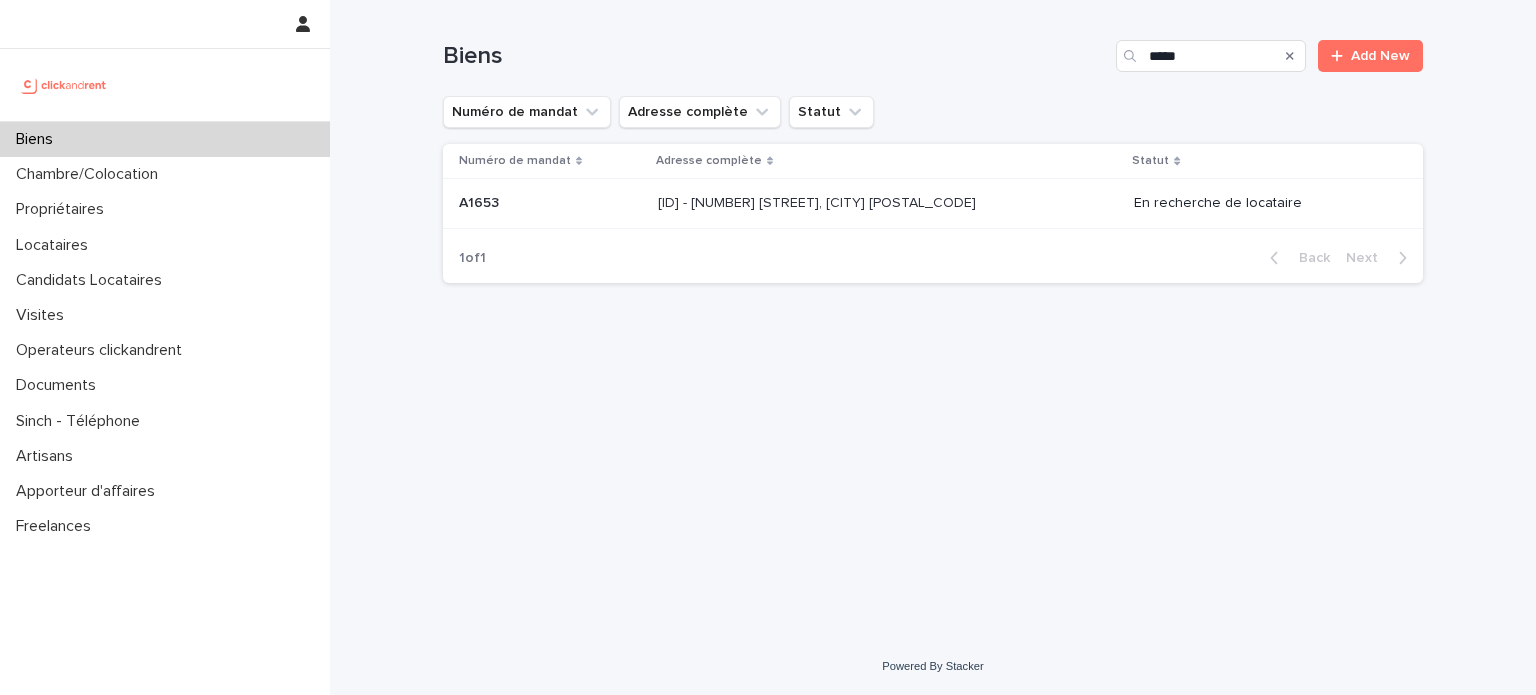 click on "[REF] - [NUMBER] [STREET], [CITY] [POSTAL_CODE] [REF] - [NUMBER] [STREET], [CITY] [POSTAL_CODE]" at bounding box center [888, 203] 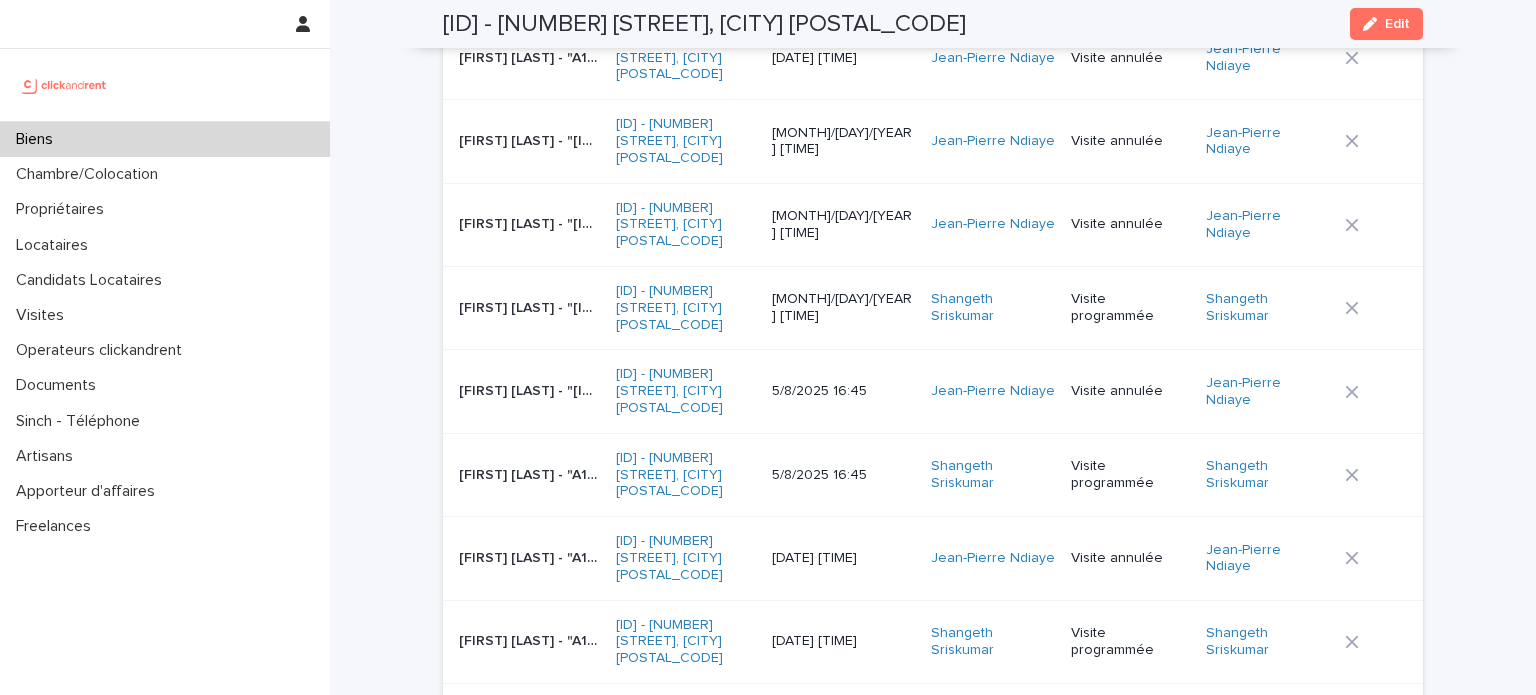 scroll, scrollTop: 9532, scrollLeft: 0, axis: vertical 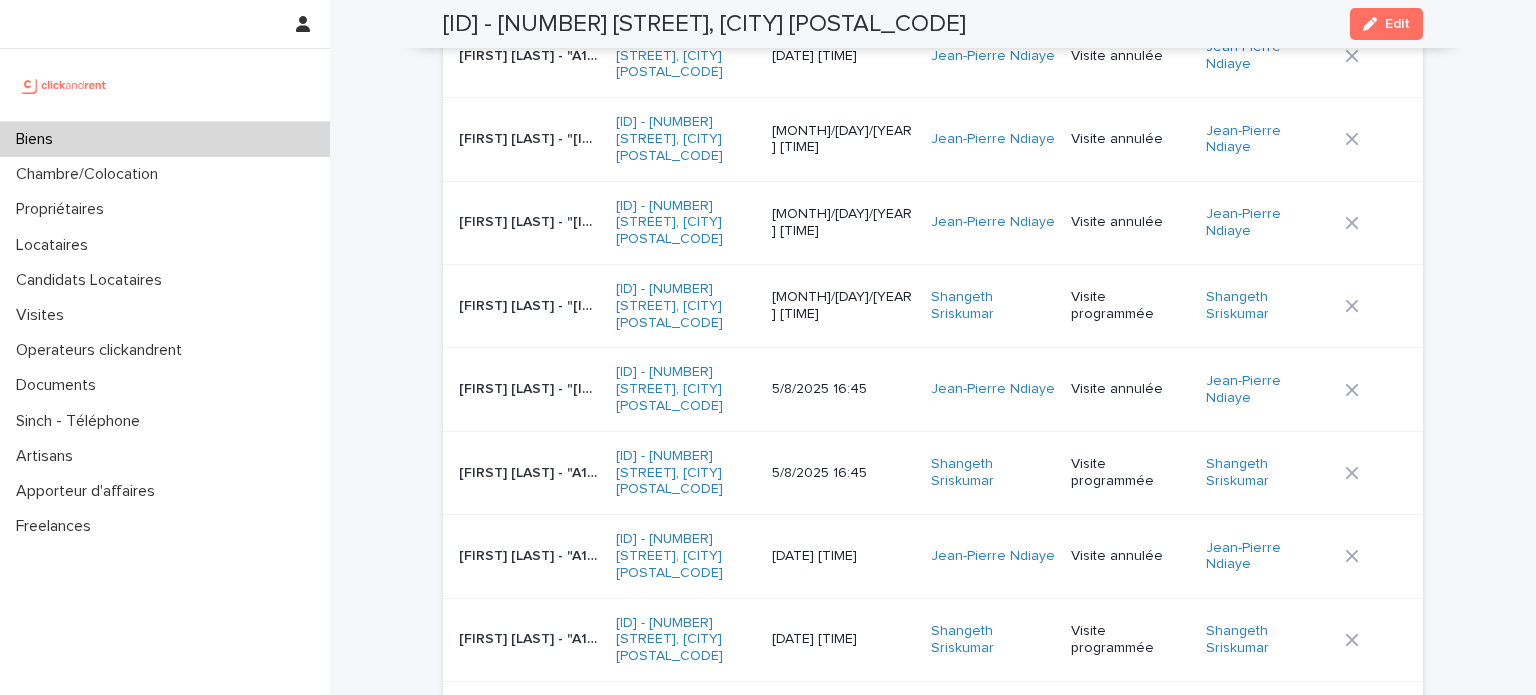 click on "[FIRST] [LAST] - "[ID] - [NUMBER] [STREET], [CITY] [POSTAL_CODE]"" at bounding box center [531, 220] 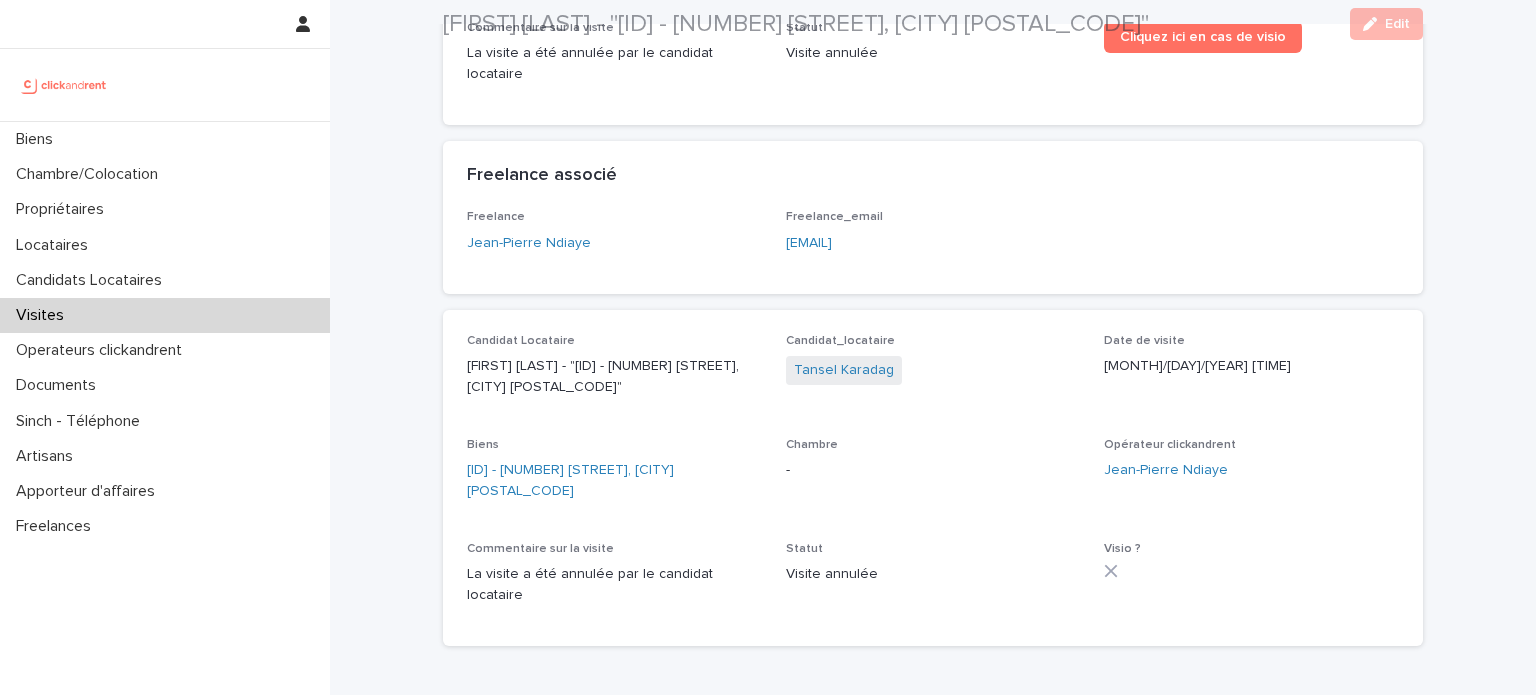 scroll, scrollTop: 268, scrollLeft: 0, axis: vertical 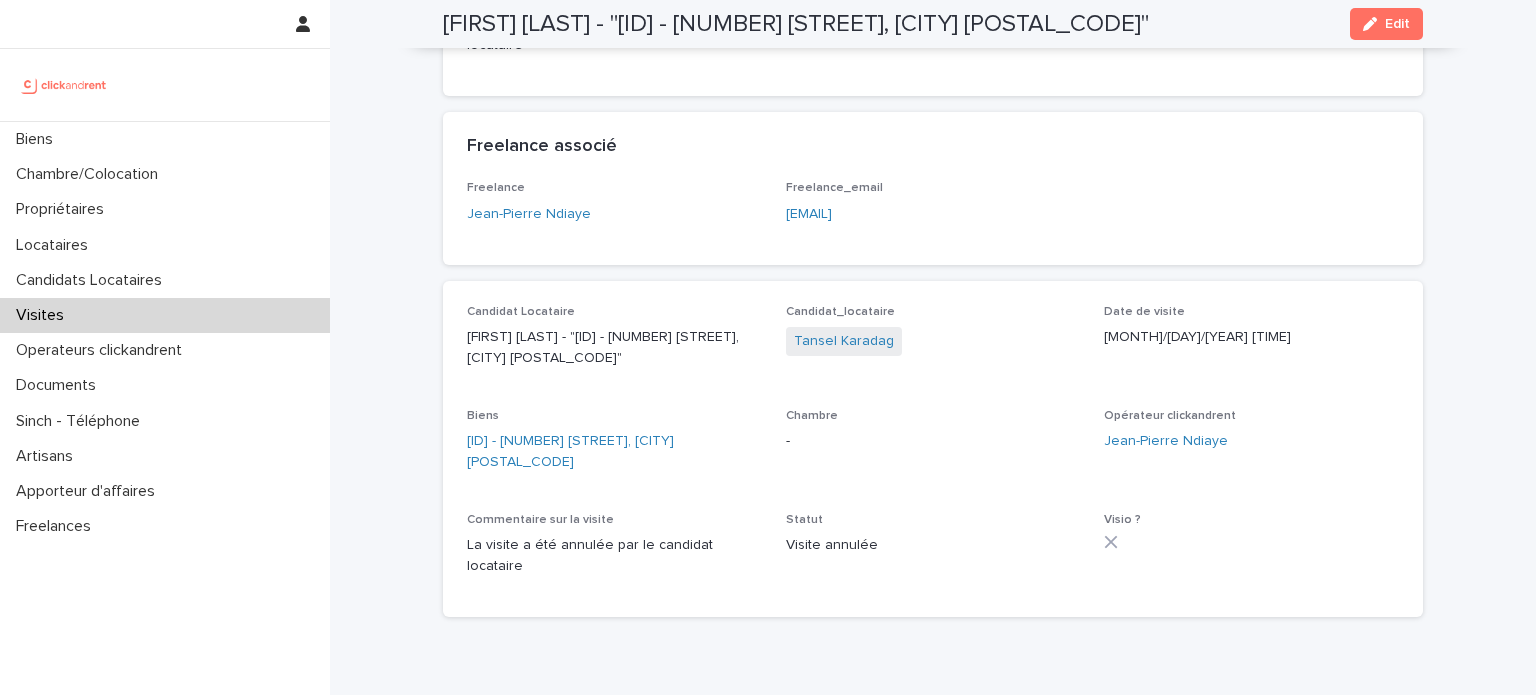 click on "Tansel Karadag" at bounding box center [844, 341] 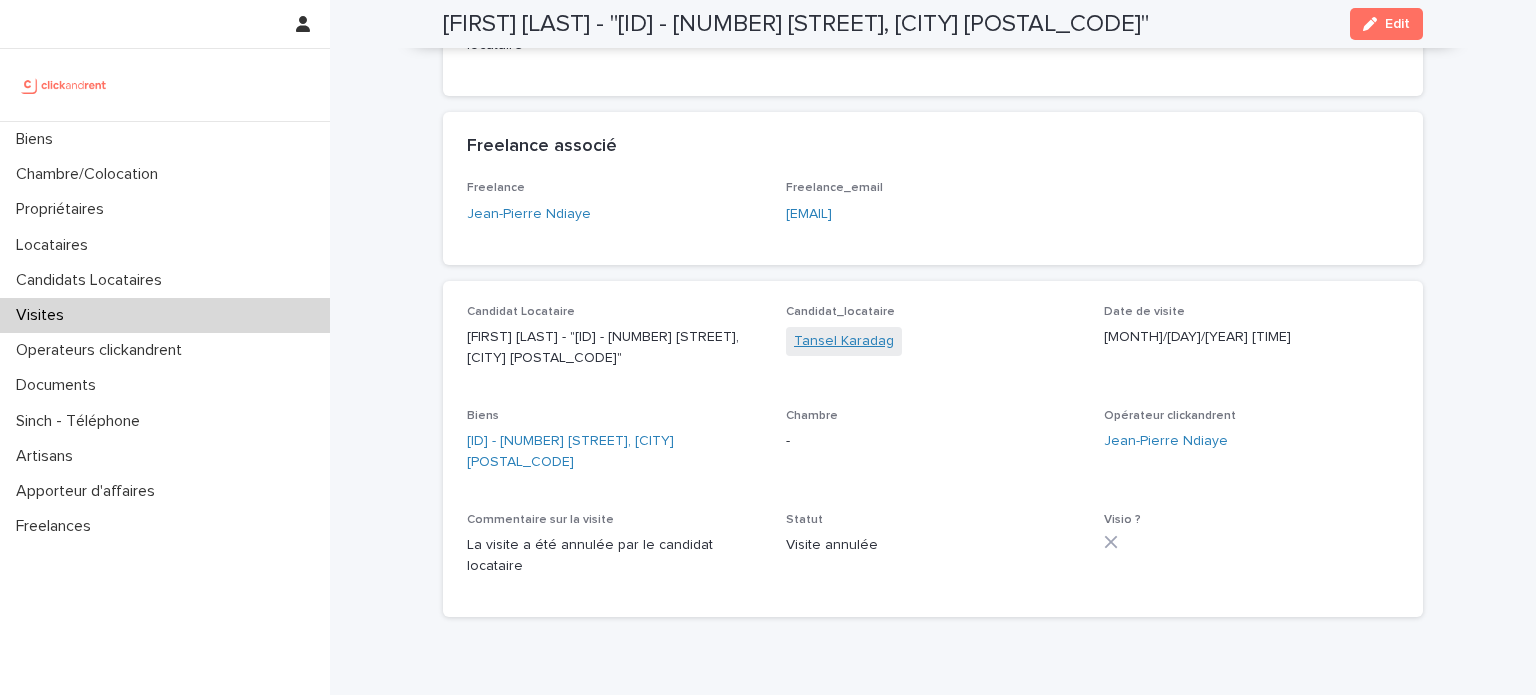 click on "Tansel Karadag" at bounding box center (844, 341) 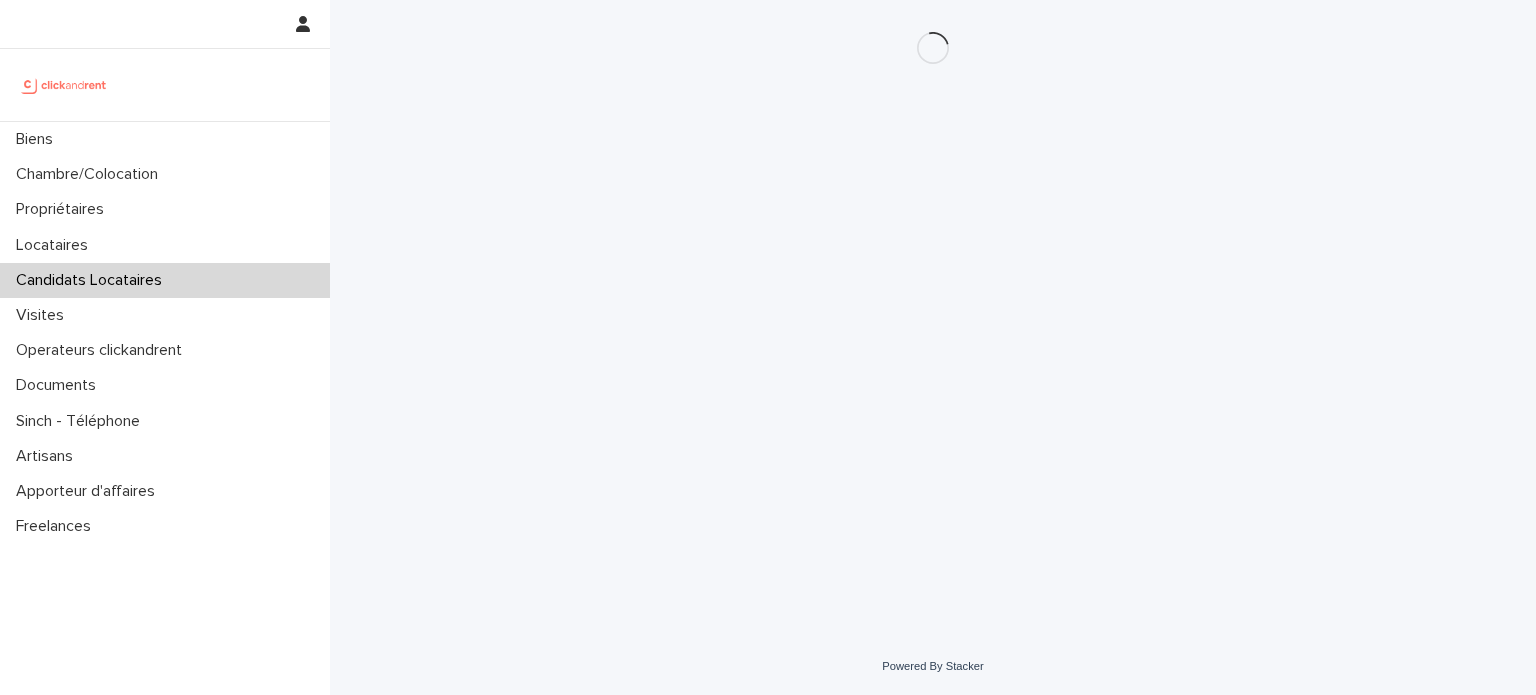 scroll, scrollTop: 0, scrollLeft: 0, axis: both 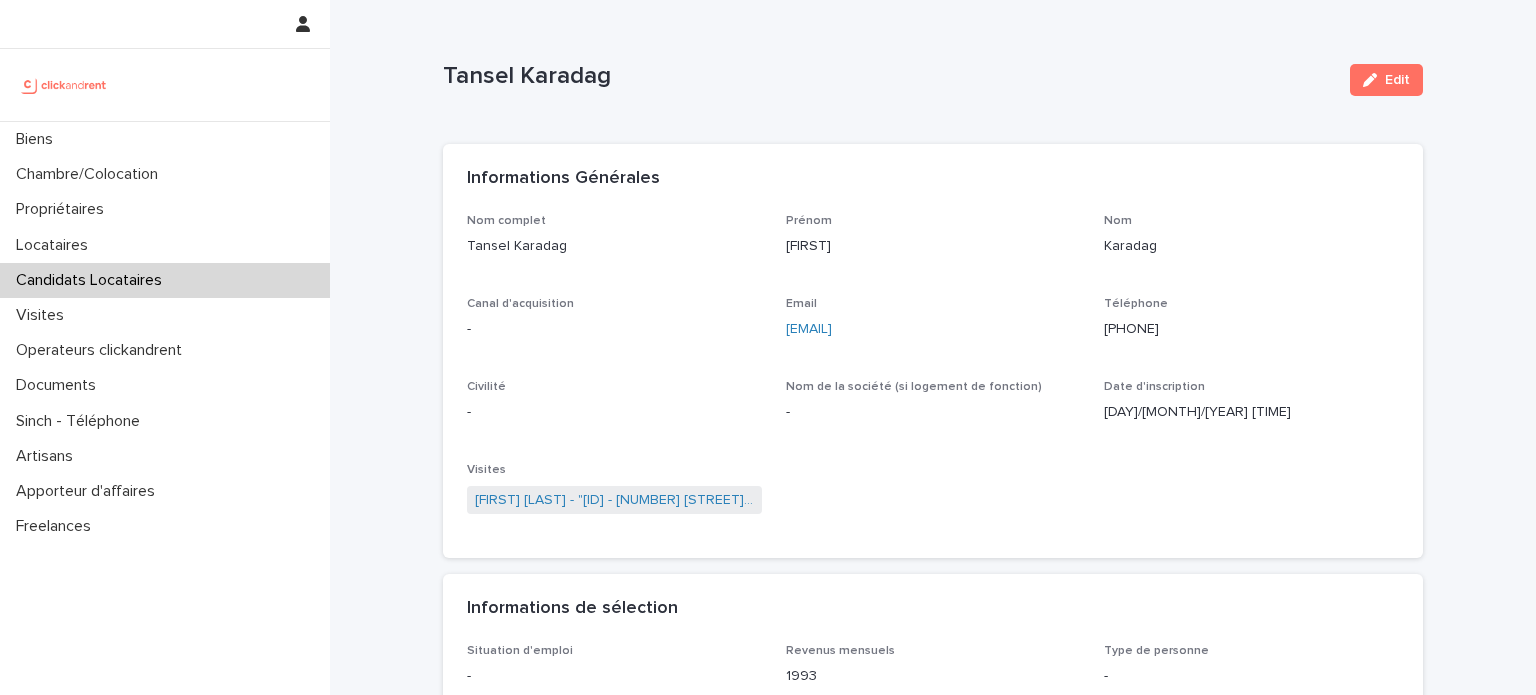 drag, startPoint x: 1096, startPoint y: 323, endPoint x: 1208, endPoint y: 328, distance: 112.11155 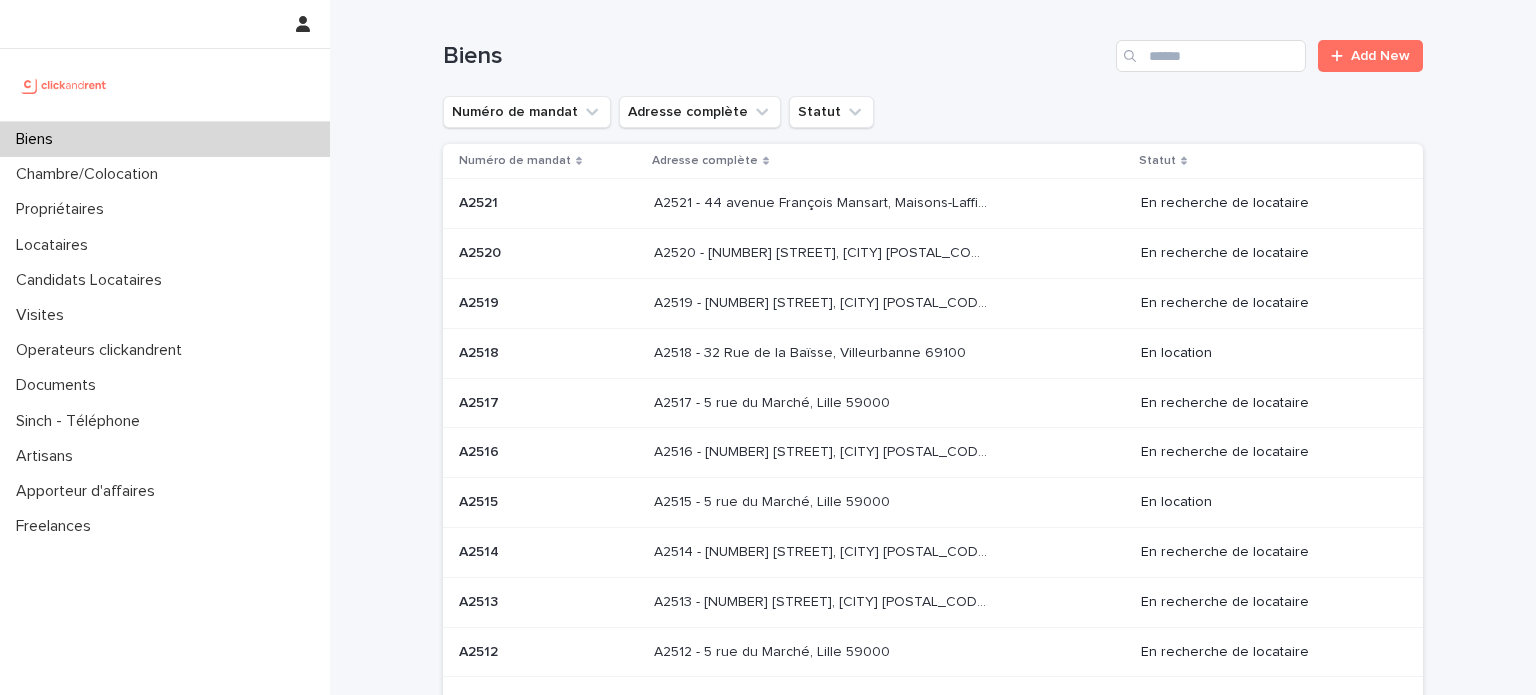 scroll, scrollTop: 0, scrollLeft: 0, axis: both 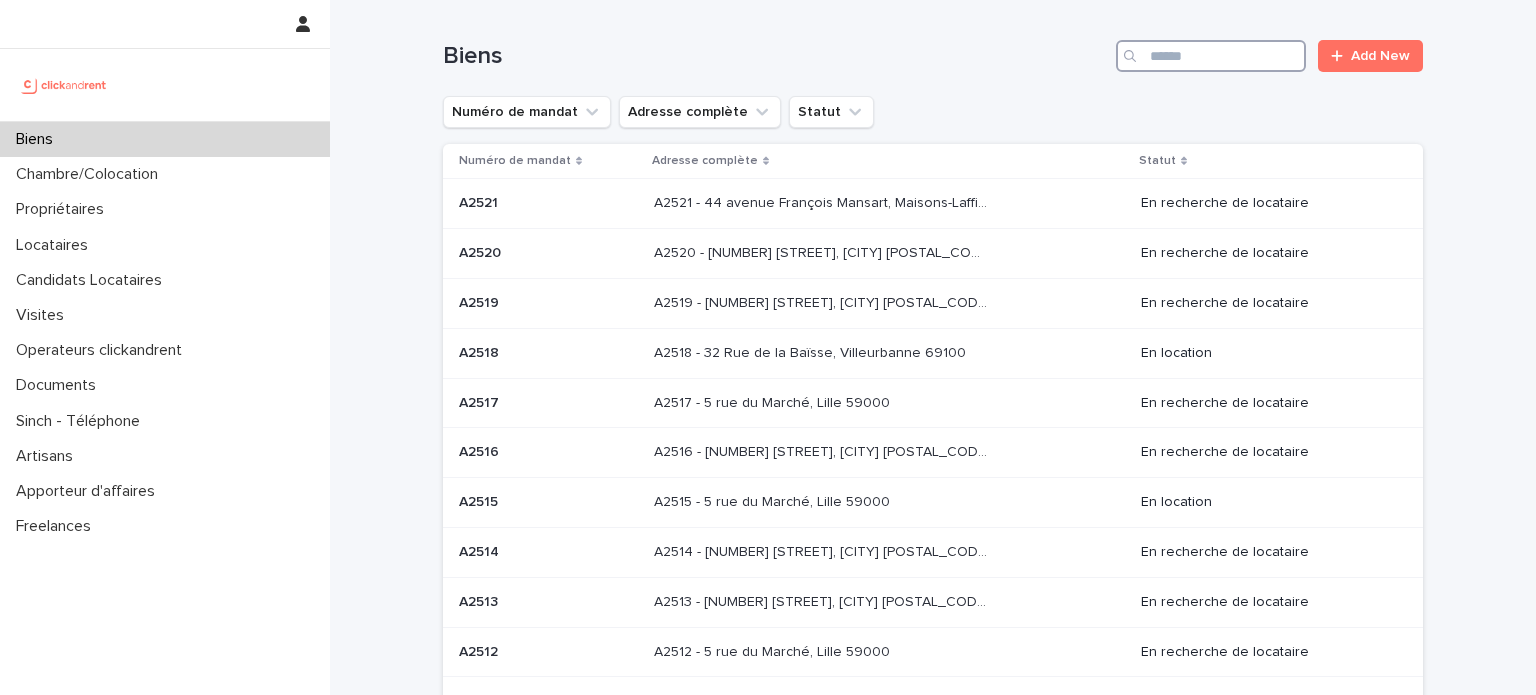 click at bounding box center (1211, 56) 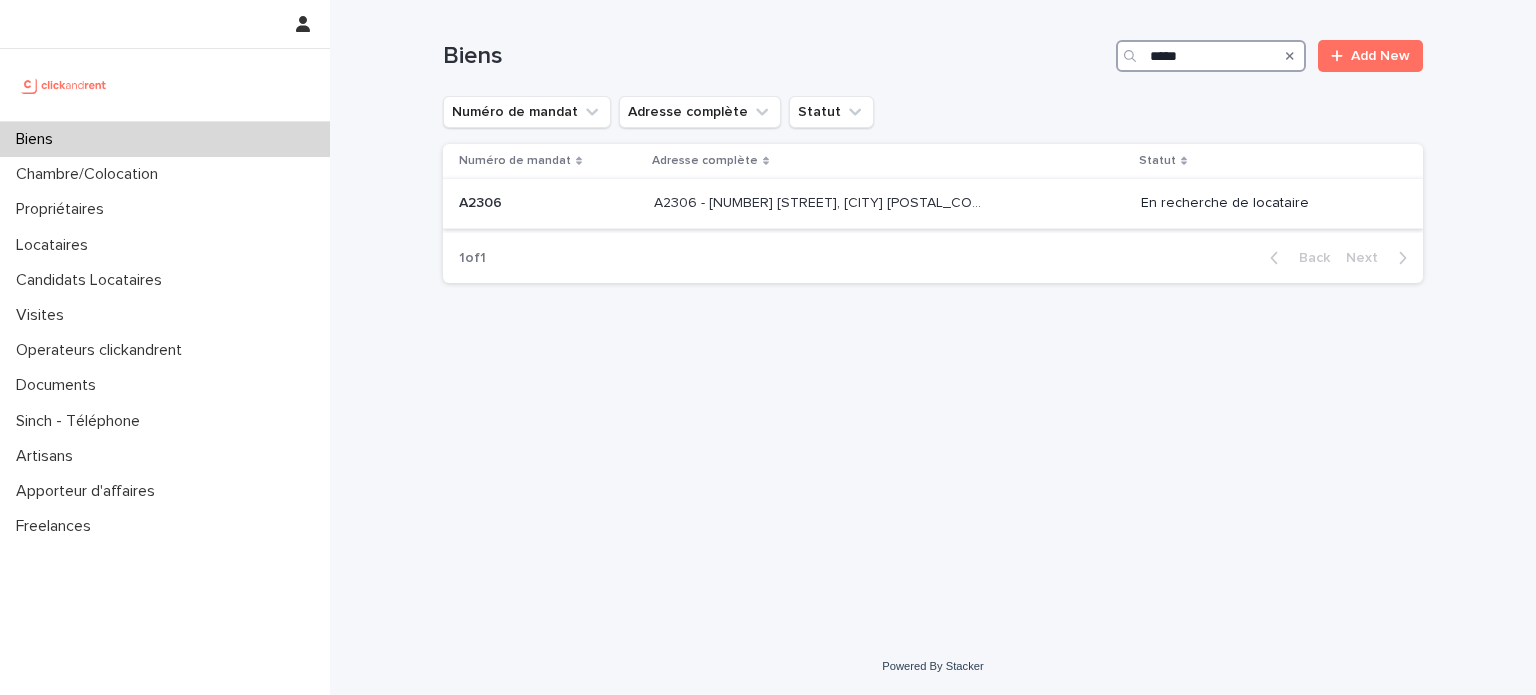 type on "*****" 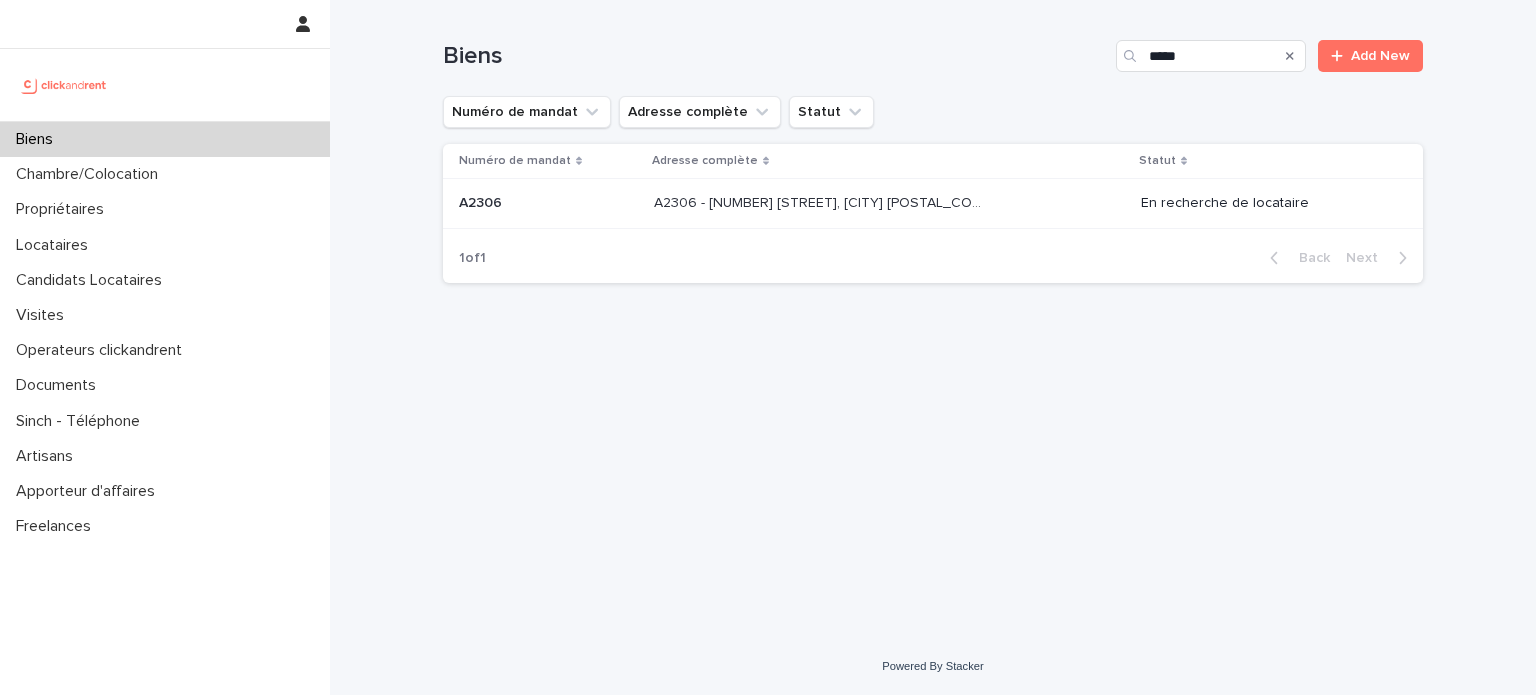 click on "A2306 - 84 rue Jean Durand,  Stains 93240 A2306 - 84 rue Jean Durand,  Stains 93240" at bounding box center [889, 203] 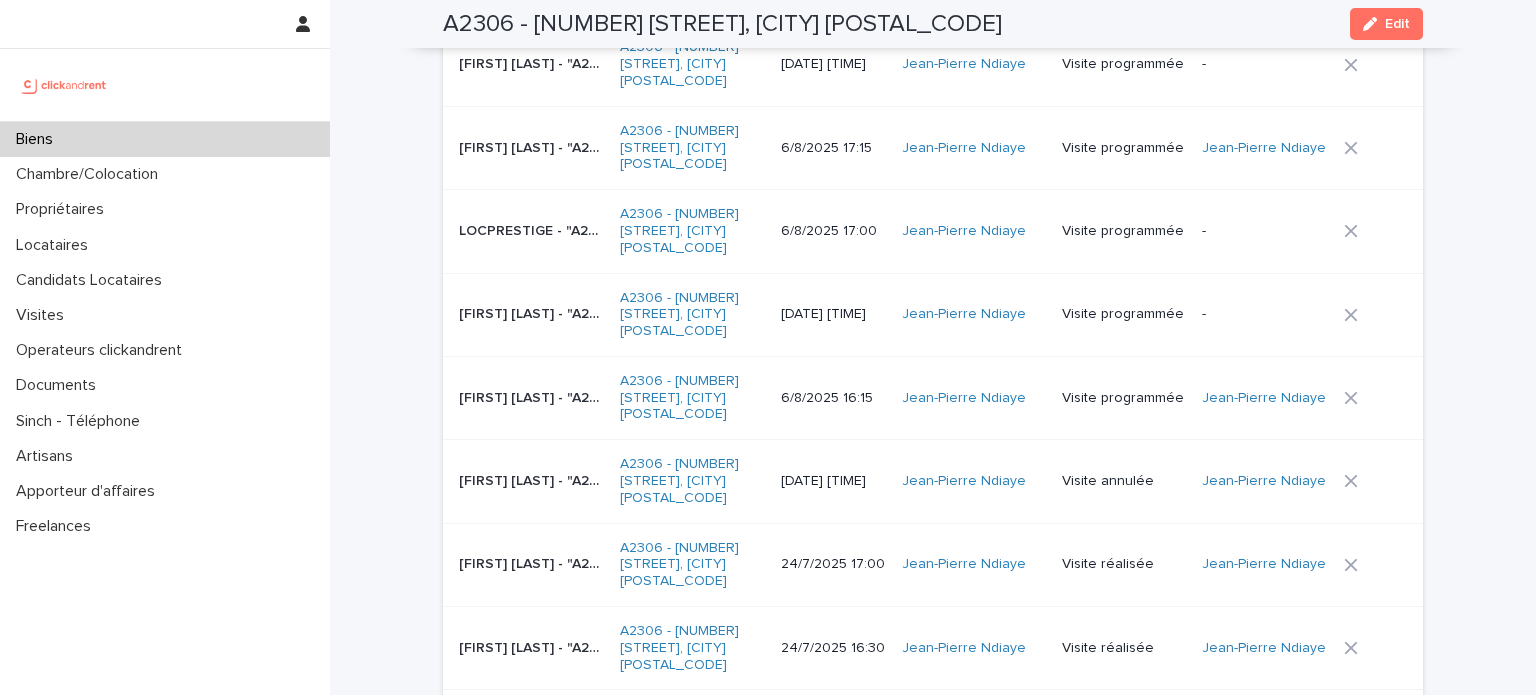 scroll, scrollTop: 7422, scrollLeft: 0, axis: vertical 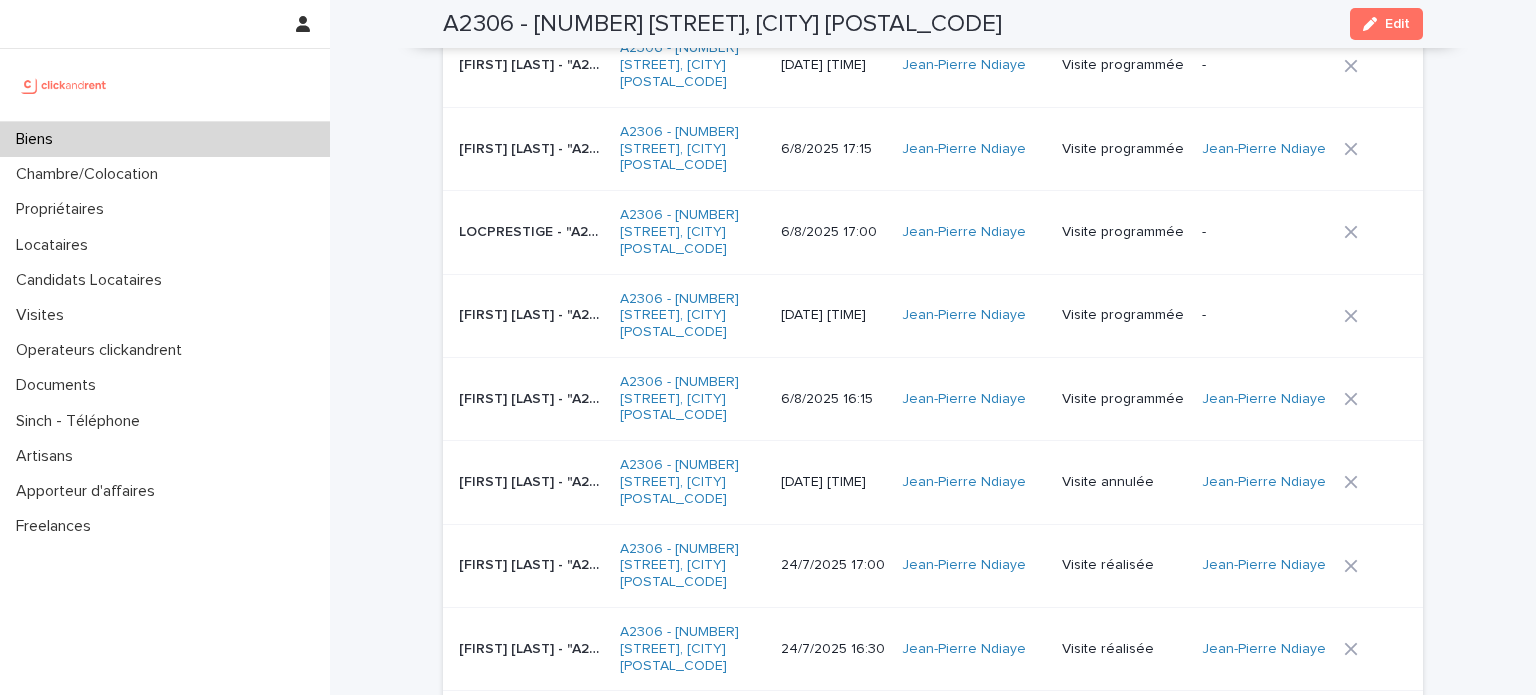 click on "[DATE] [TIME]" at bounding box center (833, 482) 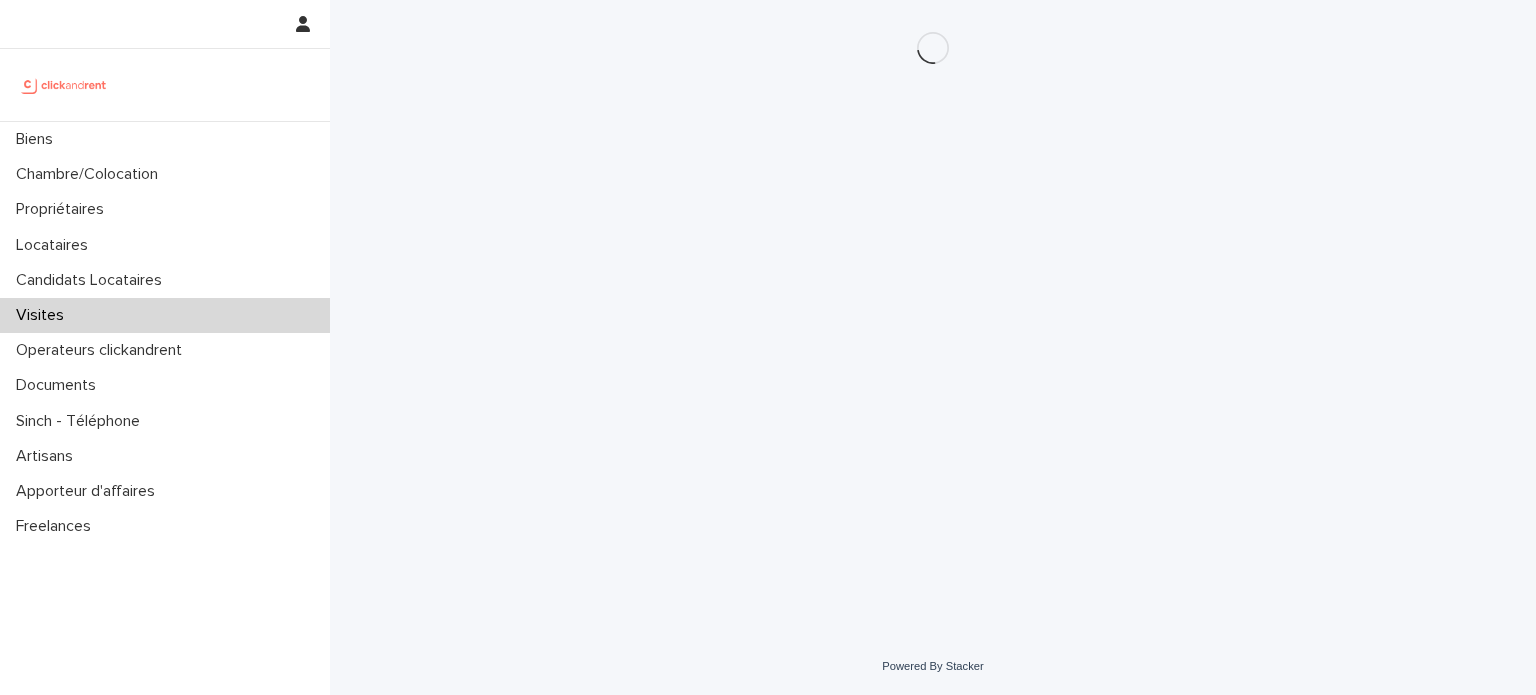 scroll, scrollTop: 0, scrollLeft: 0, axis: both 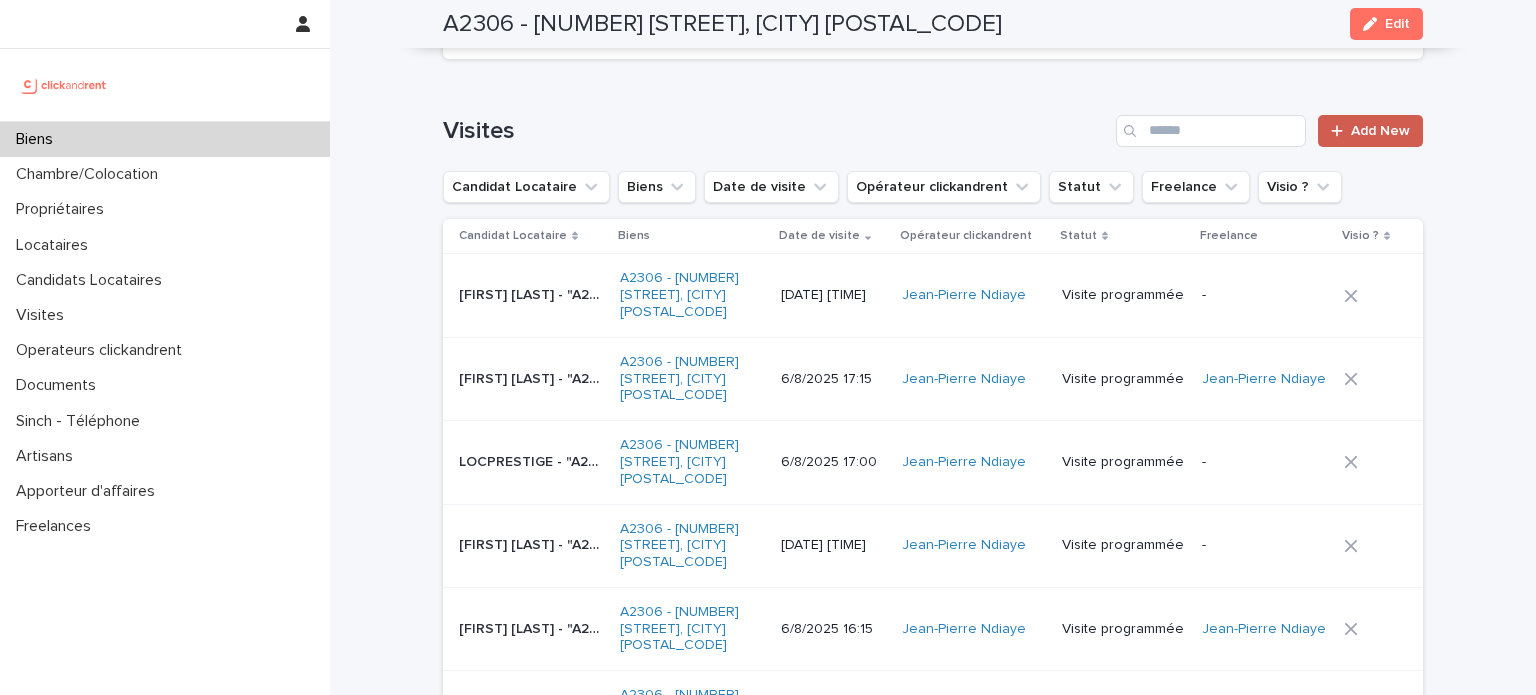 click on "Add New" at bounding box center [1370, 131] 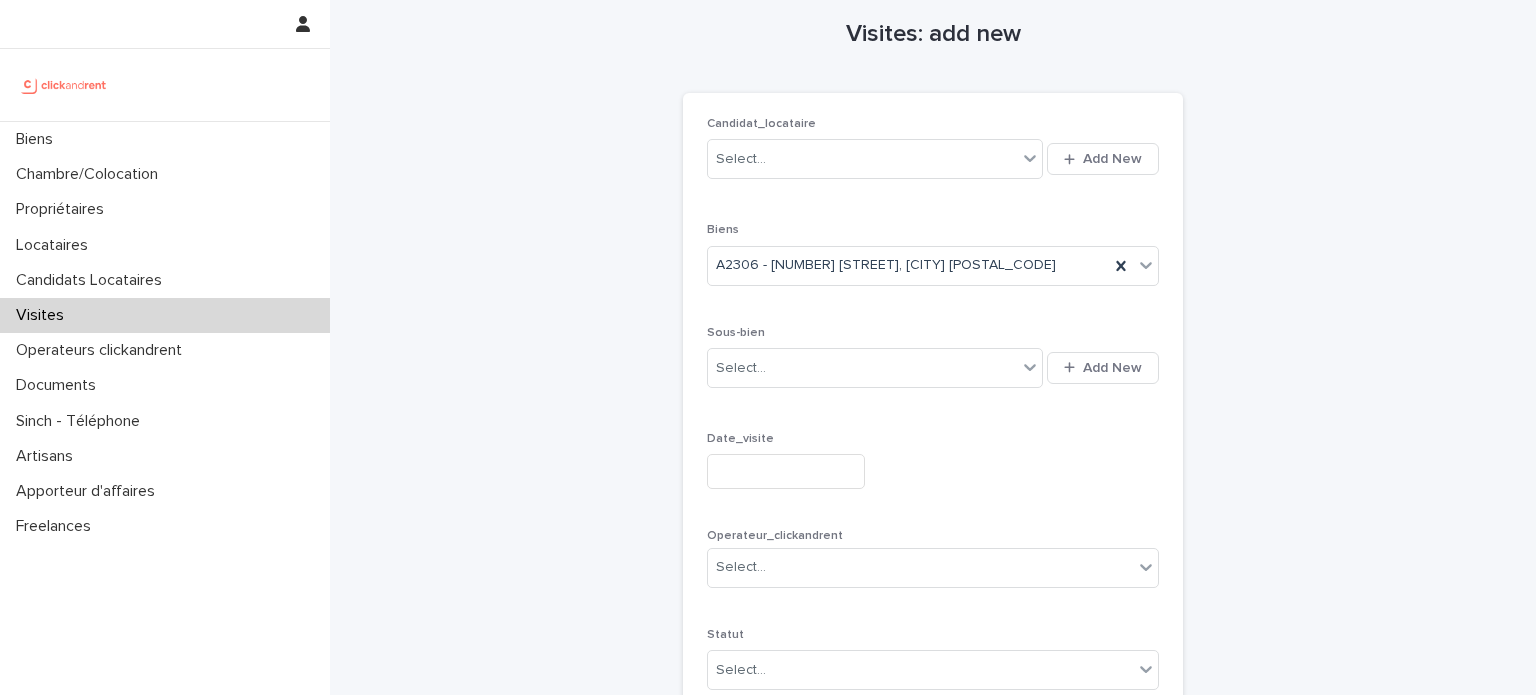 scroll, scrollTop: 0, scrollLeft: 0, axis: both 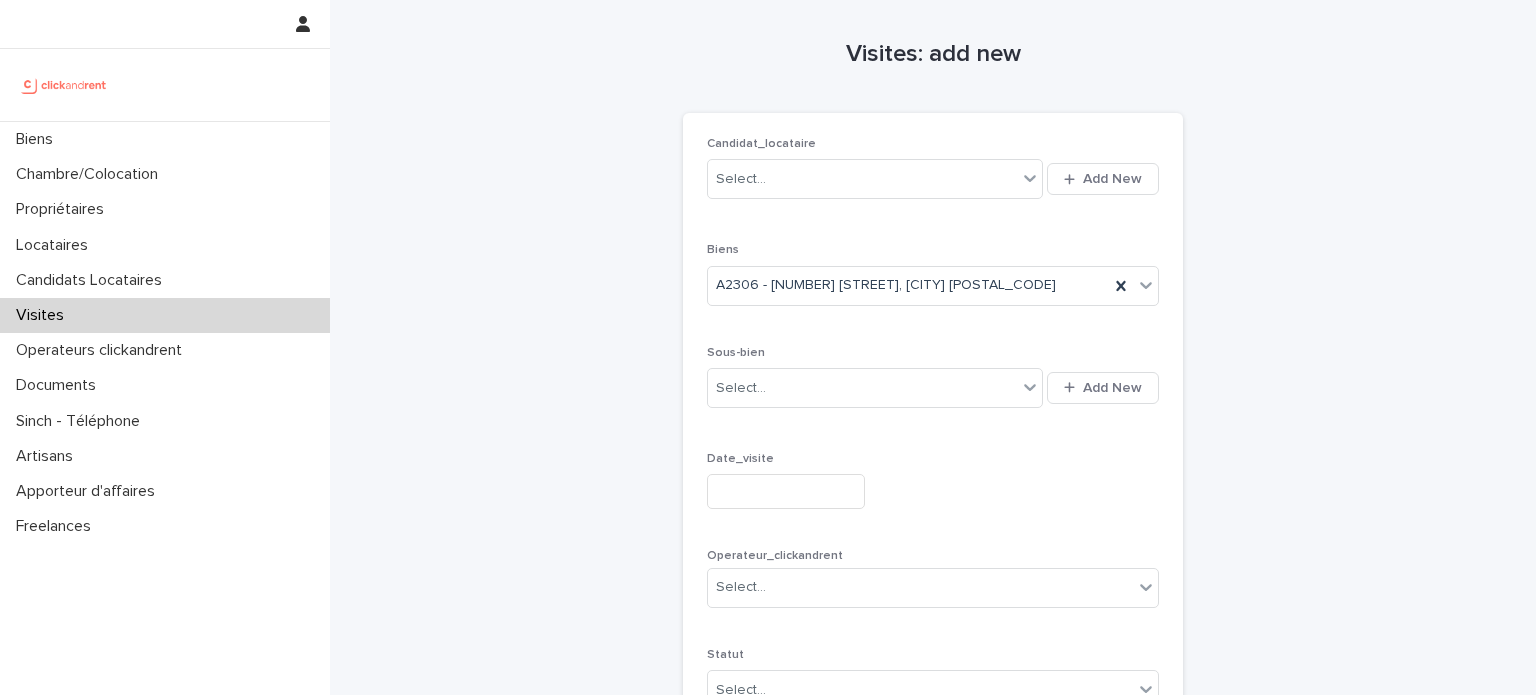 click on "Candidat_locataire Select... Add New Biens A2306 - 84 rue Jean Durand,  Stains 93240 Sous-bien Select... Add New Date_visite Operateur_clickandrent Select... Statut Select... Visio ? Pour l'envoi du lien en visio => il faut Save puis cliquer sur le lien ! -" at bounding box center [933, 512] 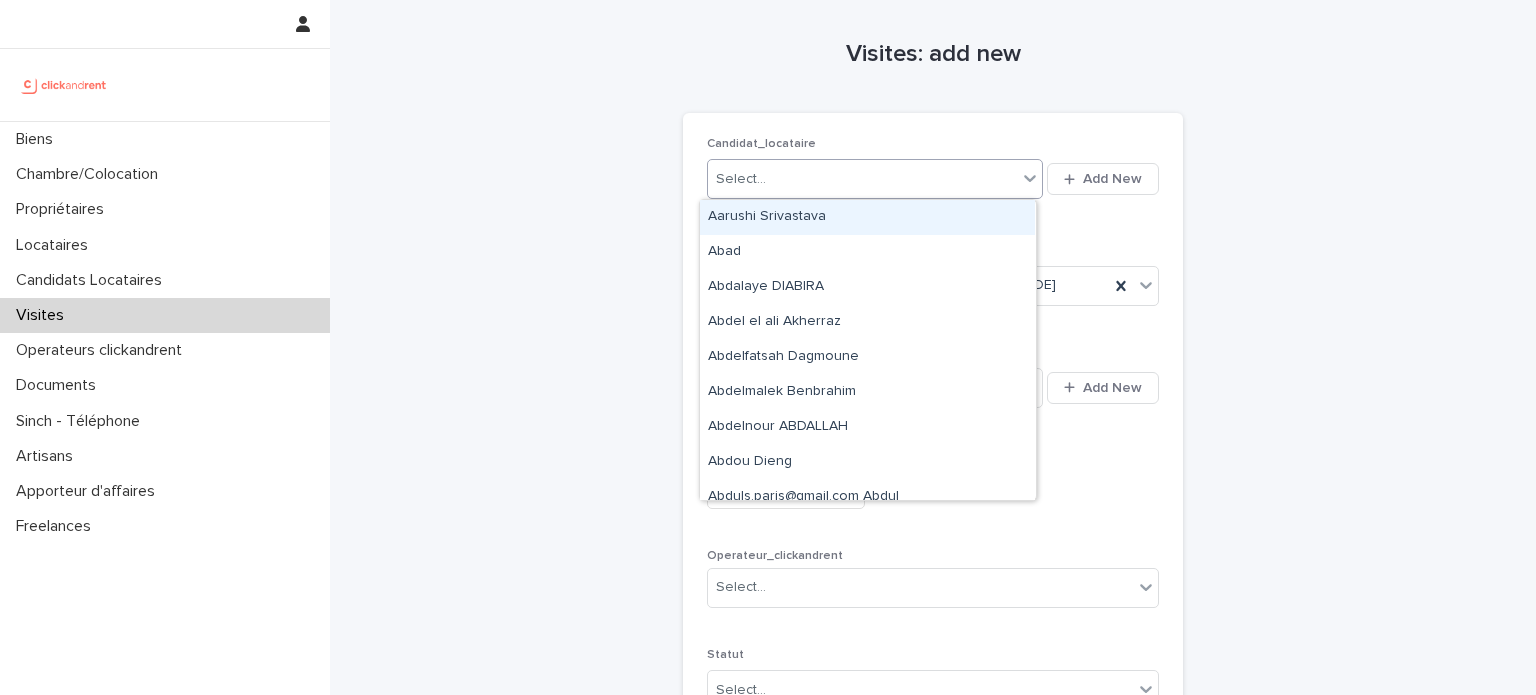 click on "Select..." at bounding box center [875, 179] 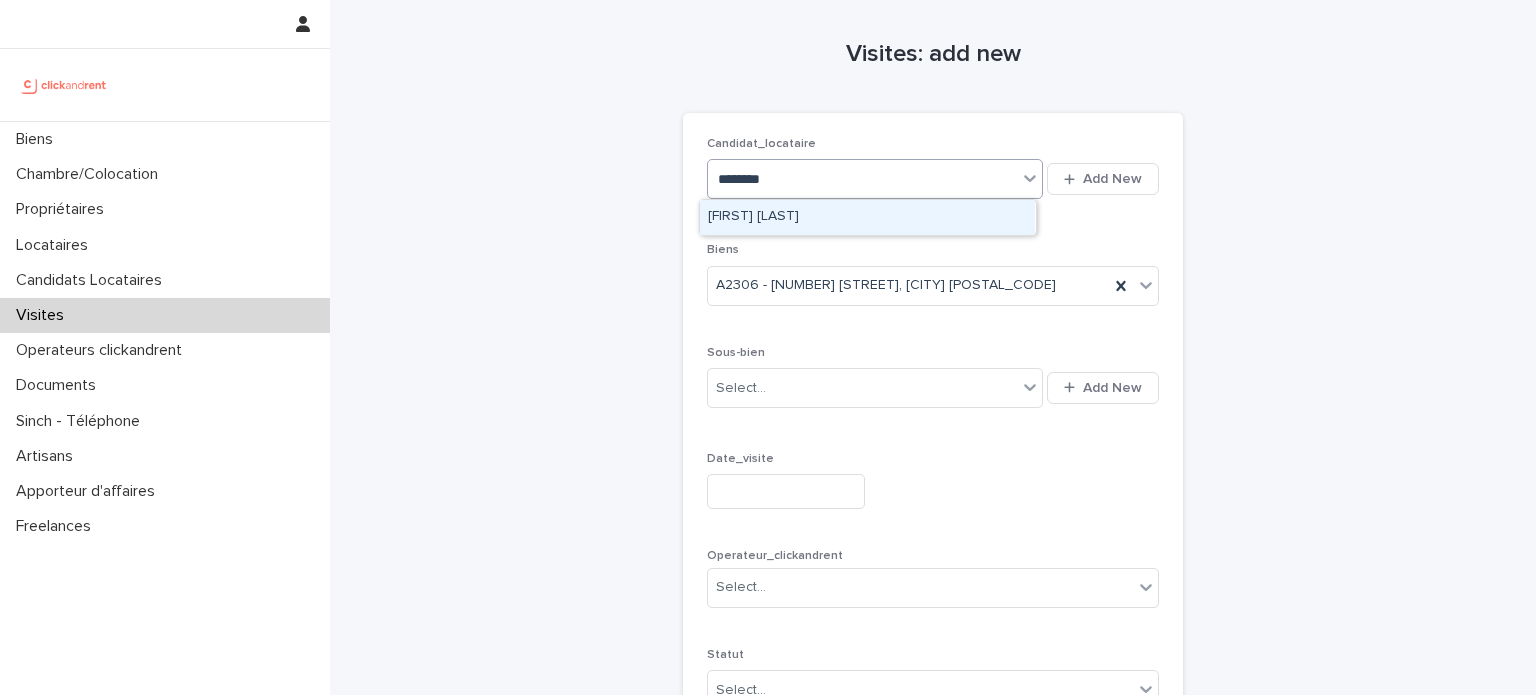 type on "********" 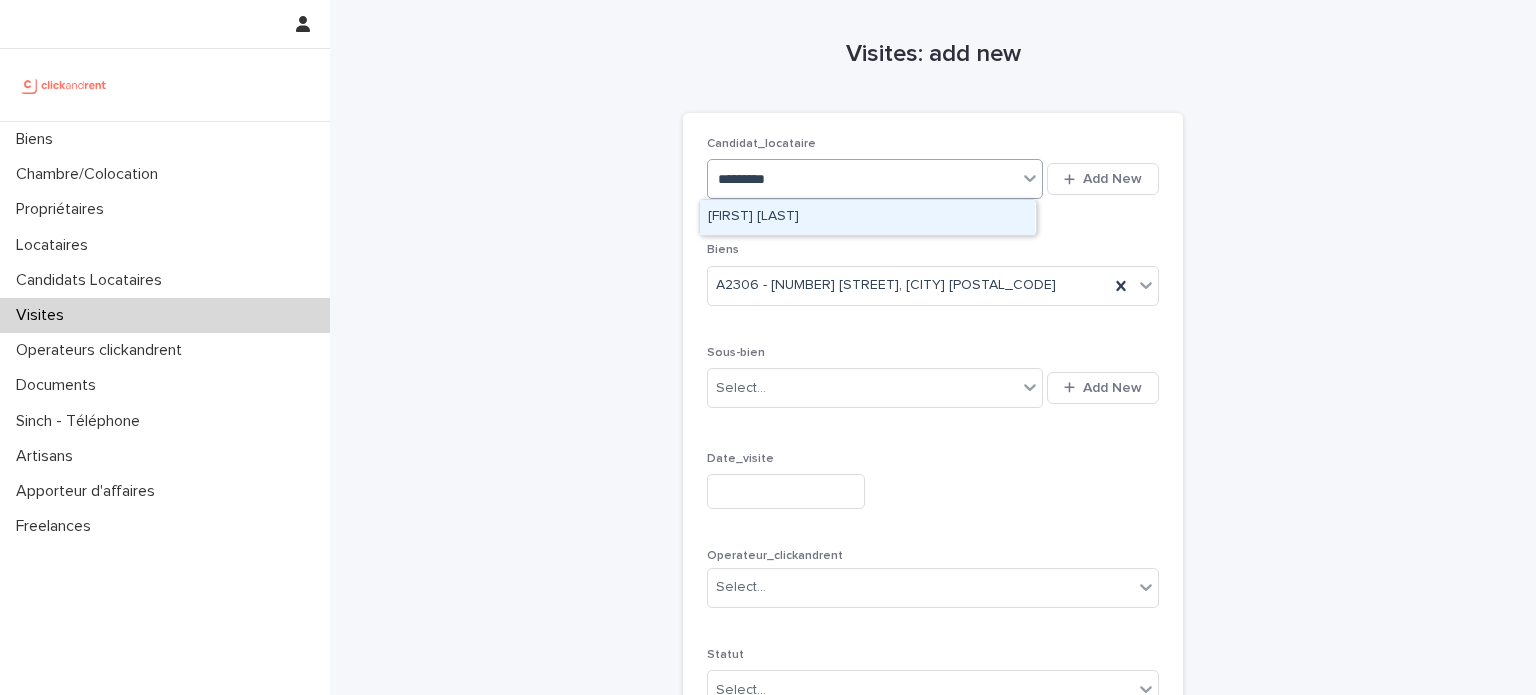 click on "Marinela Tott" at bounding box center [867, 217] 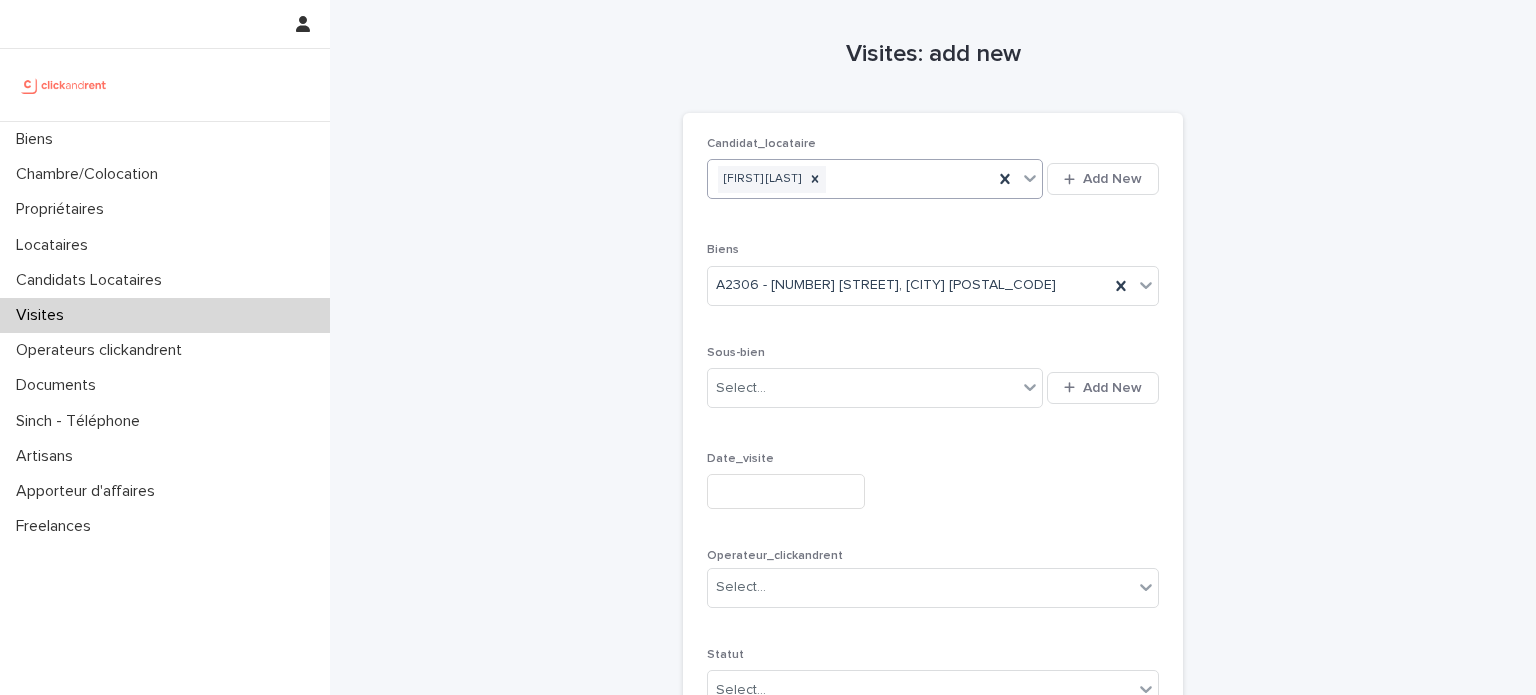 click at bounding box center (786, 491) 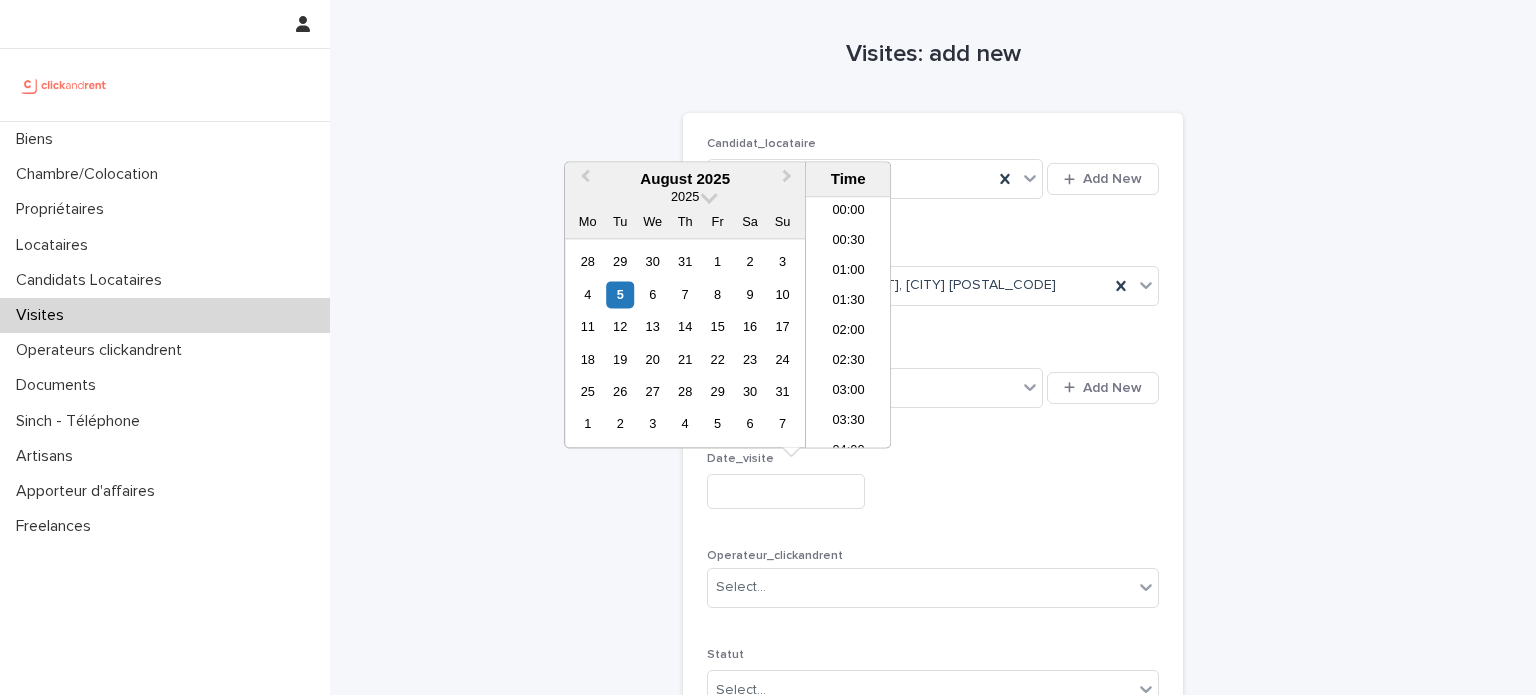 scroll, scrollTop: 670, scrollLeft: 0, axis: vertical 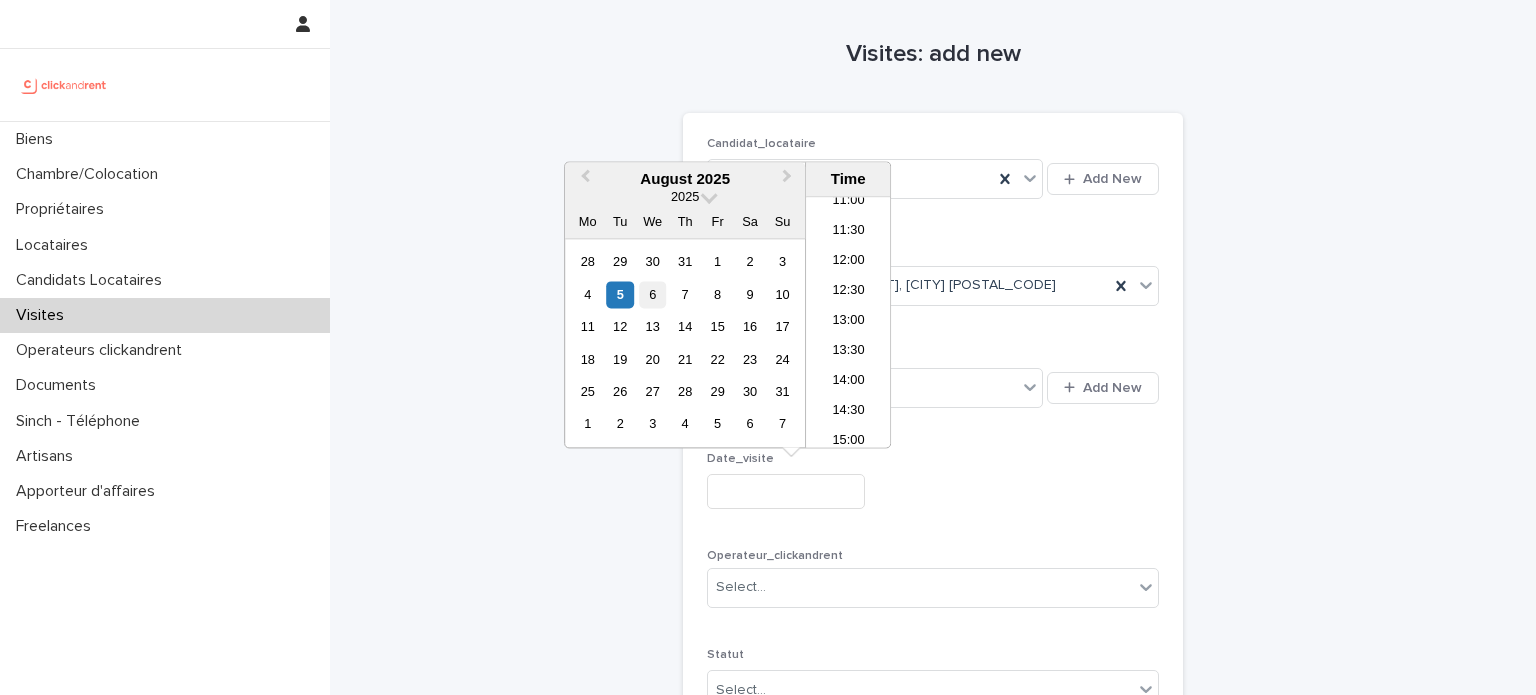 click on "6" at bounding box center (652, 294) 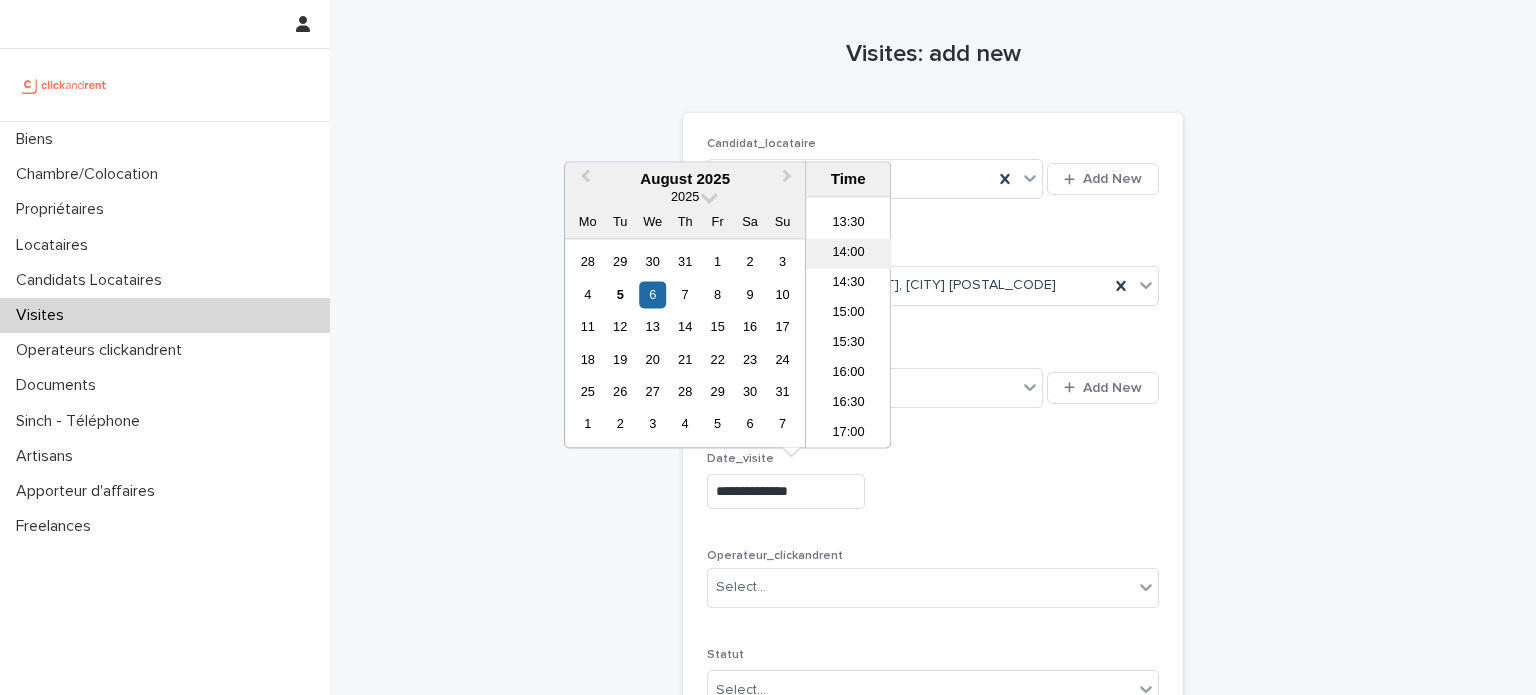 scroll, scrollTop: 800, scrollLeft: 0, axis: vertical 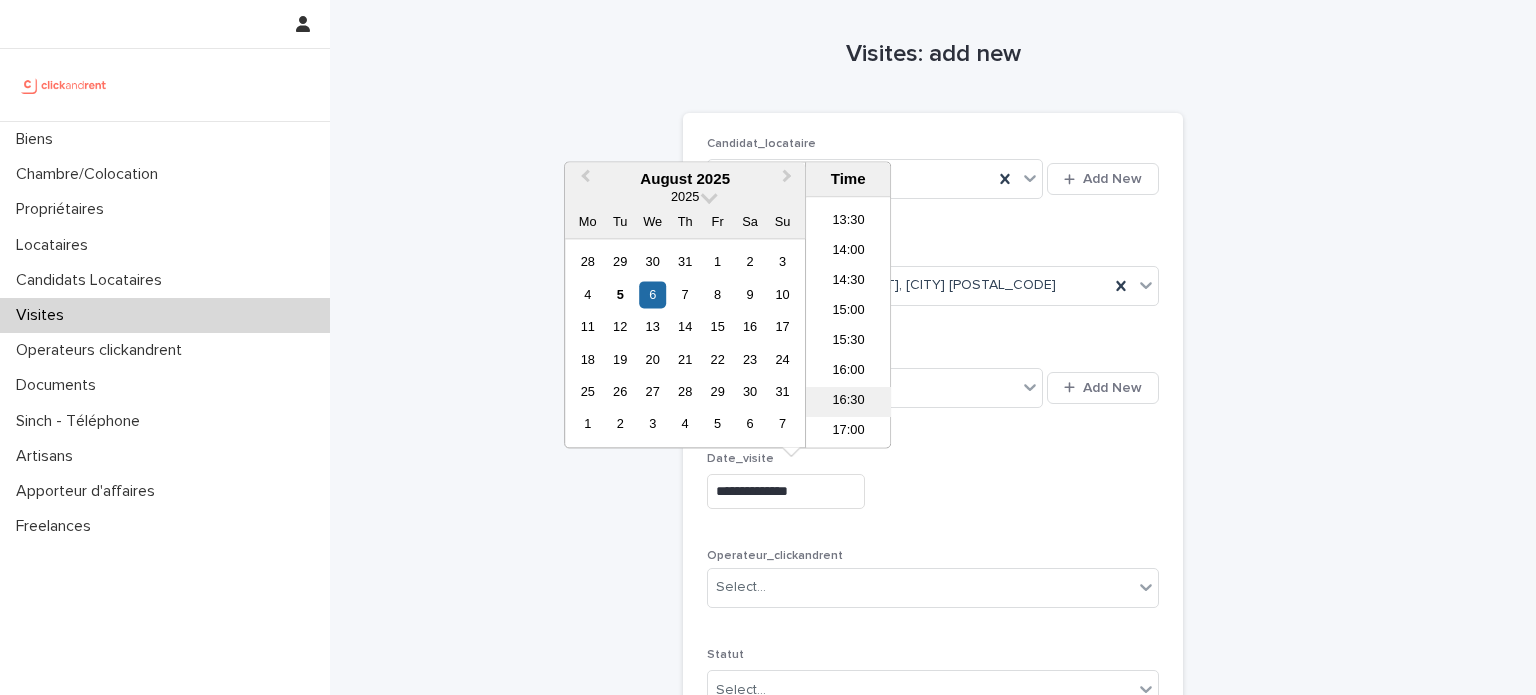 click on "16:30" at bounding box center (848, 403) 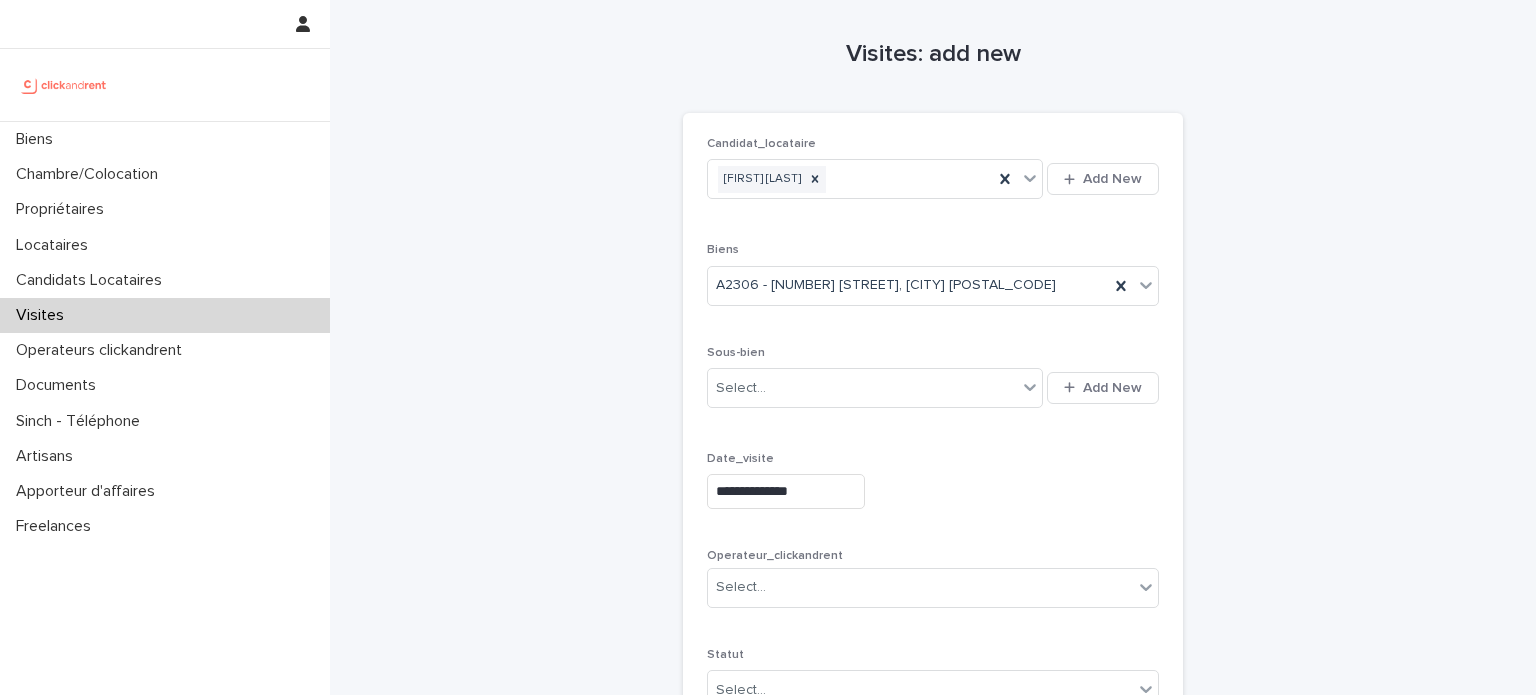 click on "**********" at bounding box center (786, 491) 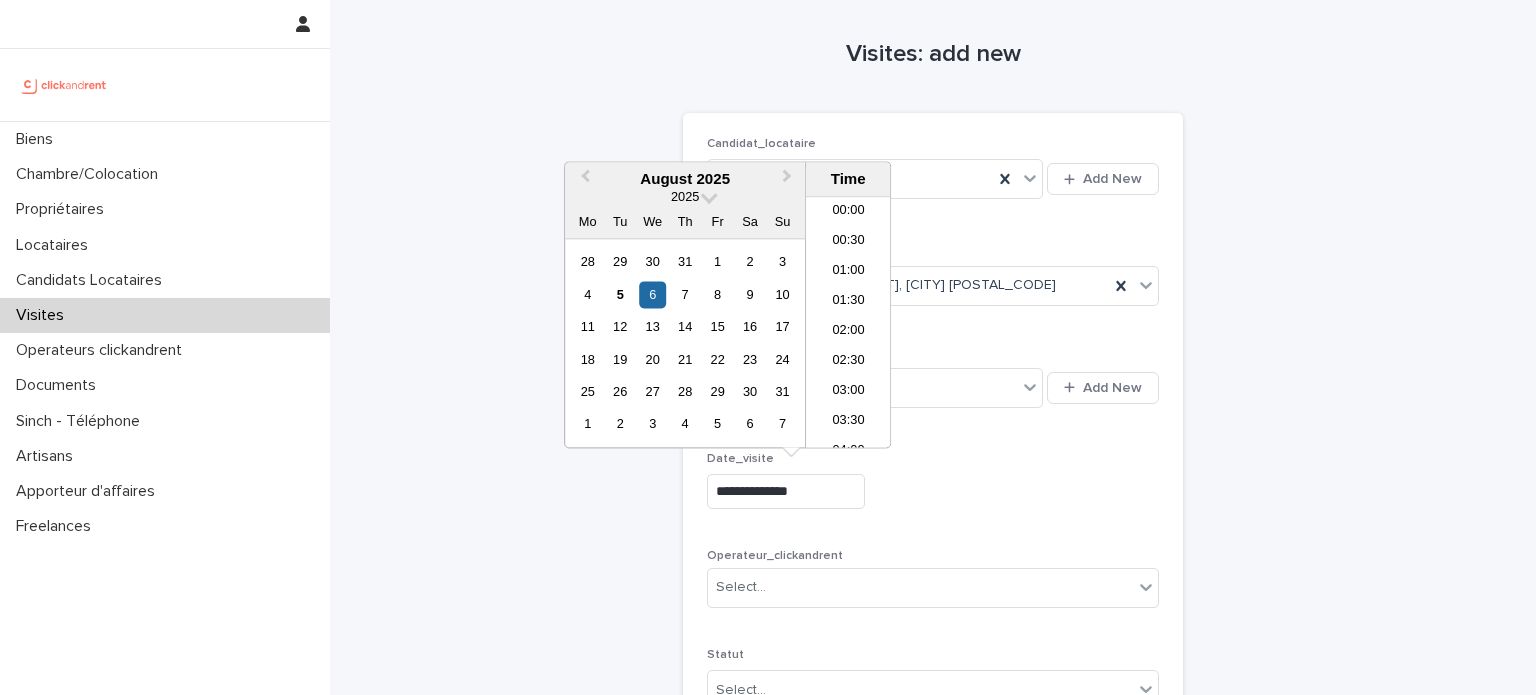 scroll, scrollTop: 880, scrollLeft: 0, axis: vertical 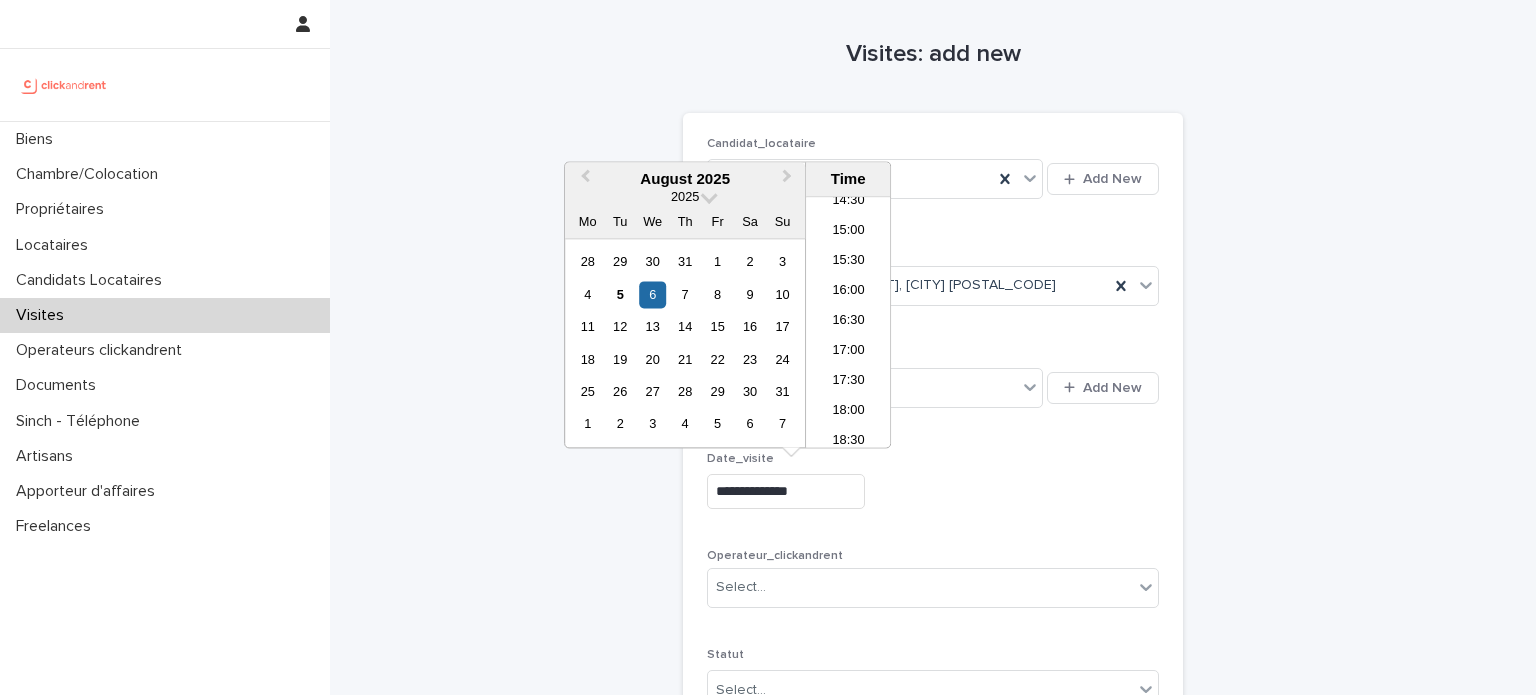 click on "**********" at bounding box center (786, 491) 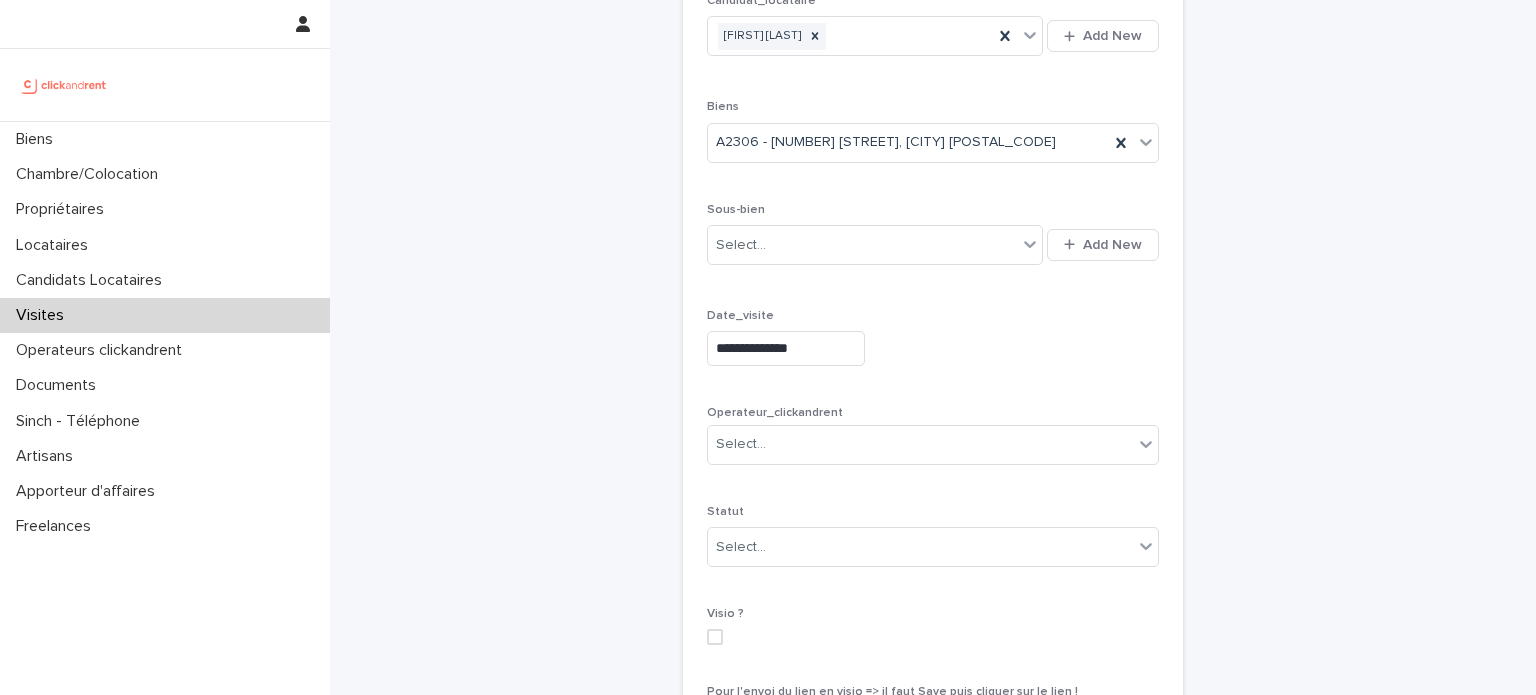 scroll, scrollTop: 147, scrollLeft: 0, axis: vertical 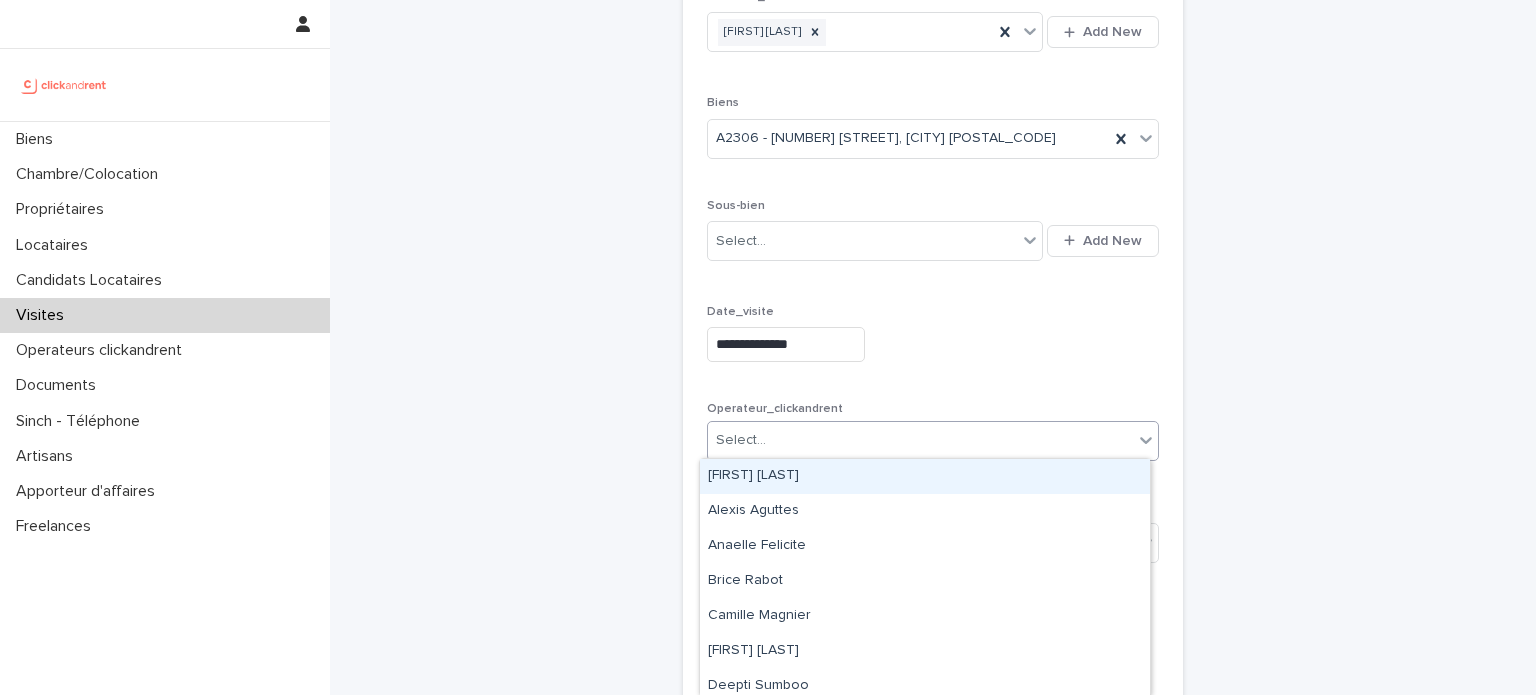 click on "Select..." at bounding box center [920, 440] 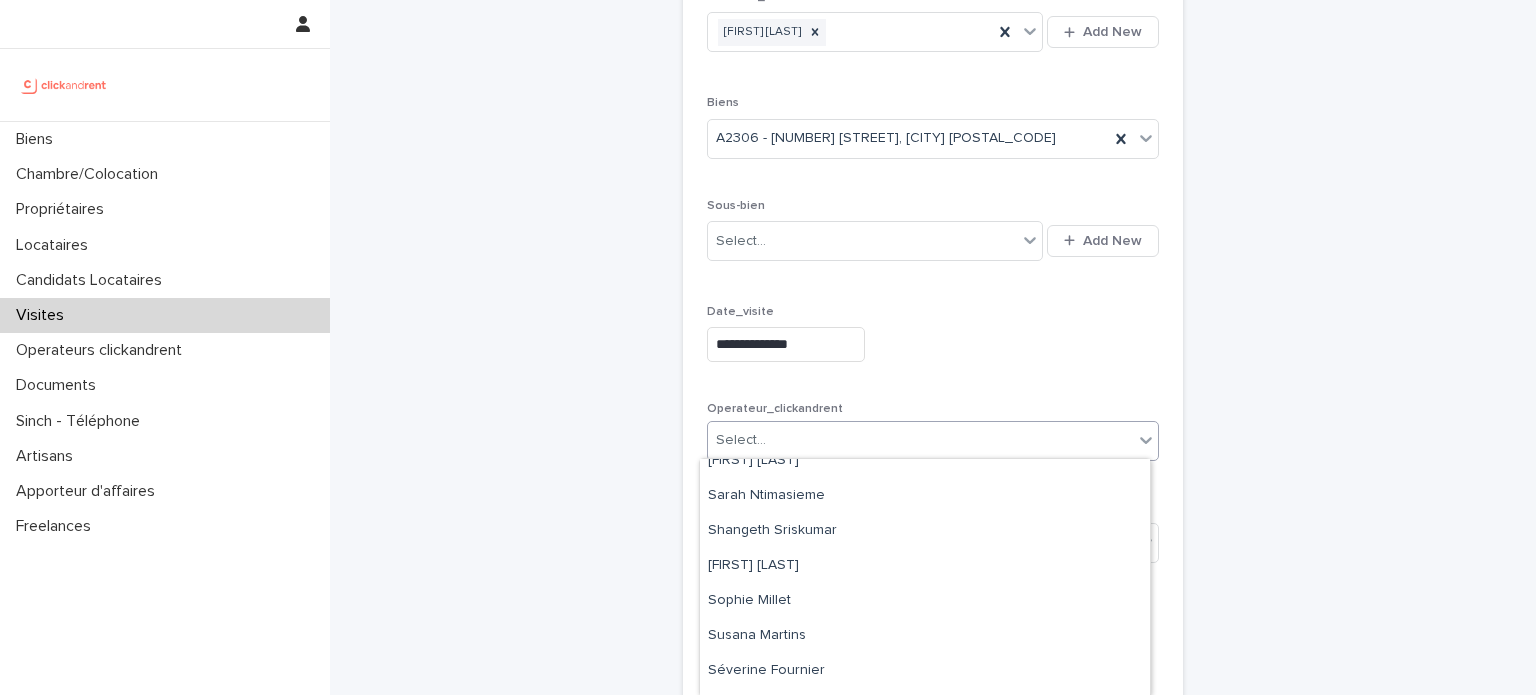 scroll, scrollTop: 1023, scrollLeft: 0, axis: vertical 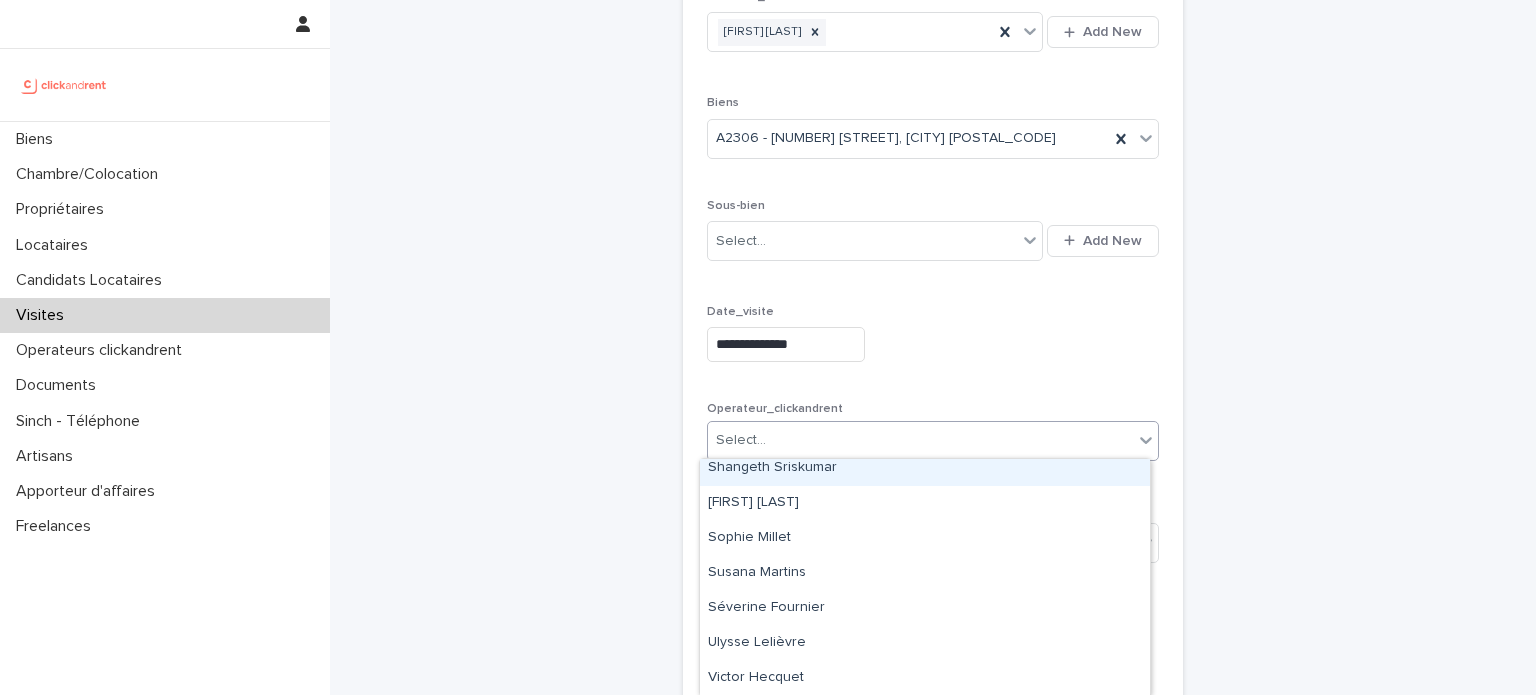 click on "Shangeth Sriskumar" at bounding box center [925, 468] 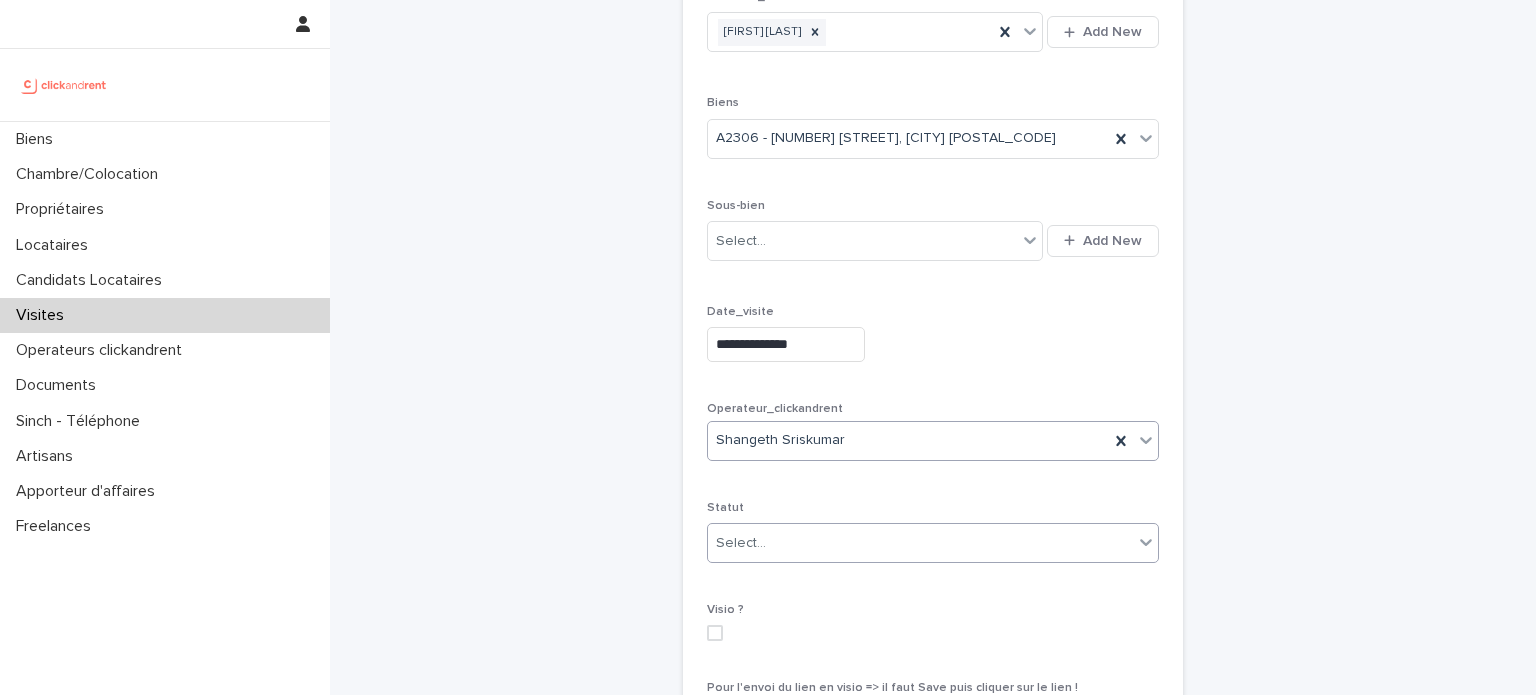 click on "Select..." at bounding box center [920, 543] 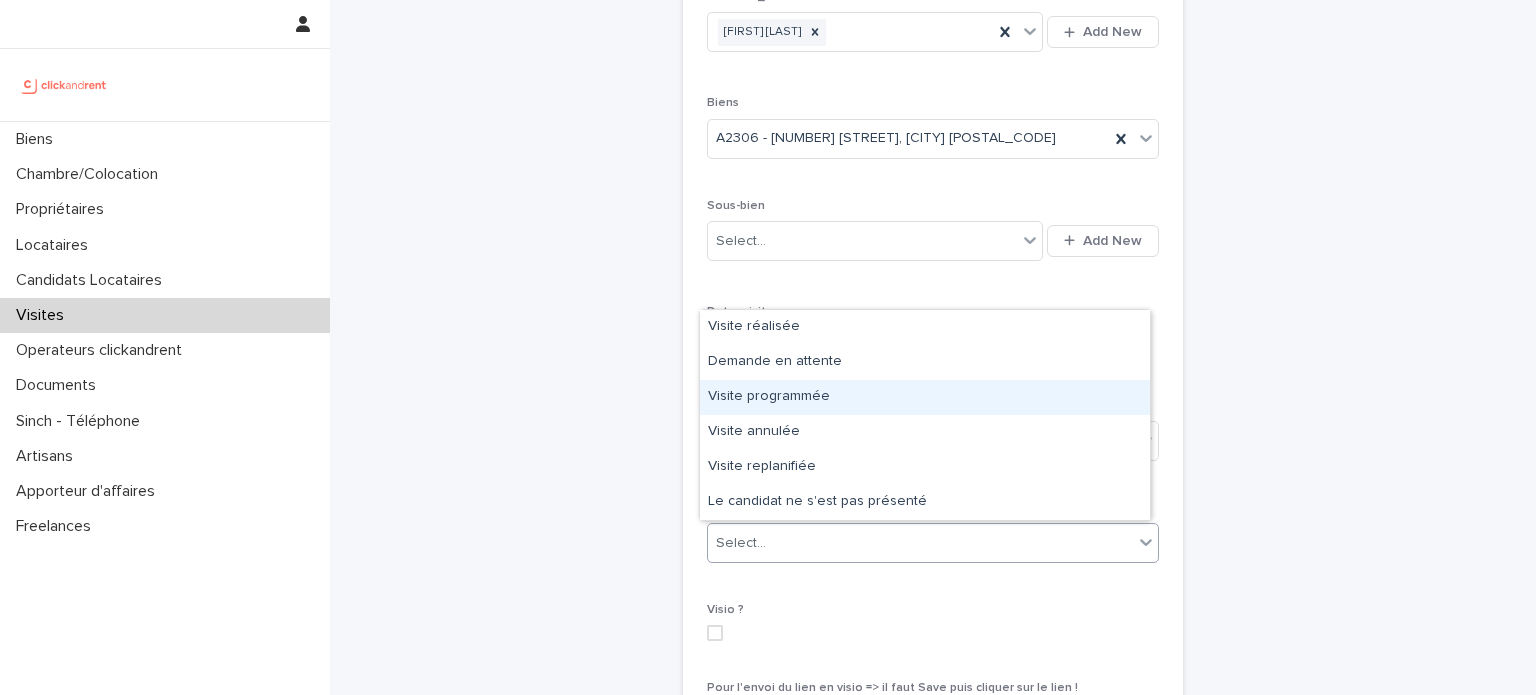 click on "Visite programmée" at bounding box center (925, 397) 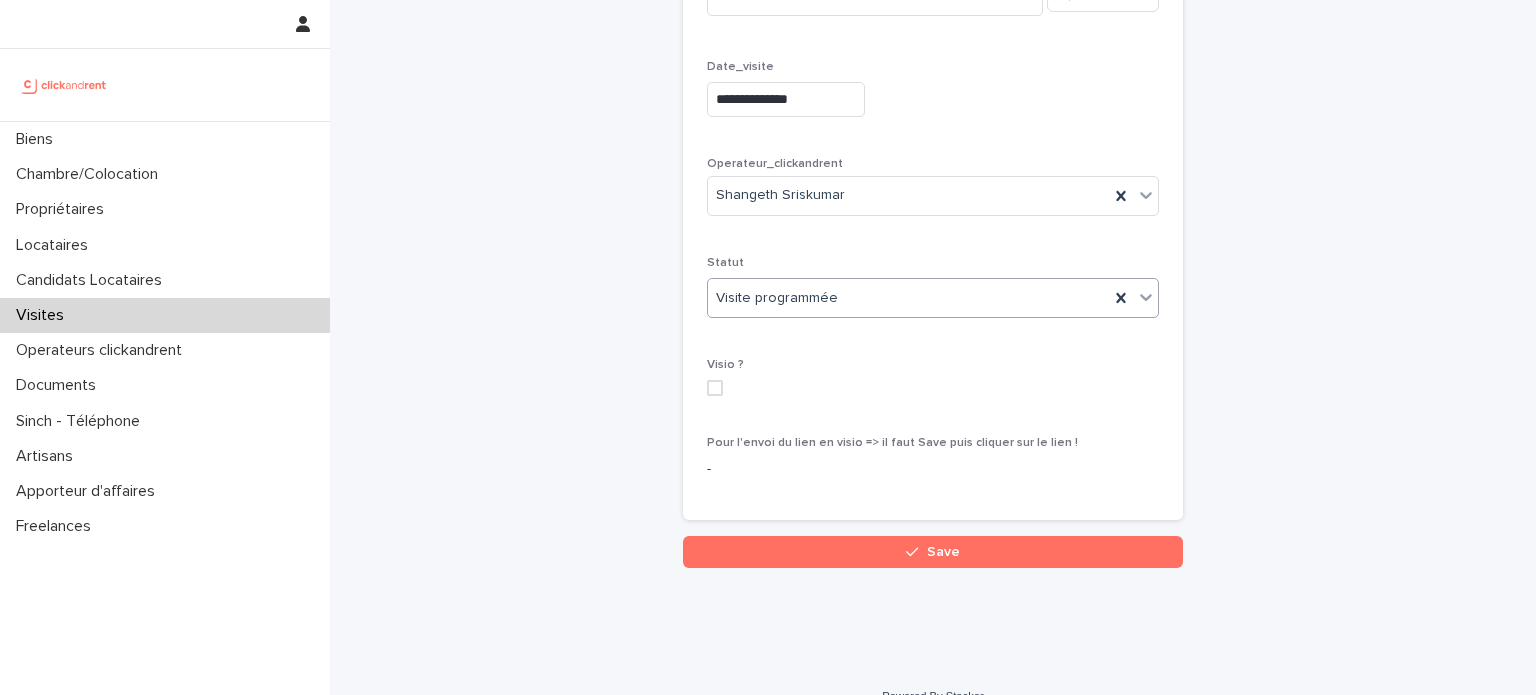 scroll, scrollTop: 396, scrollLeft: 0, axis: vertical 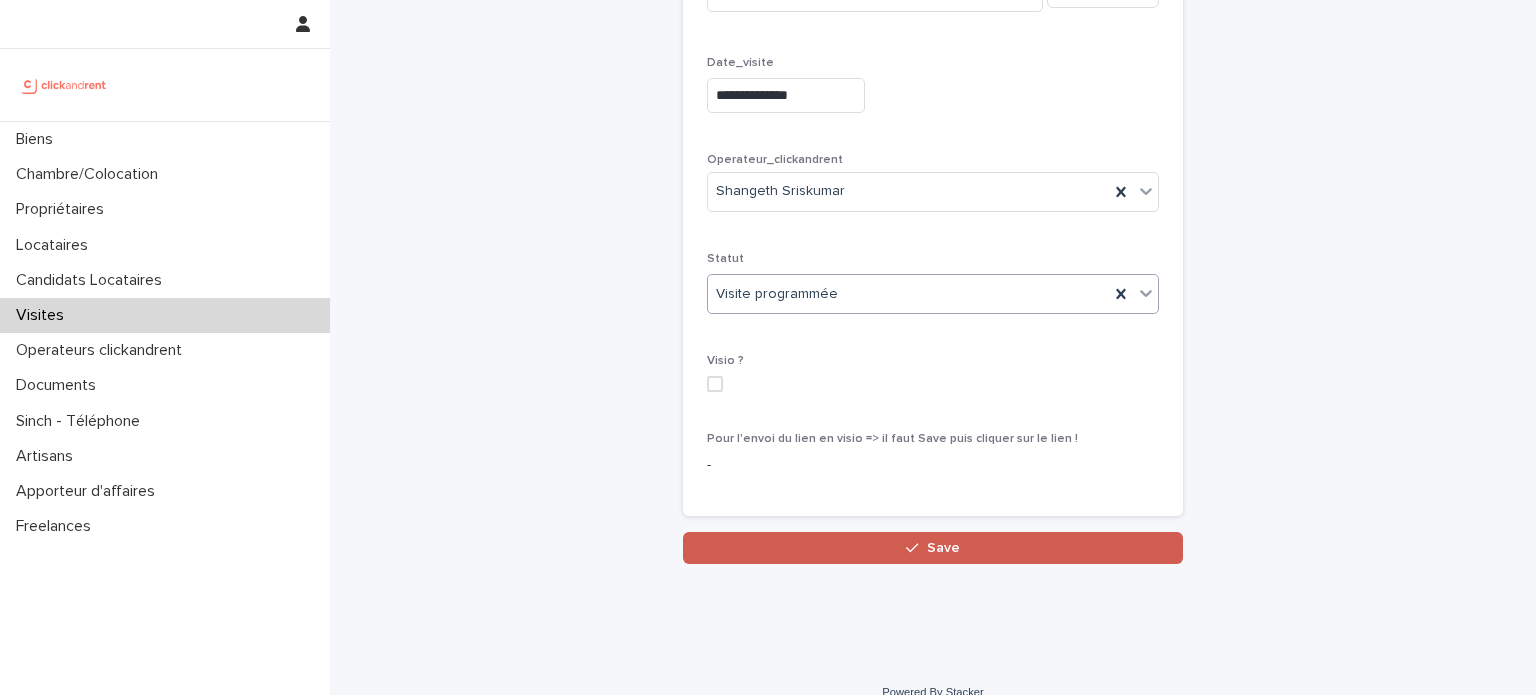click on "Save" at bounding box center [933, 548] 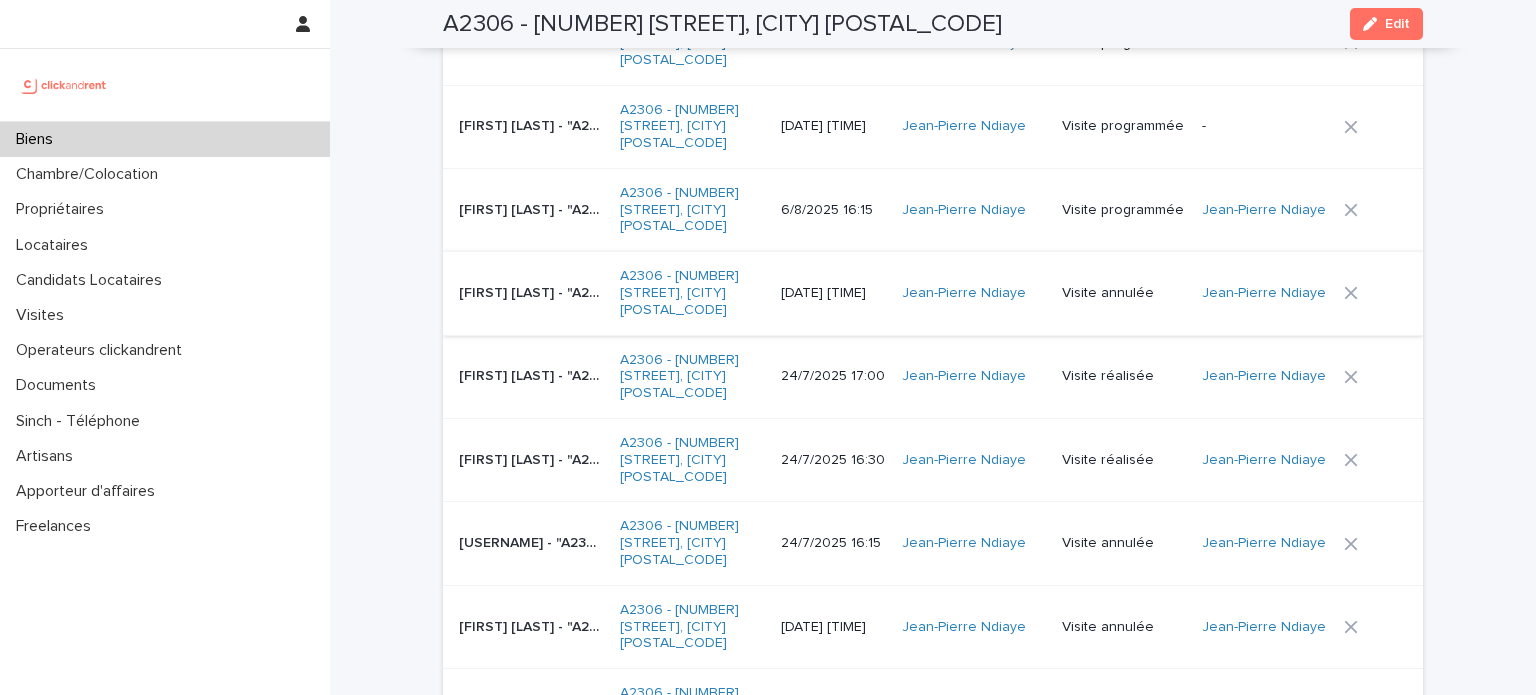 scroll, scrollTop: 7610, scrollLeft: 0, axis: vertical 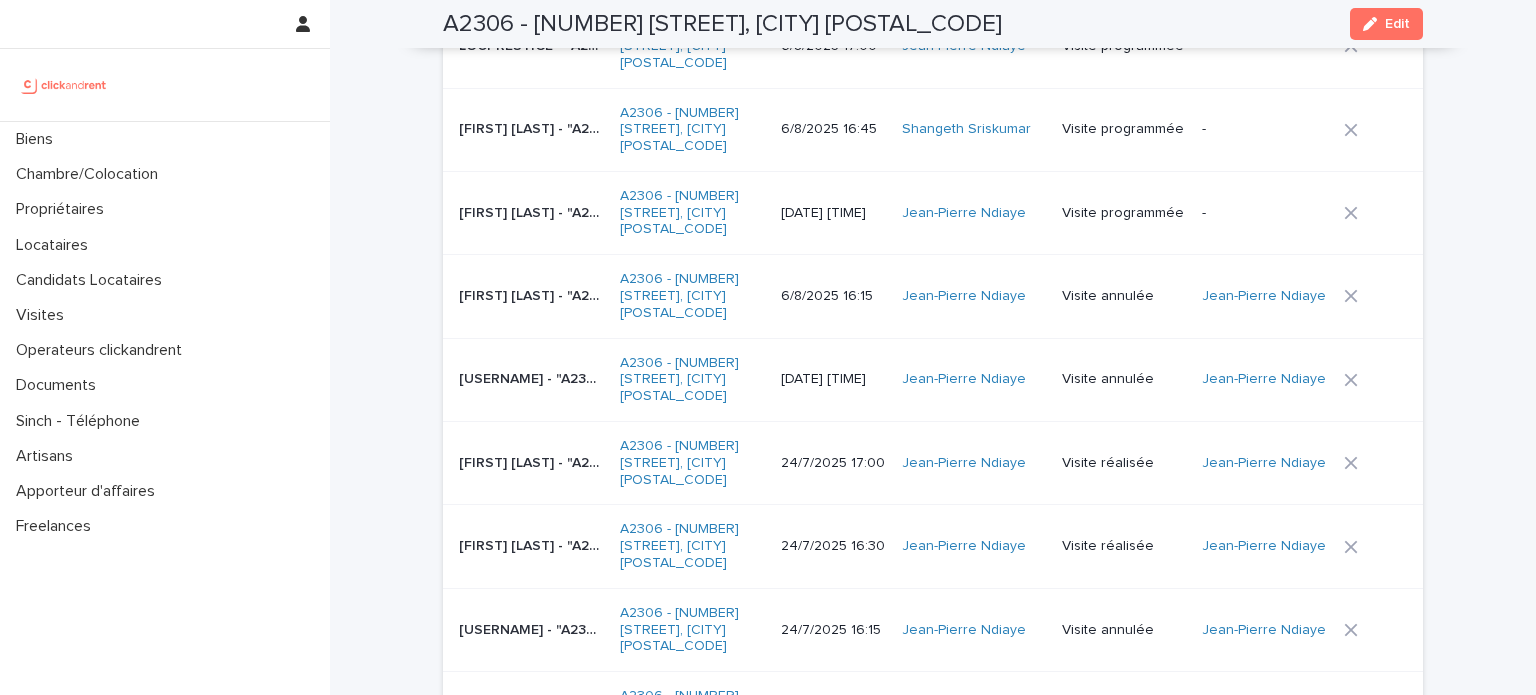 click on "[FIRST] [LAST] - "[ID] - [NUMBER] [STREET], [CITY] [POSTAL_CODE]"" at bounding box center [532, 544] 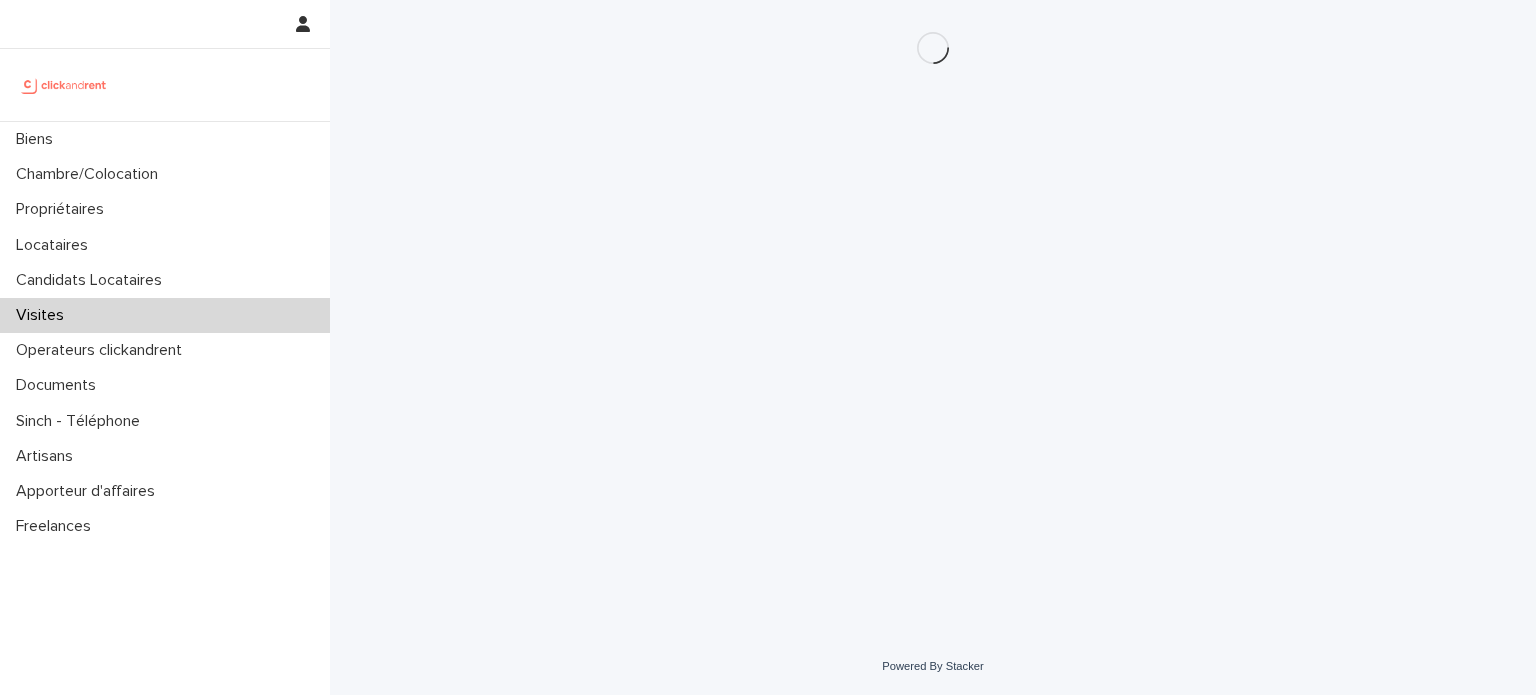scroll, scrollTop: 0, scrollLeft: 0, axis: both 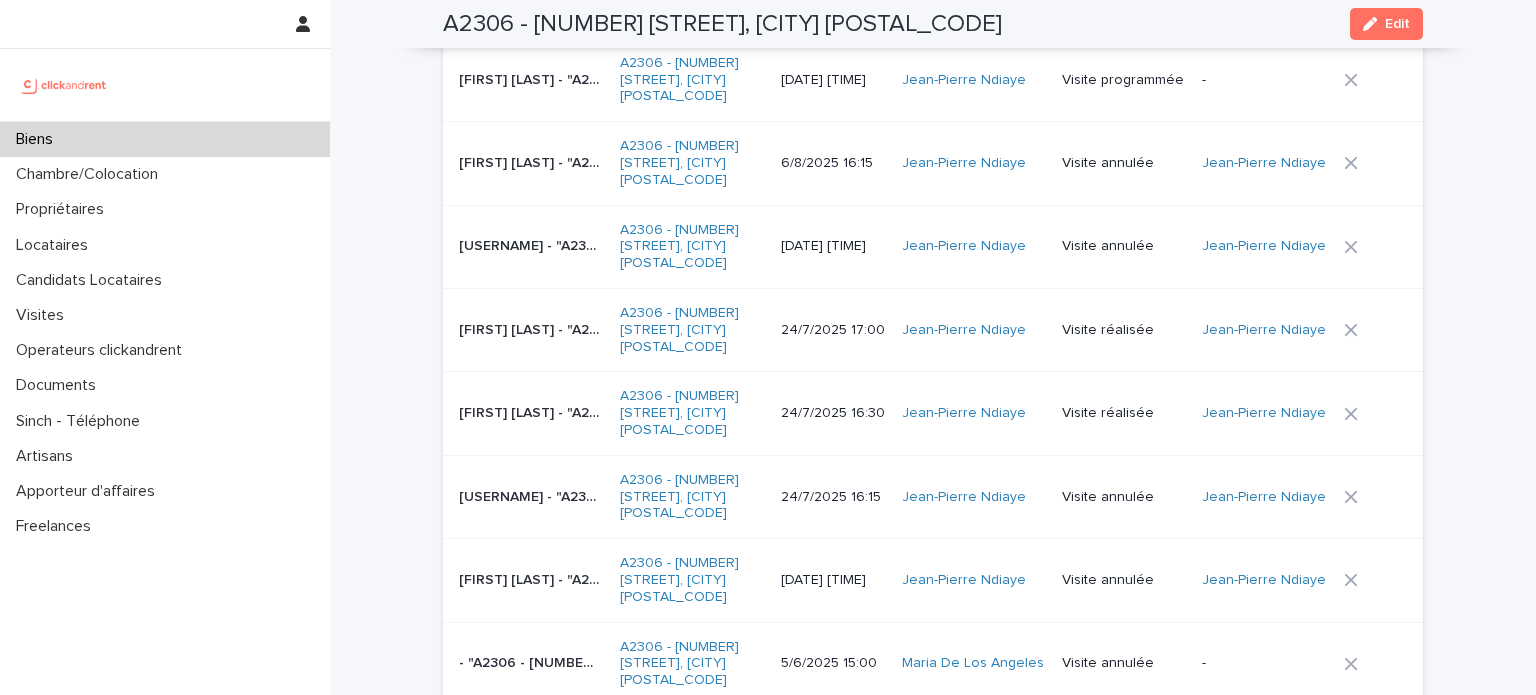 click on "[FIRST] [LAST] - "[ID] - [NUMBER] [STREET], [CITY] [POSTAL_CODE]"" at bounding box center (532, 411) 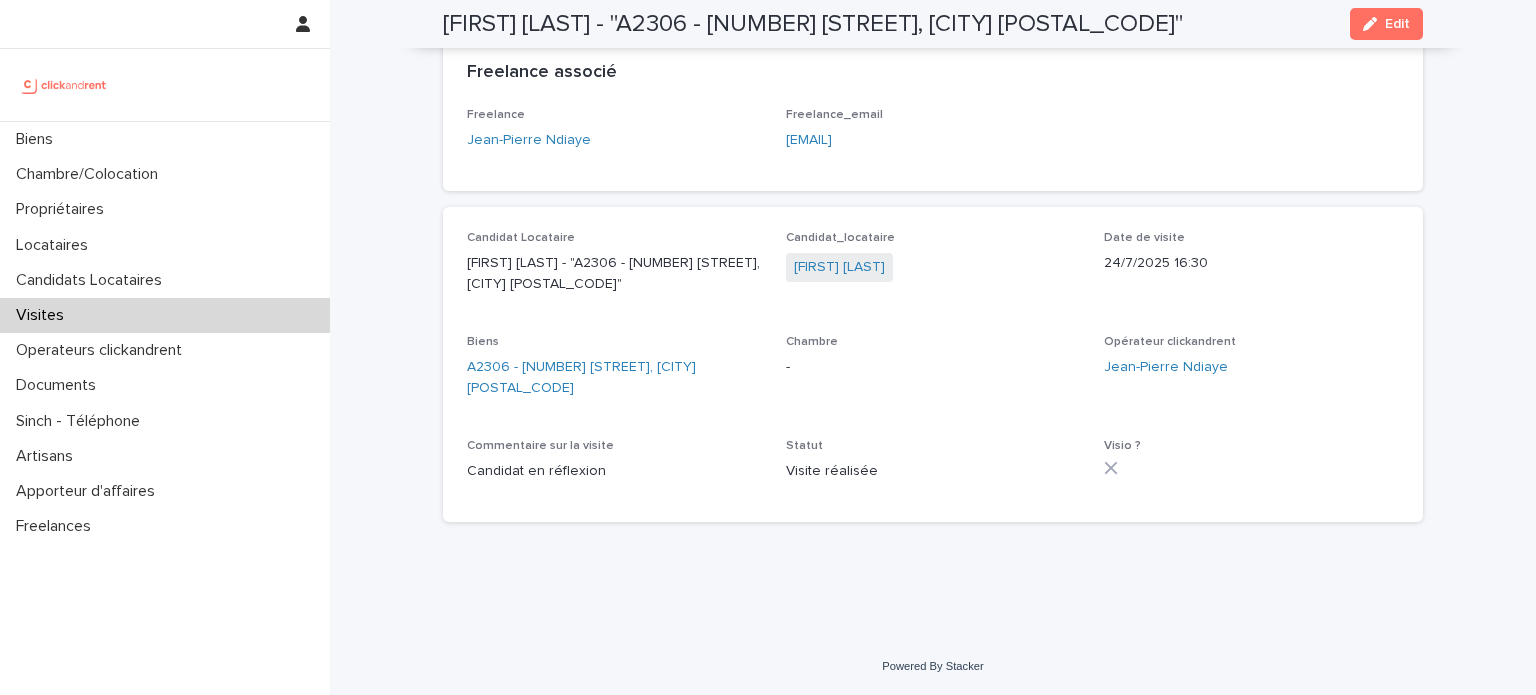 scroll, scrollTop: 300, scrollLeft: 0, axis: vertical 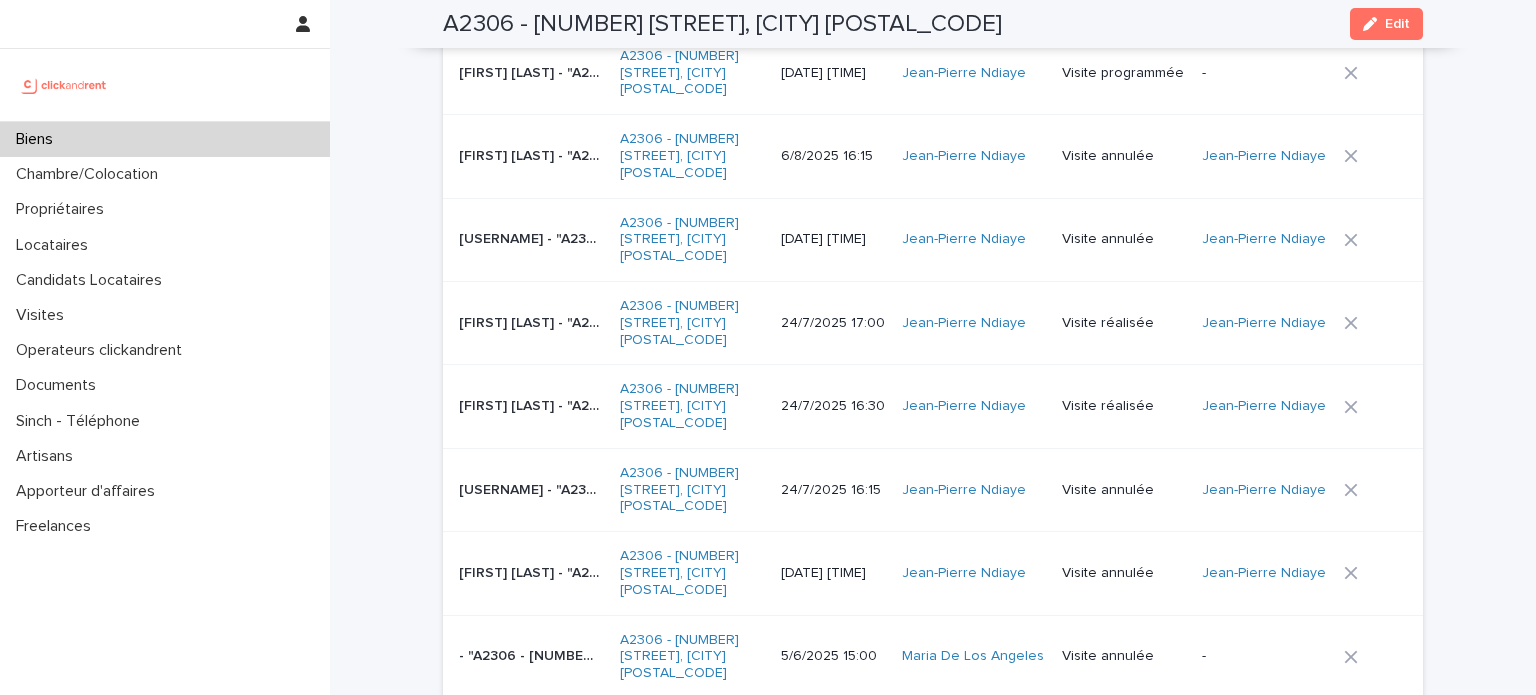 click on "[FIRST] [LAST] - "[ID] - [NUMBER] [STREET], [CITY] [POSTAL_CODE]"" at bounding box center [532, 404] 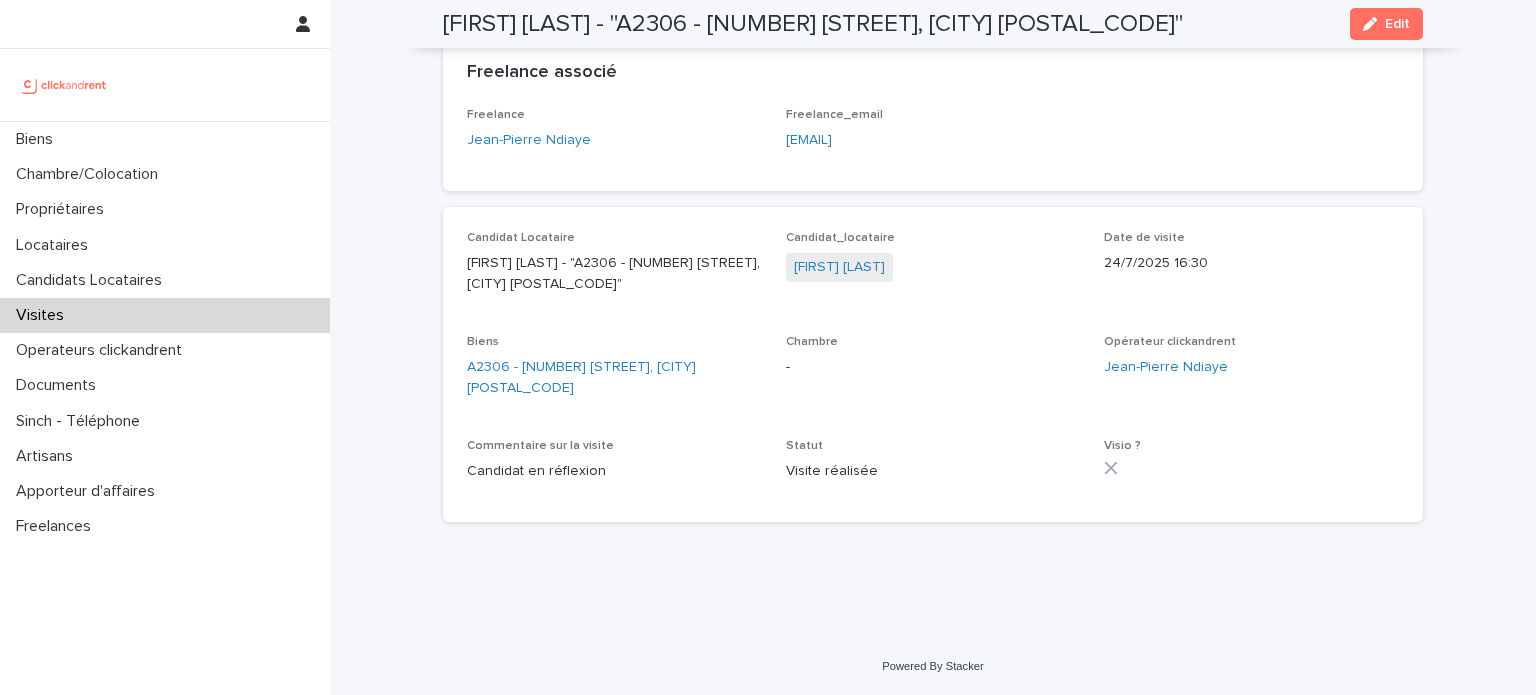scroll, scrollTop: 300, scrollLeft: 0, axis: vertical 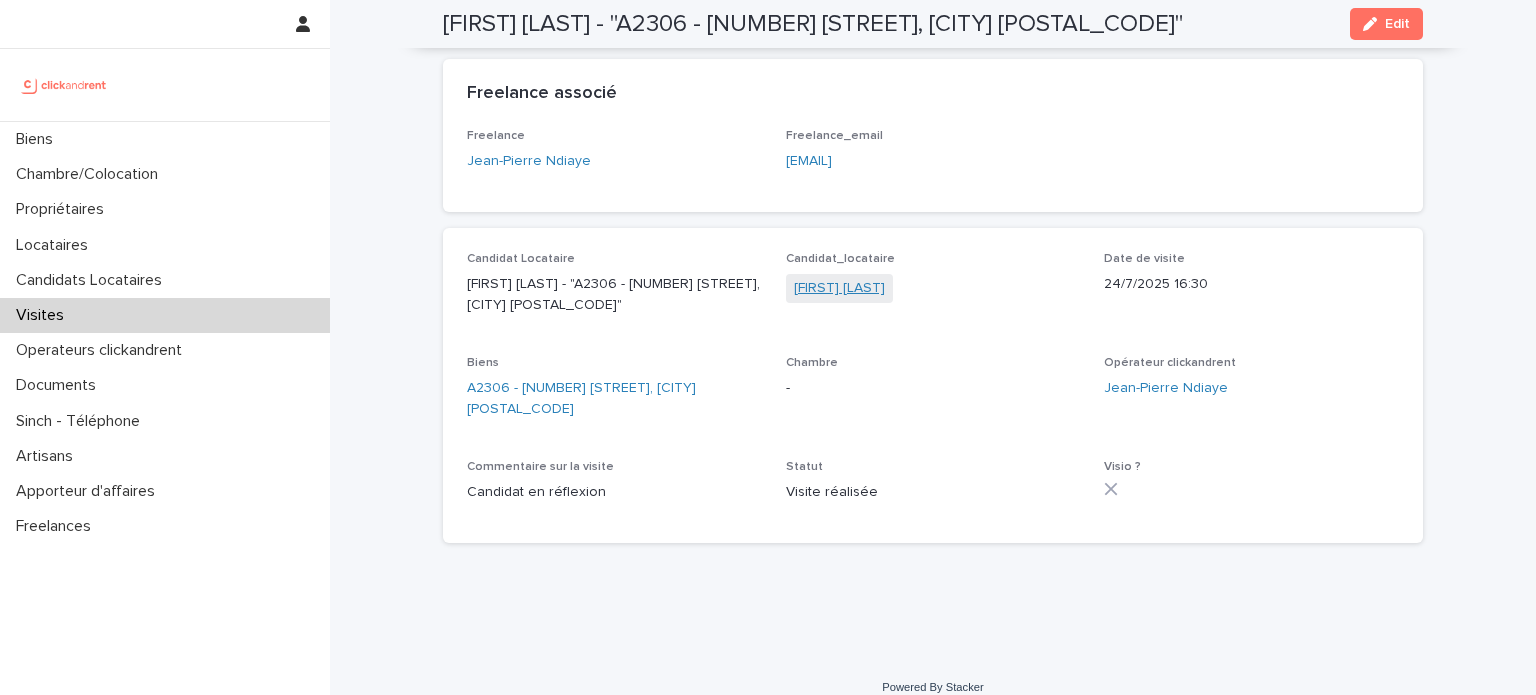 click on "Yves Stephane" at bounding box center [839, 288] 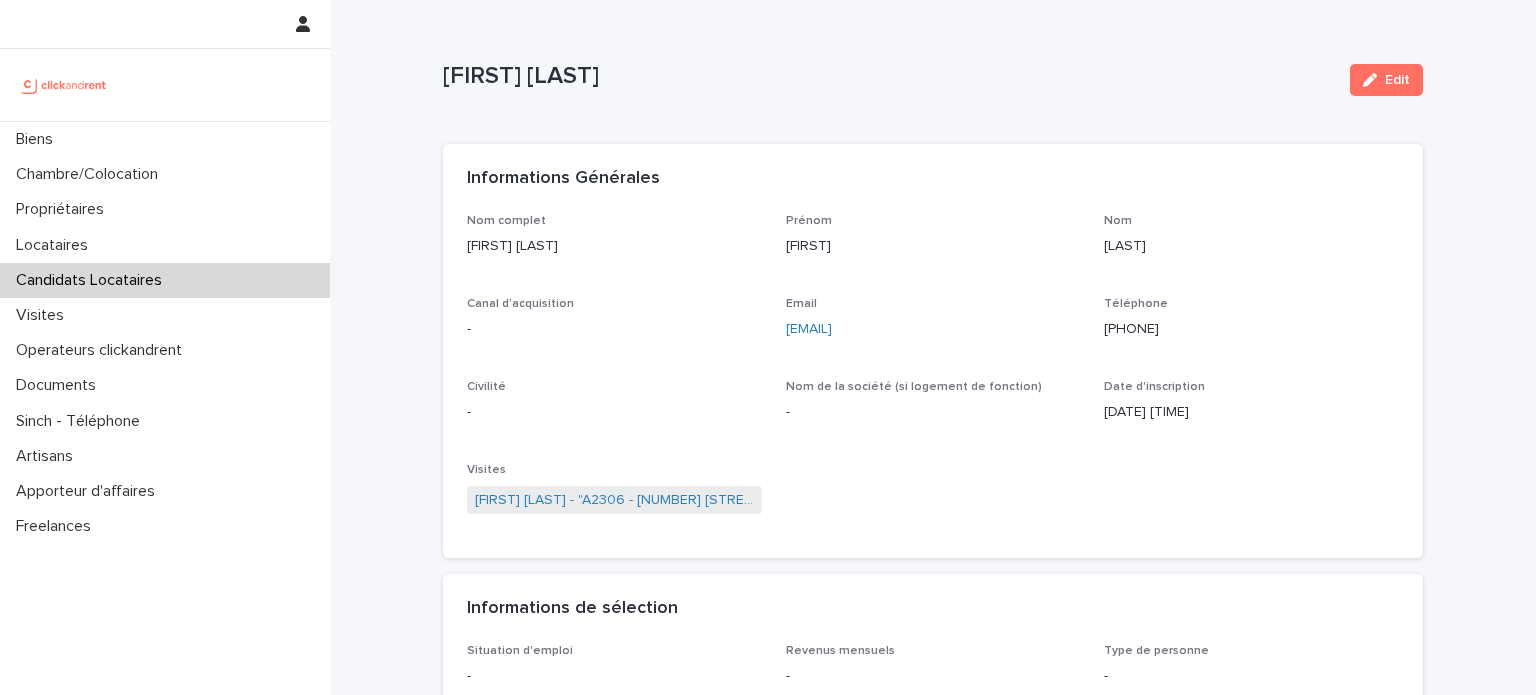 scroll, scrollTop: 126, scrollLeft: 0, axis: vertical 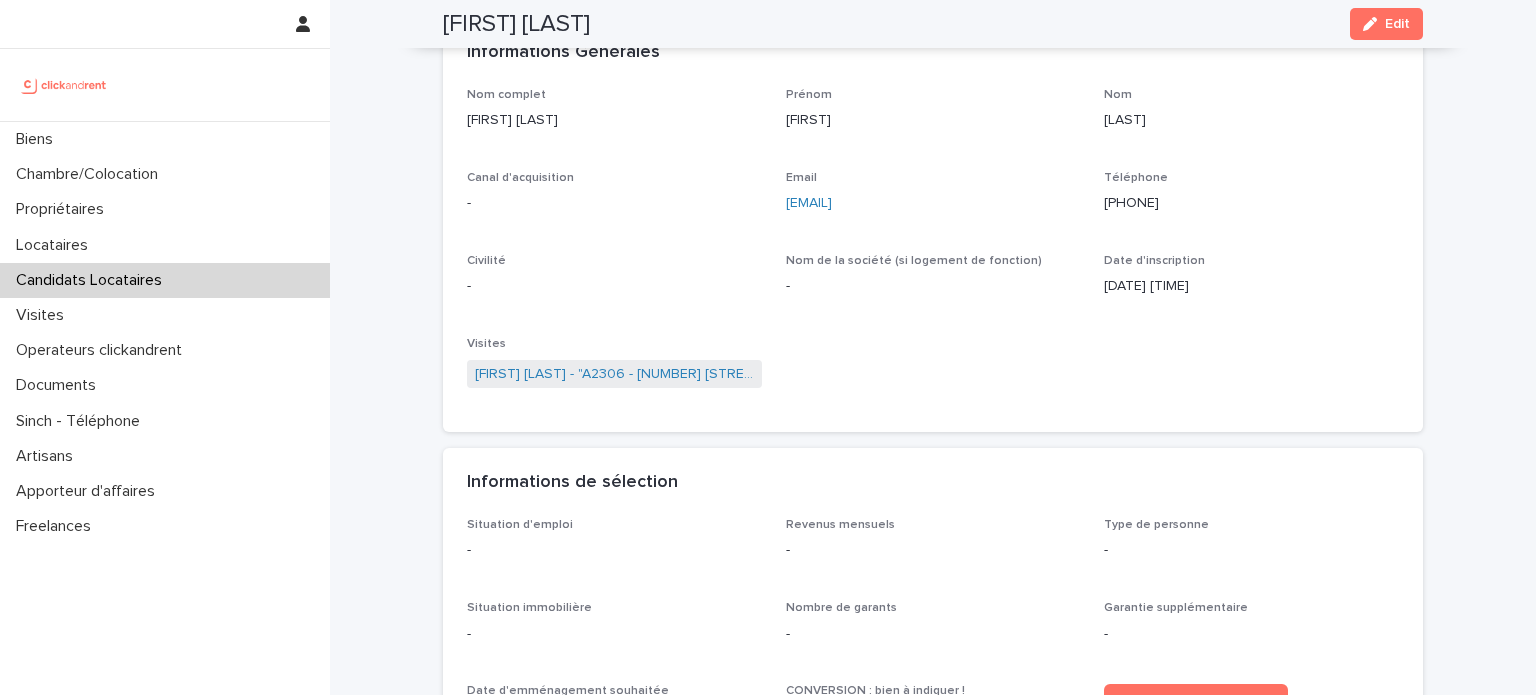 drag, startPoint x: 1095, startPoint y: 202, endPoint x: 1237, endPoint y: 196, distance: 142.12671 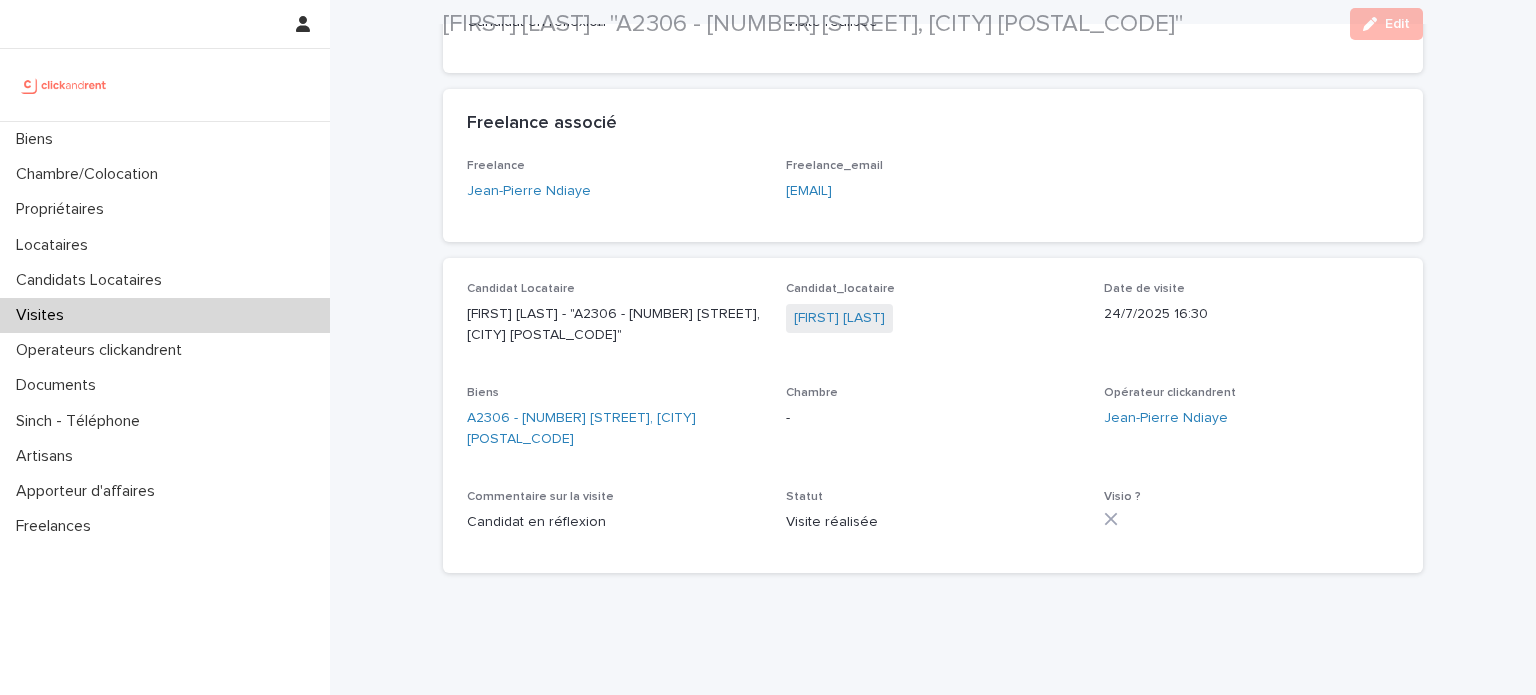 scroll, scrollTop: 268, scrollLeft: 0, axis: vertical 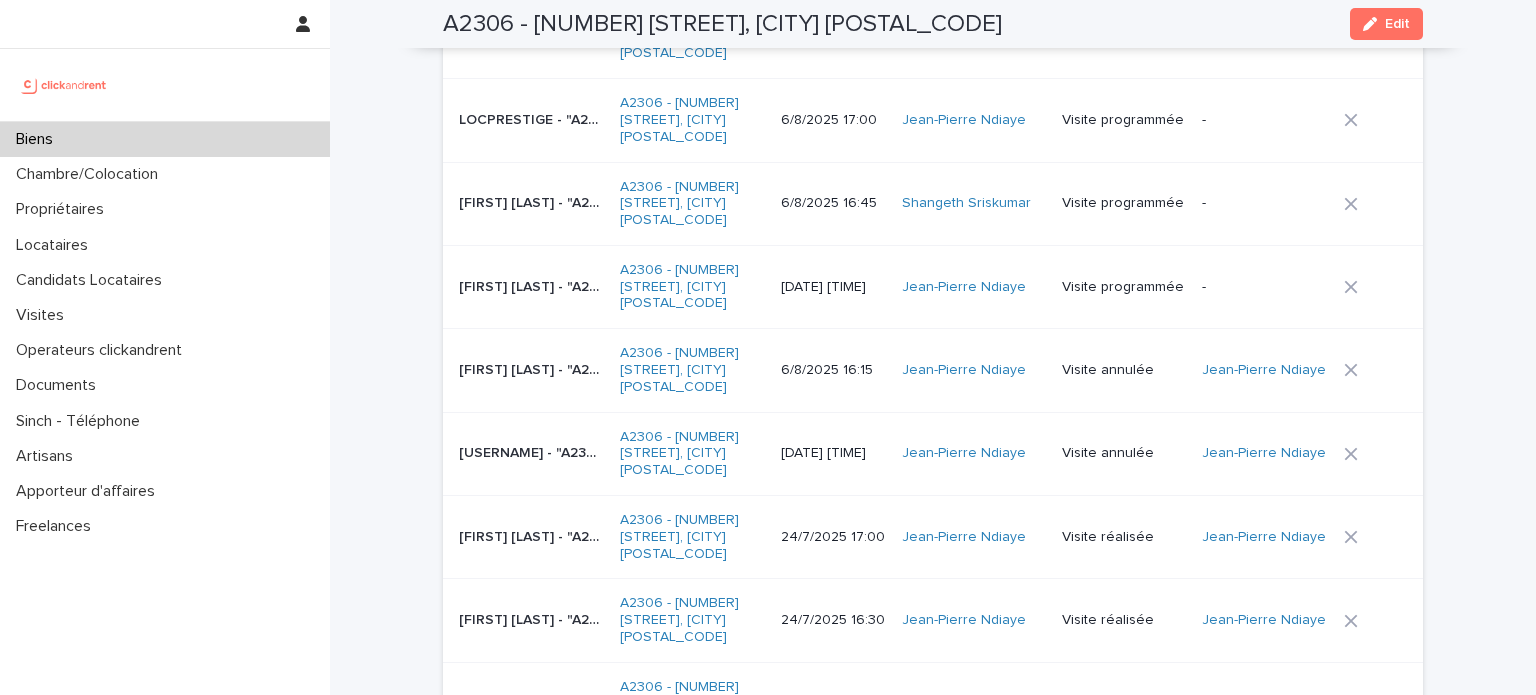 click on "Yves Stephane - "A2306 - 84 rue Jean Durand,  Stains 93240" Yves Stephane - "A2306 - 84 rue Jean Durand,  Stains 93240"" at bounding box center [531, 620] 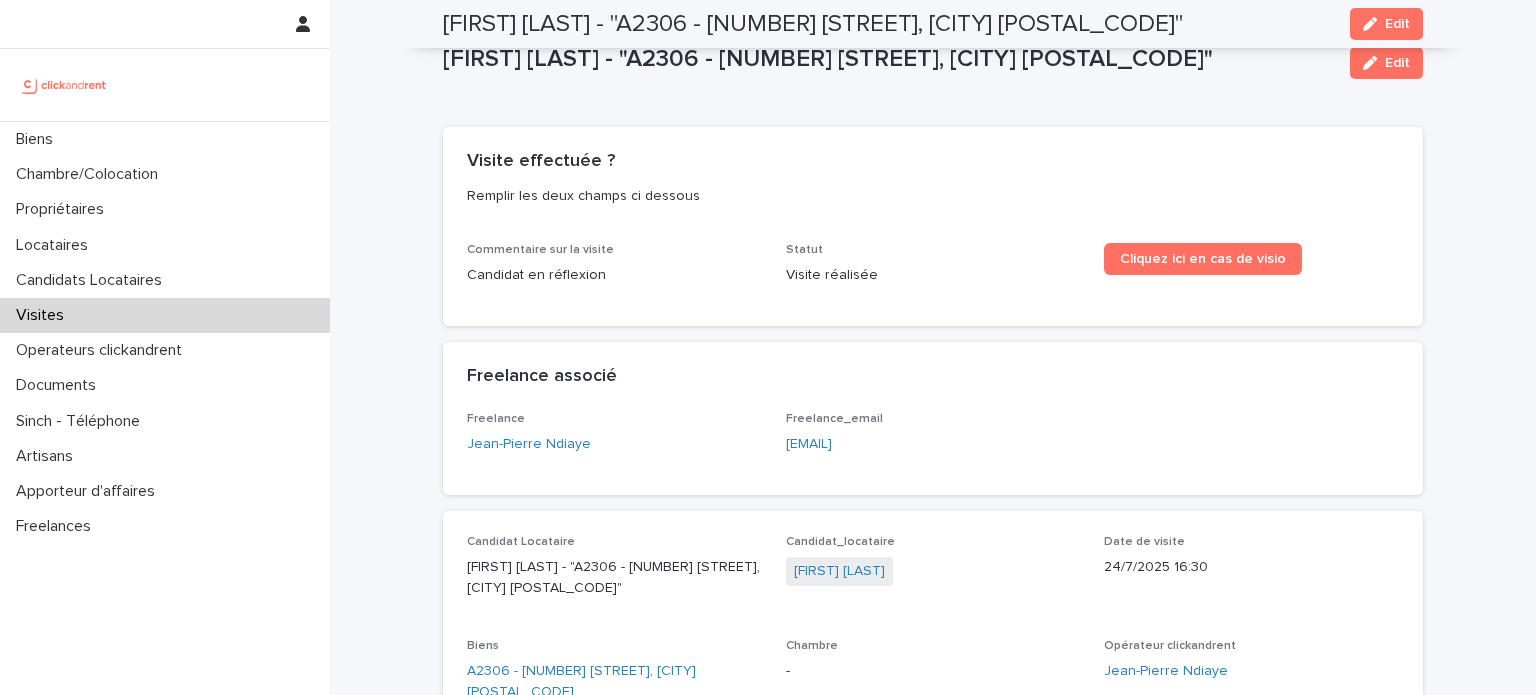 scroll, scrollTop: 0, scrollLeft: 0, axis: both 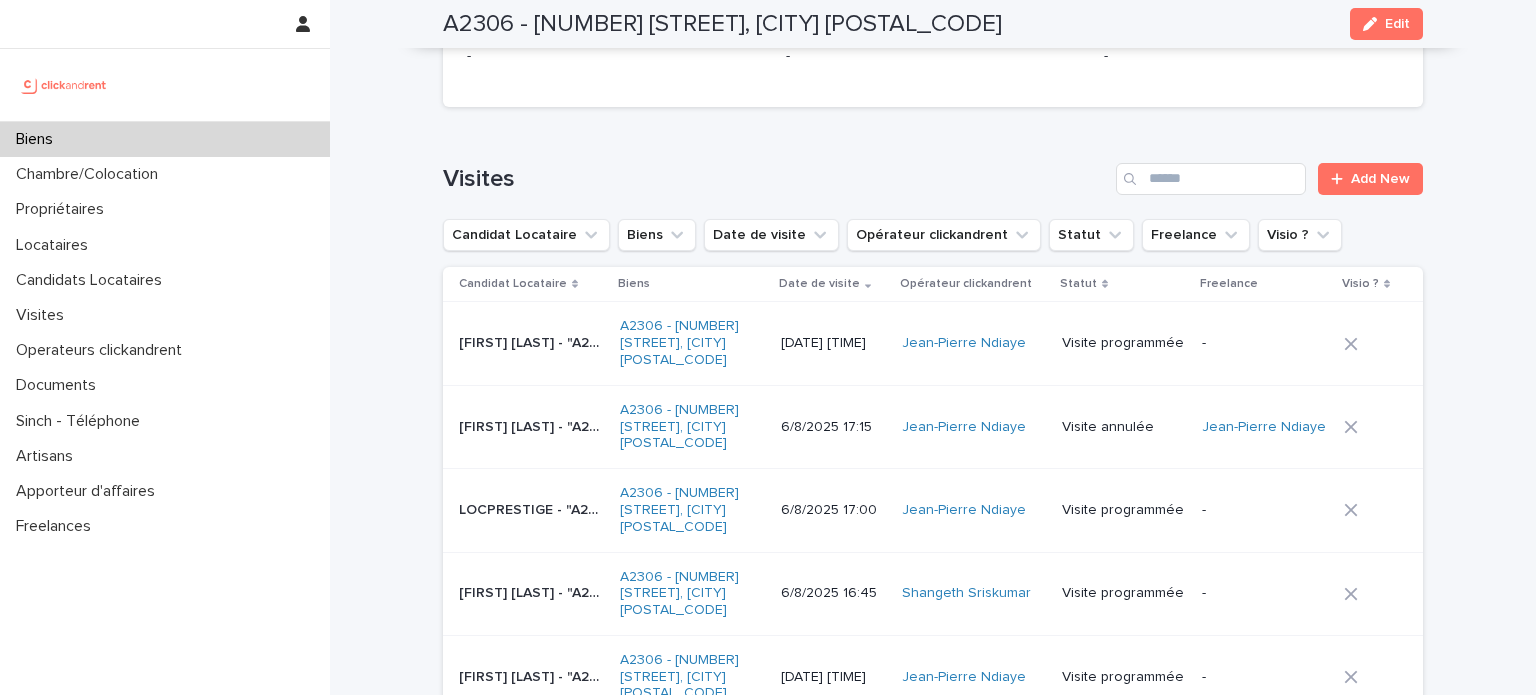 click on "Visites Add New Candidat Locataire Biens Date de visite Opérateur clickandrent Statut Freelance Visio ? Candidat Locataire Biens Date de visite Opérateur clickandrent Statut Freelance Visio ? Samuel Brierre - "A2306 - 84 rue Jean Durand,  Stains 93240" Samuel Brierre - "A2306 - 84 rue Jean Durand,  Stains 93240"   A2306 - 84 rue Jean Durand,  Stains 93240   6/8/2025 17:30 Jean-Pierre Ndiaye   Visite programmée - Fakhrul ISLAM  - "A2306 - 84 rue Jean Durand,  Stains 93240" Fakhrul ISLAM  - "A2306 - 84 rue Jean Durand,  Stains 93240"   A2306 - 84 rue Jean Durand,  Stains 93240   6/8/2025 17:15 Jean-Pierre Ndiaye   Visite annulée Jean-Pierre Ndiaye   LOCPRESTIGE  - "A2306 - 84 rue Jean Durand,  Stains 93240" LOCPRESTIGE  - "A2306 - 84 rue Jean Durand,  Stains 93240"   A2306 - 84 rue Jean Durand,  Stains 93240   6/8/2025 17:00 Jean-Pierre Ndiaye   Visite programmée - Marinela Tott - "A2306 - 84 rue Jean Durand,  Stains 93240" Marinela Tott - "A2306 - 84 rue Jean Durand,  Stains 93240"     6/8/2025 16:45" at bounding box center (933, 760) 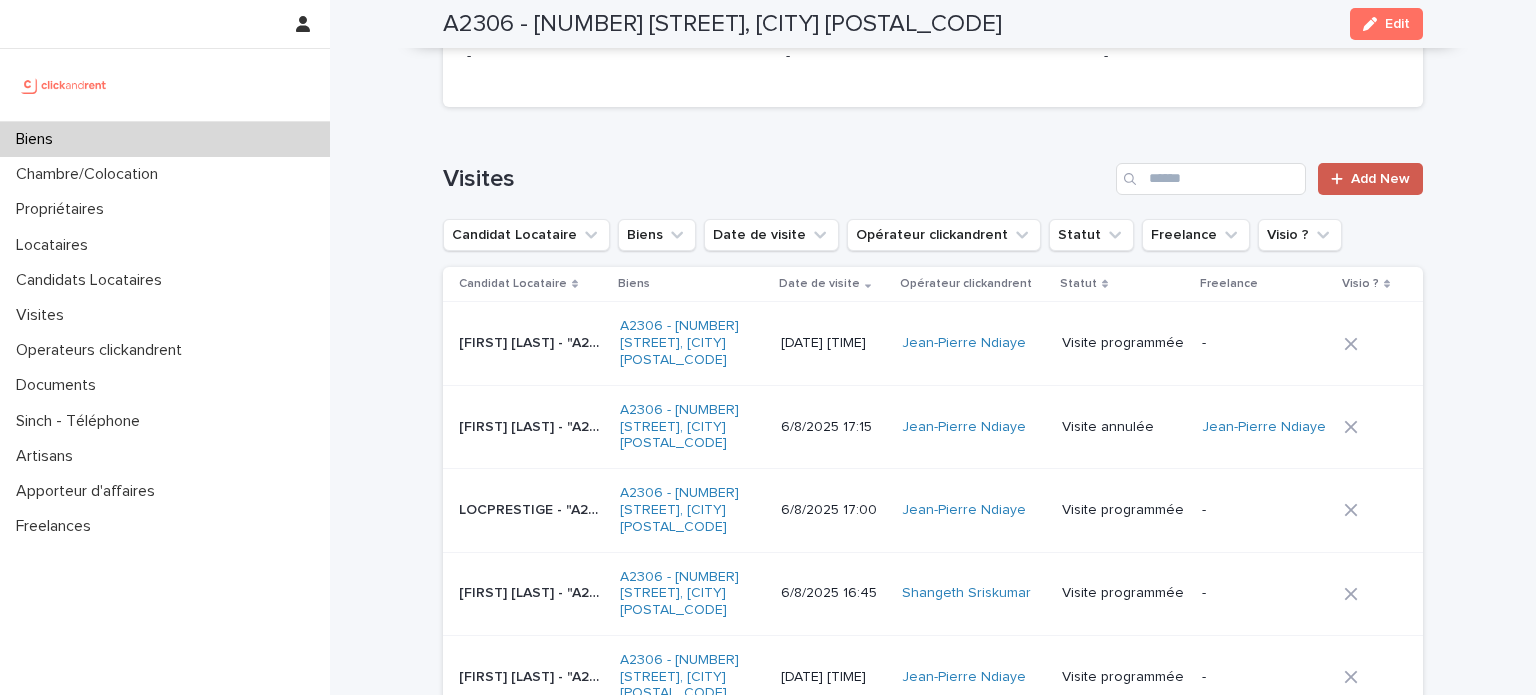 click on "Add New" at bounding box center (1380, 179) 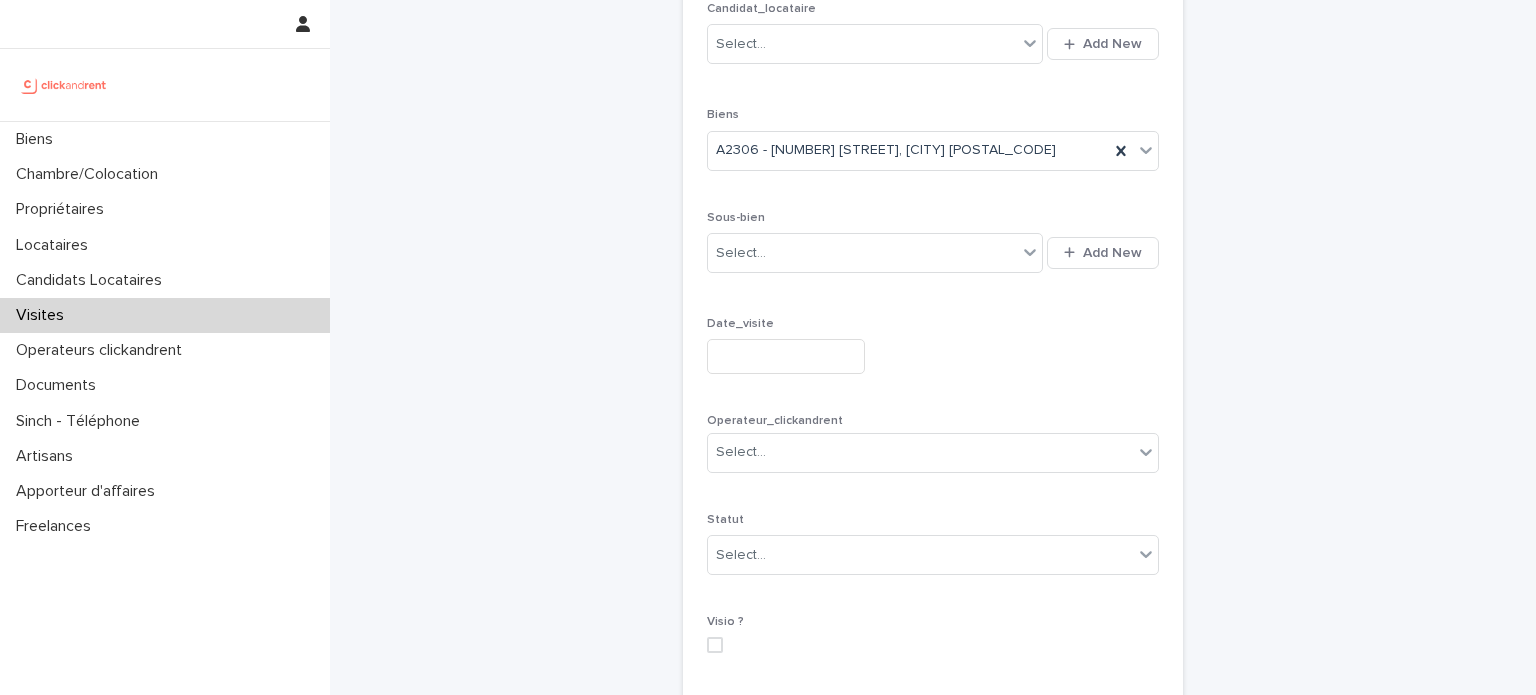 scroll, scrollTop: 112, scrollLeft: 0, axis: vertical 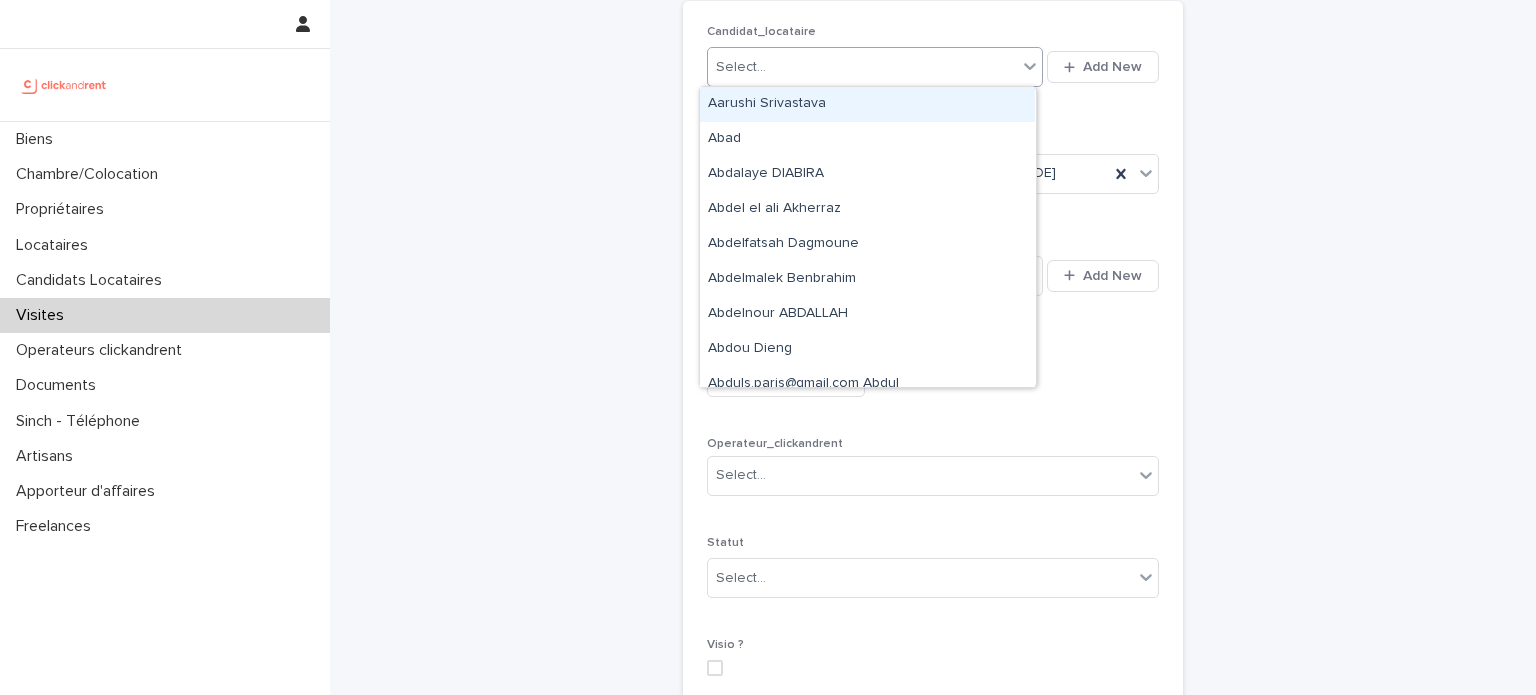 click on "Select..." at bounding box center (862, 67) 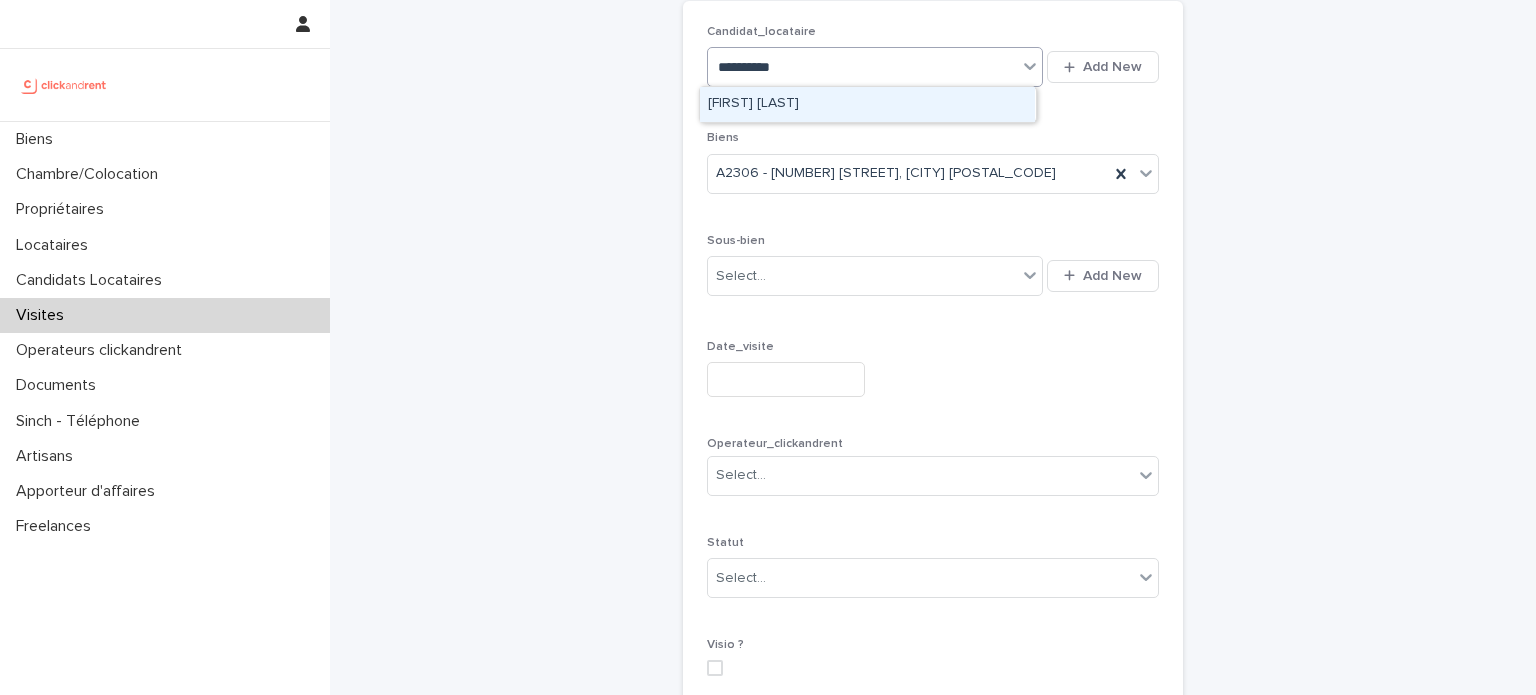 type on "**********" 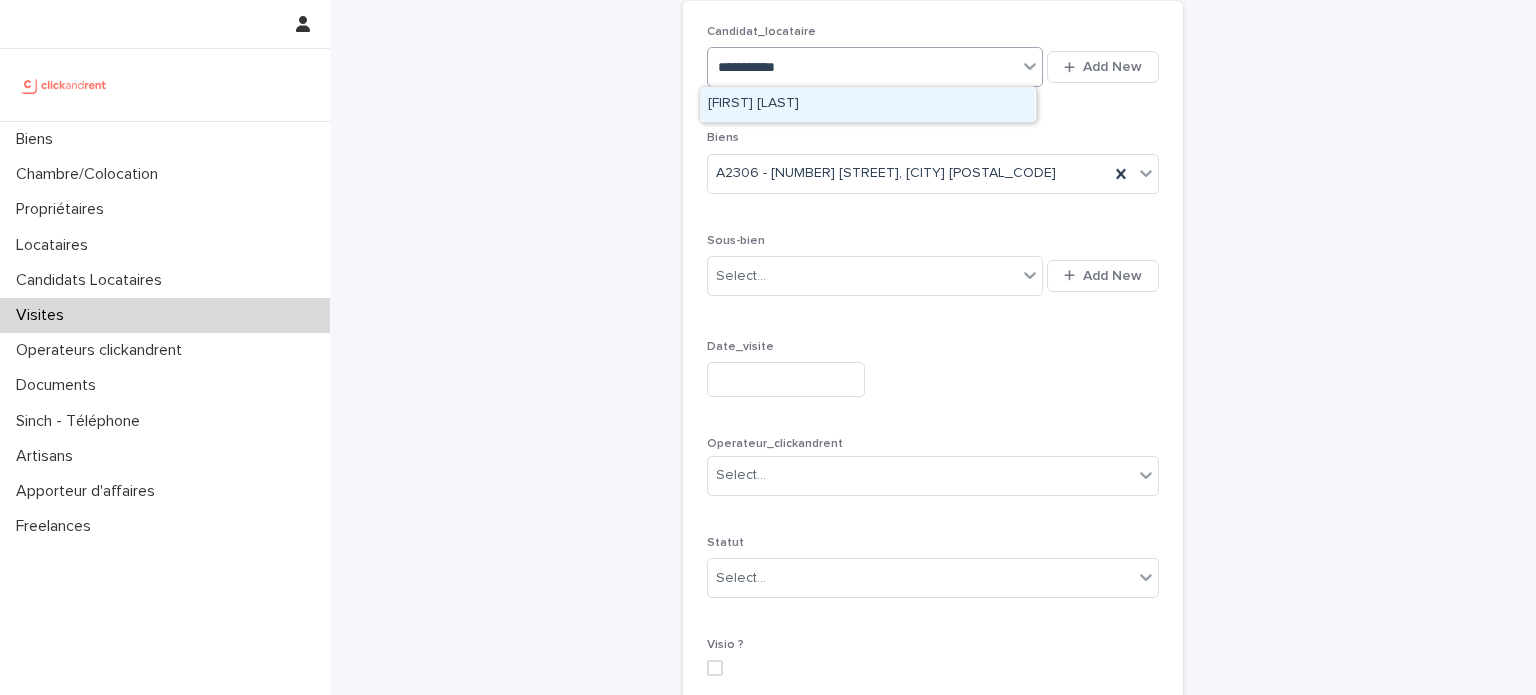 click on "Safia Rabie" at bounding box center [867, 104] 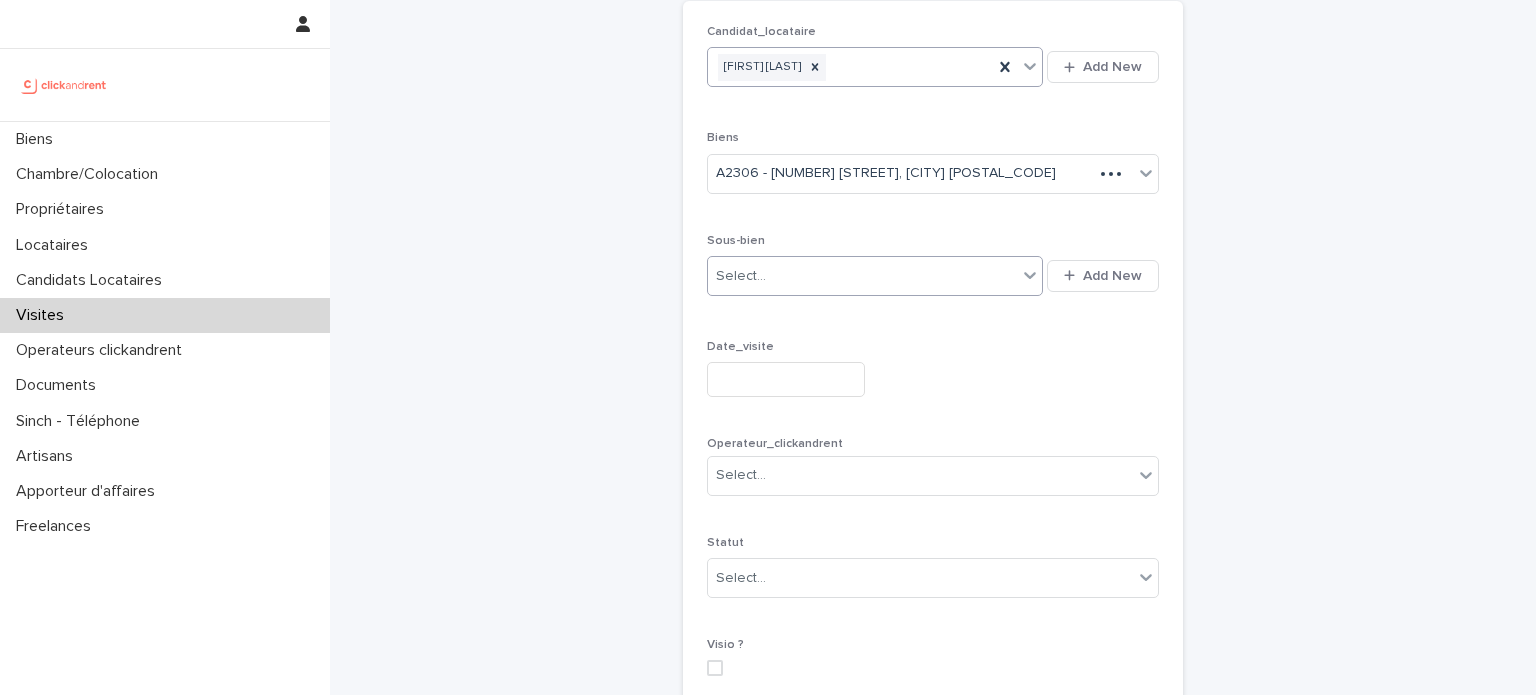 click on "Select..." at bounding box center [862, 276] 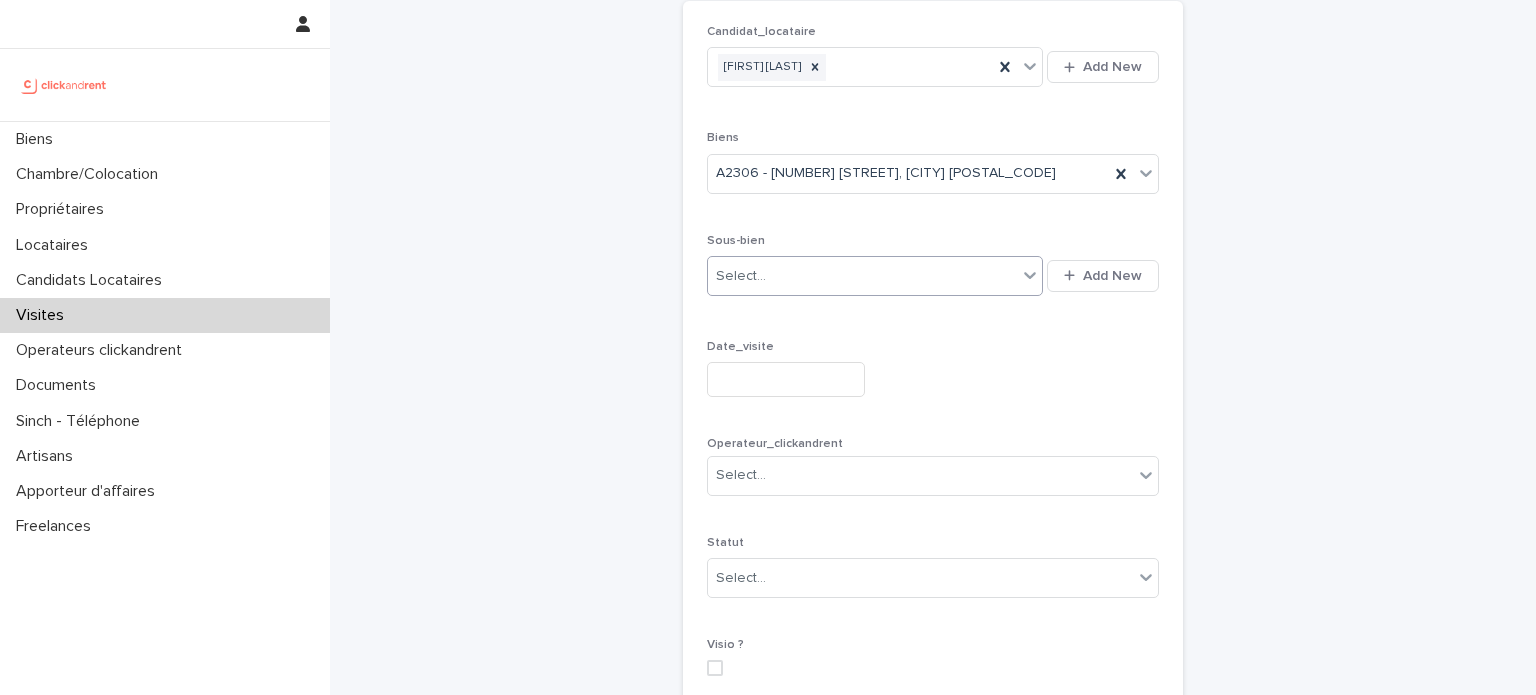drag, startPoint x: 824, startPoint y: 273, endPoint x: 566, endPoint y: 246, distance: 259.40894 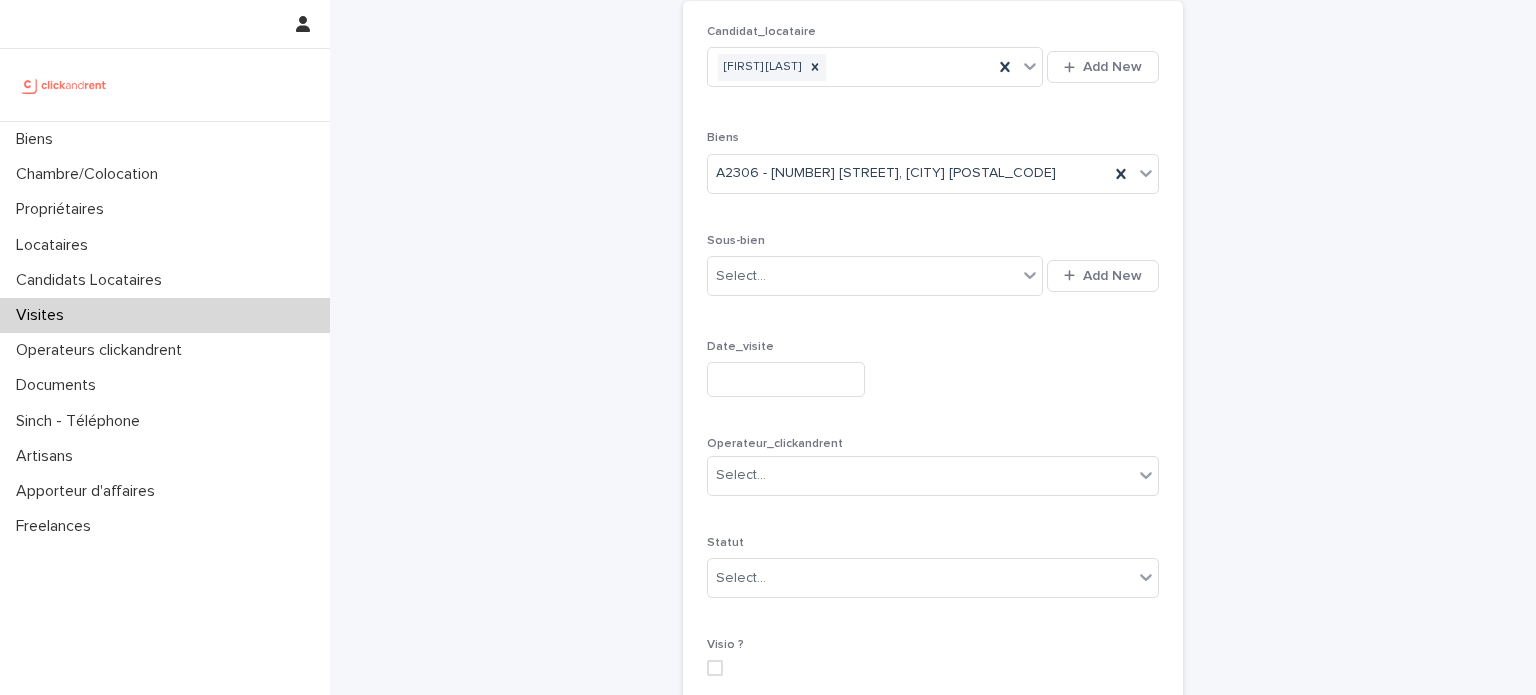 click on "Date_visite" at bounding box center (933, 376) 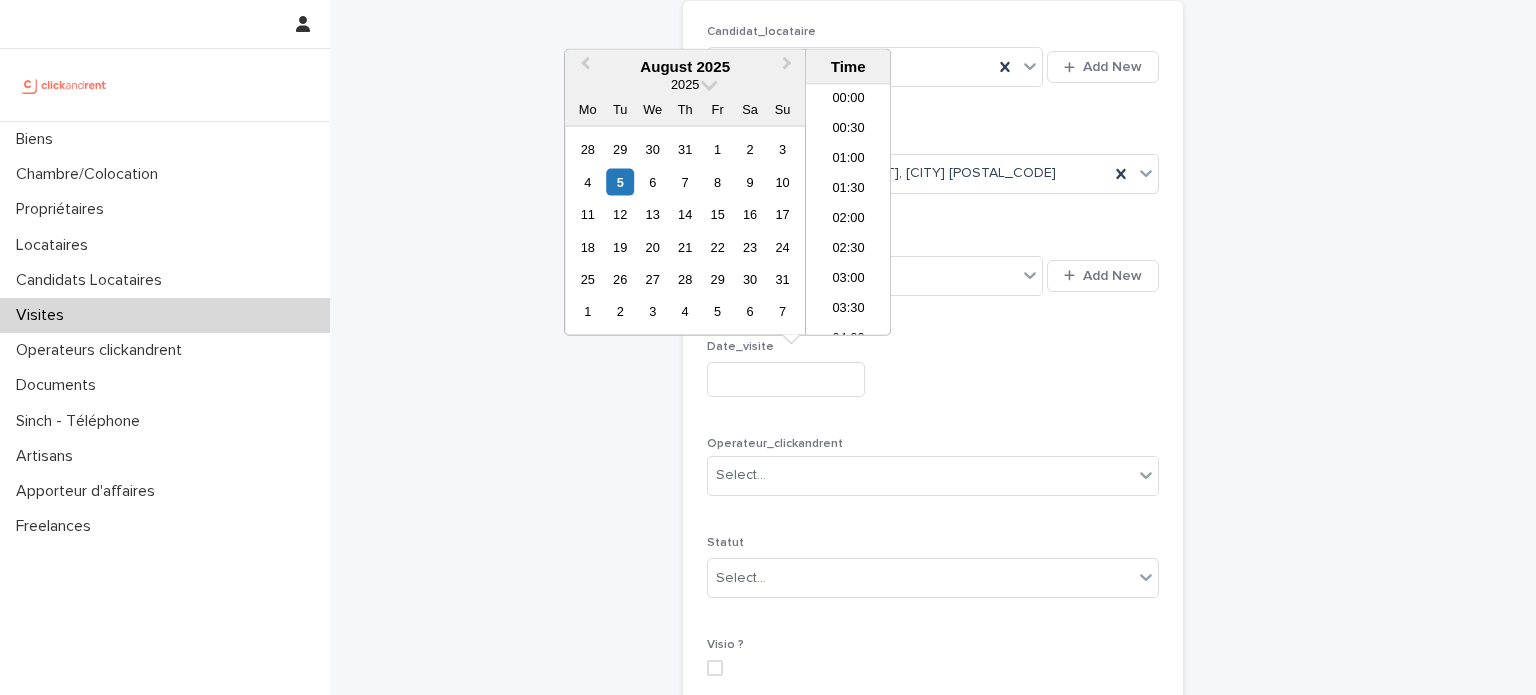 scroll, scrollTop: 670, scrollLeft: 0, axis: vertical 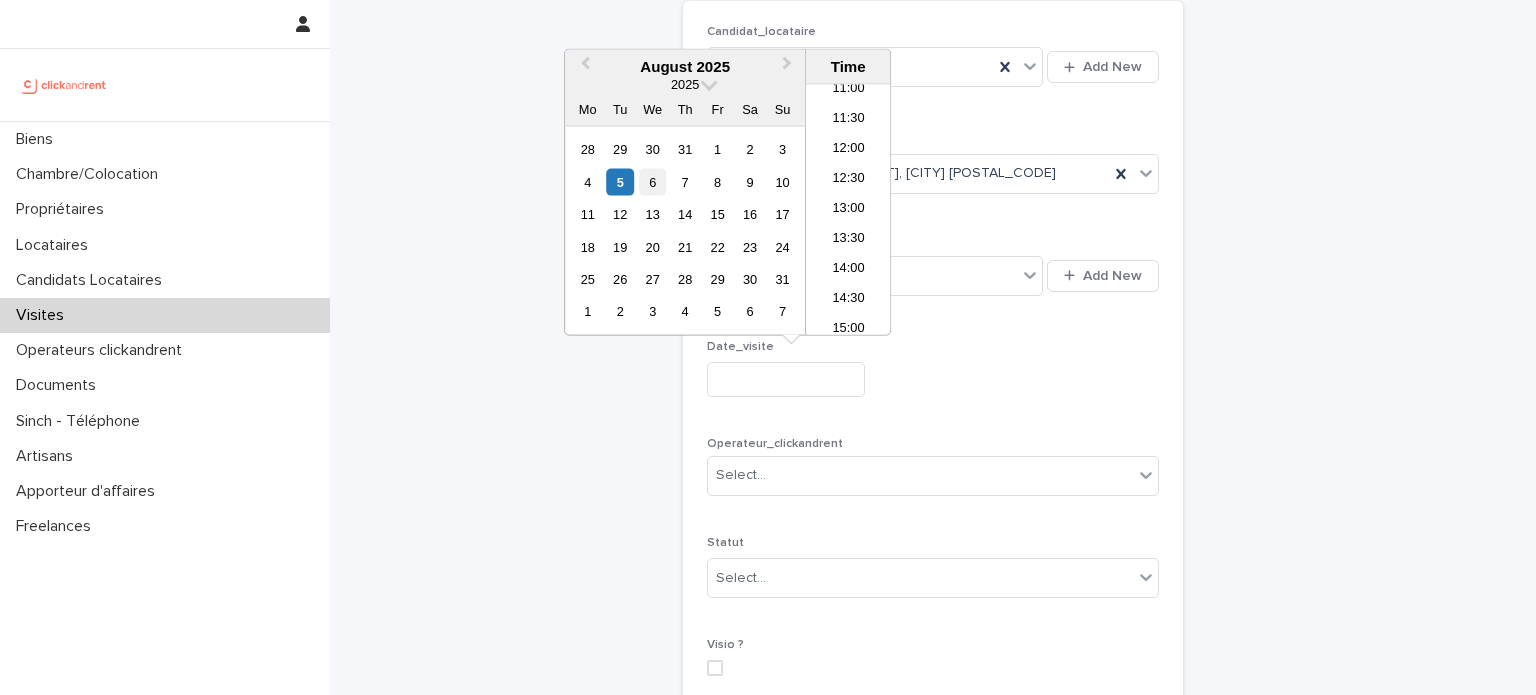 drag, startPoint x: 809, startPoint y: 391, endPoint x: 652, endPoint y: 179, distance: 263.80484 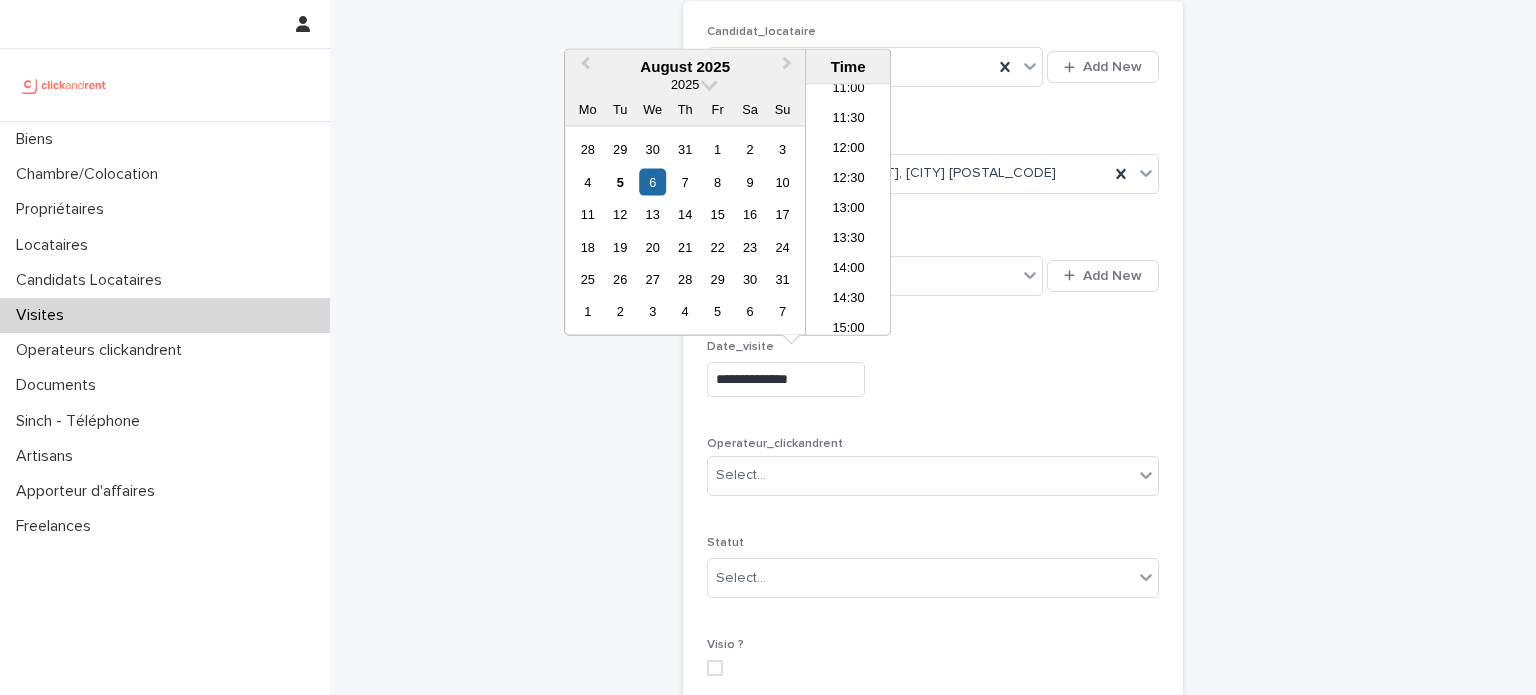 click on "**********" at bounding box center [786, 379] 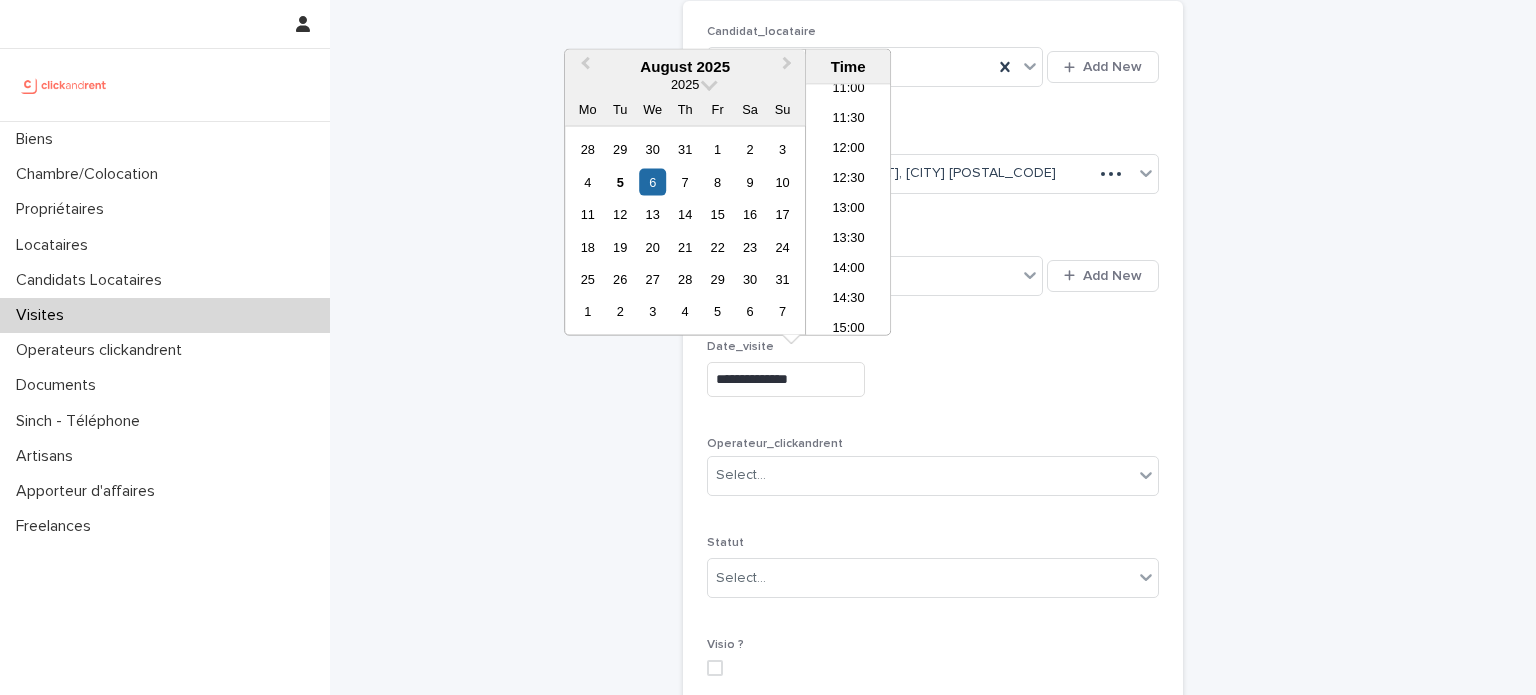 type on "**********" 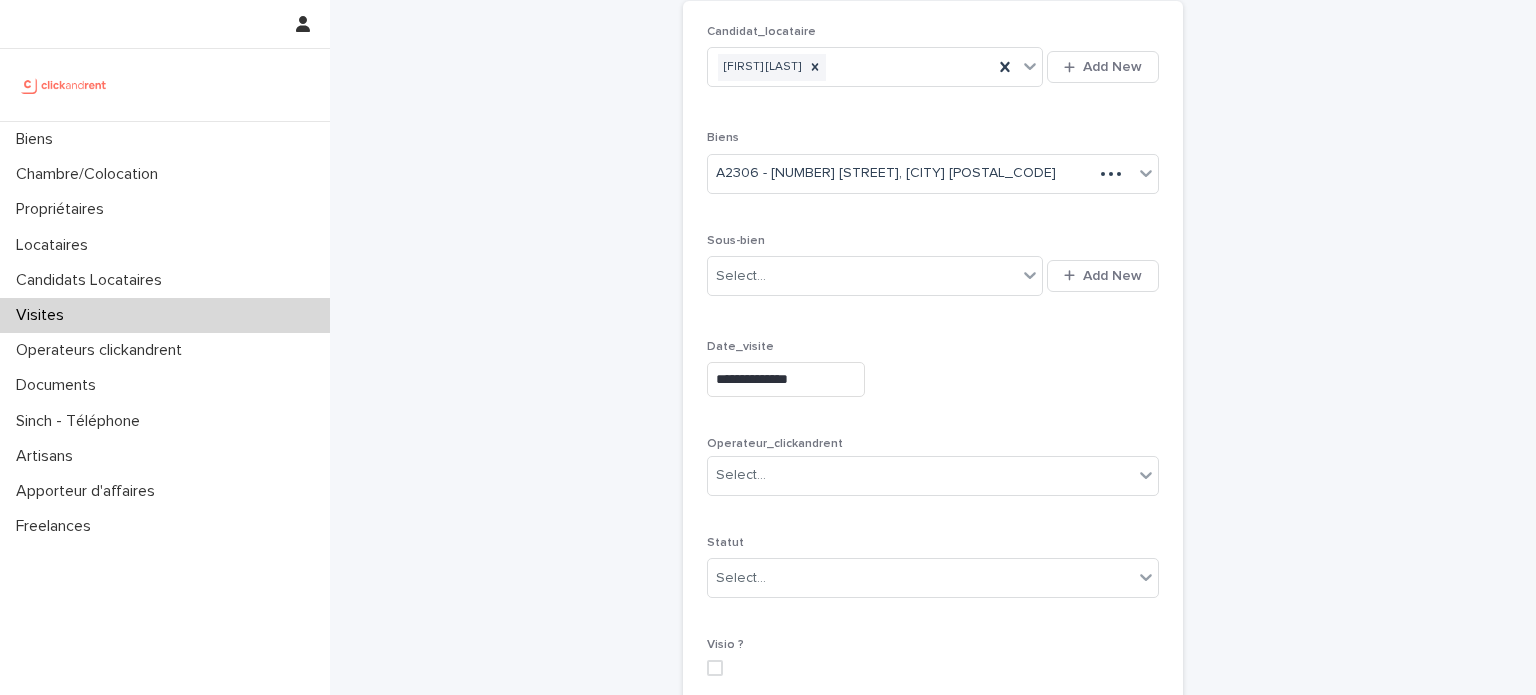 click on "**********" at bounding box center [933, 368] 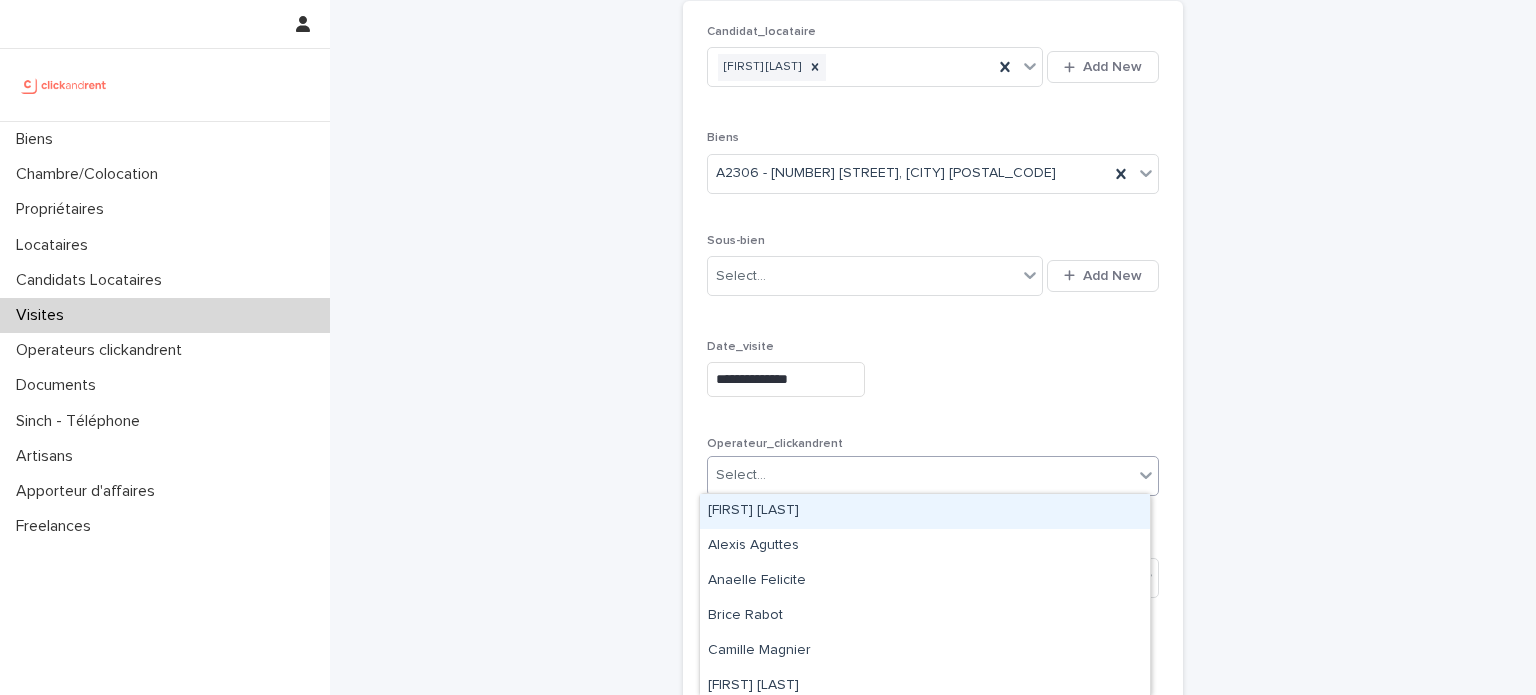 click on "Select..." at bounding box center [920, 475] 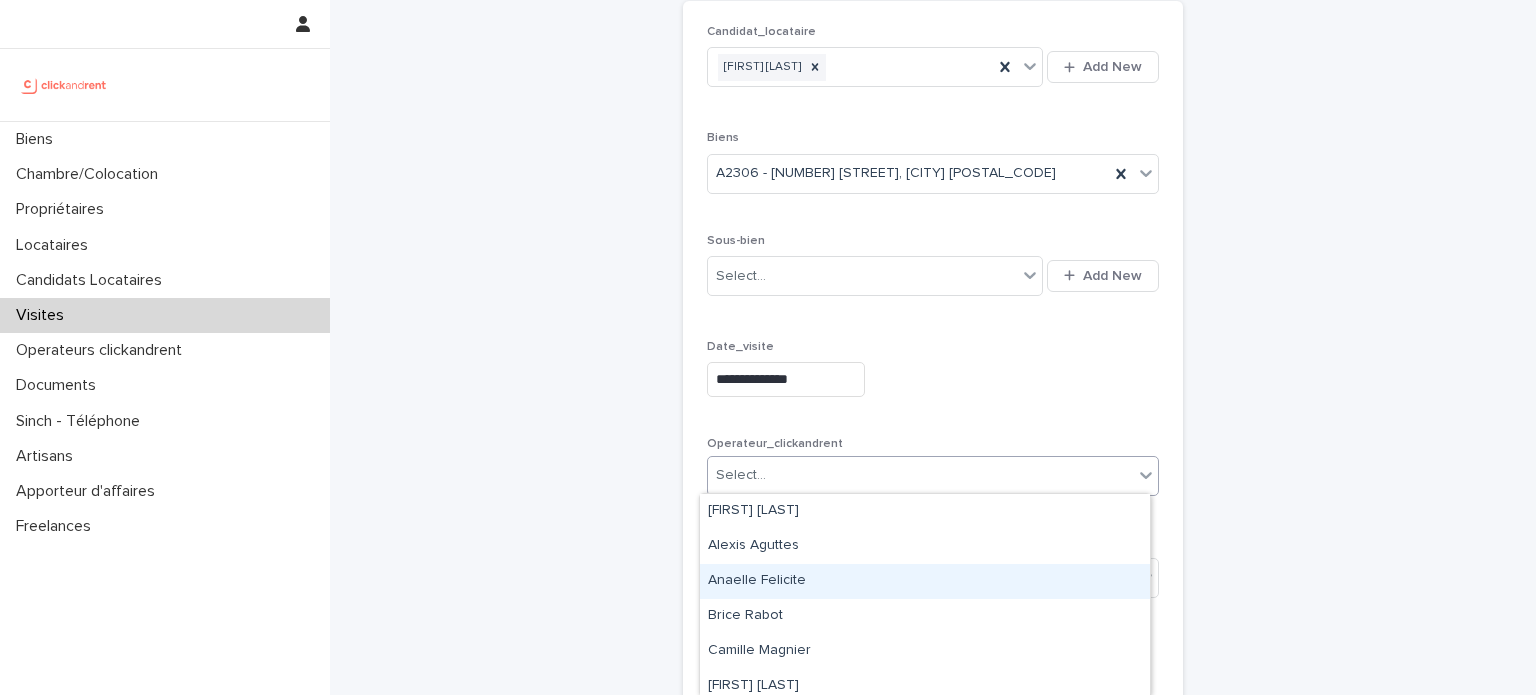scroll, scrollTop: 1057, scrollLeft: 0, axis: vertical 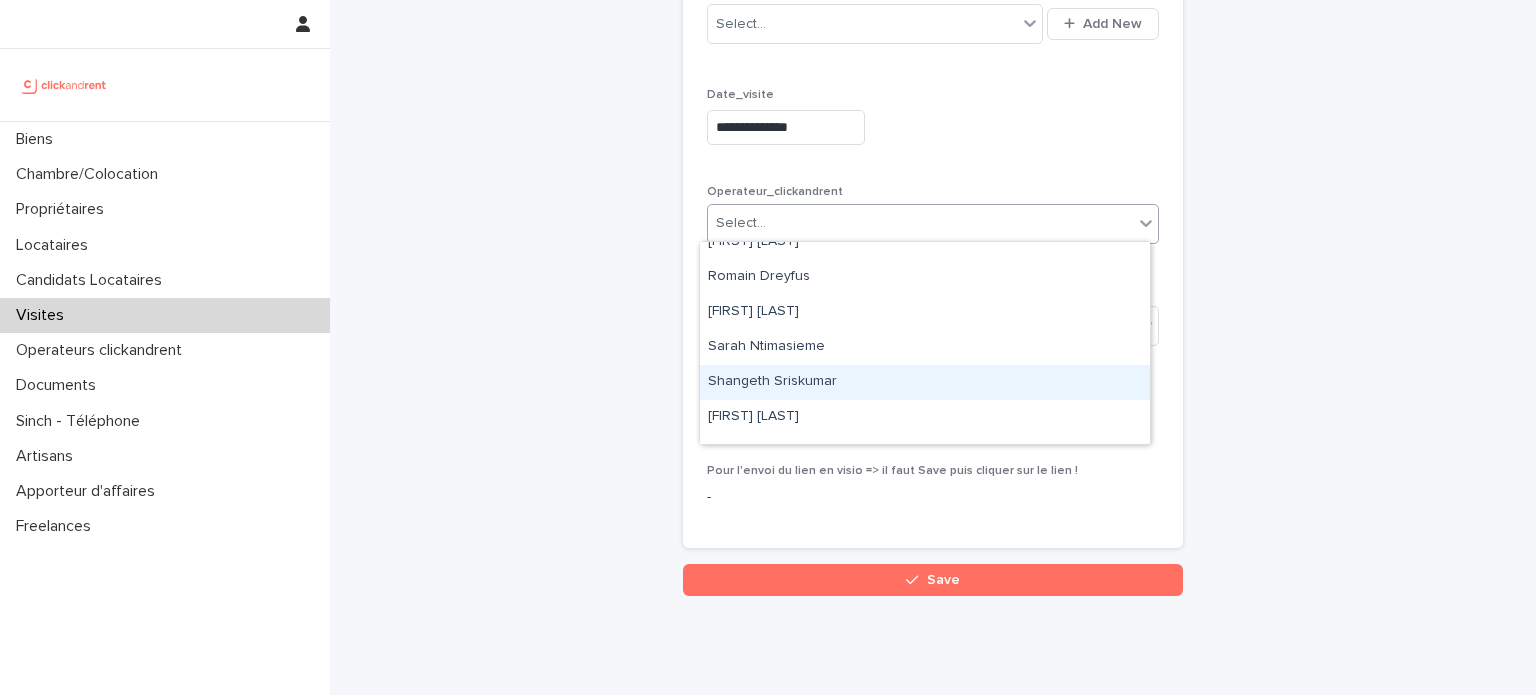 click on "Shangeth Sriskumar" at bounding box center [925, 382] 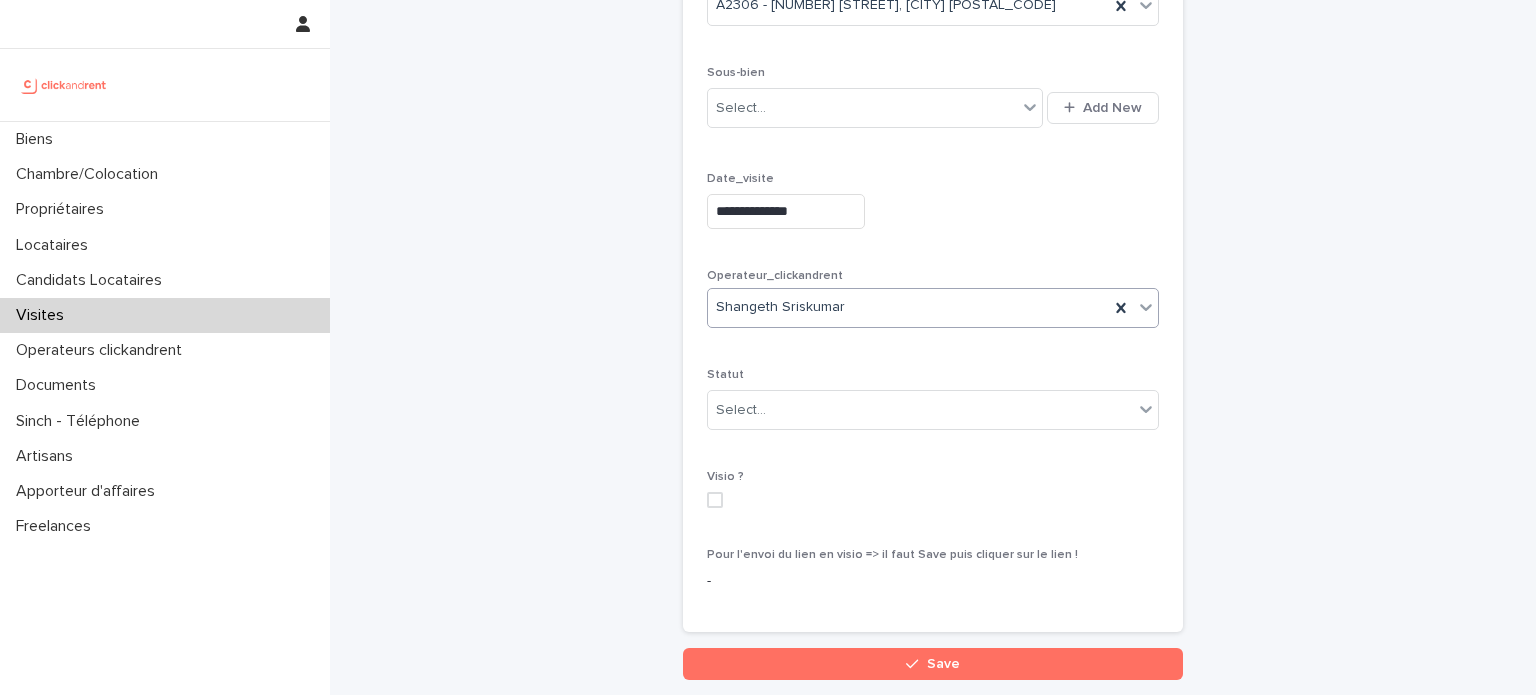 scroll, scrollTop: 359, scrollLeft: 0, axis: vertical 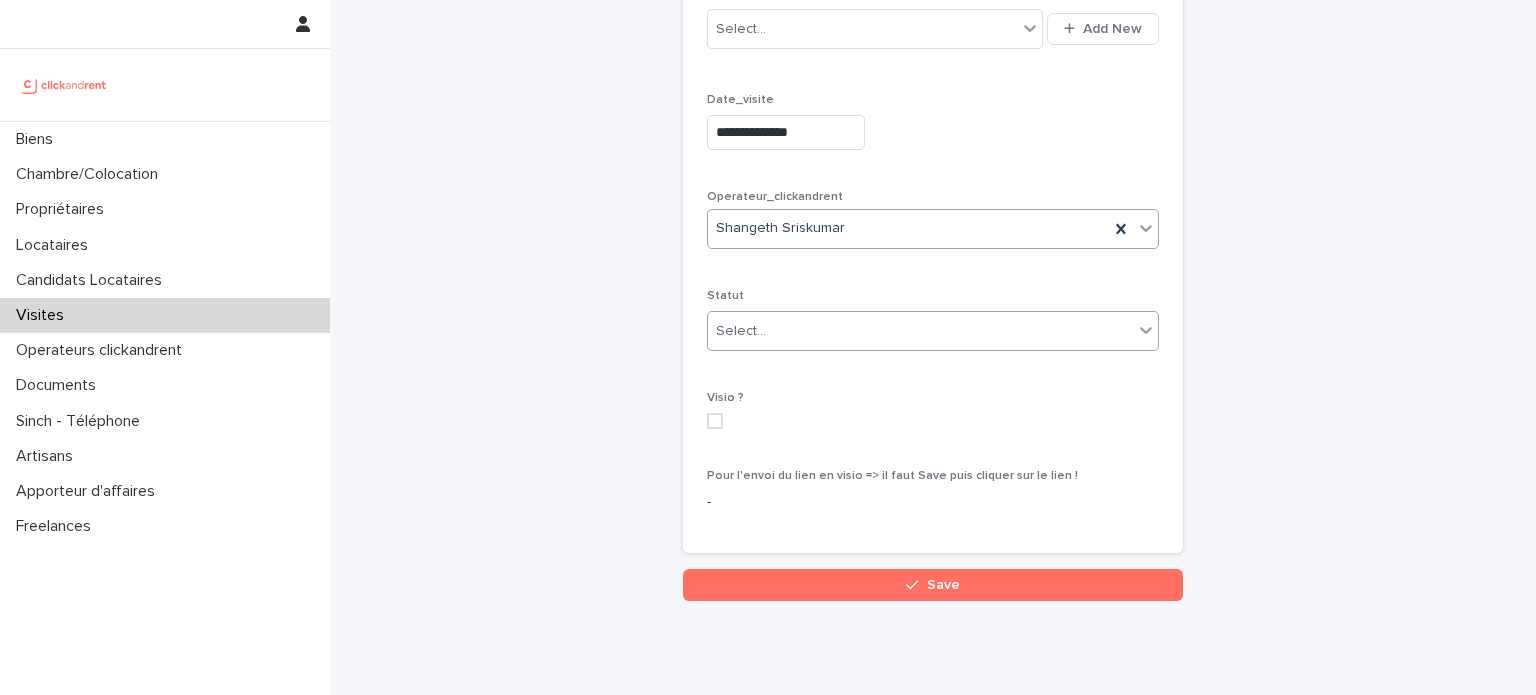 click on "Select..." at bounding box center [920, 331] 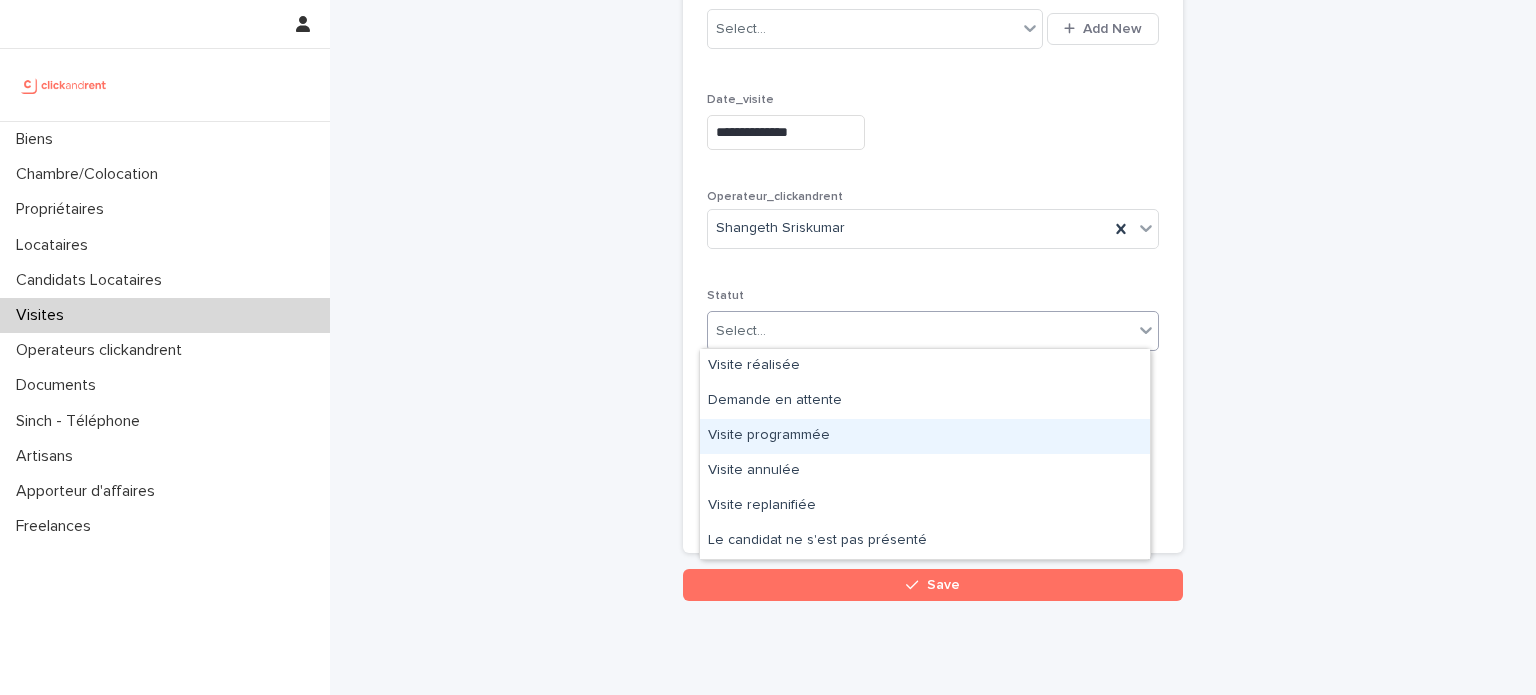 click on "Visite programmée" at bounding box center (925, 436) 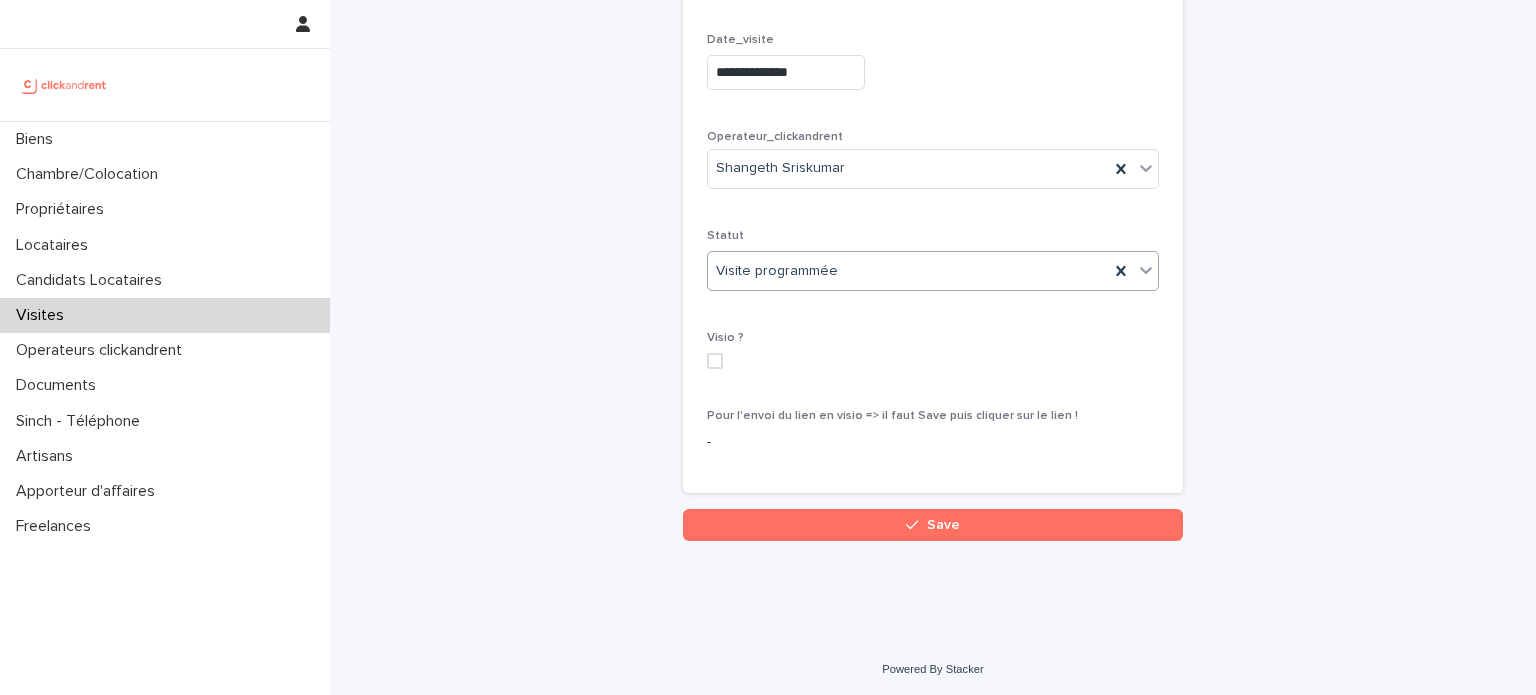 scroll, scrollTop: 418, scrollLeft: 0, axis: vertical 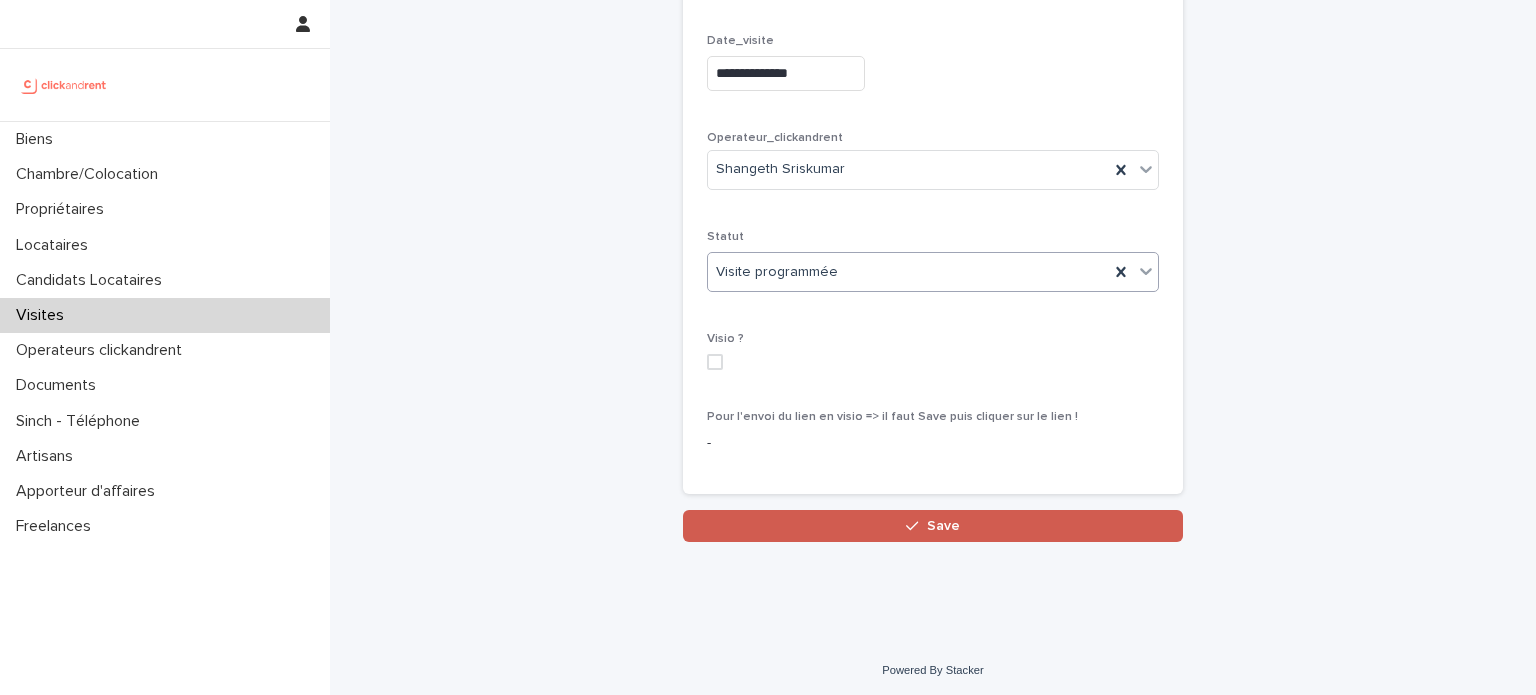 click on "Save" at bounding box center [933, 526] 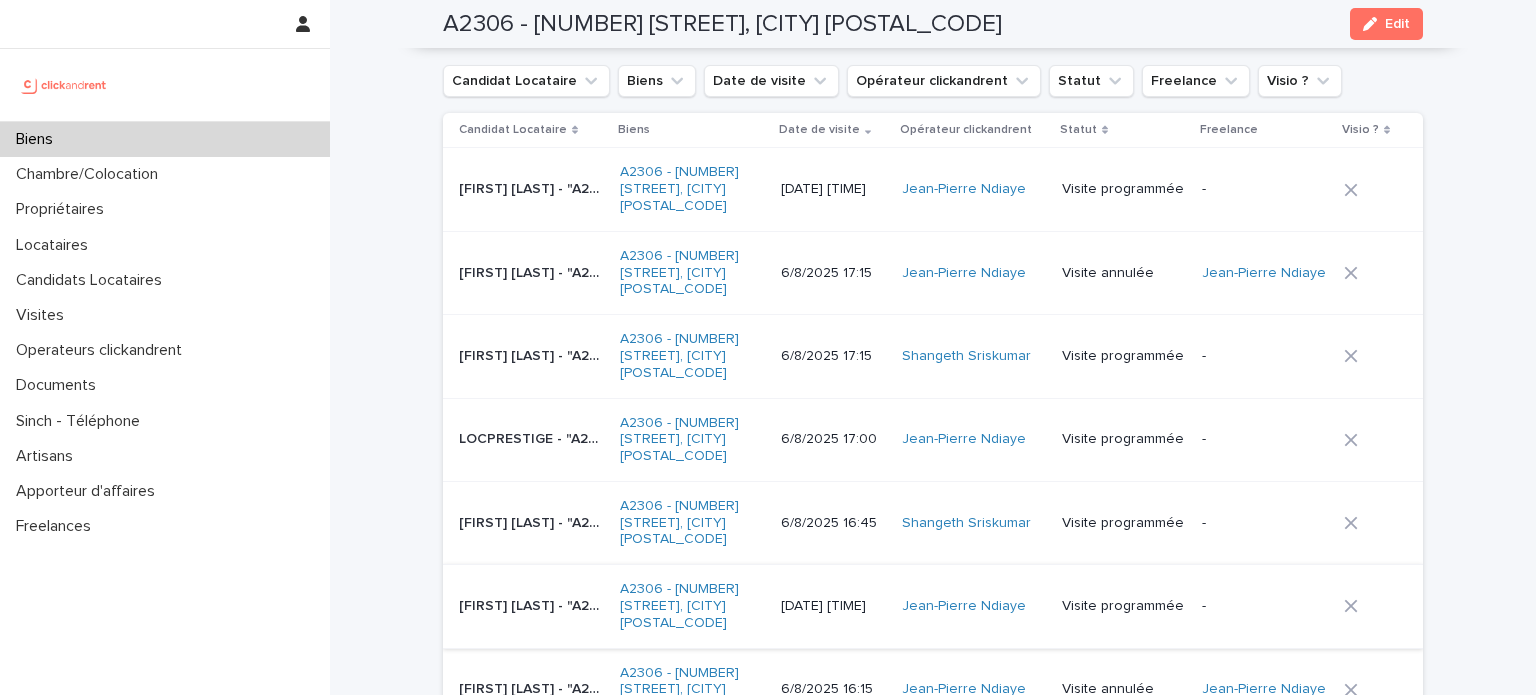 scroll, scrollTop: 7299, scrollLeft: 0, axis: vertical 